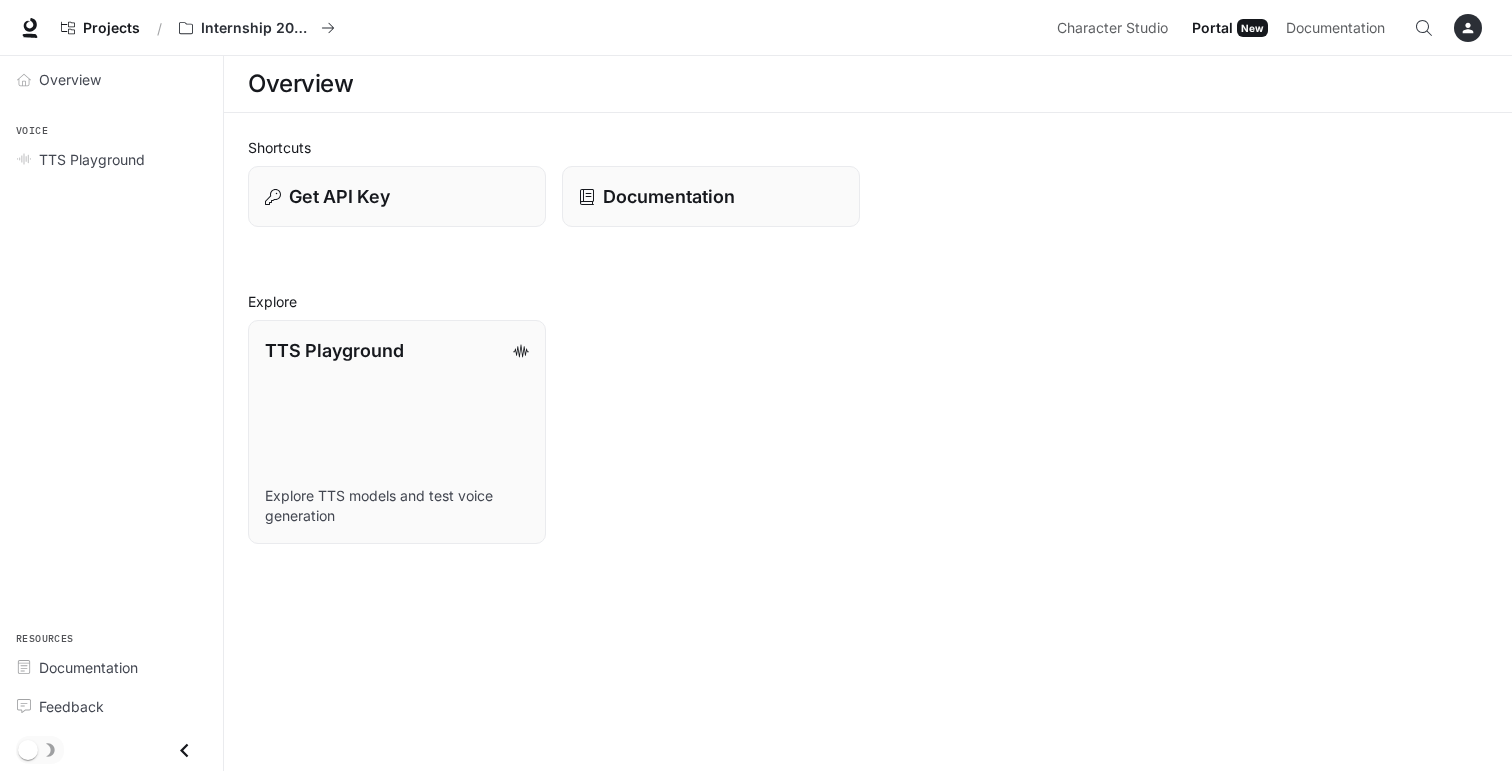 scroll, scrollTop: 0, scrollLeft: 0, axis: both 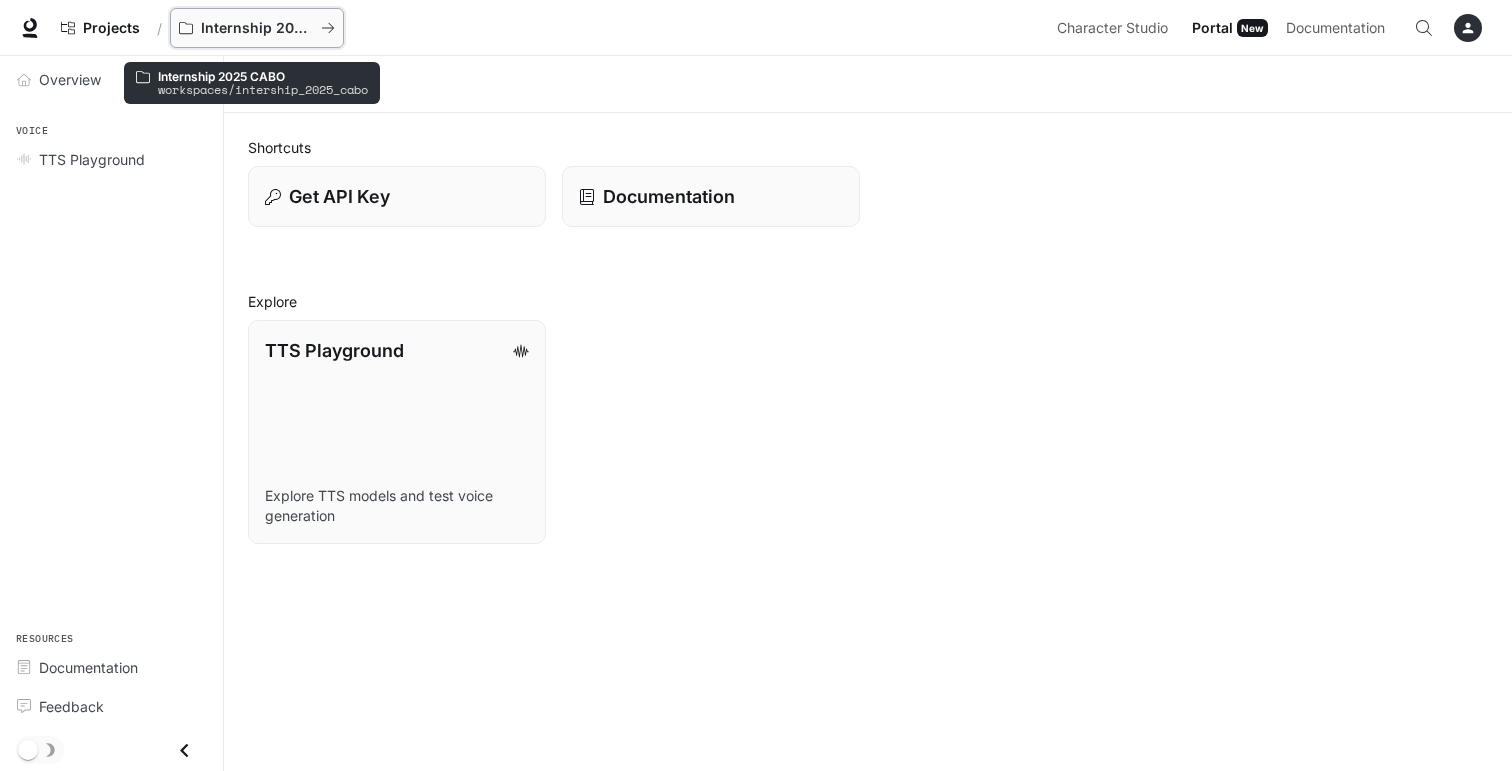 click on "Internship 2025 CABO" at bounding box center (257, 28) 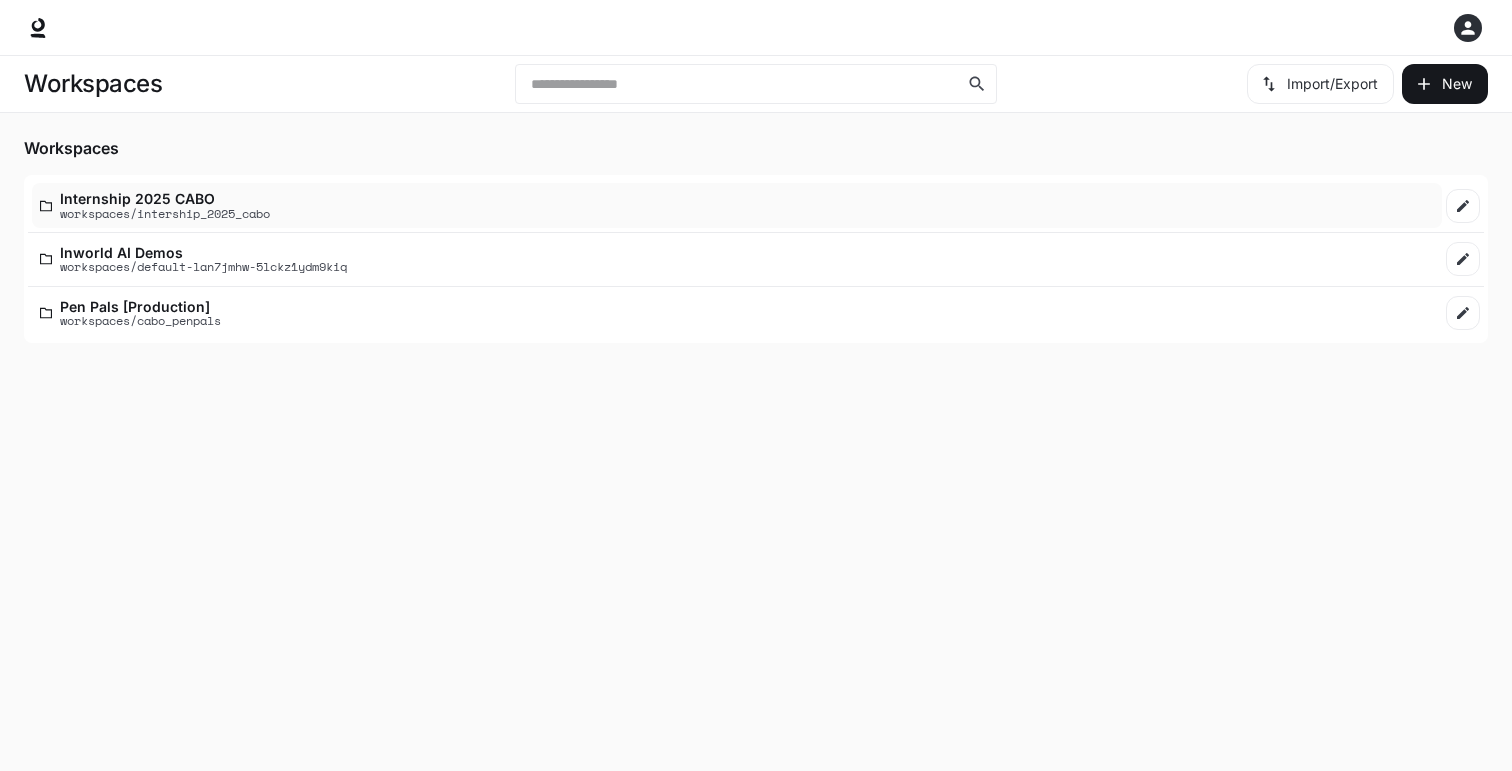click on "Internship 2025 CABO" at bounding box center [165, 198] 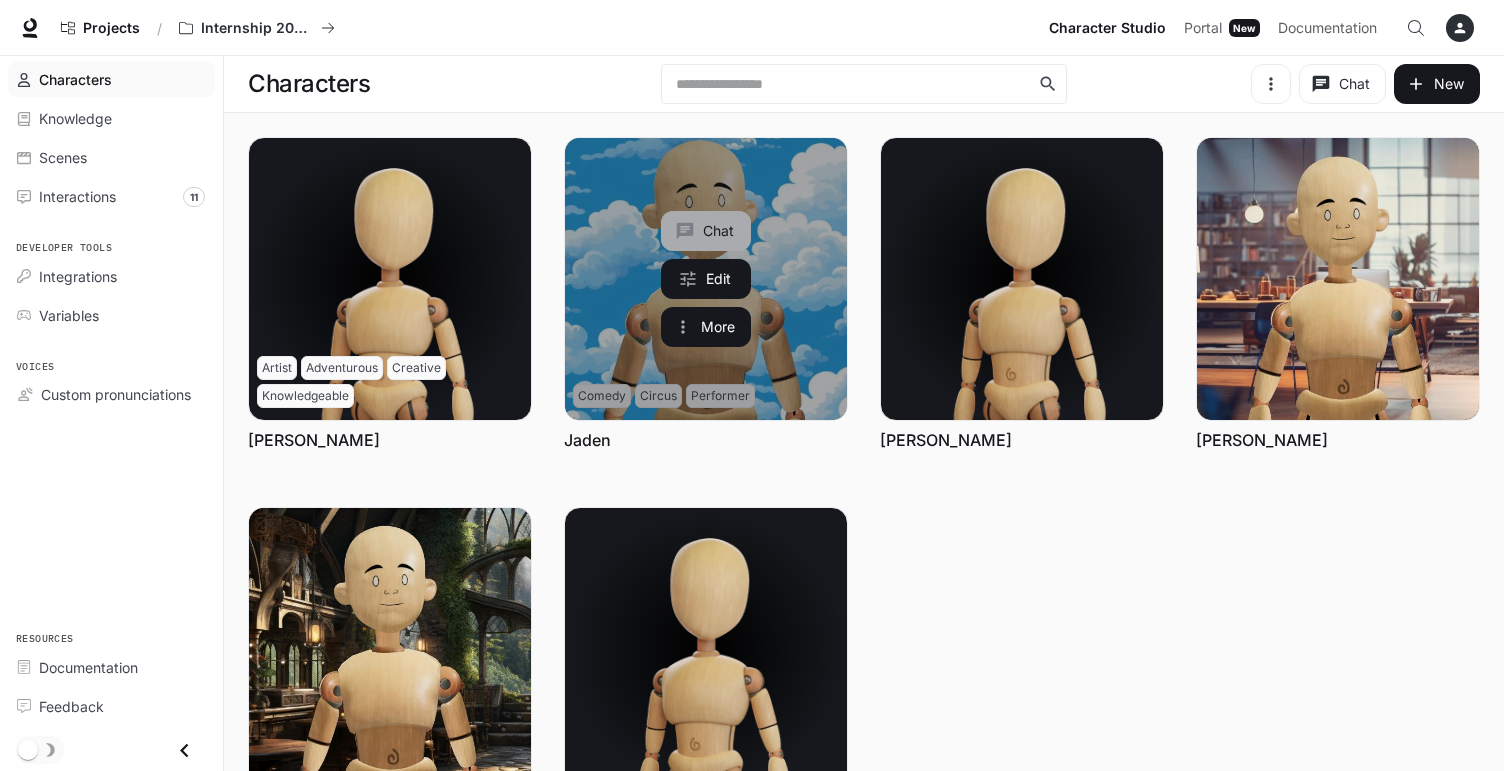 click on "Chat" at bounding box center [706, 231] 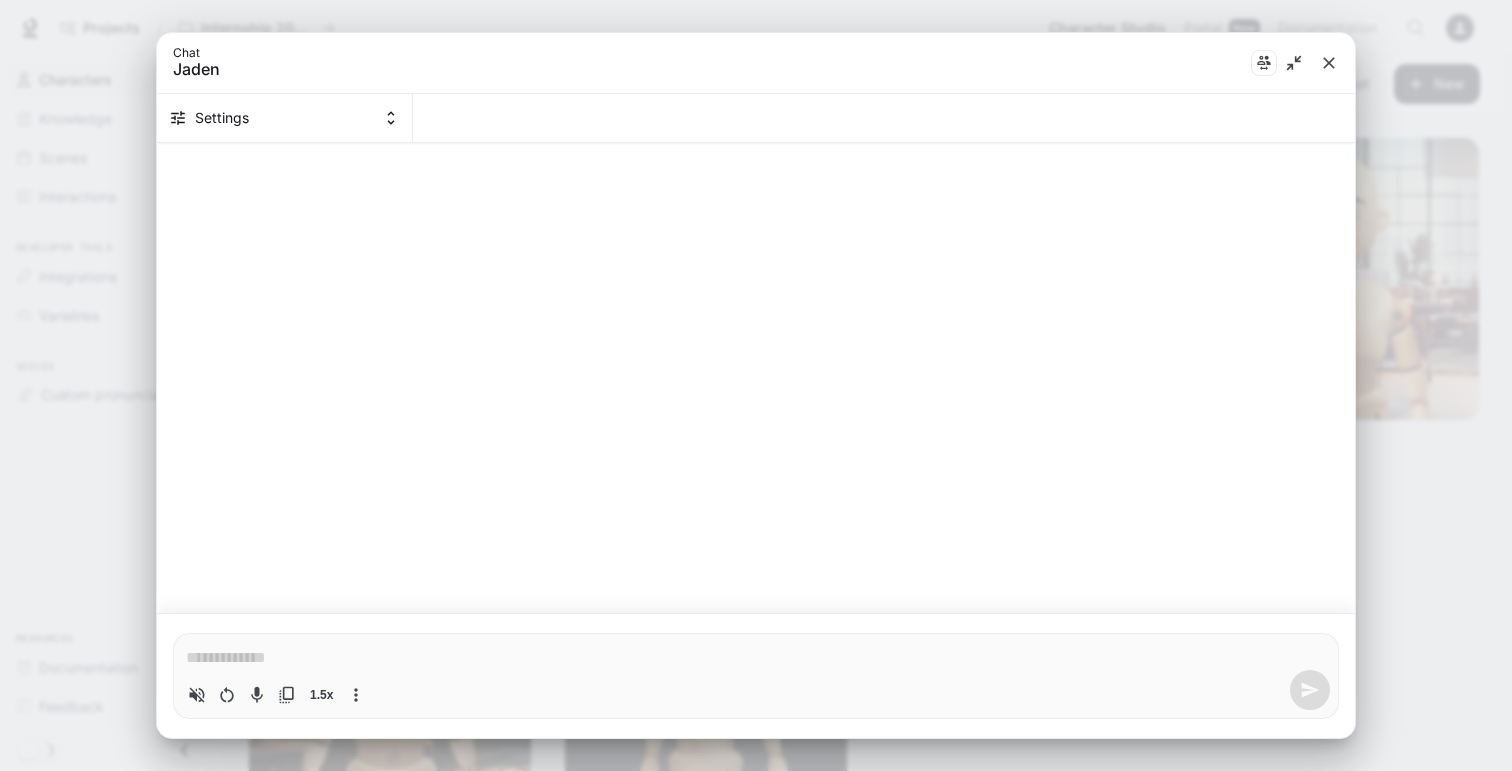 scroll, scrollTop: 147, scrollLeft: 0, axis: vertical 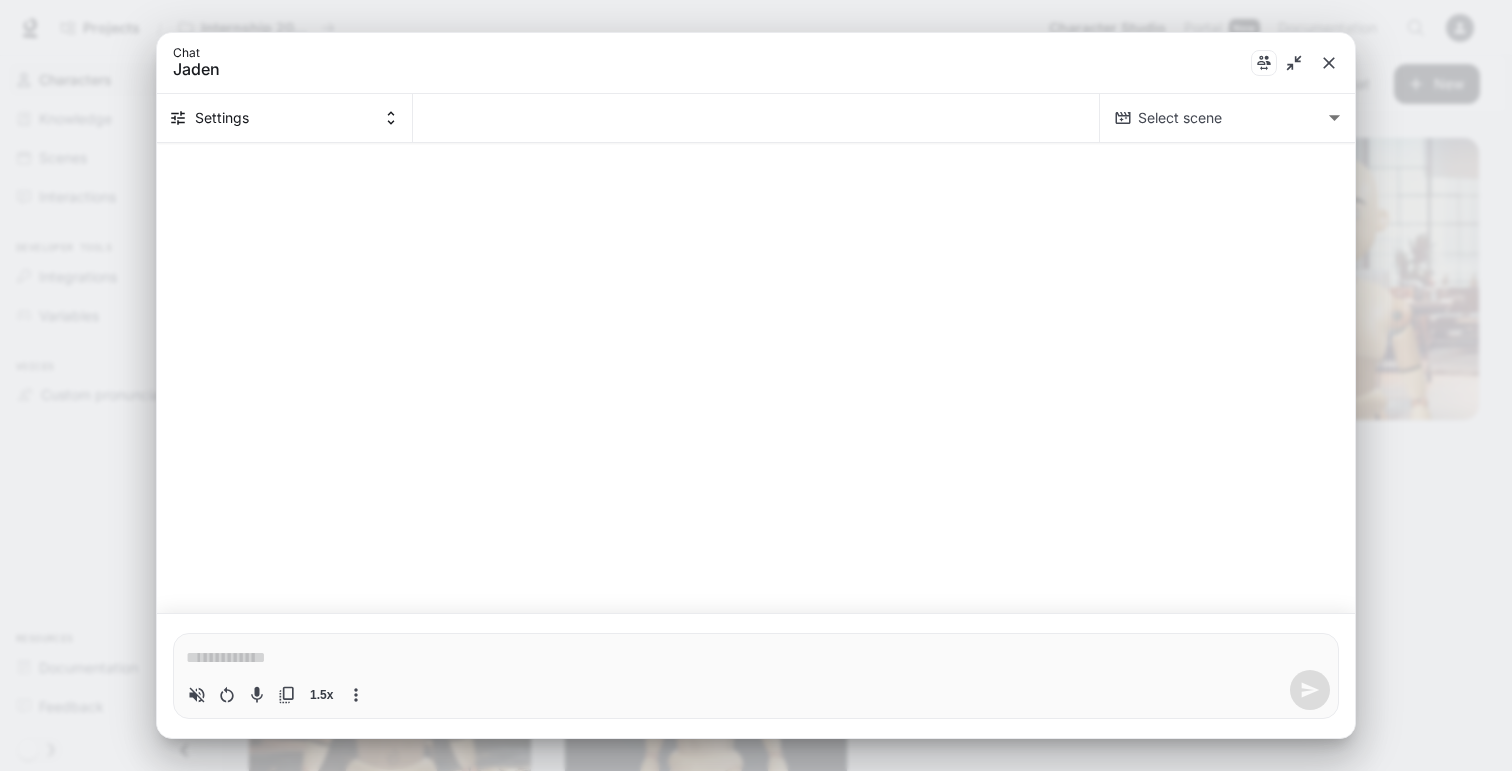 click on "Skip to main content Projects / Internship 2025 CABO Character Studio Character Studio Portal Portal New Documentation Documentation Character studio Portal Characters Knowledge Scenes Interactions 11 Developer tools Integrations Variables Voices Custom pronunciations Resources Documentation Feedback Characters ​ Chat New Chat Edit More Artist Adventurous Creative Knowledgeable [PERSON_NAME] Chat Edit More Comedy Circus Performer [PERSON_NAME] Chat Edit More [PERSON_NAME] Chat Edit More [PERSON_NAME] Chat Edit More [PERSON_NAME] Chat Edit More [PERSON_NAME]
Chat Jaden Settings Select scene ​ Select scene * 1.5x   Are you sure you want to restart the current conversation Cancel Restart" at bounding box center [756, 451] 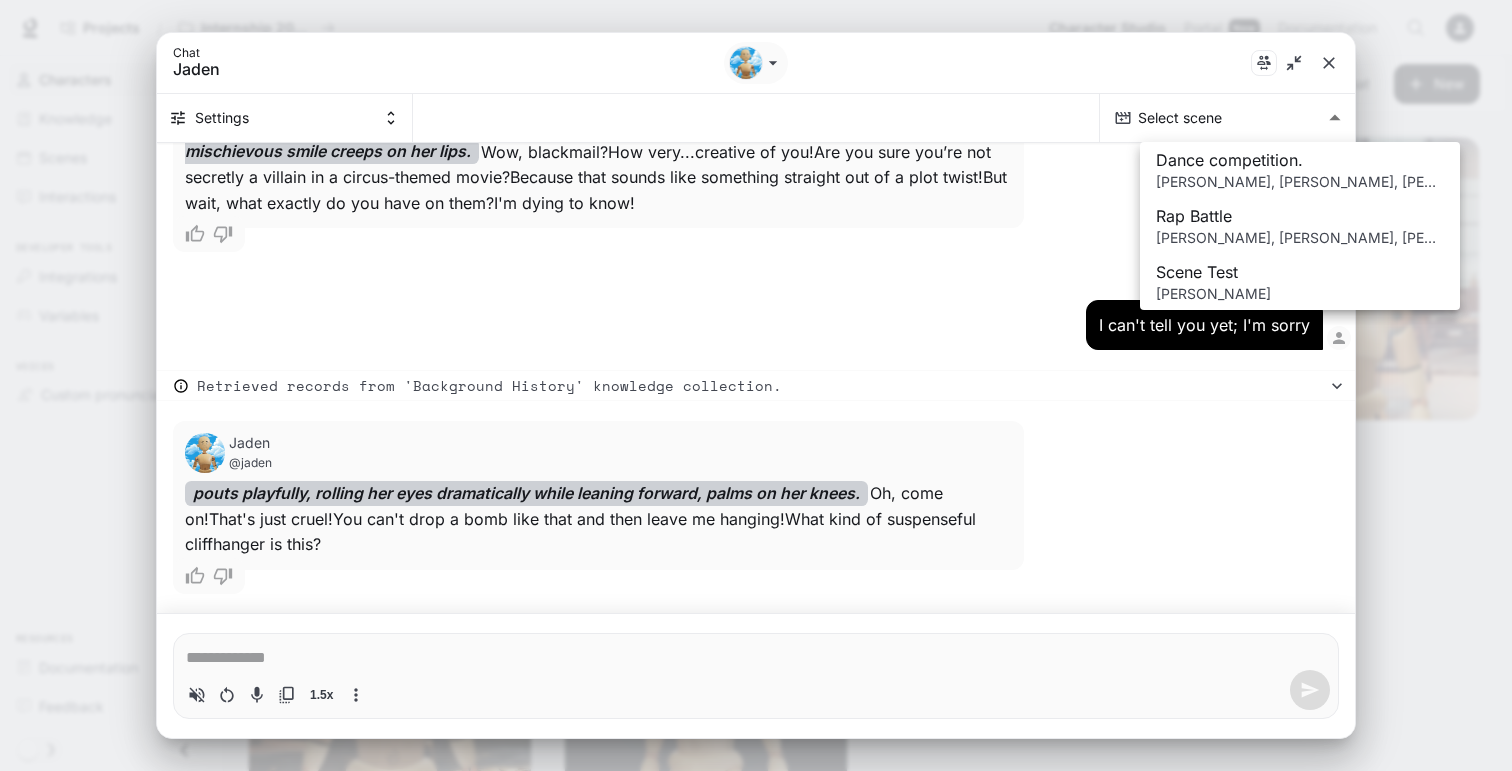 click on "[PERSON_NAME], [PERSON_NAME], [PERSON_NAME]" at bounding box center (1300, 238) 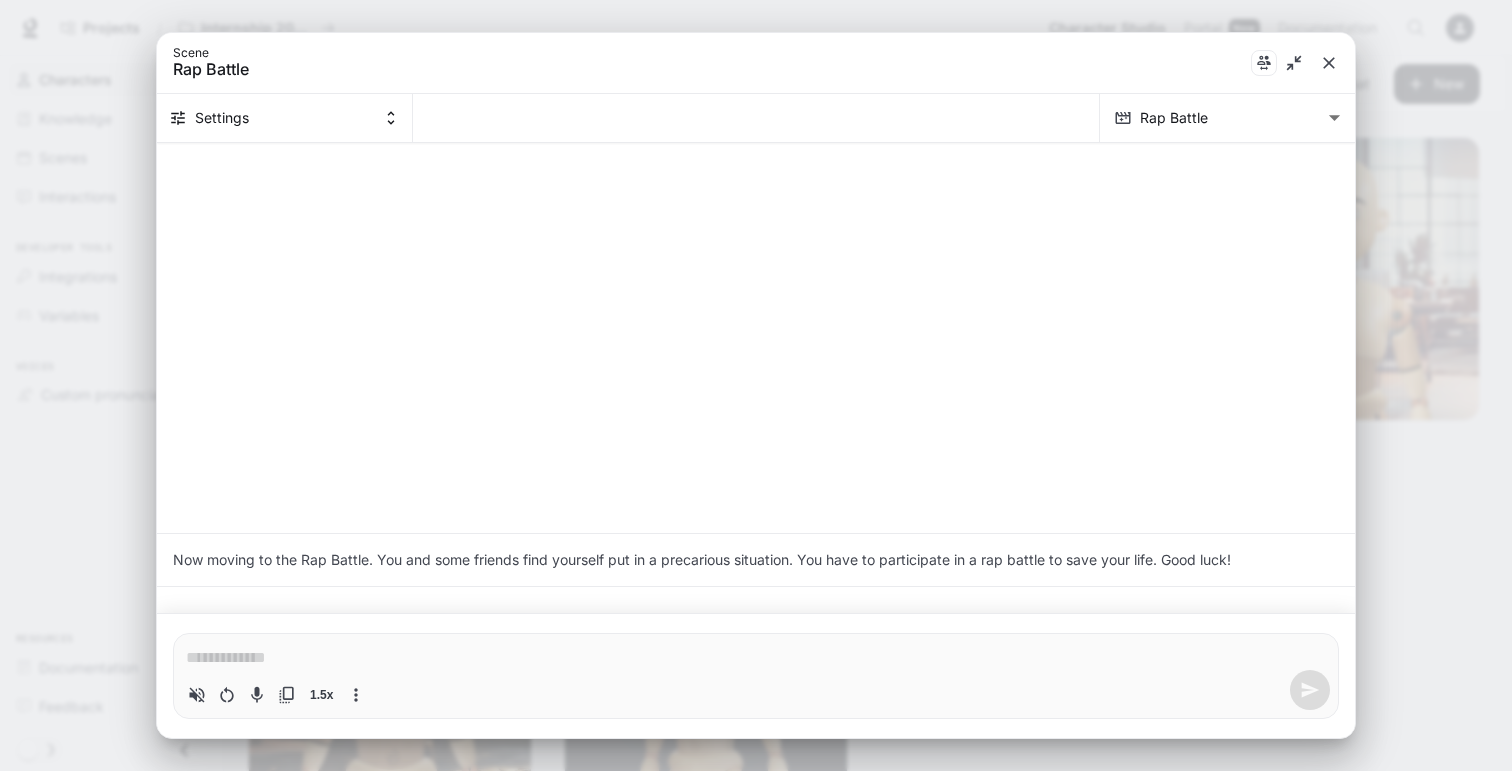 scroll, scrollTop: 149, scrollLeft: 0, axis: vertical 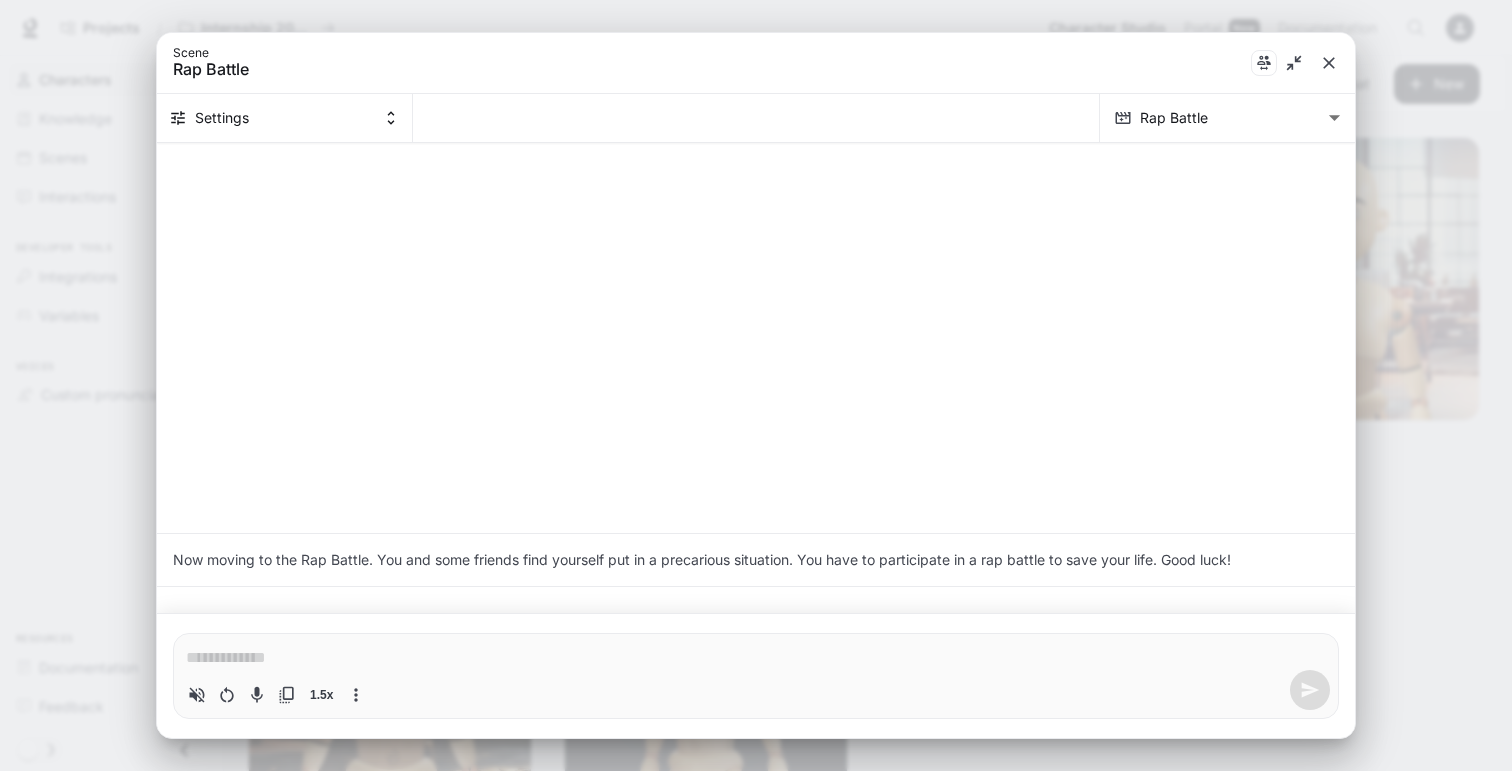 click on "**********" at bounding box center (756, 451) 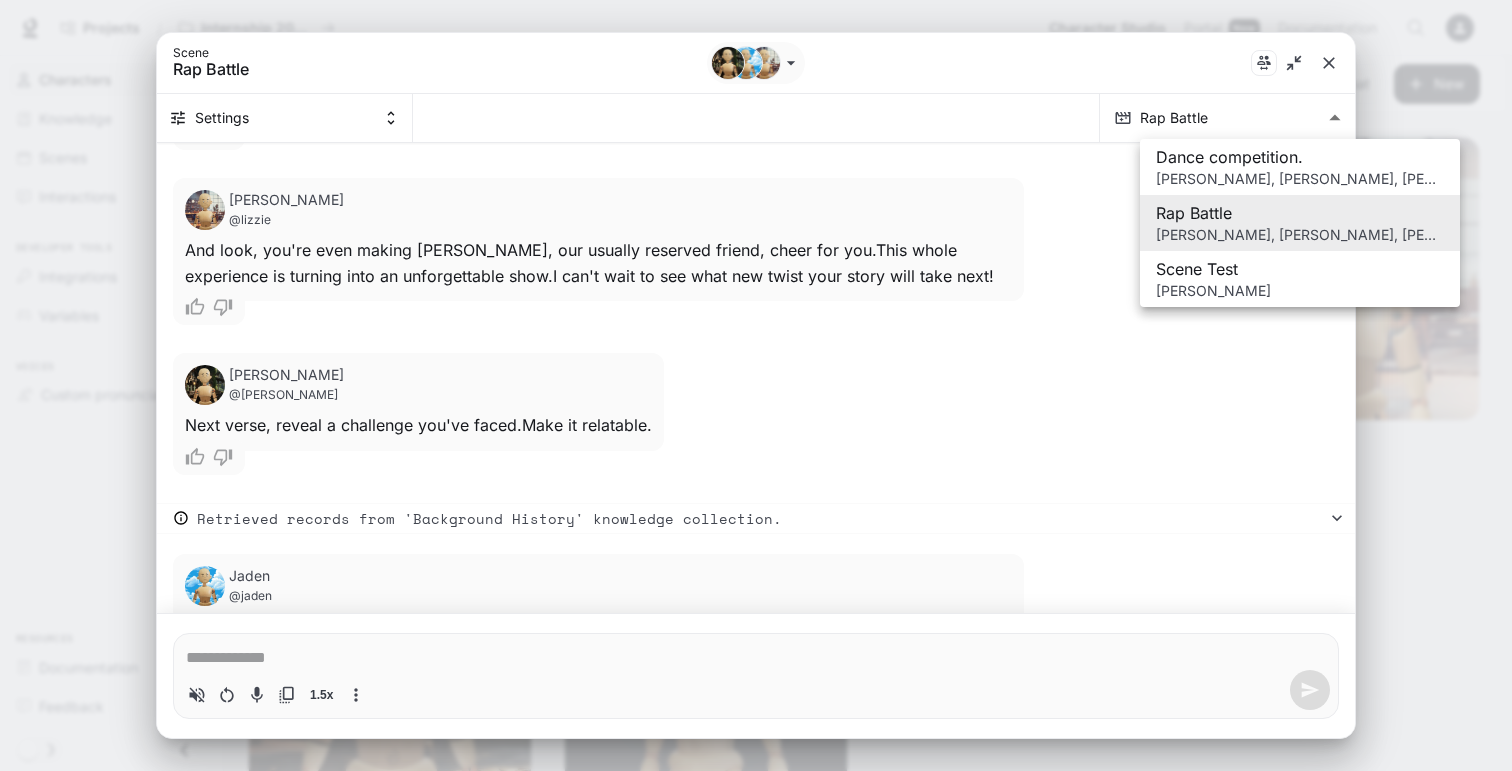 scroll, scrollTop: 6165, scrollLeft: 0, axis: vertical 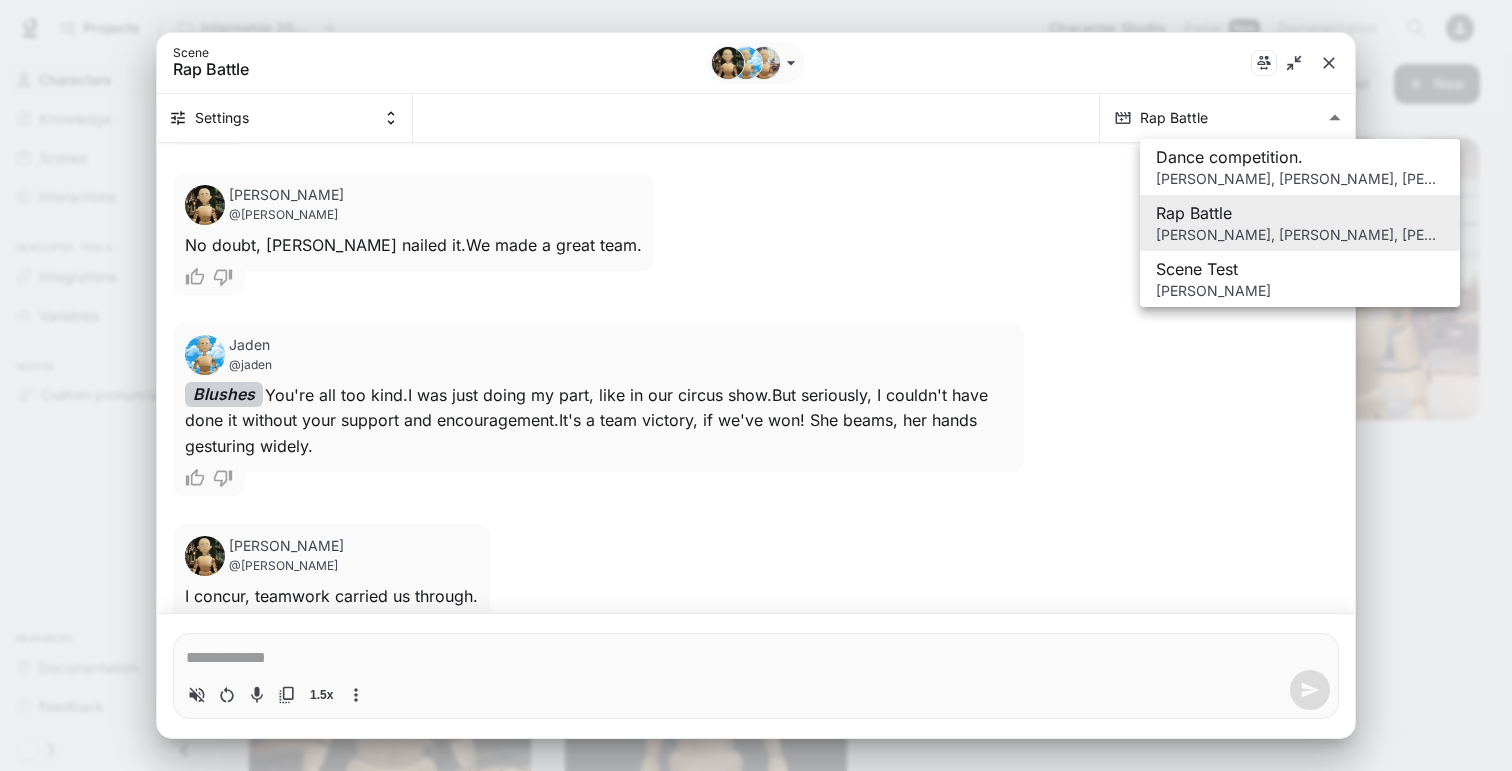 click on "Dance competition." at bounding box center (1300, 157) 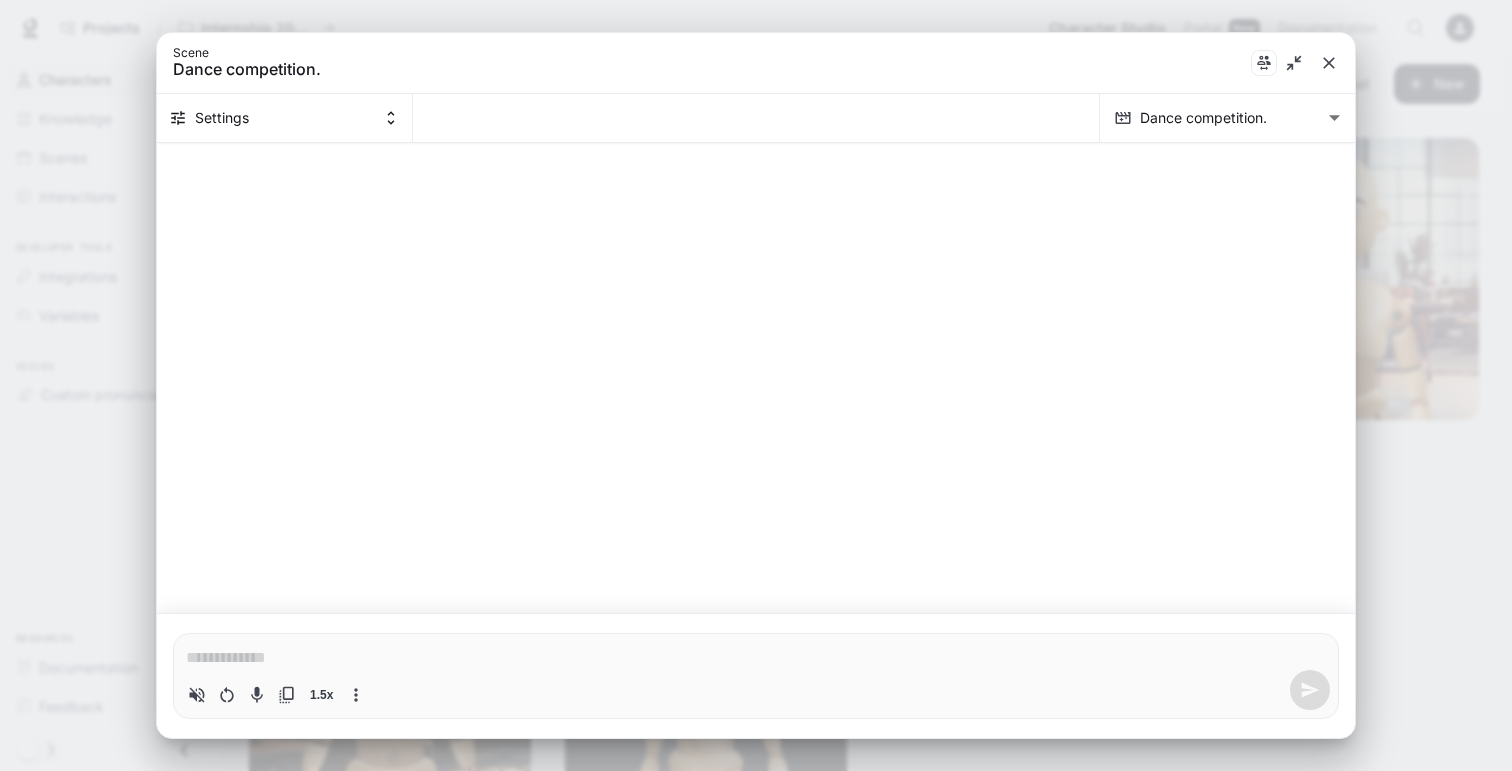 type on "*" 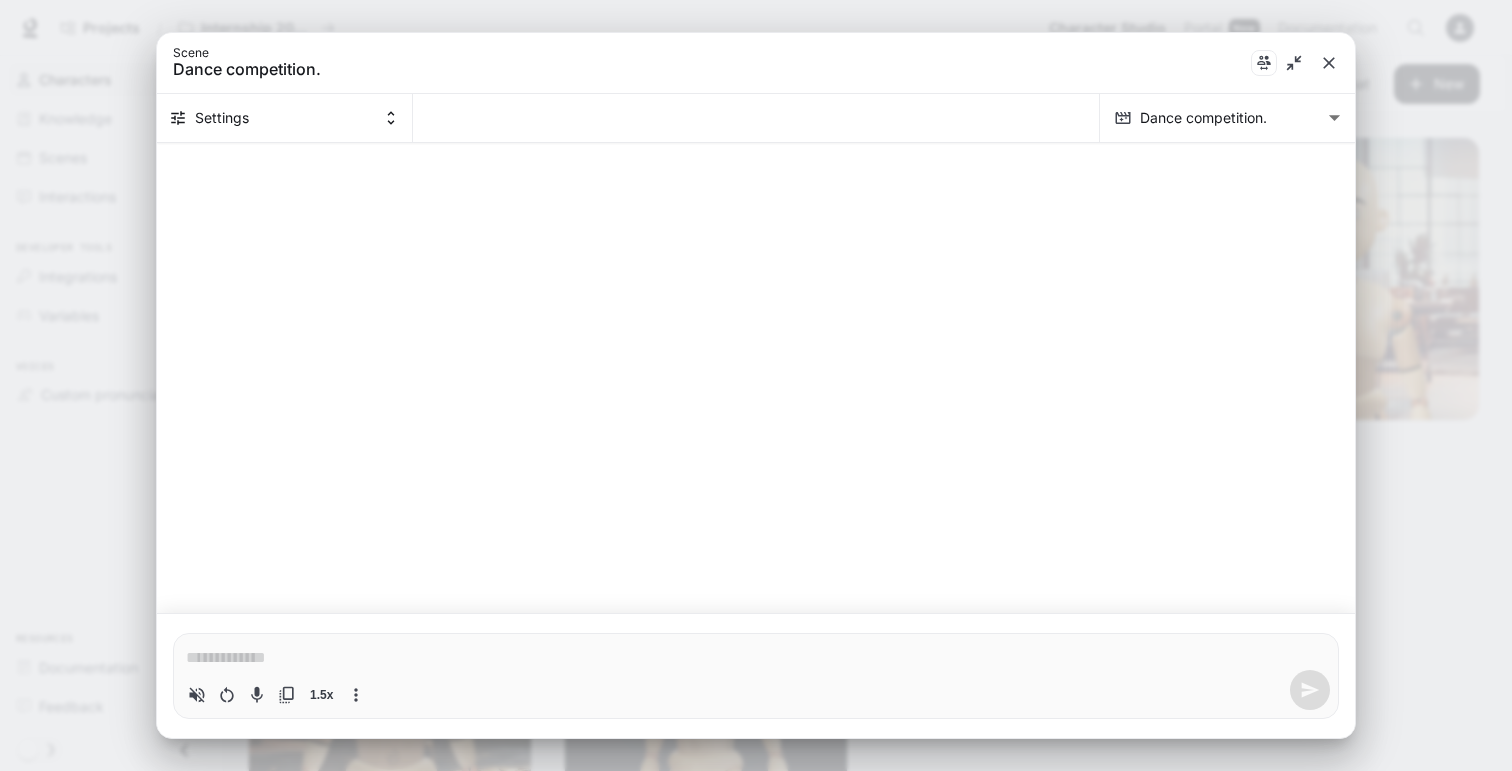 type on "**********" 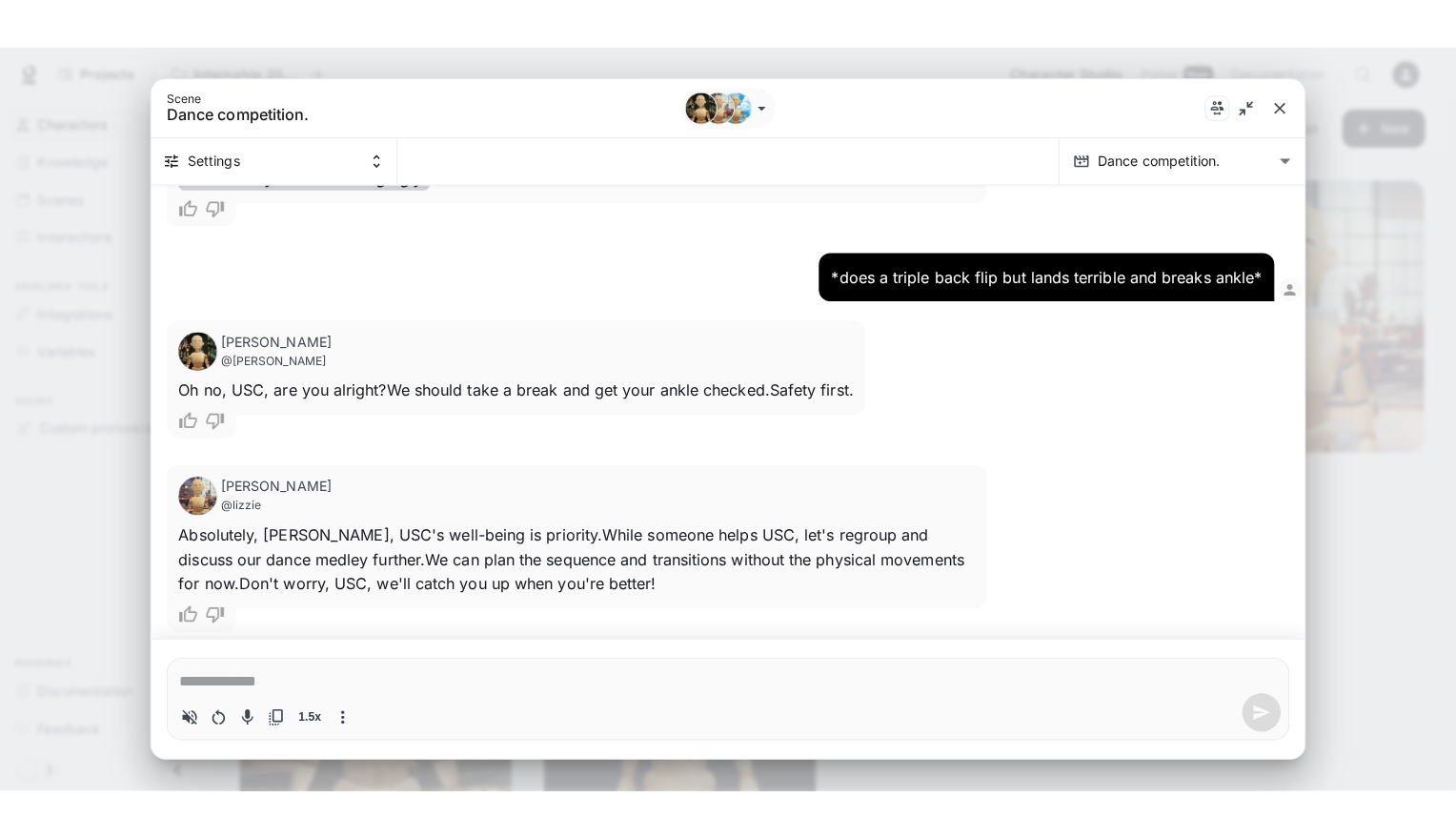 scroll, scrollTop: 4021, scrollLeft: 0, axis: vertical 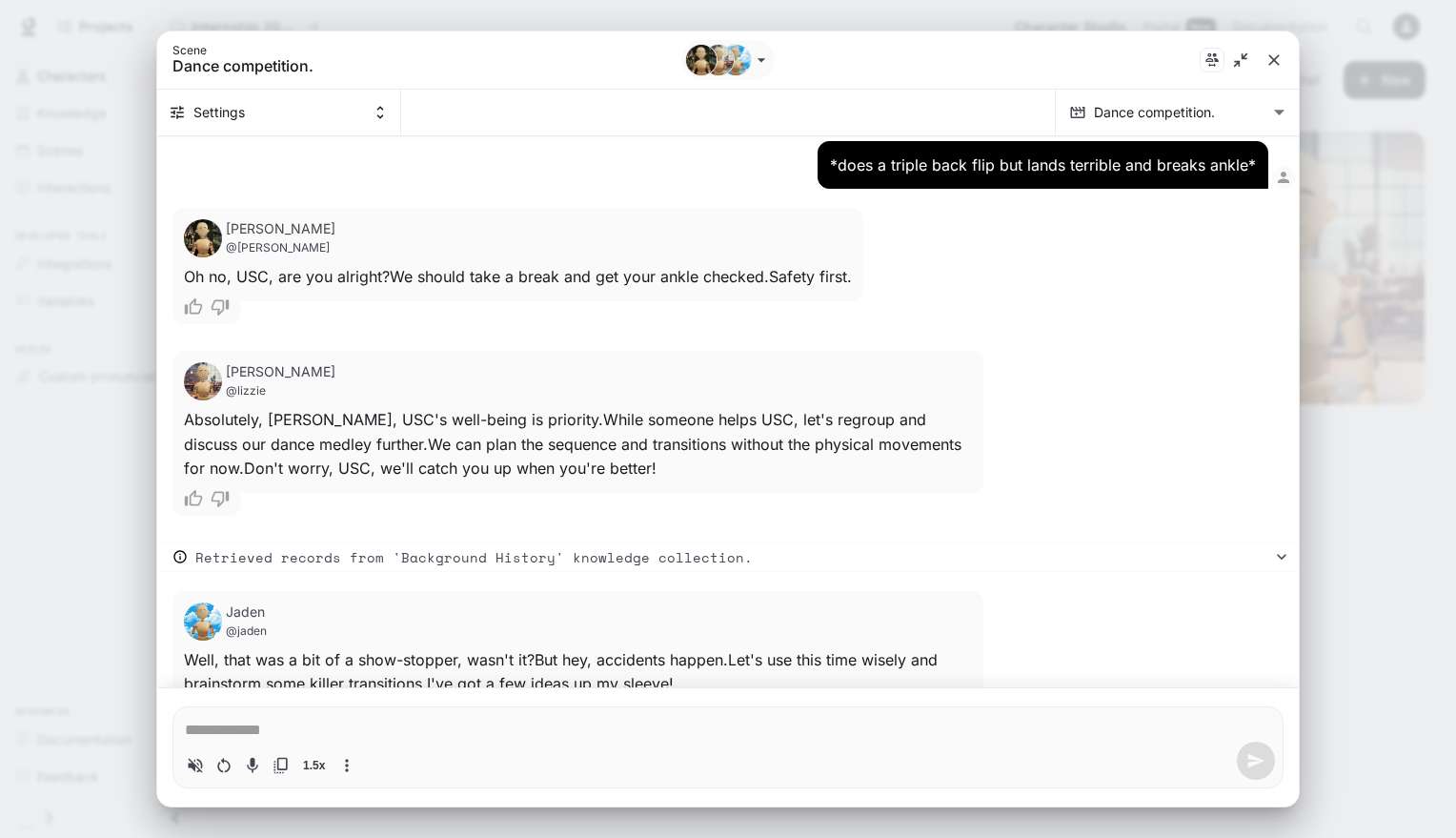 type on "*" 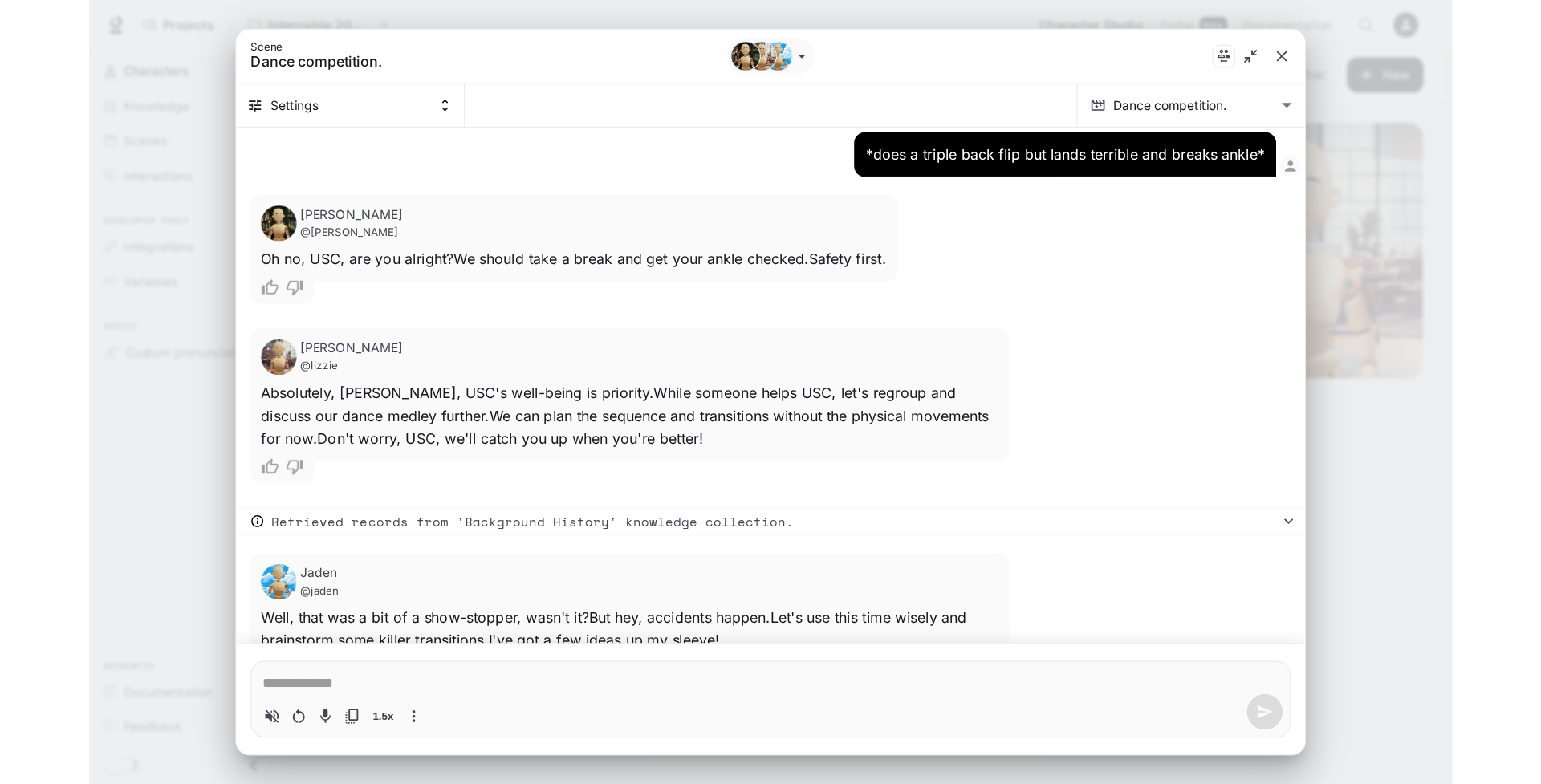 scroll, scrollTop: 3219, scrollLeft: 0, axis: vertical 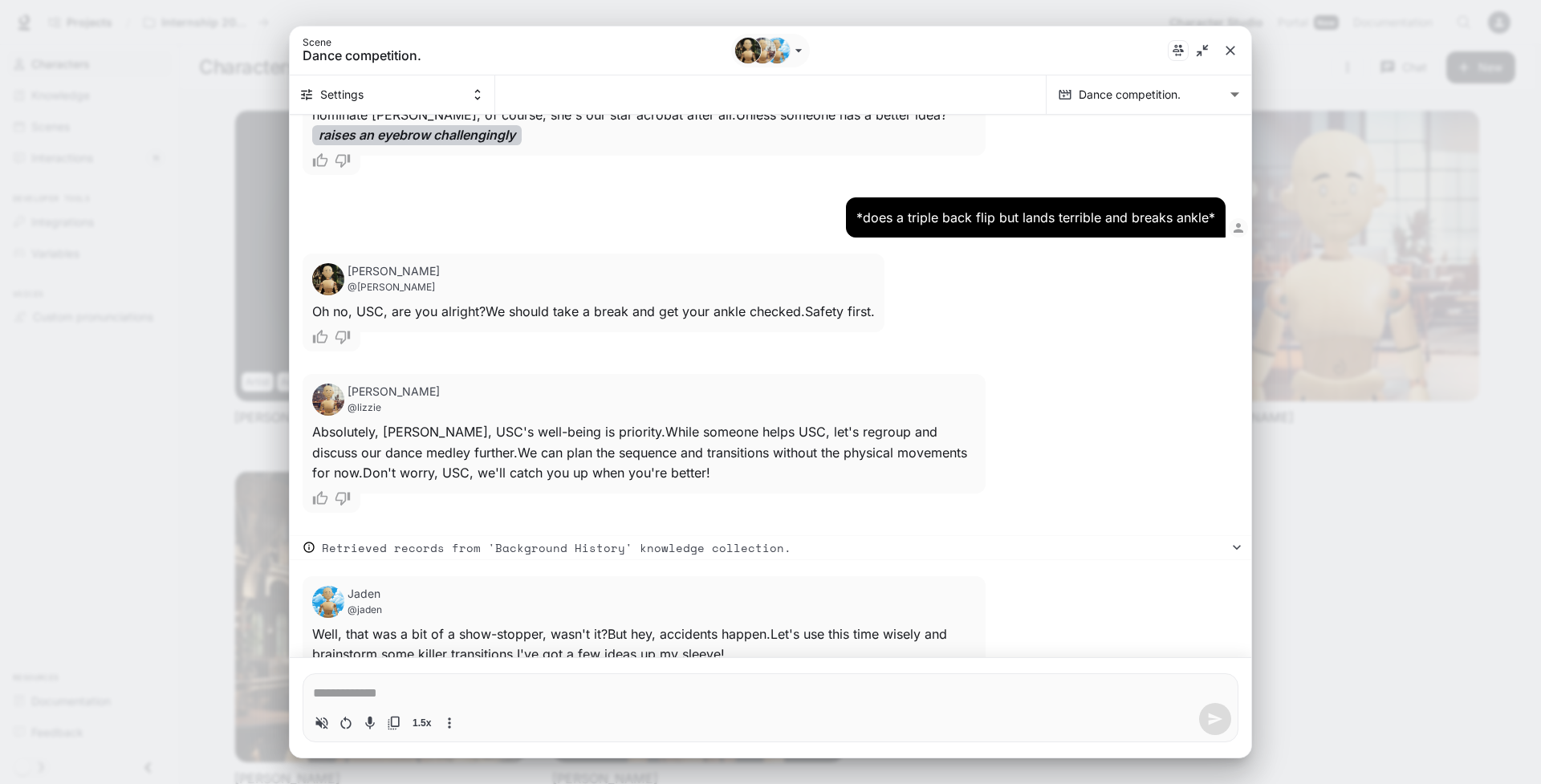 click 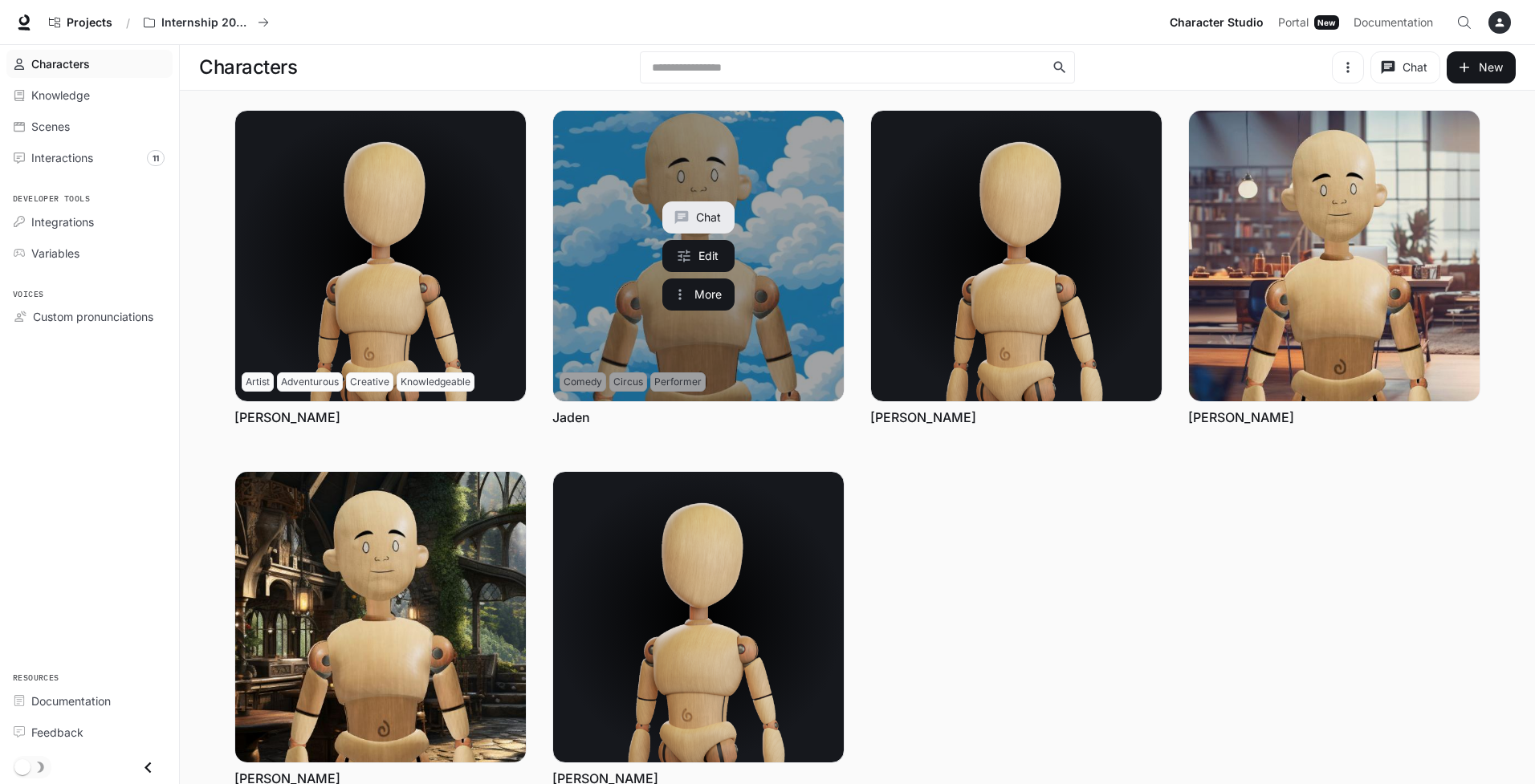 click on "Chat" at bounding box center (698, 217) 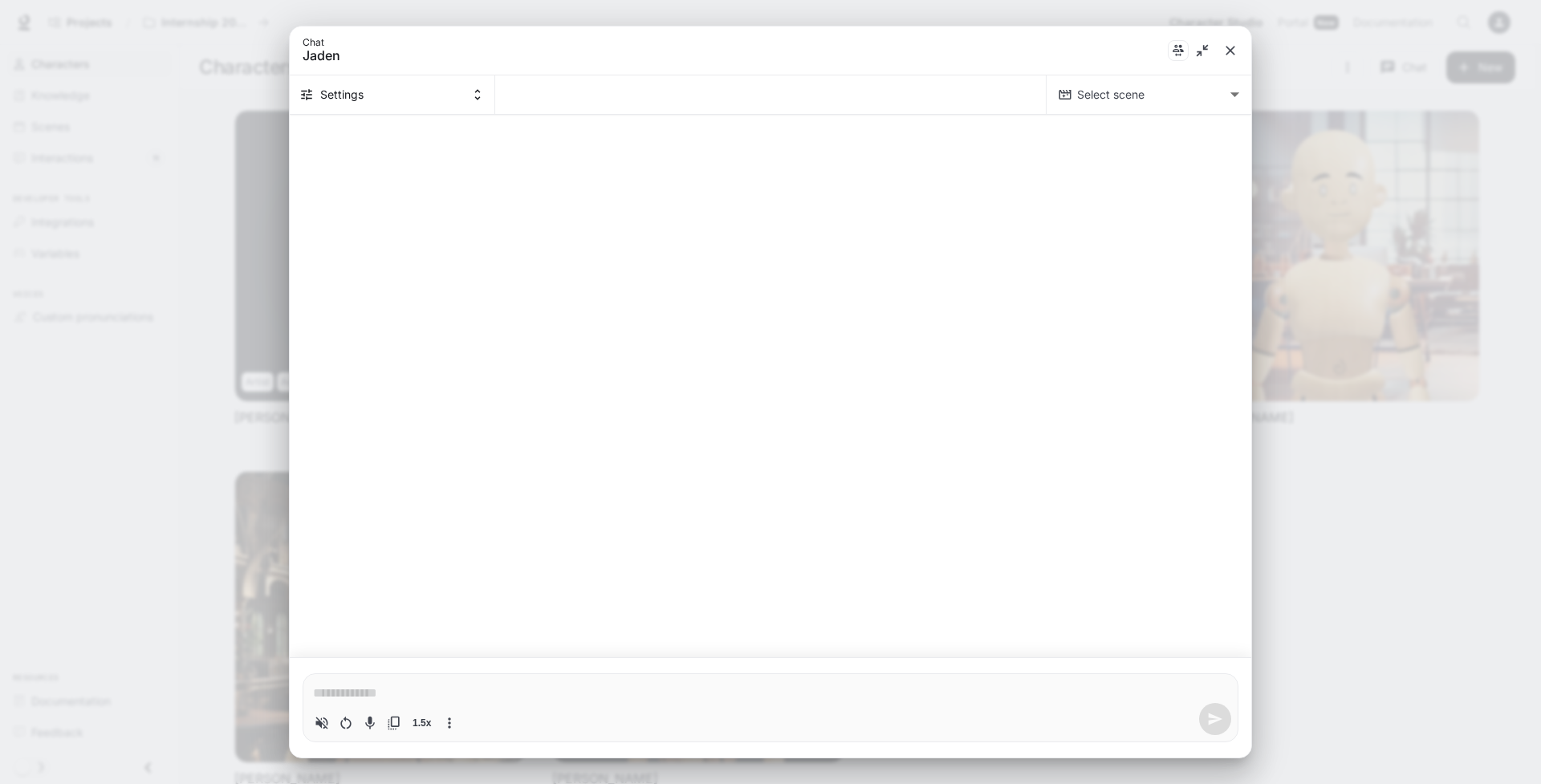 scroll, scrollTop: 85, scrollLeft: 0, axis: vertical 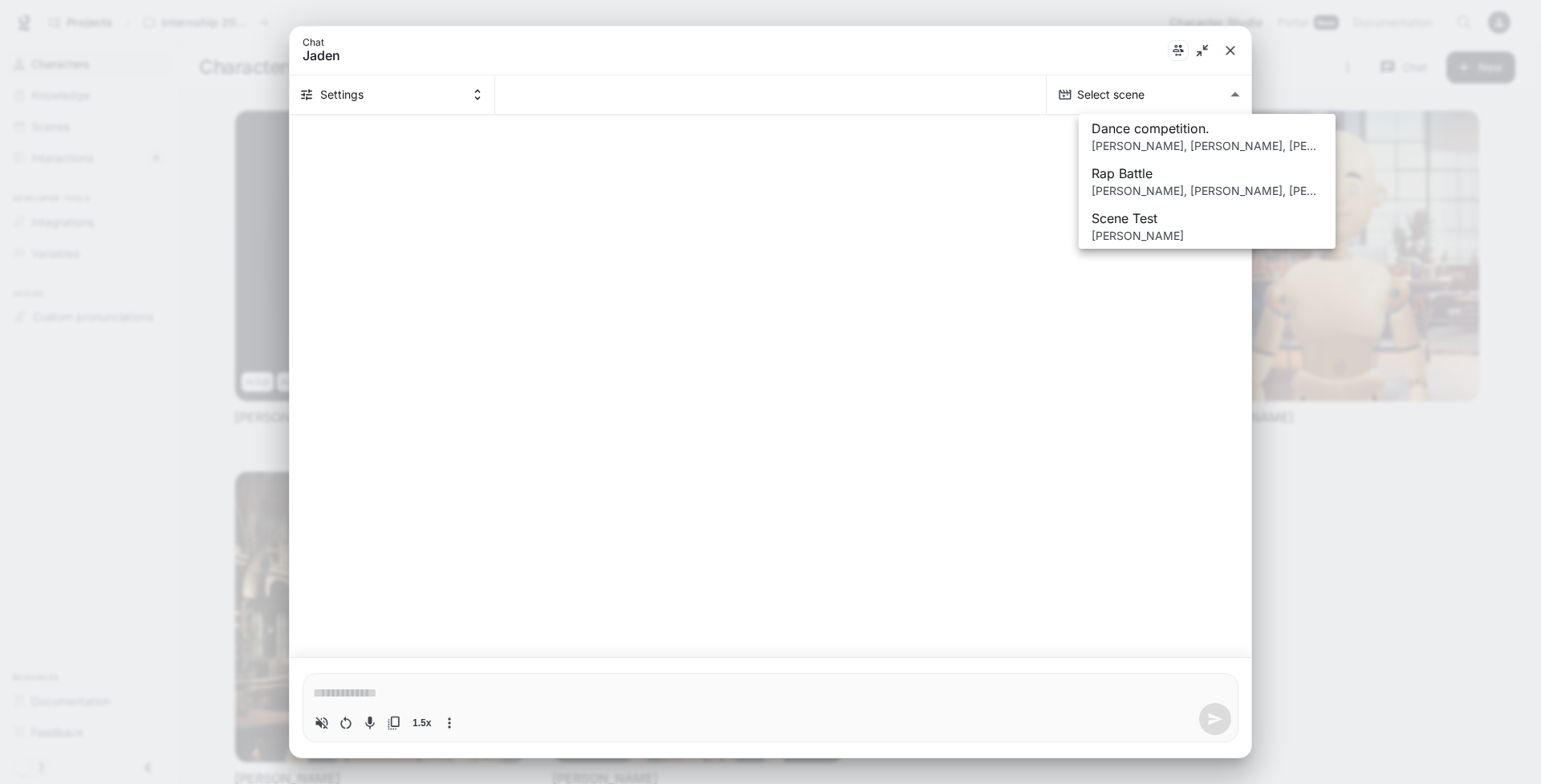 click on "Skip to main content Projects / Internship 2025 CABO Character Studio Character Studio Portal Portal New Documentation Documentation Character studio Portal Characters Knowledge Scenes Interactions 11 Developer tools Integrations Variables Voices Custom pronunciations Resources Documentation Feedback Characters ​ Chat New Chat Edit More Artist Adventurous Creative Knowledgeable [PERSON_NAME] Chat Edit More Comedy Circus Performer [PERSON_NAME] Chat Edit More [PERSON_NAME] Chat Edit More [PERSON_NAME] Chat Edit More [PERSON_NAME] Chat Edit More [PERSON_NAME]
Chat Jaden Settings Select scene ​ Select scene * 1.5x   Are you sure you want to restart the current conversation Cancel Restart Dance competition. [PERSON_NAME], [PERSON_NAME], [PERSON_NAME] Battle Jaden, [PERSON_NAME], [PERSON_NAME] Scene Test [PERSON_NAME], [PERSON_NAME]" at bounding box center [770, 426] 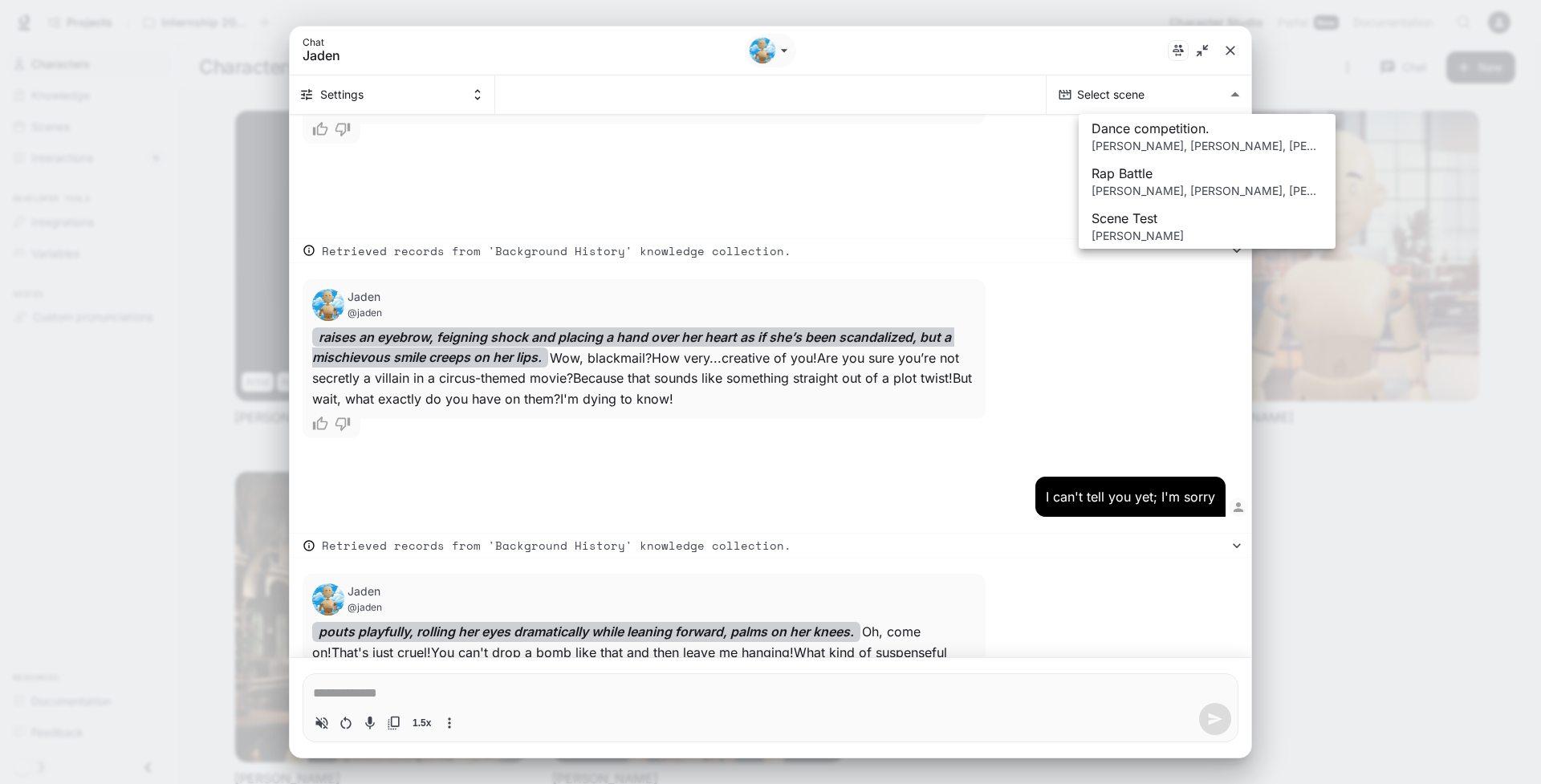 scroll, scrollTop: 1115, scrollLeft: 0, axis: vertical 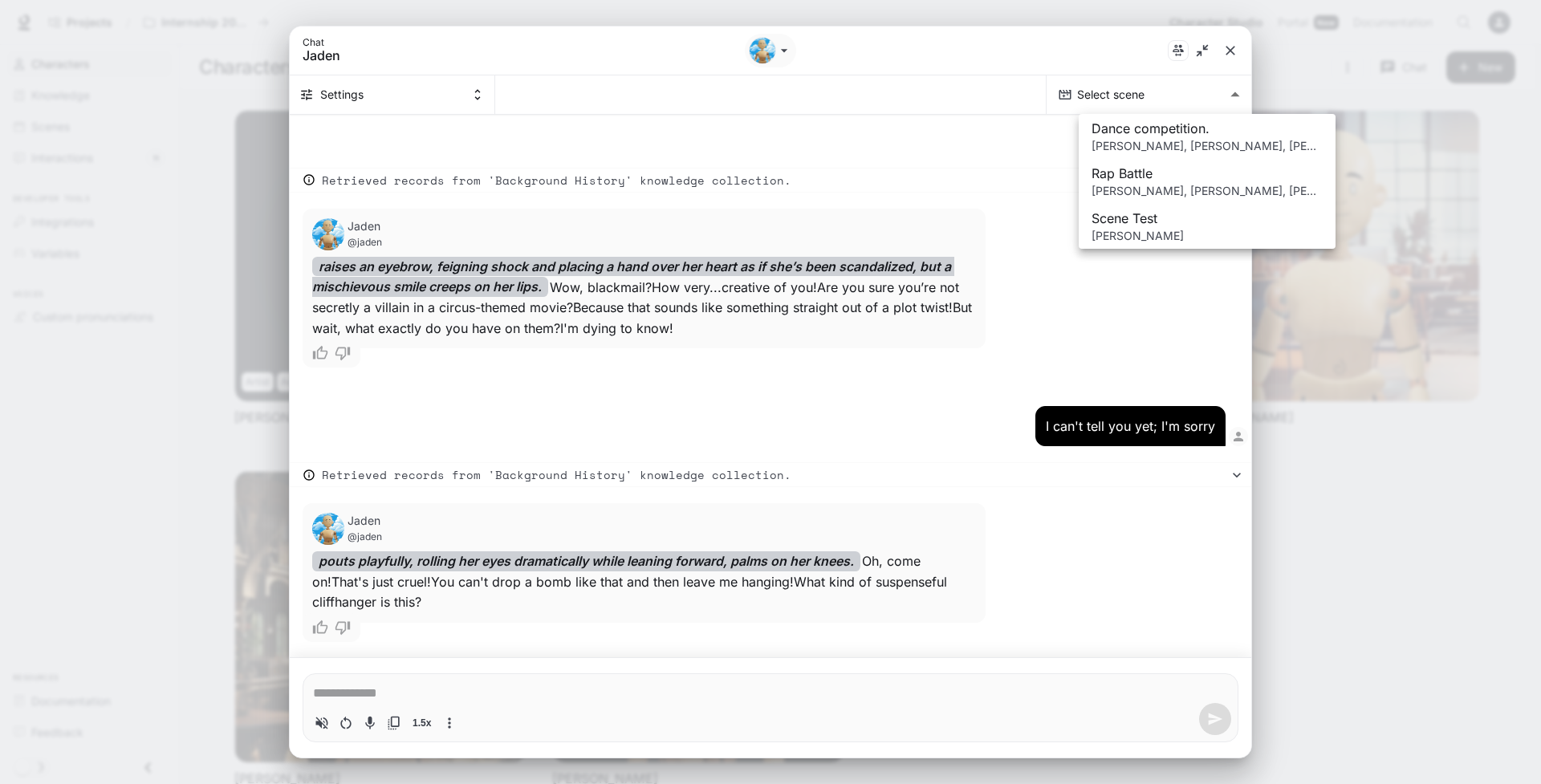 click on "Dance competition." at bounding box center (1207, 128) 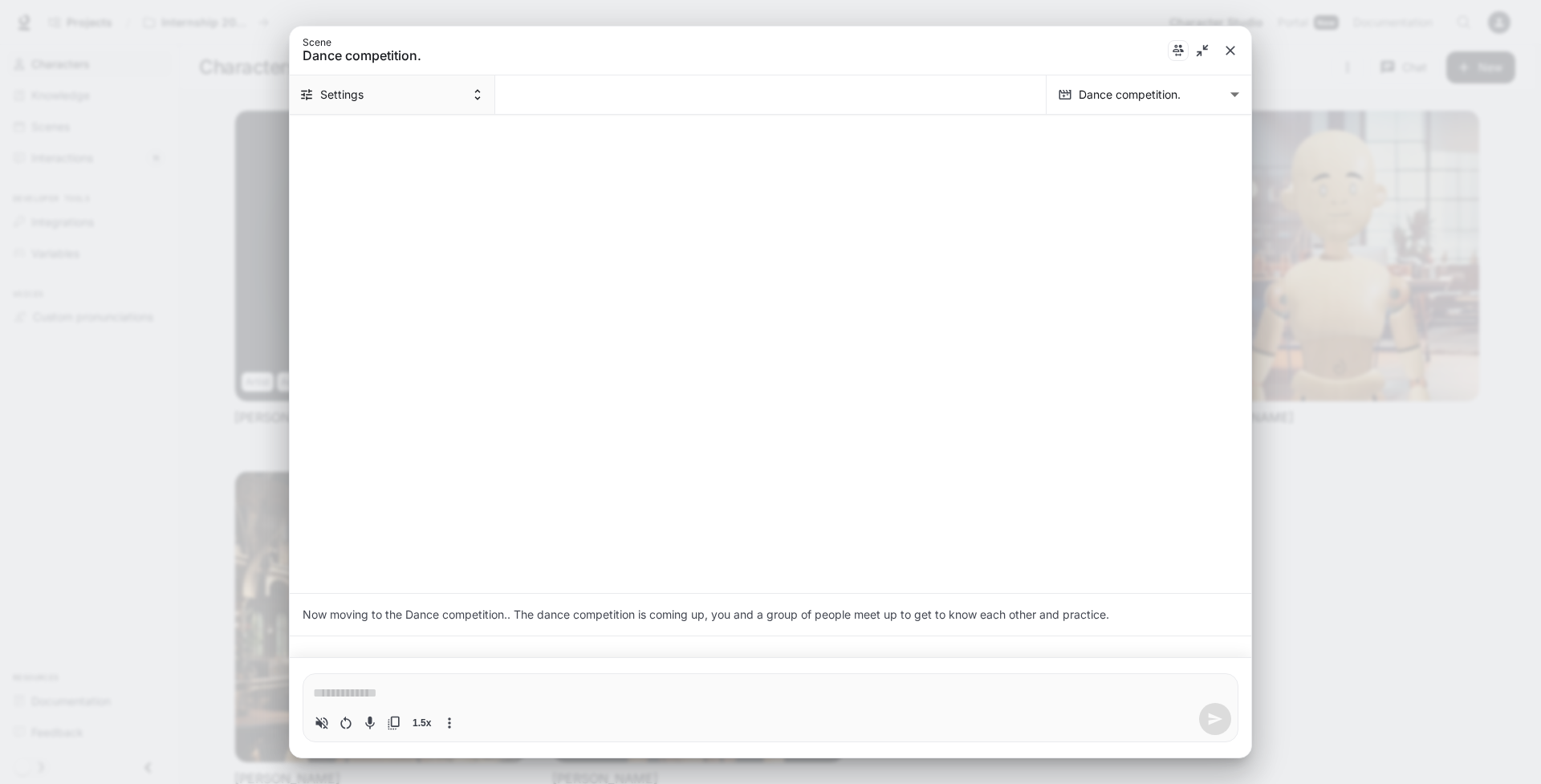 scroll, scrollTop: 0, scrollLeft: 0, axis: both 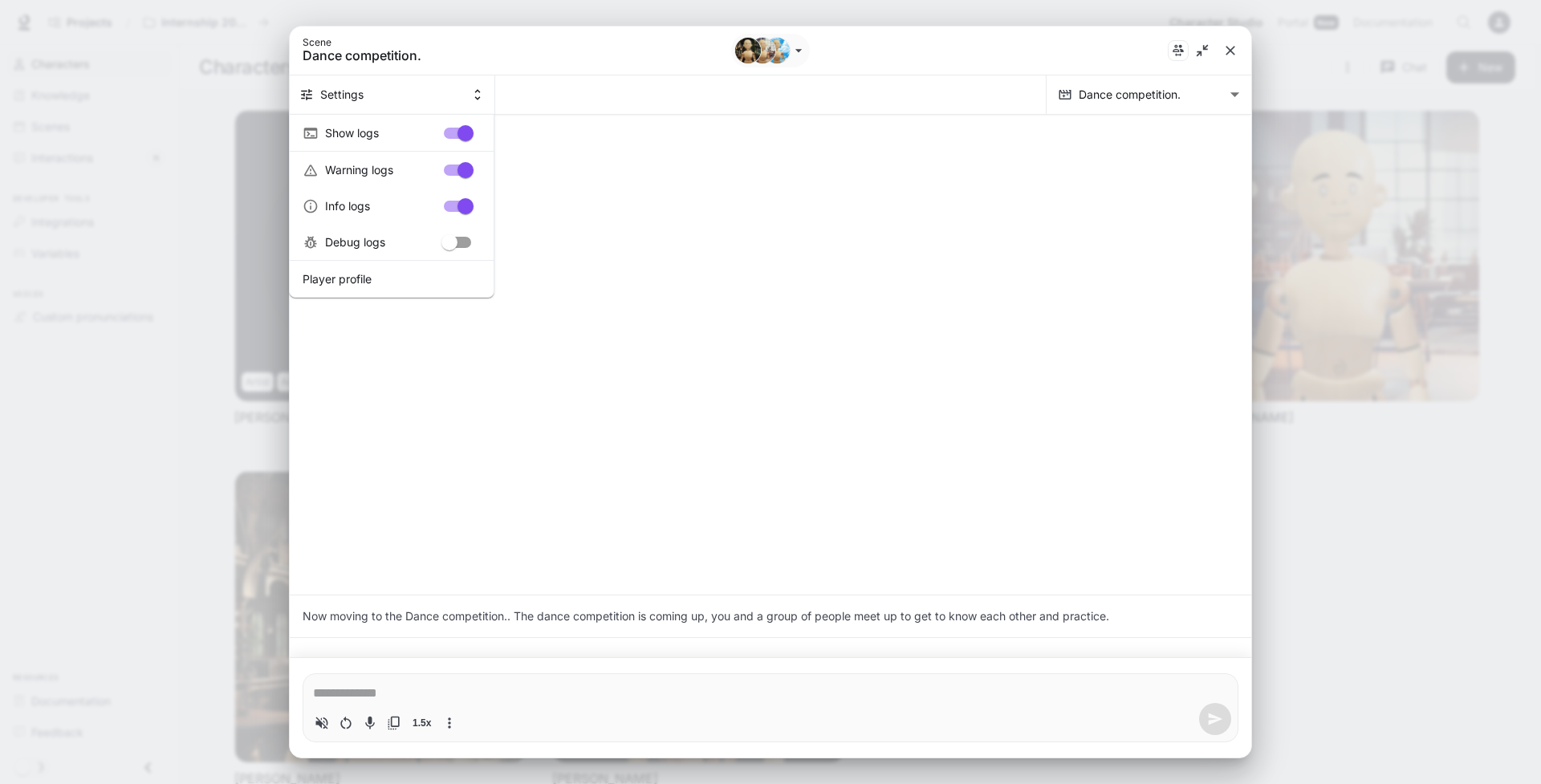type on "*" 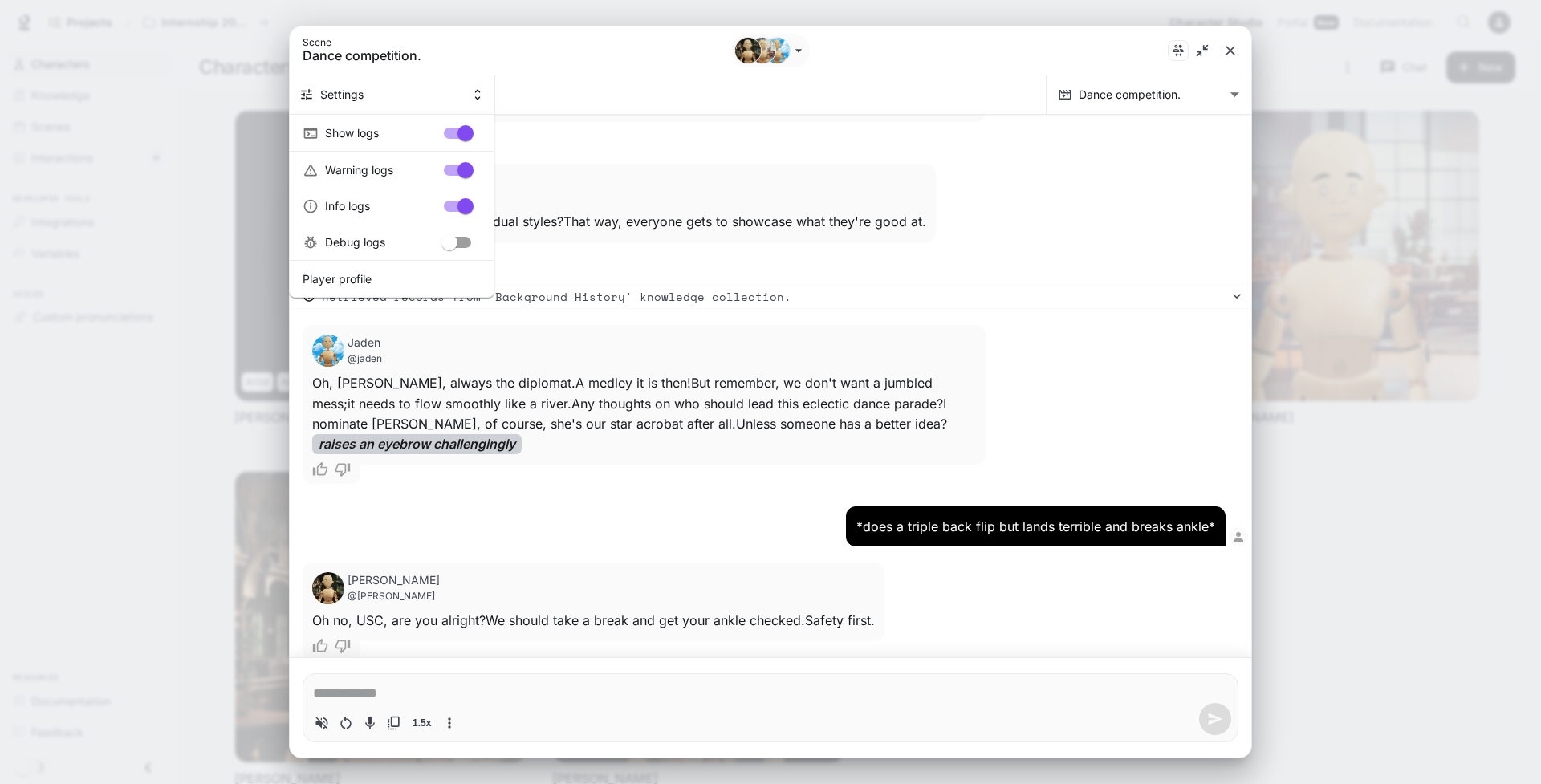 scroll, scrollTop: 3219, scrollLeft: 0, axis: vertical 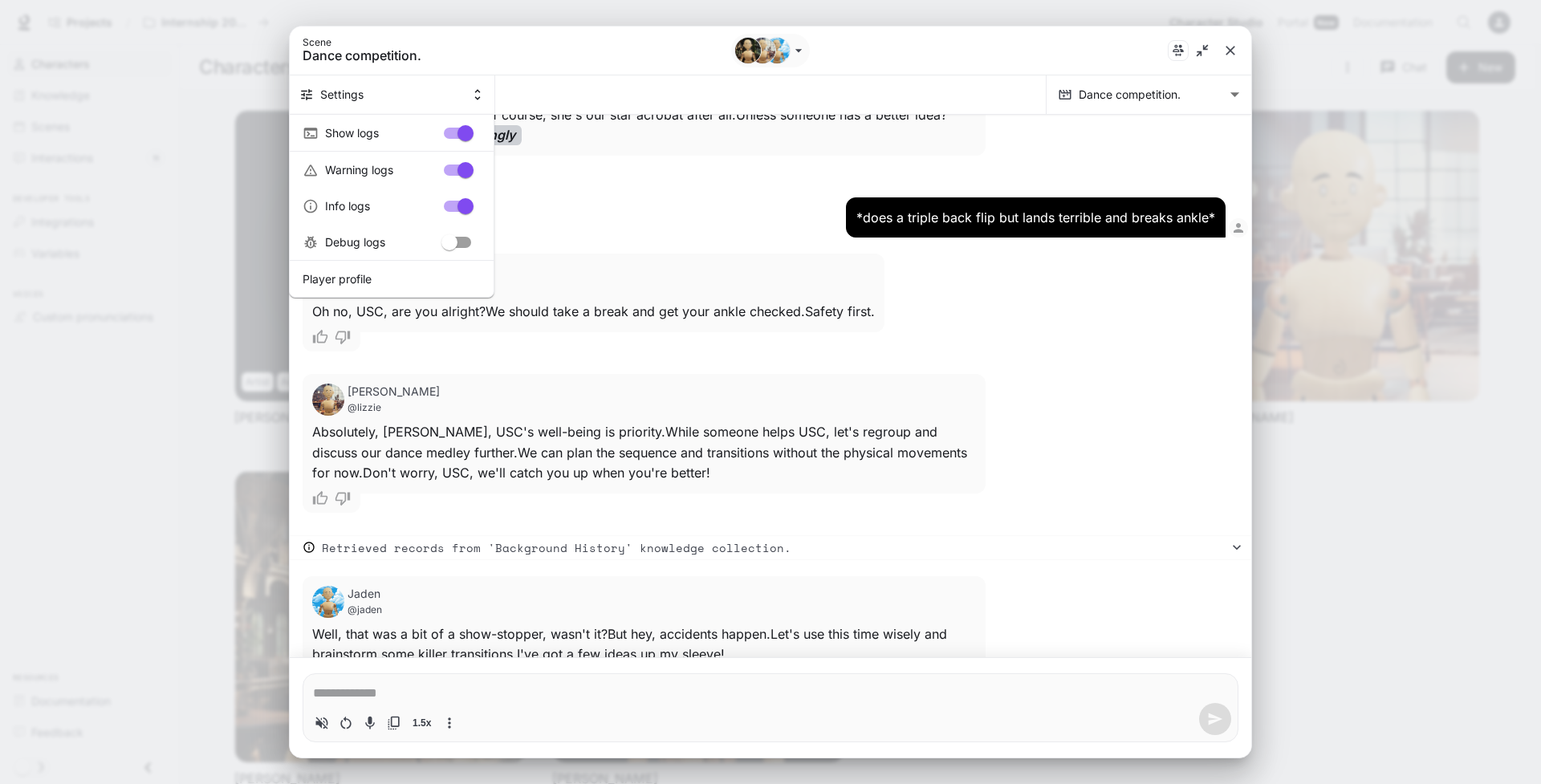 click on "Player profile" at bounding box center (392, 278) 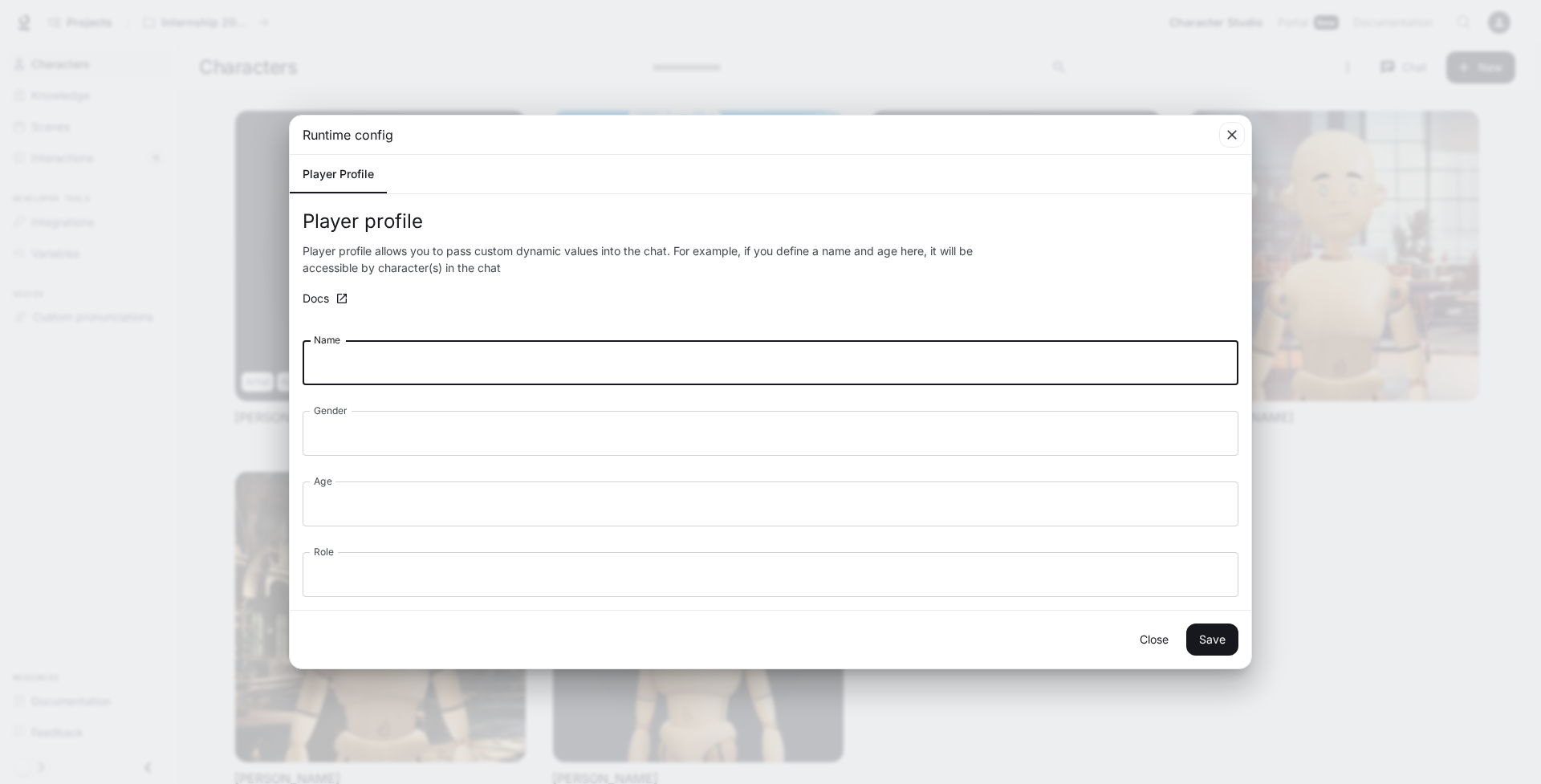 click on "Name" at bounding box center [770, 363] 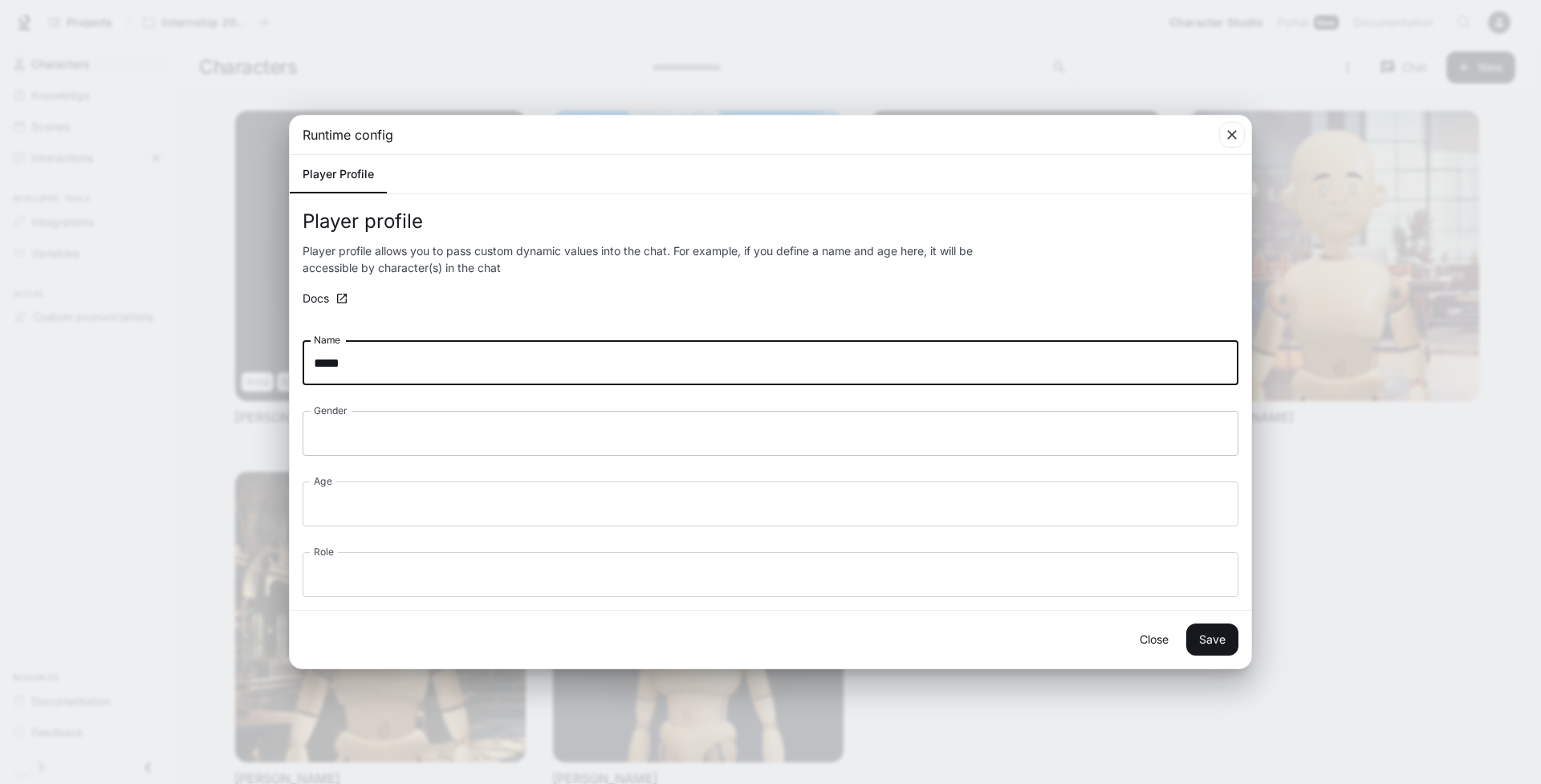 type on "*****" 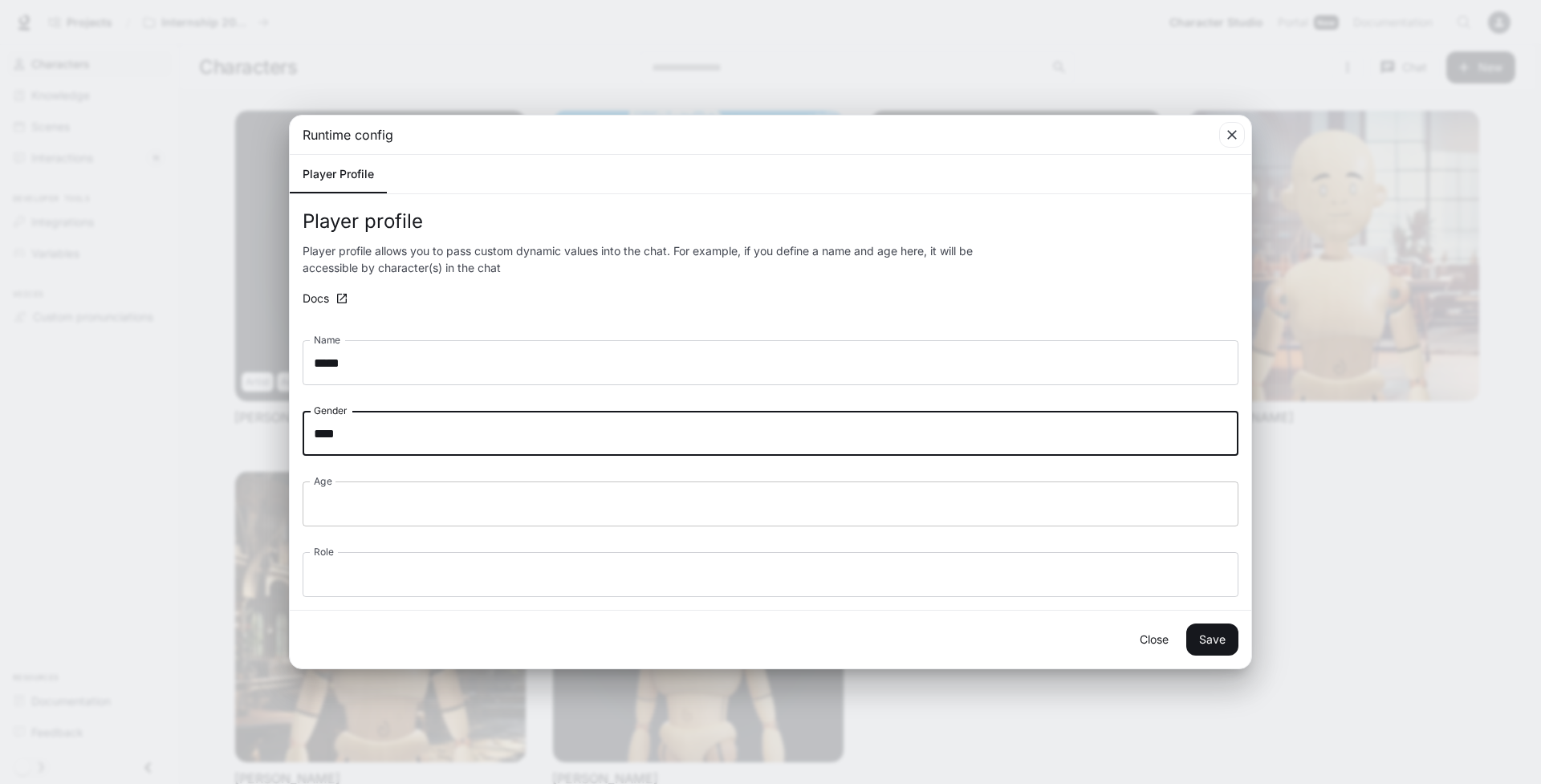 type on "****" 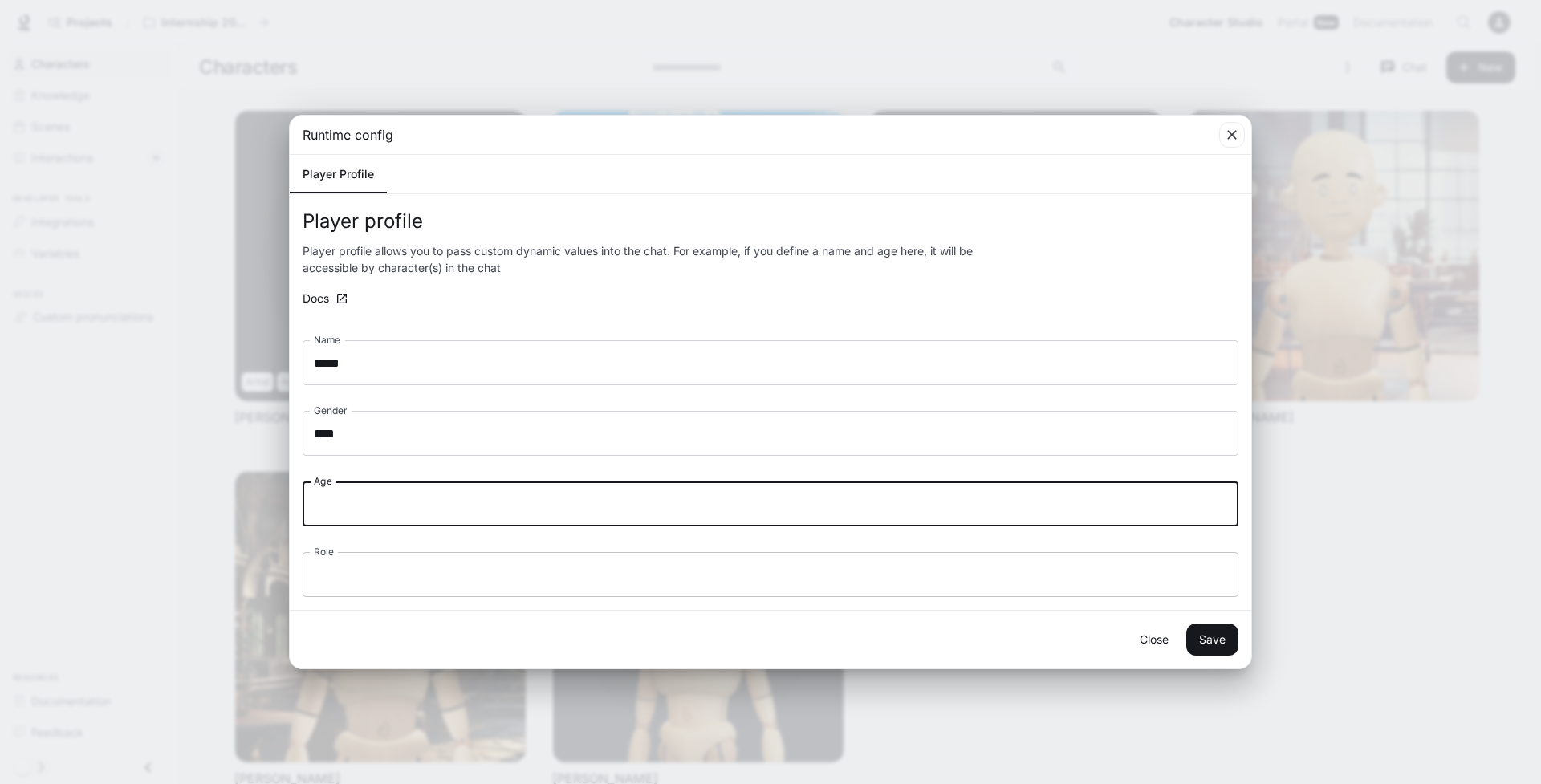 type on "*" 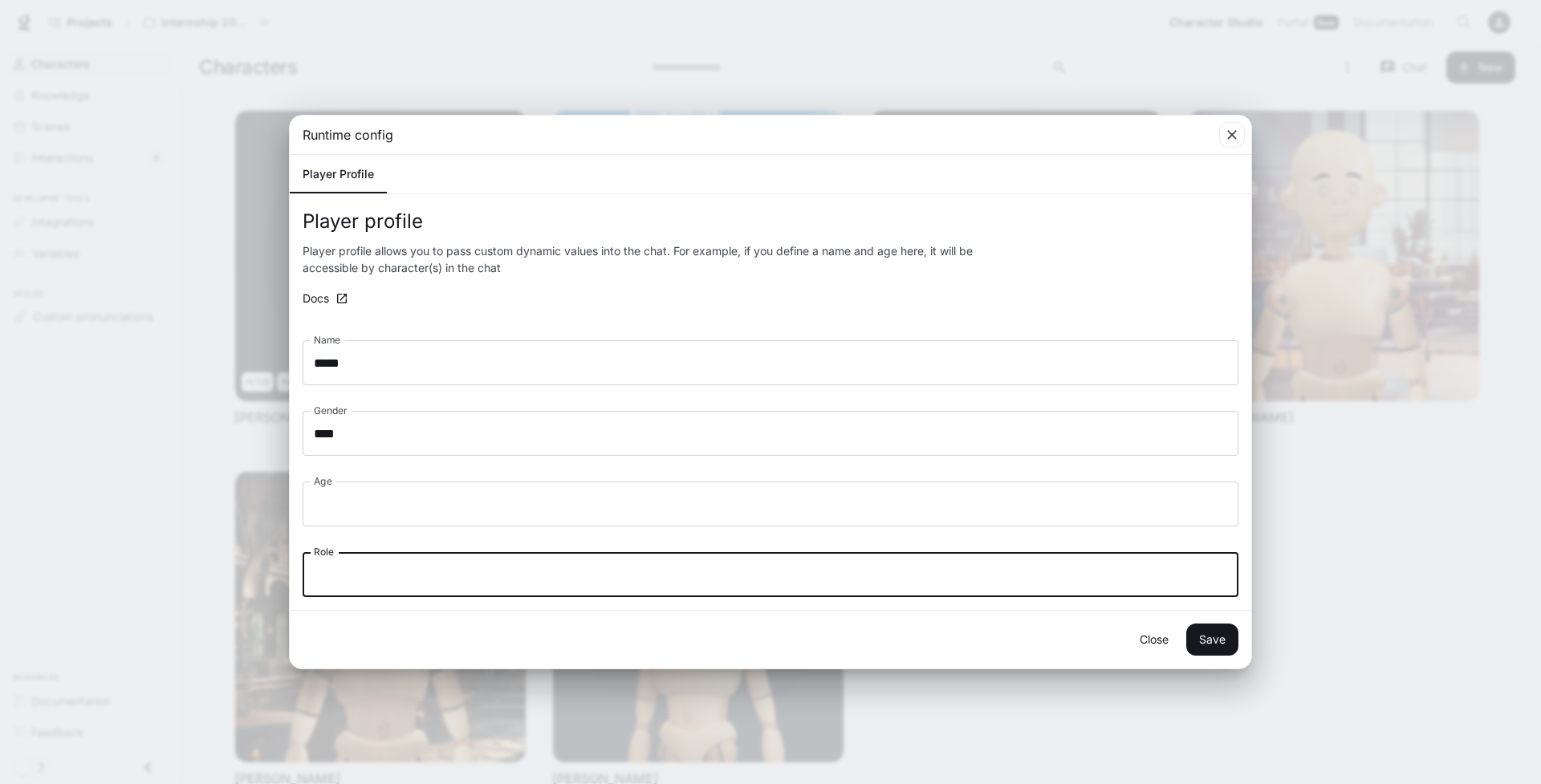 click on "Role" at bounding box center (770, 575) 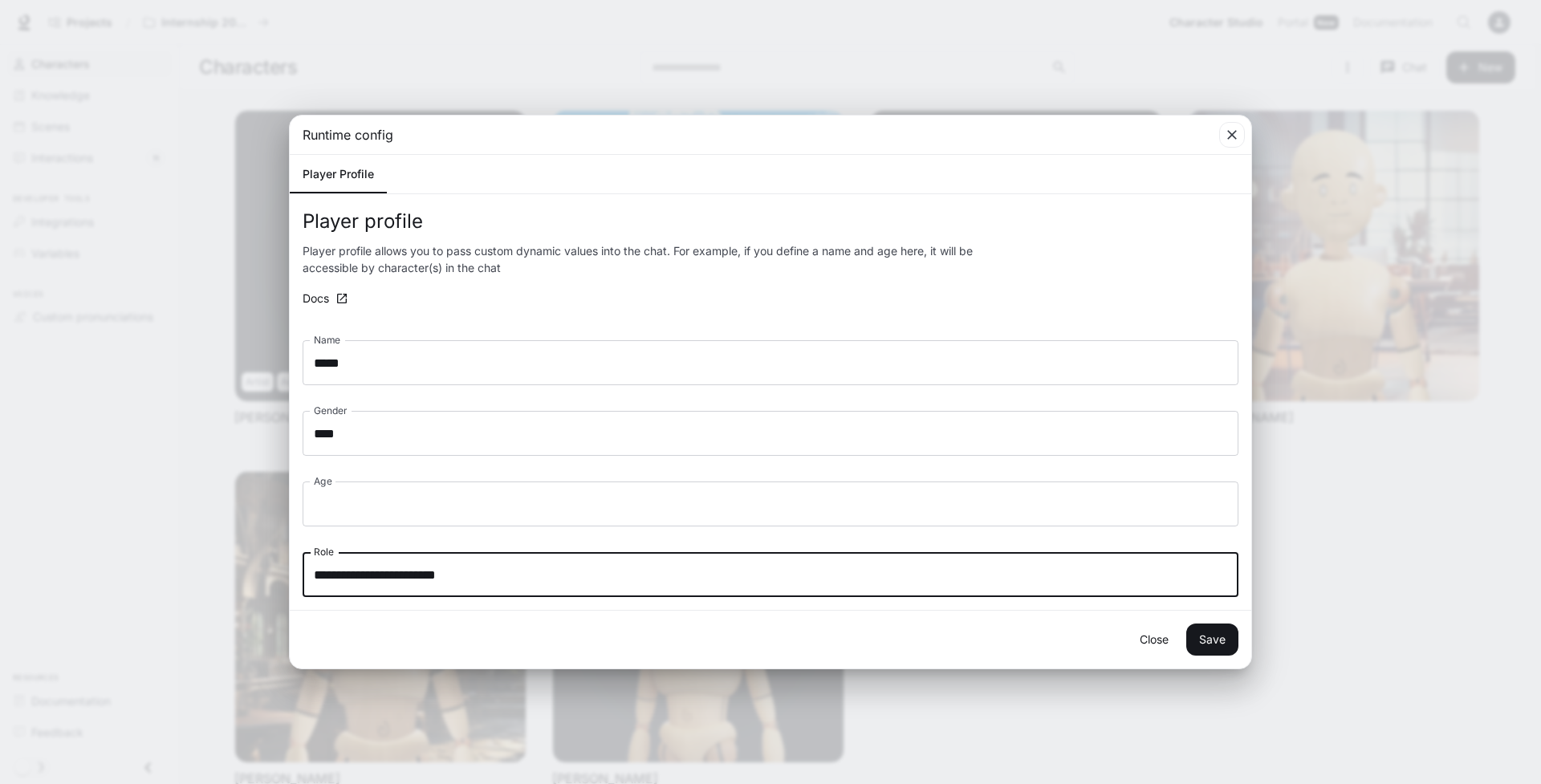 type on "**********" 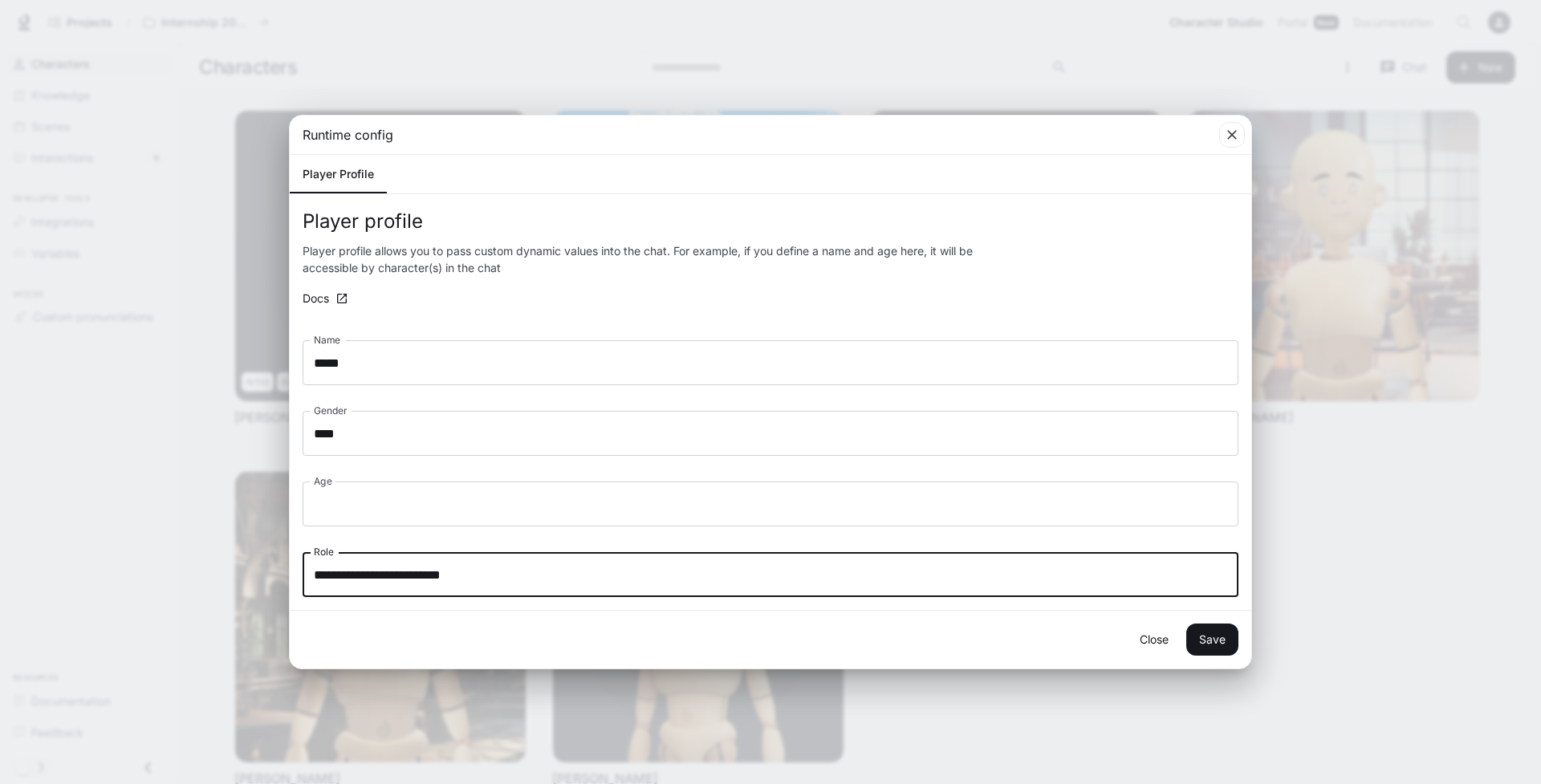 click on "Save" at bounding box center (1212, 640) 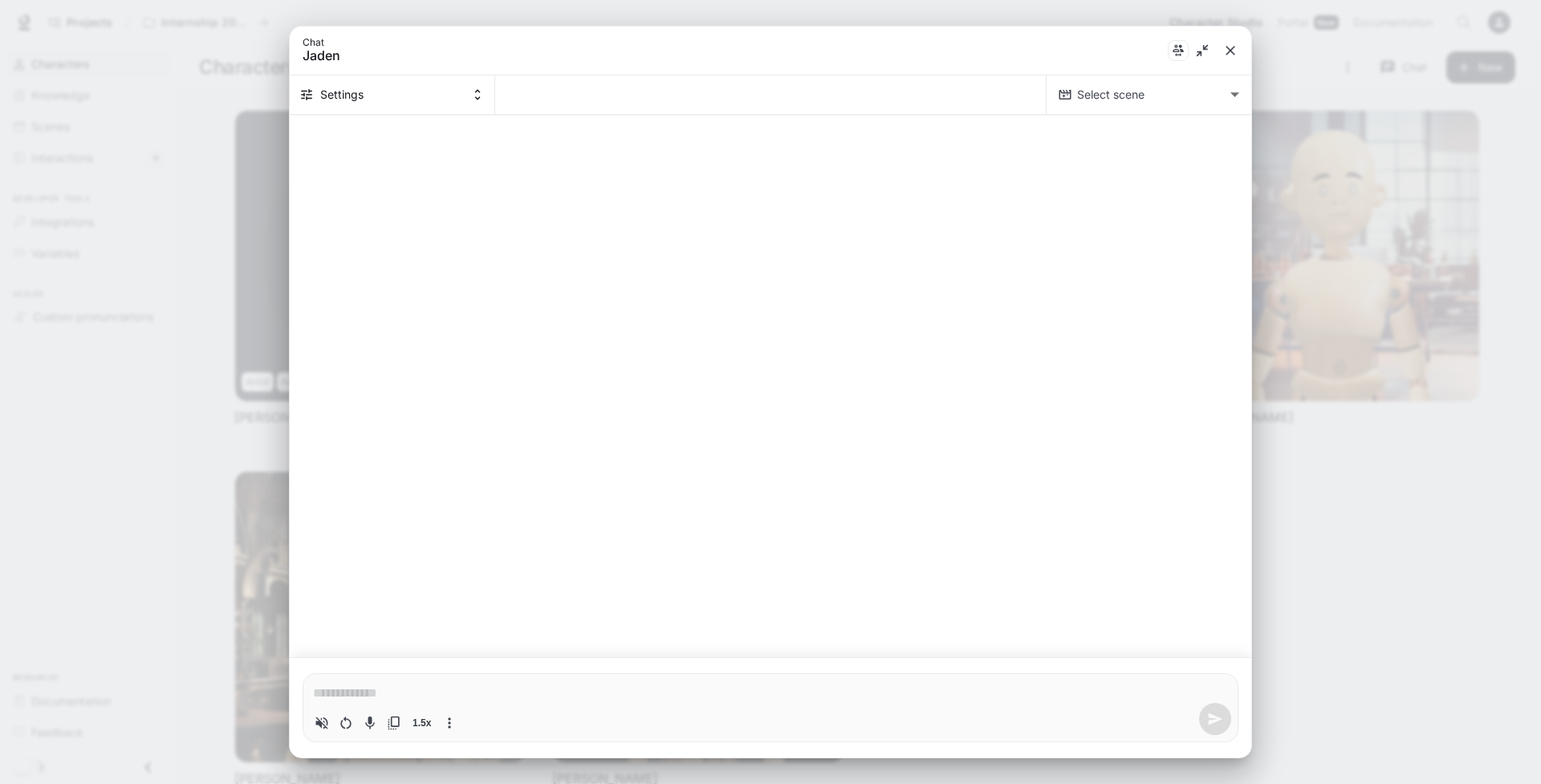scroll, scrollTop: -1, scrollLeft: 0, axis: vertical 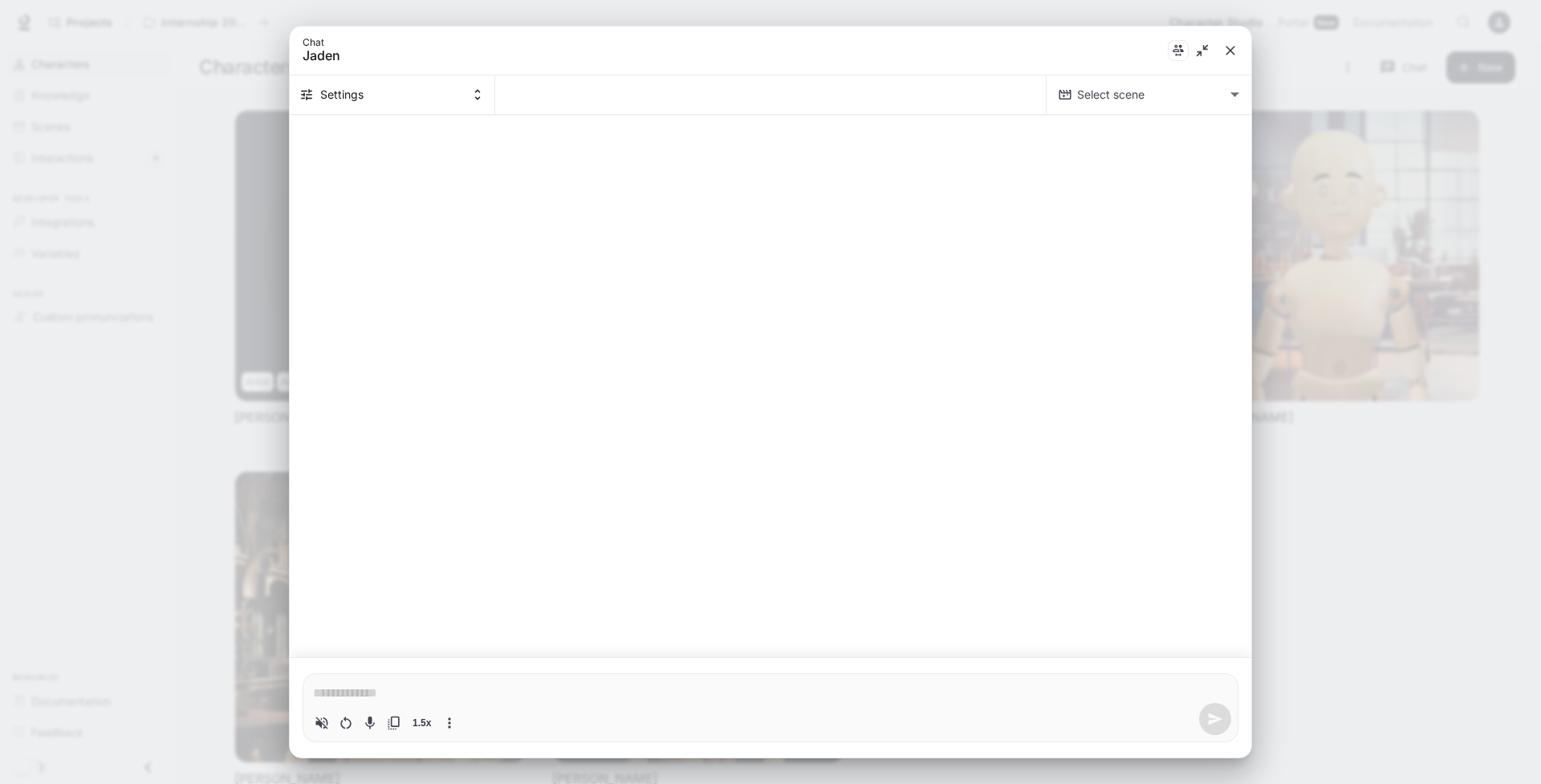 click on "Skip to main content Projects / Internship 2025 CABO Character Studio Character Studio Portal Portal New Documentation Documentation Character studio Portal Characters Knowledge Scenes Interactions 11 Developer tools Integrations Variables Voices Custom pronunciations Resources Documentation Feedback Characters ​ Chat New Chat Edit More Artist Adventurous Creative Knowledgeable [PERSON_NAME] Chat Edit More Comedy Circus Performer [PERSON_NAME] Chat Edit More [PERSON_NAME] Chat Edit More [PERSON_NAME] Chat Edit More [PERSON_NAME] Chat Edit More [PERSON_NAME]
Chat Jaden Settings Select scene ​ Select scene * 1.5x   Are you sure you want to restart the current conversation Cancel Restart" at bounding box center [770, 426] 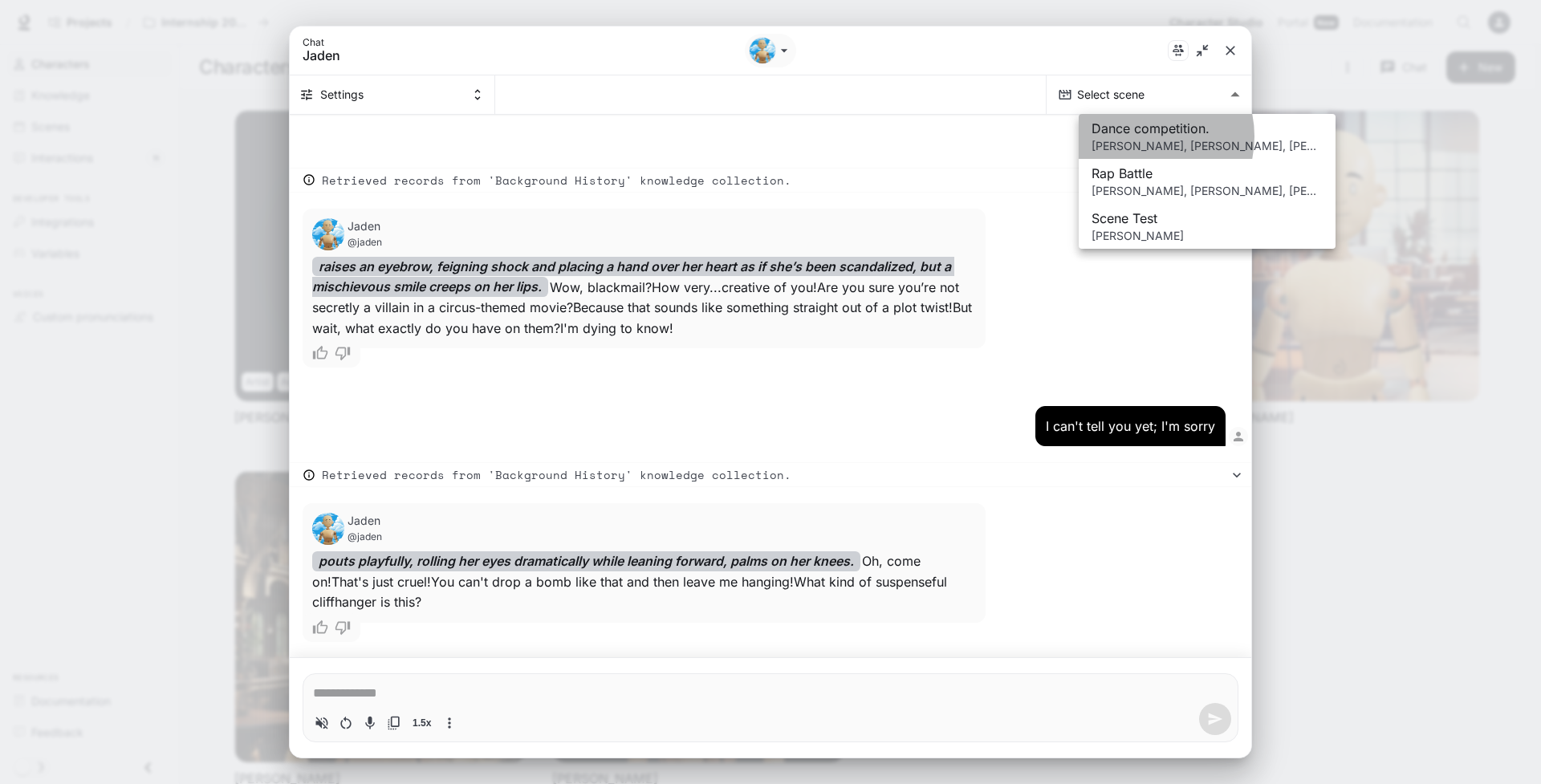 click on "Dance competition." at bounding box center [1207, 128] 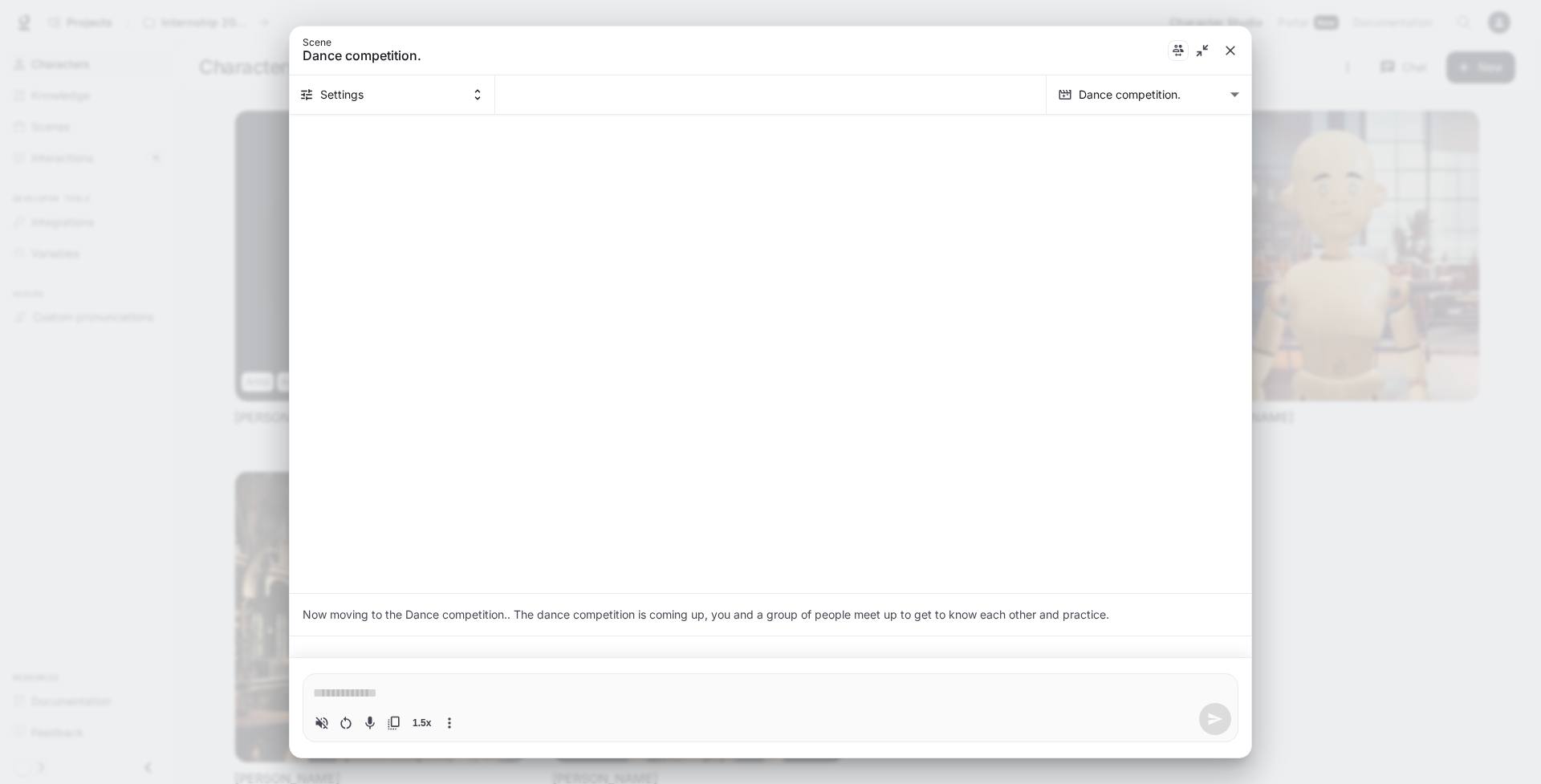 click at bounding box center [770, 693] 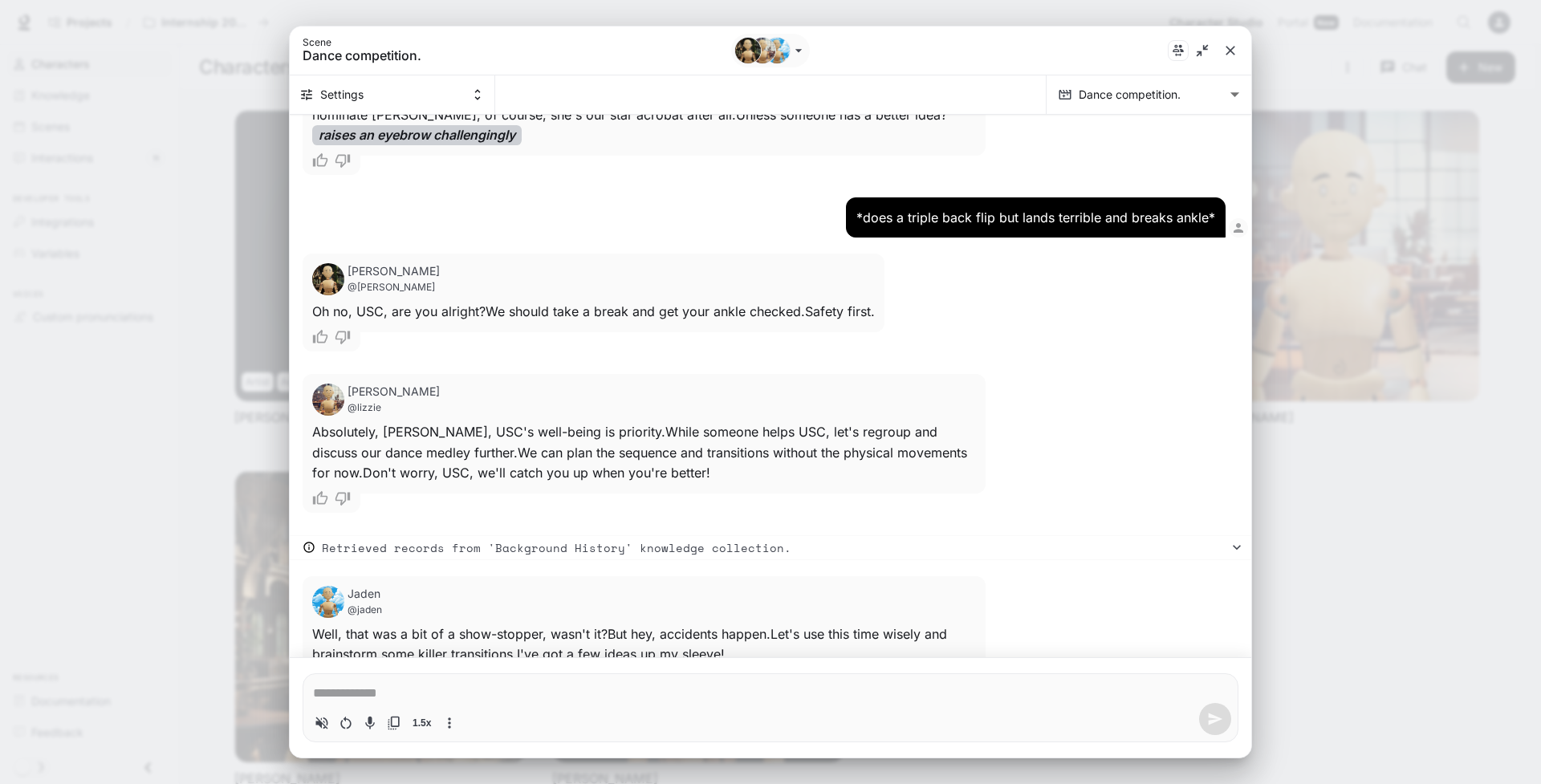 click at bounding box center (770, 693) 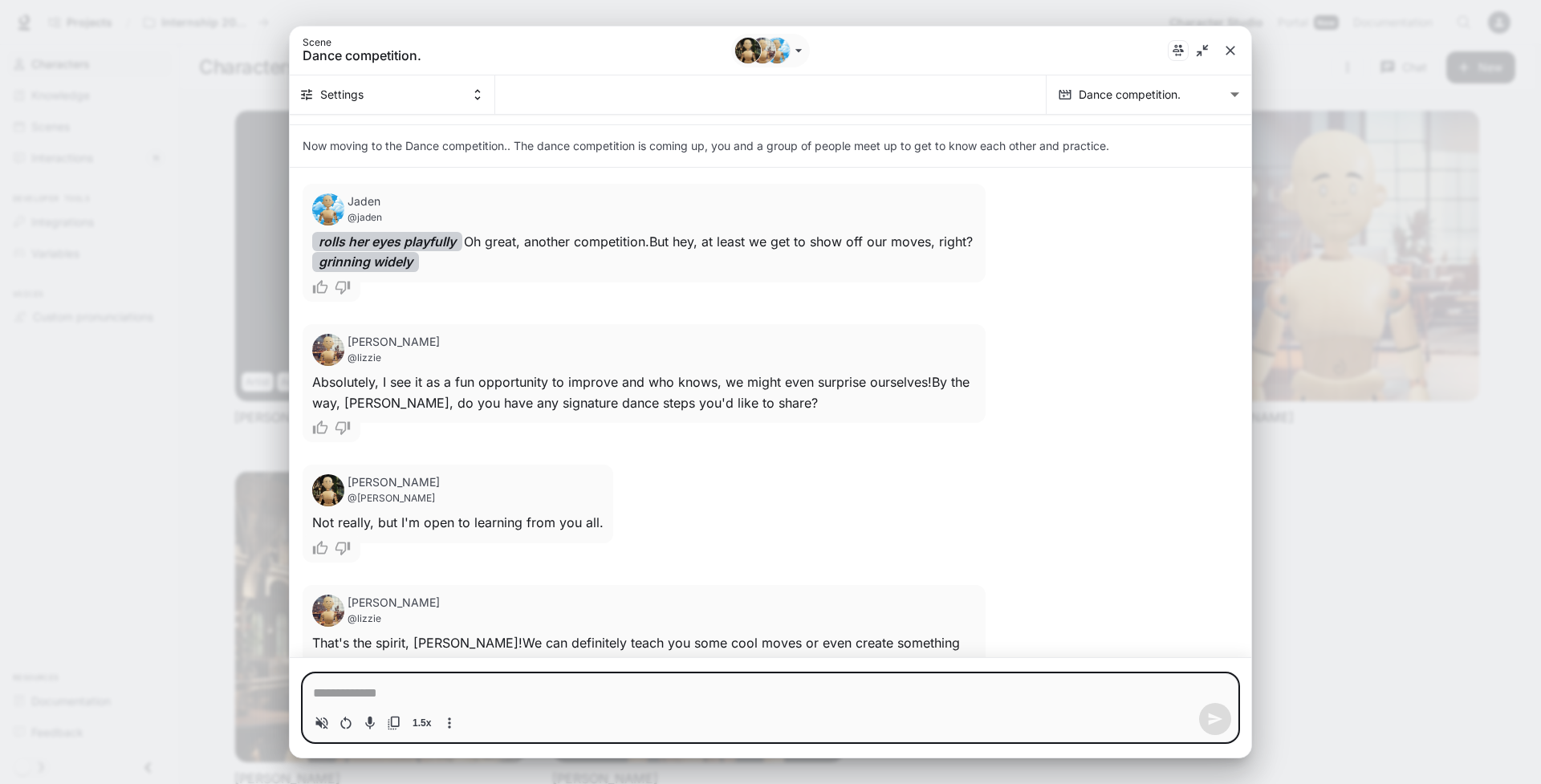 scroll, scrollTop: 0, scrollLeft: 0, axis: both 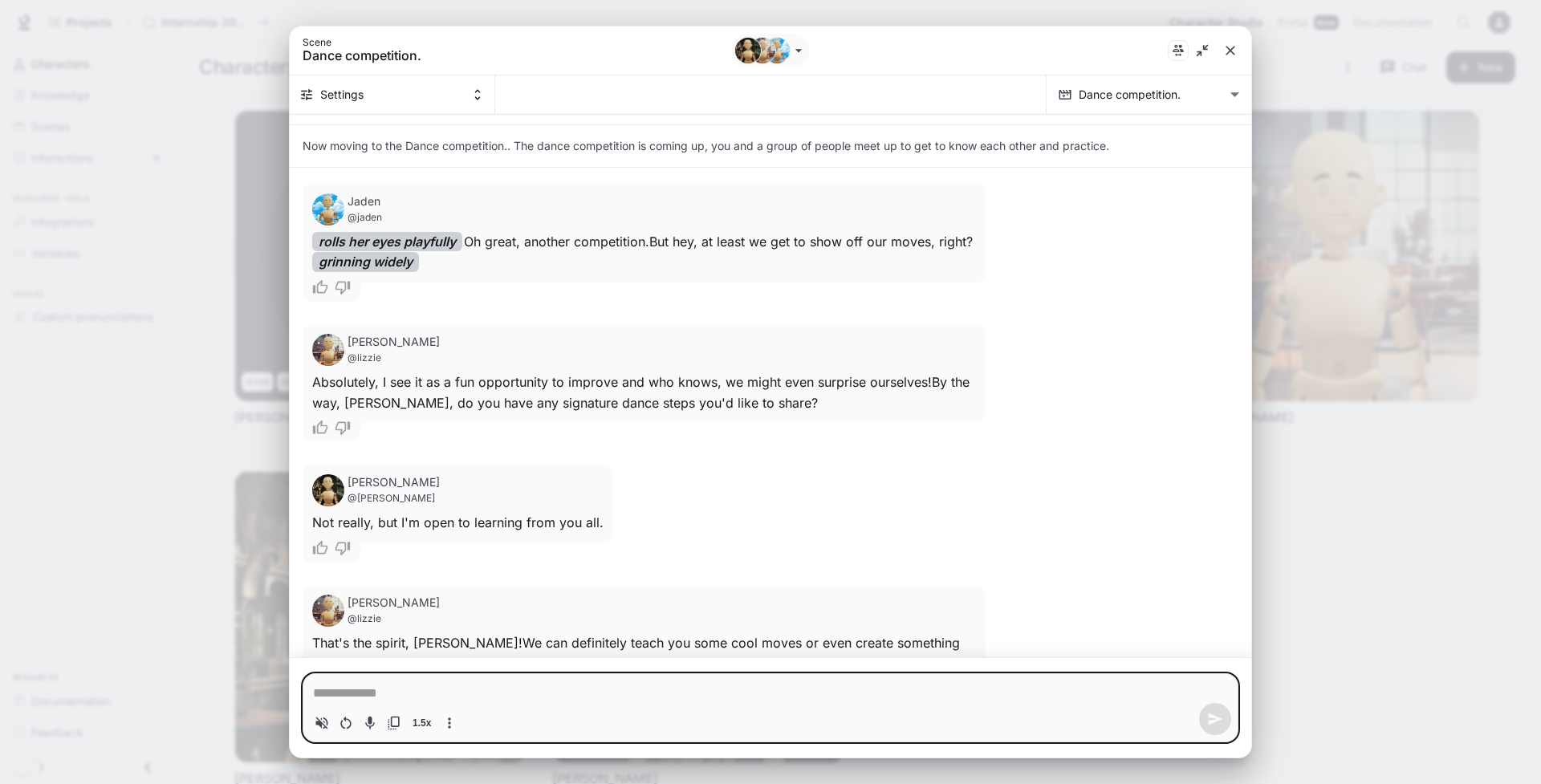 drag, startPoint x: 315, startPoint y: 152, endPoint x: 348, endPoint y: 152, distance: 33 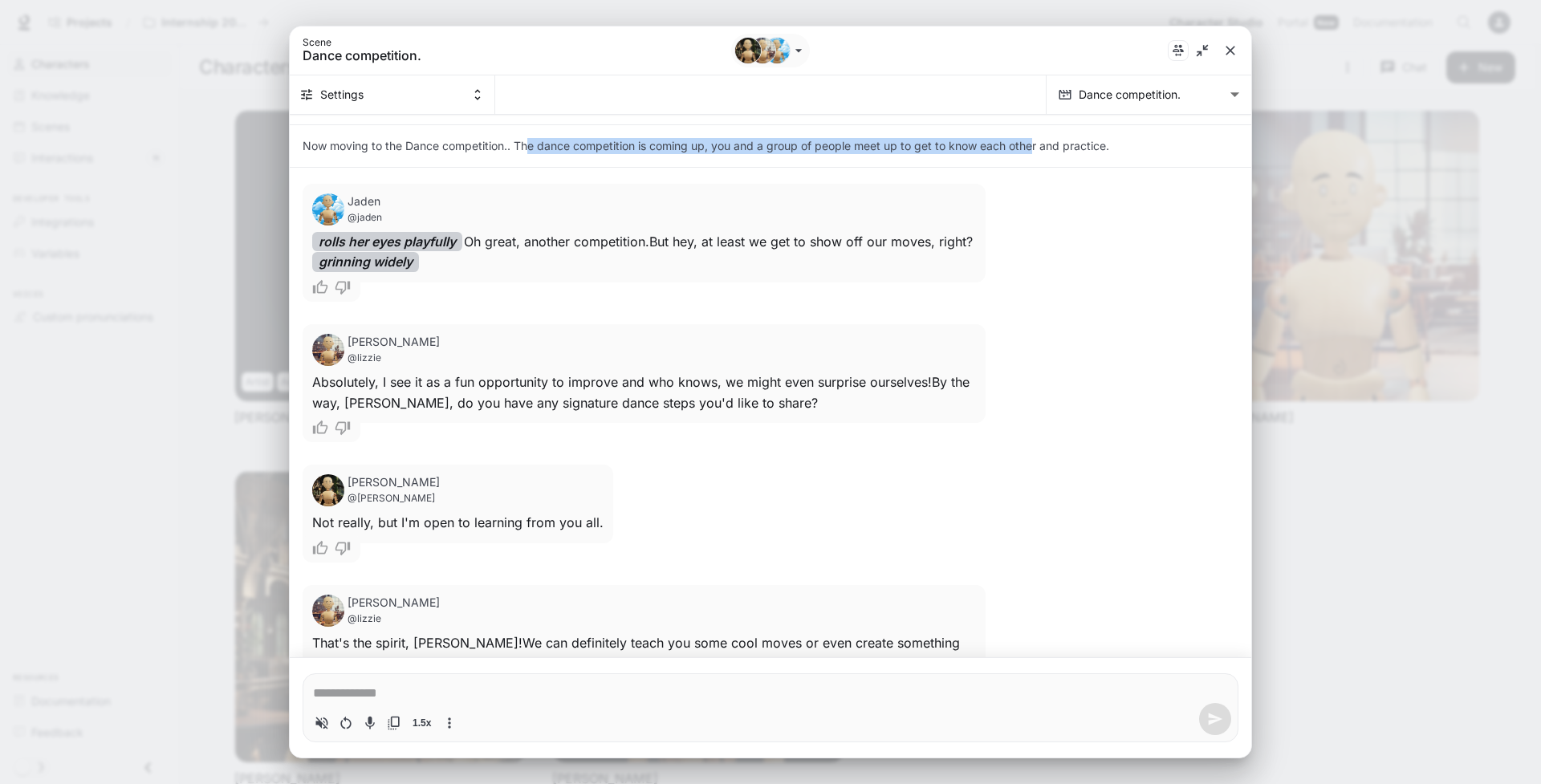 drag, startPoint x: 531, startPoint y: 152, endPoint x: 1035, endPoint y: 151, distance: 504.001 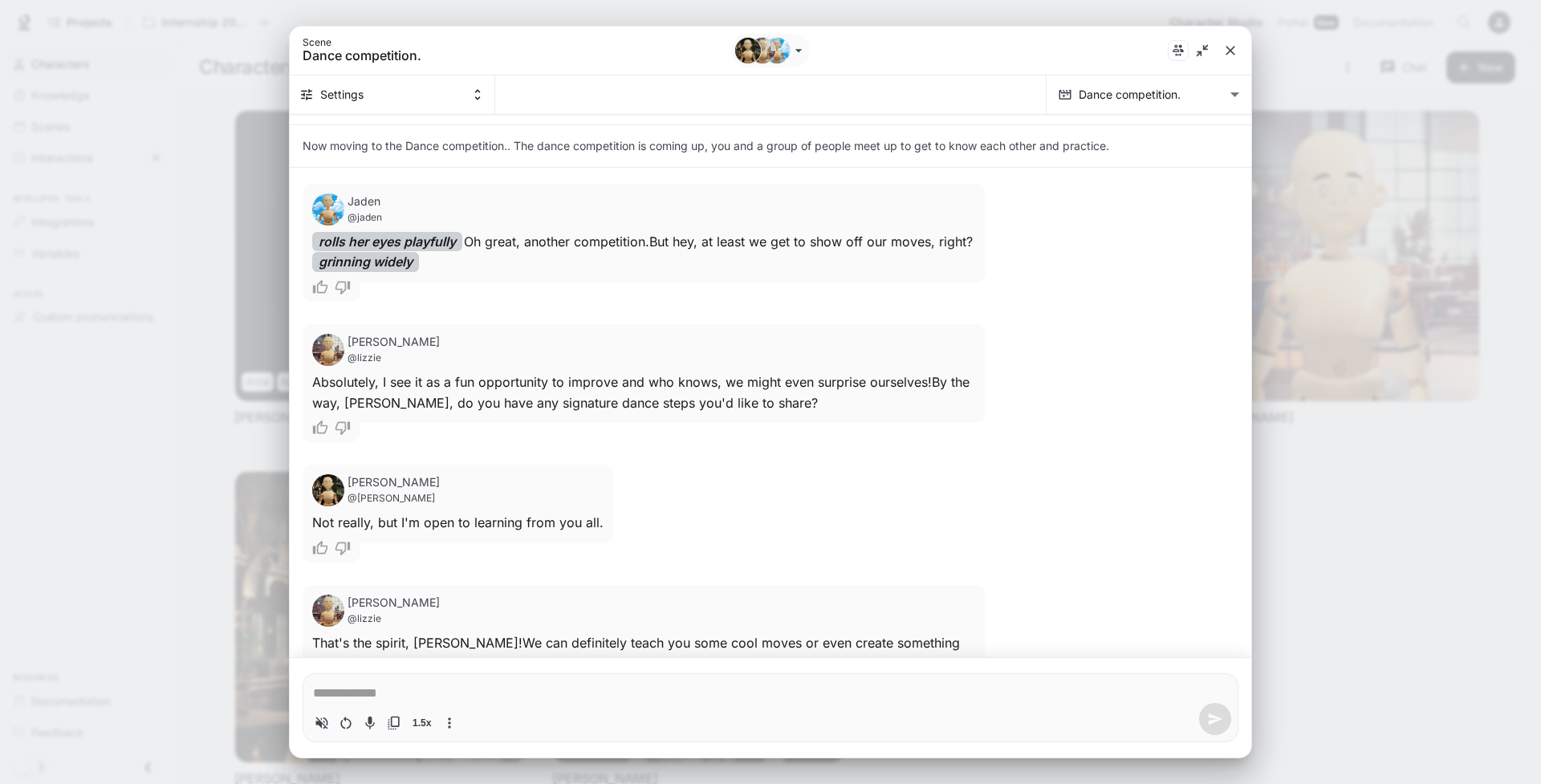 click on "Now moving to the Dance competition.. The dance competition is coming up, you and a group of people meet up to get to know each other and practice." at bounding box center [770, 146] 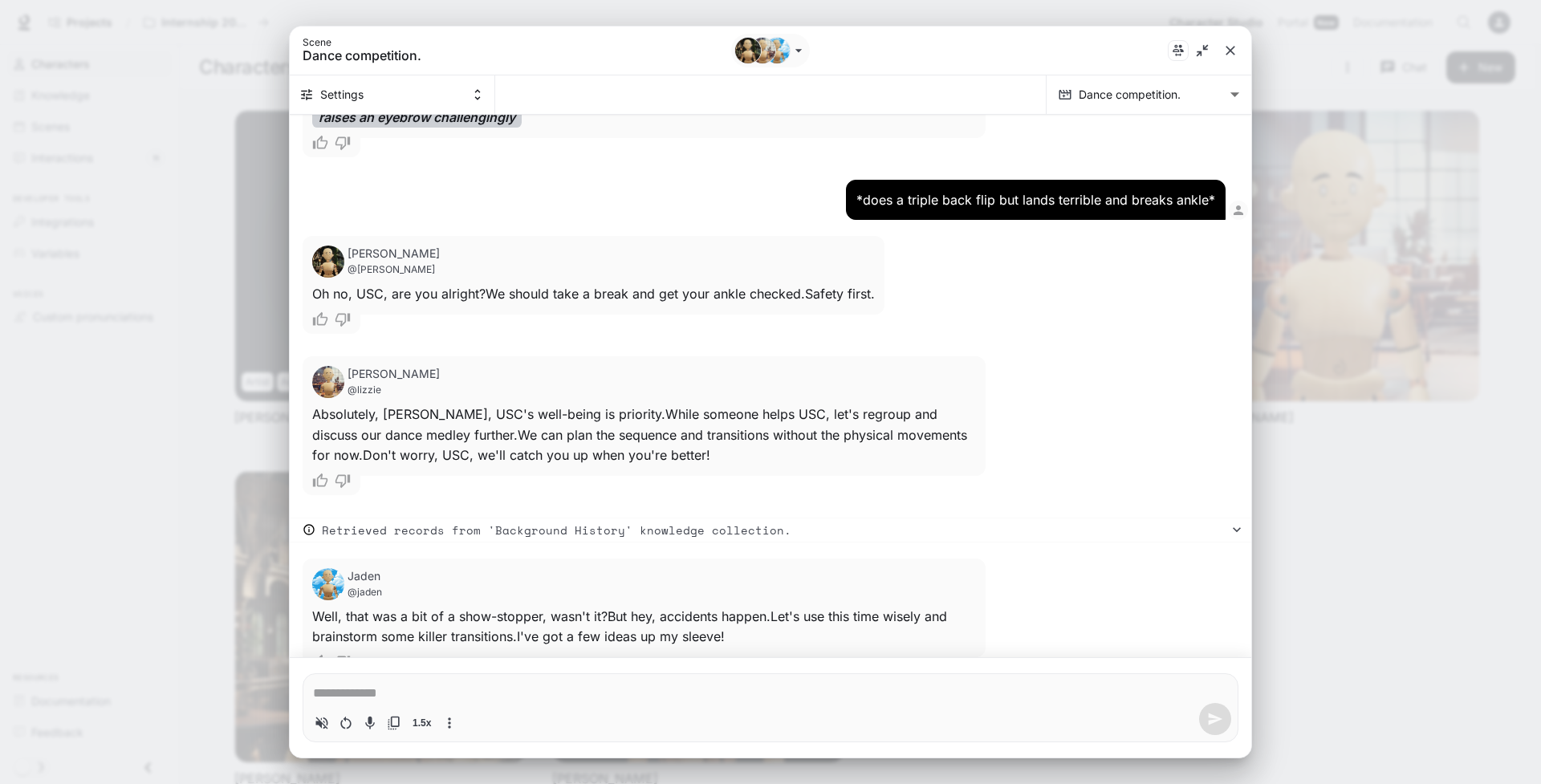 type on "*" 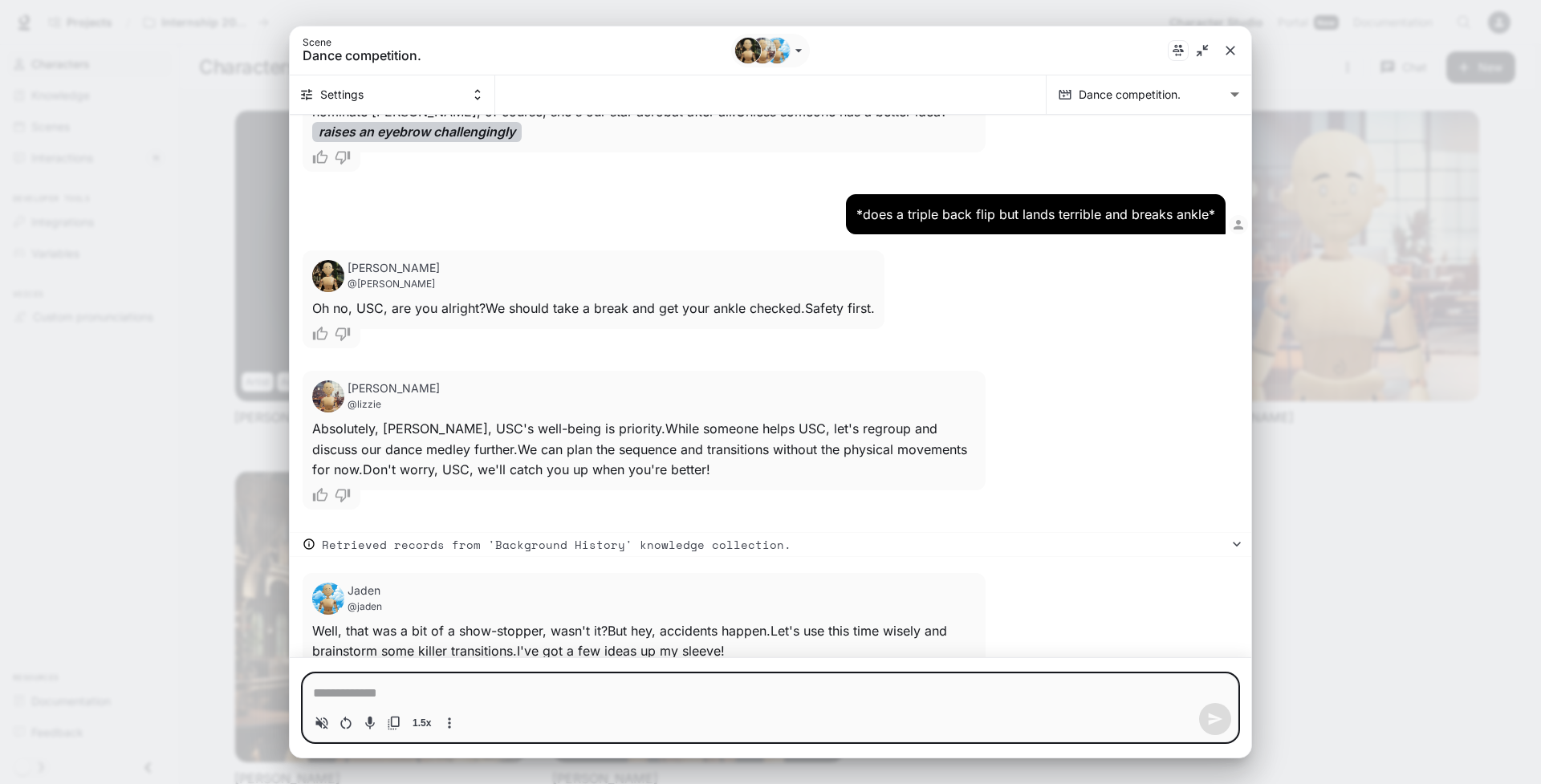 click at bounding box center [770, 693] 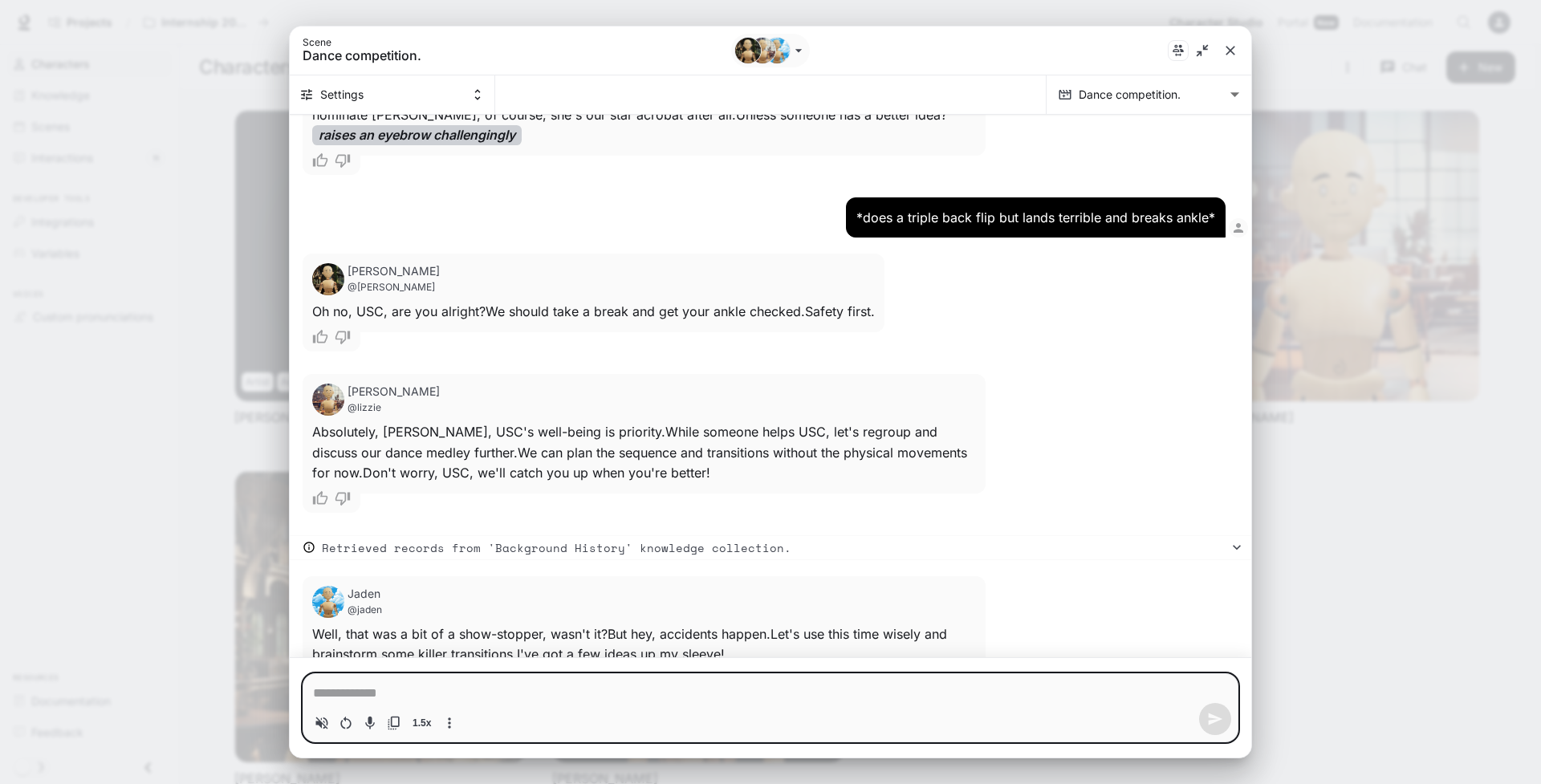 type on "*" 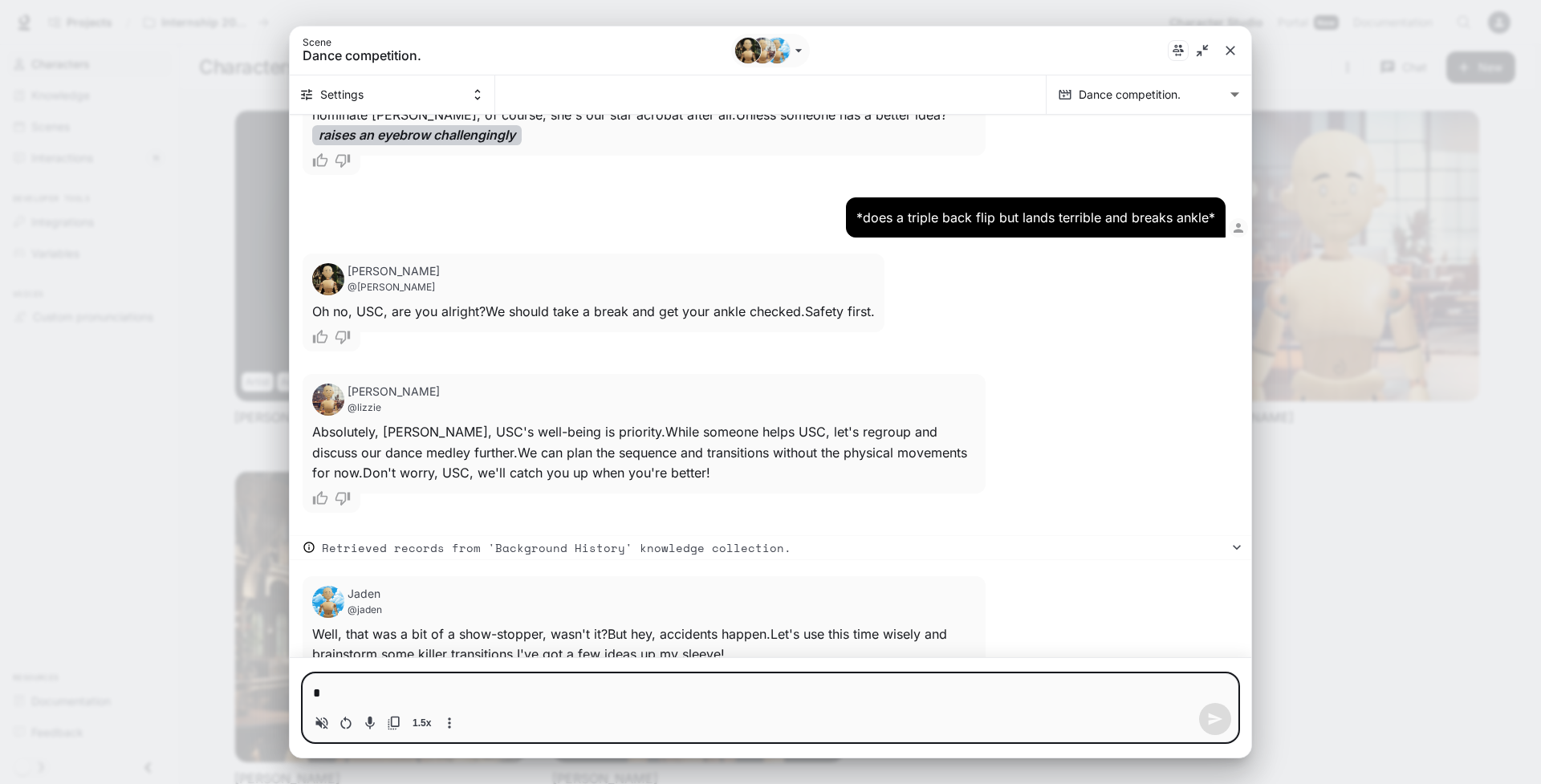 type on "**" 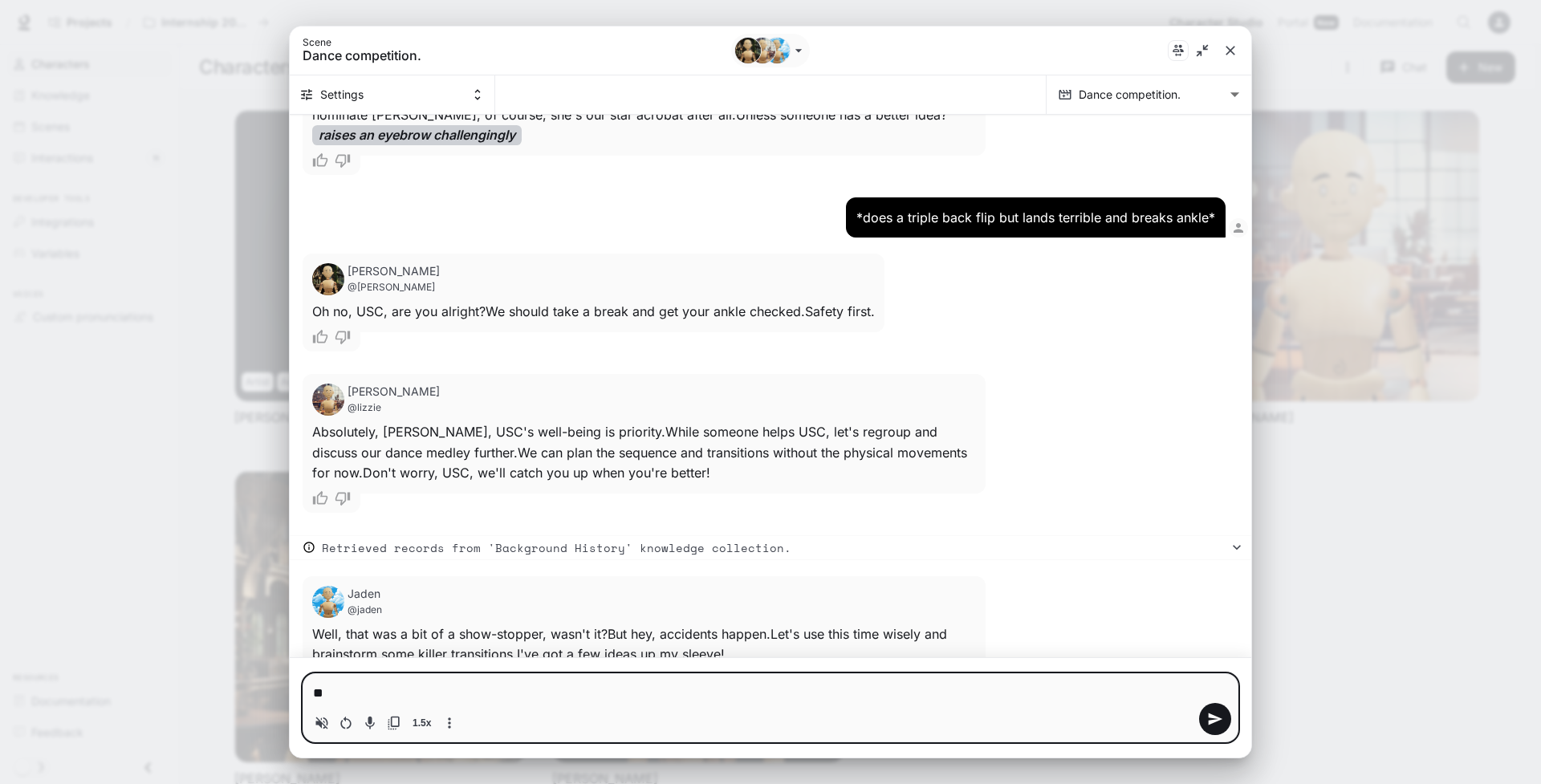 type on "*" 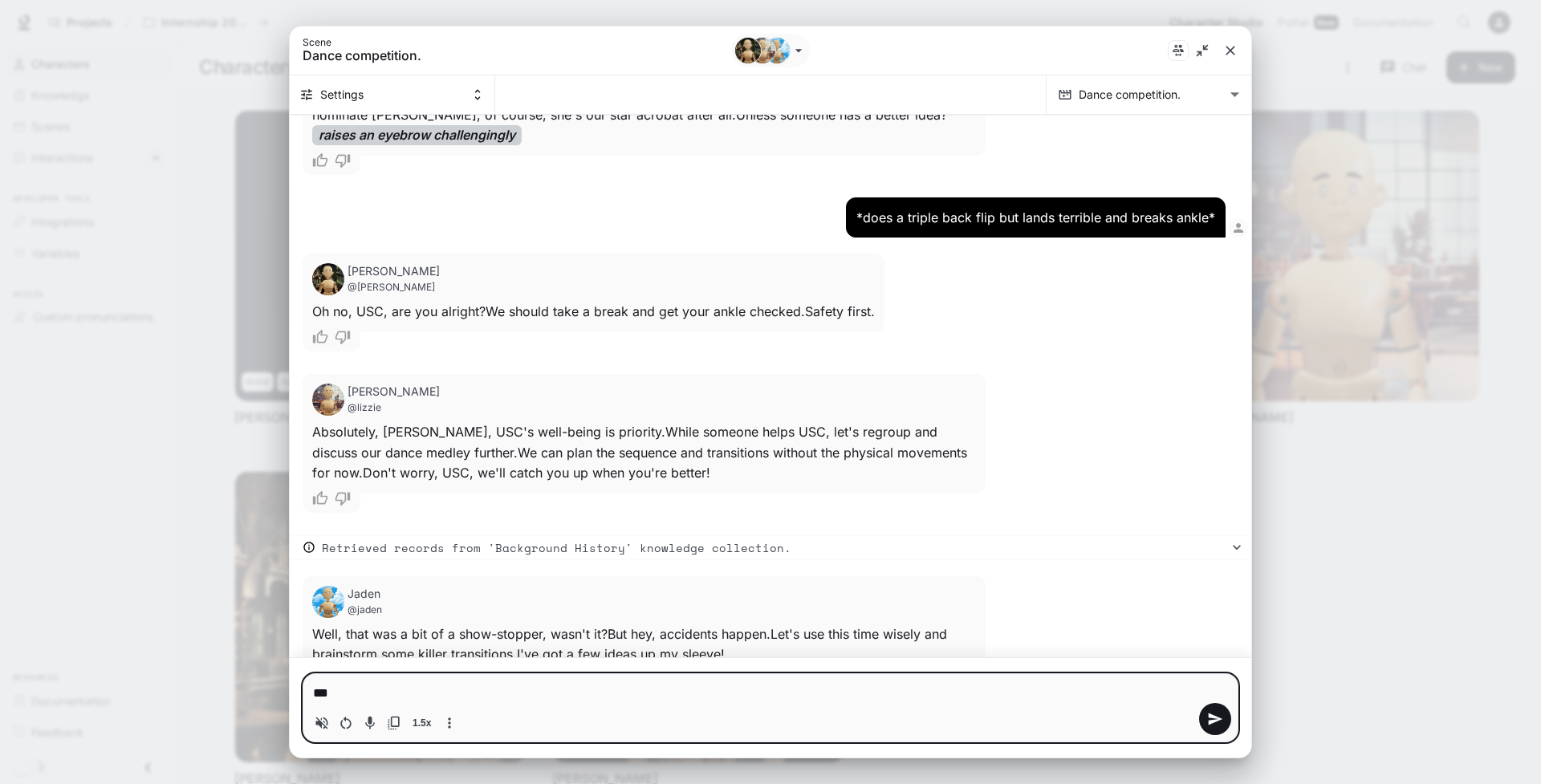 type on "****" 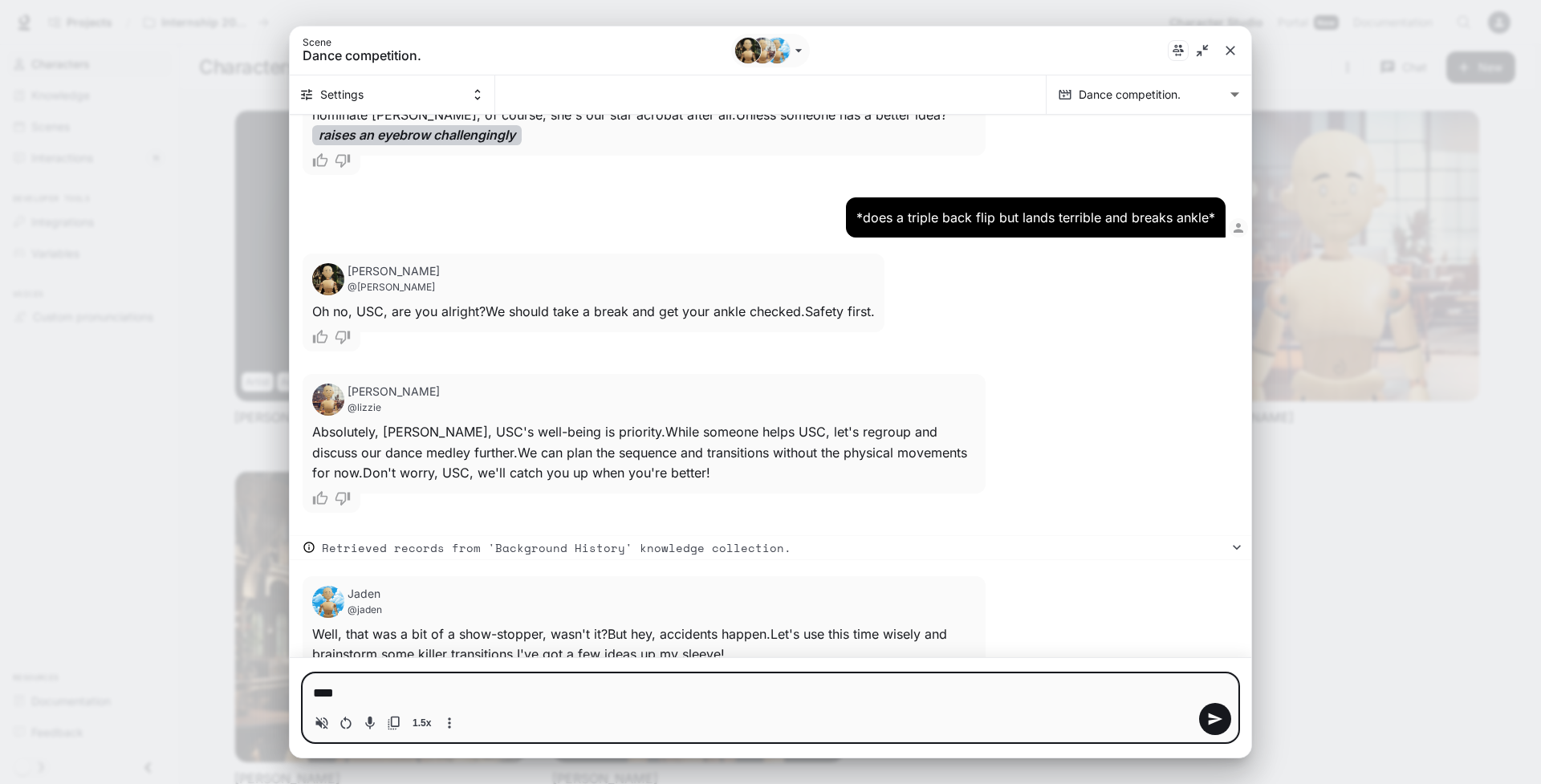 type on "****" 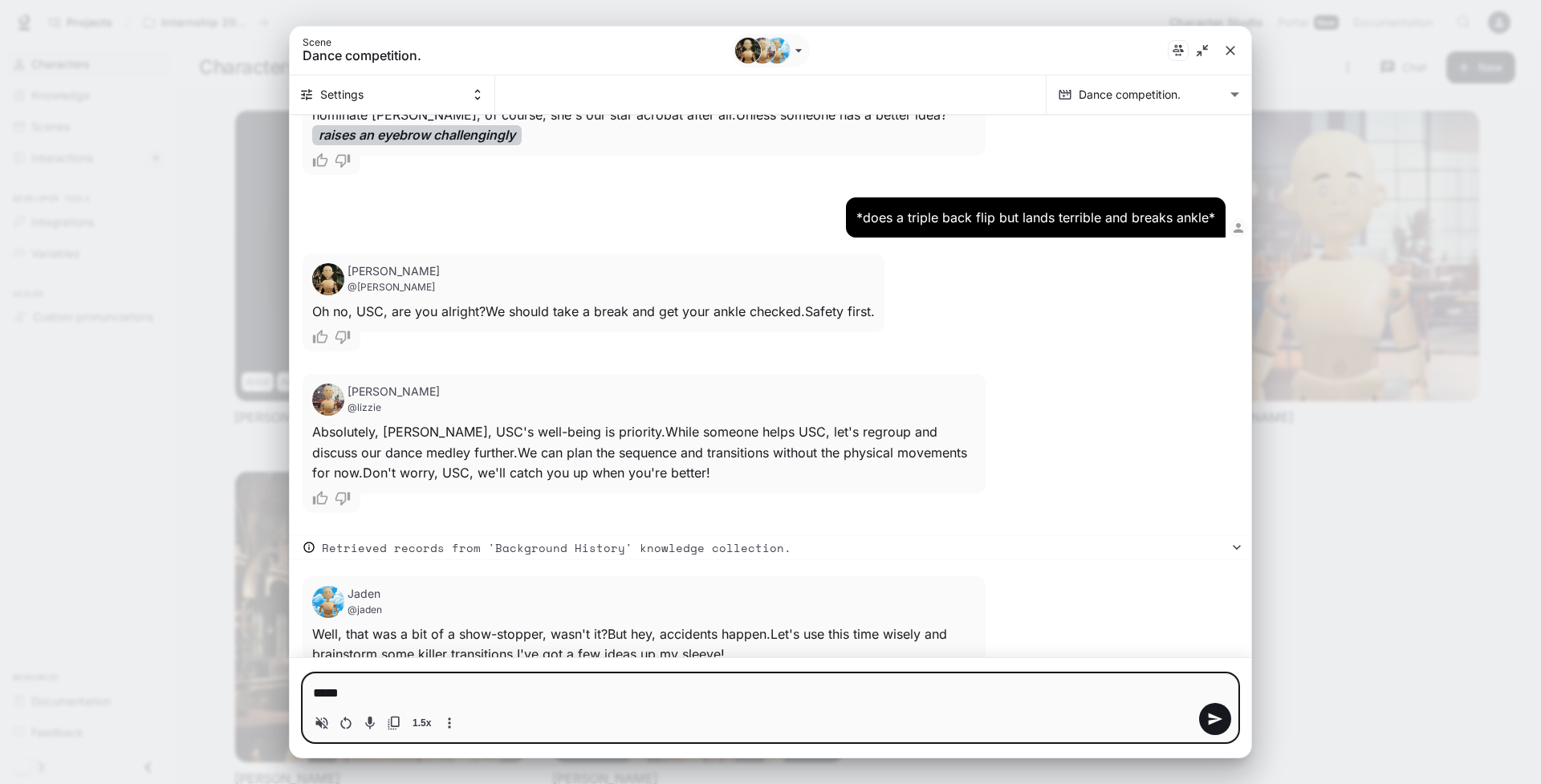type on "******" 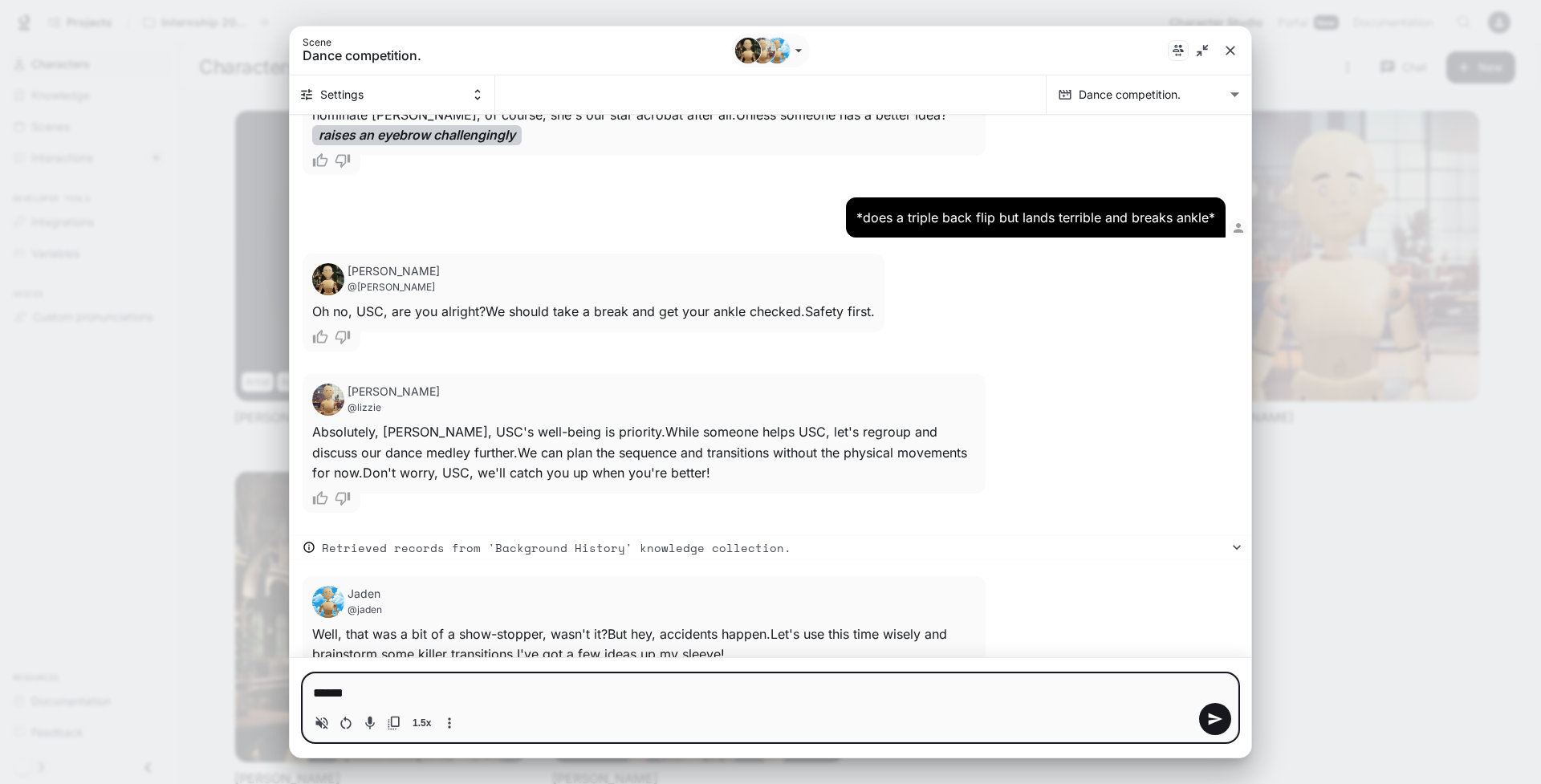 type on "*******" 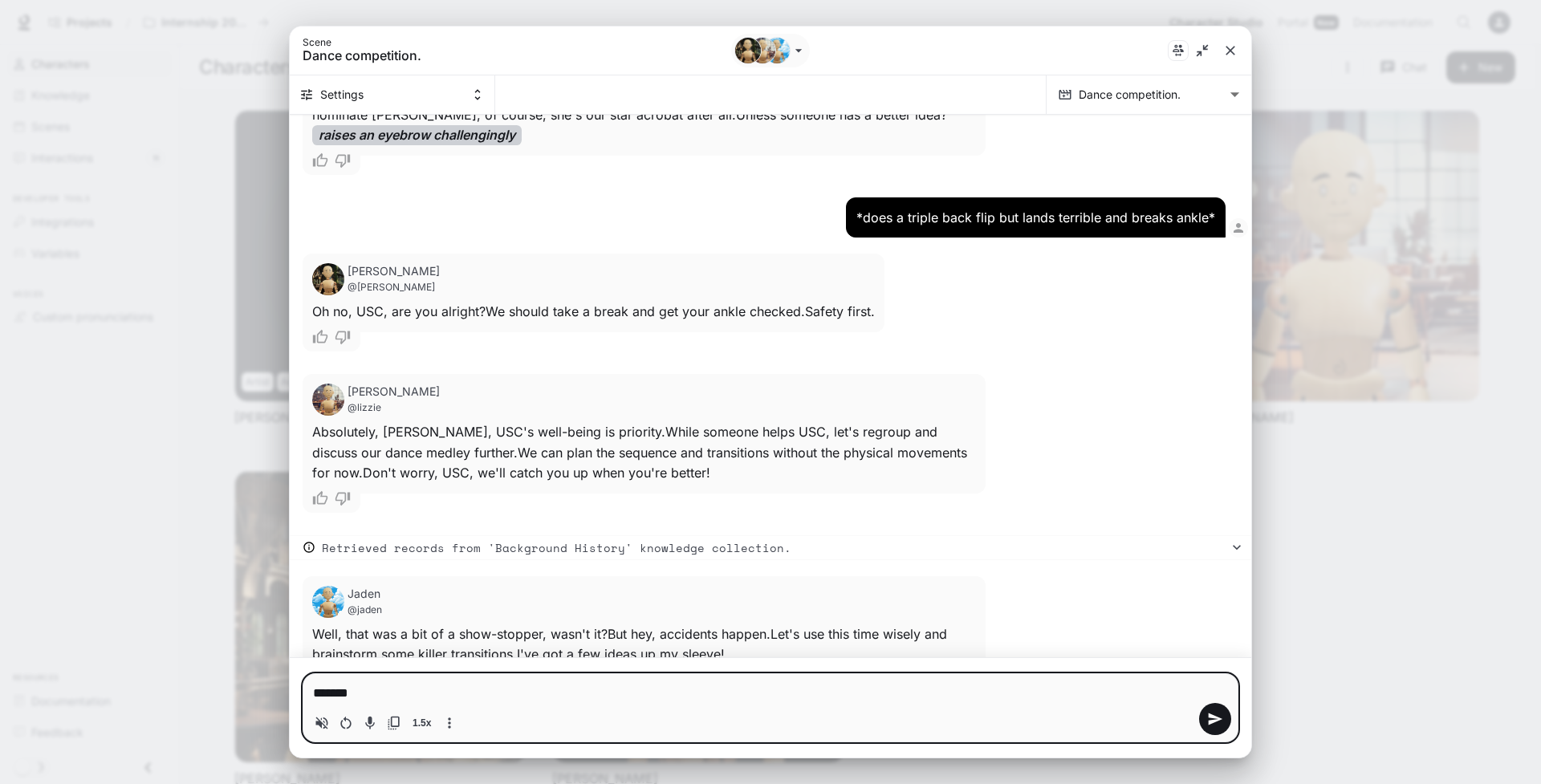 type on "*******" 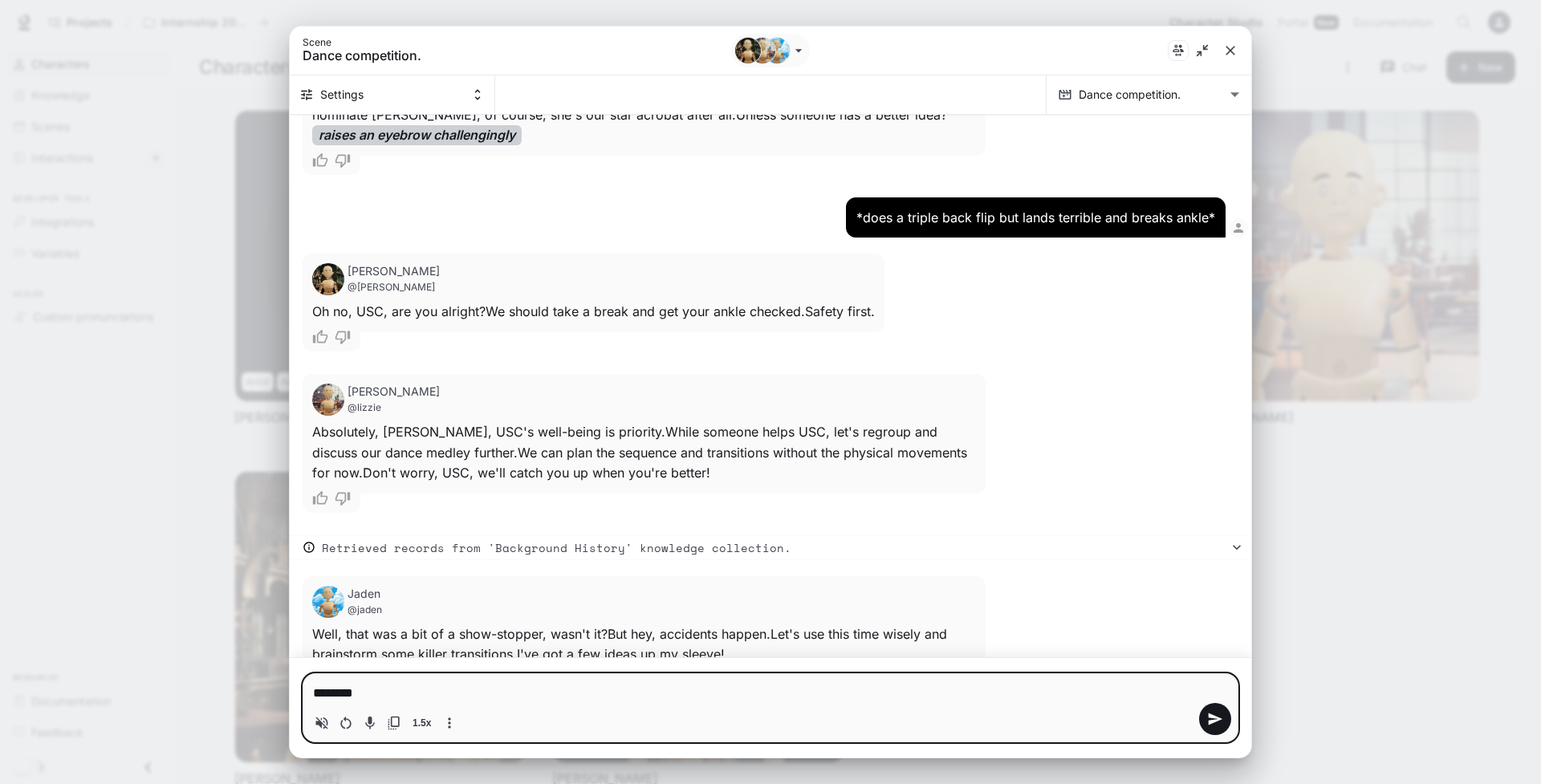 type on "*********" 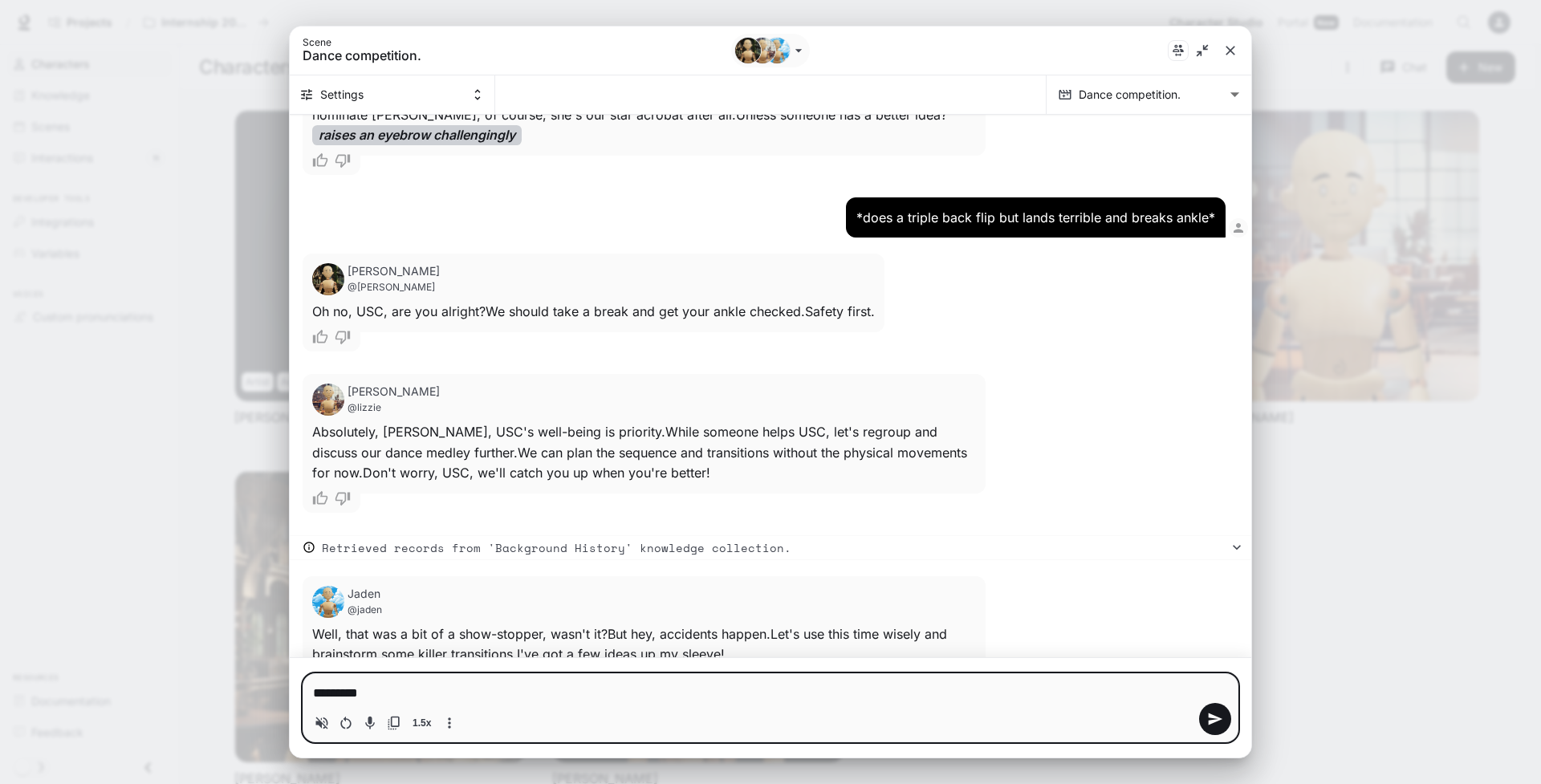 type on "**********" 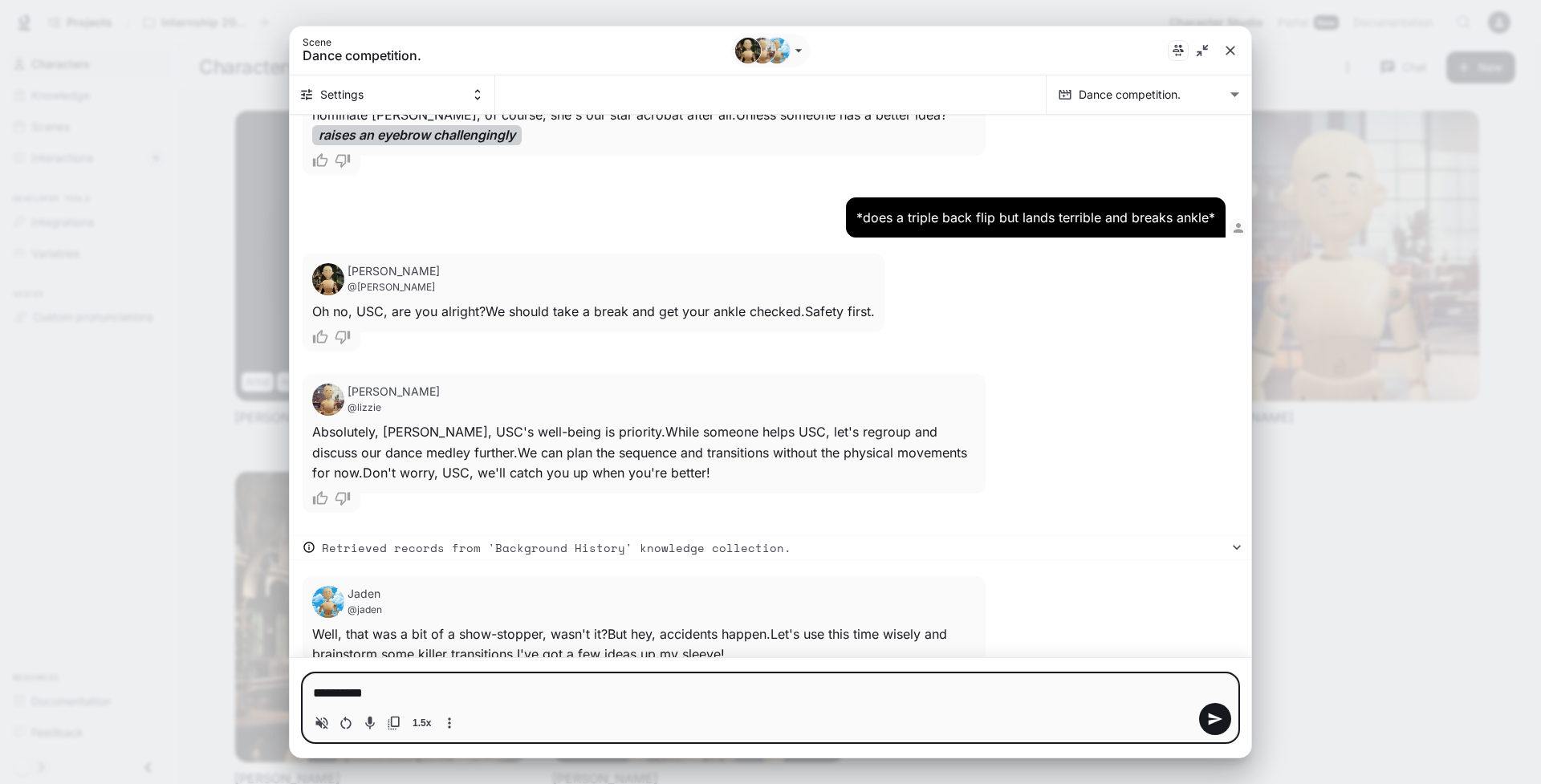 type on "**********" 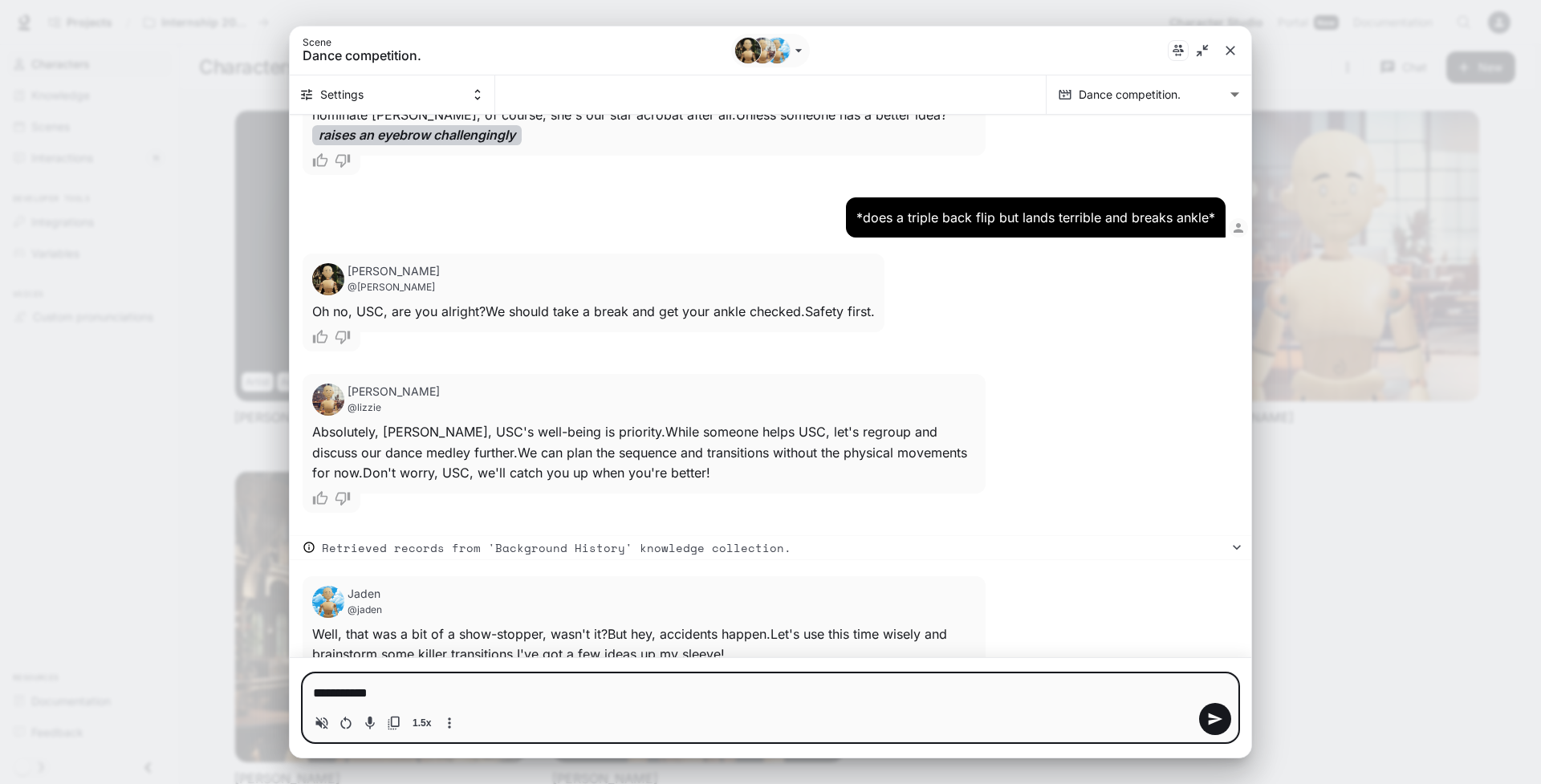 type on "**********" 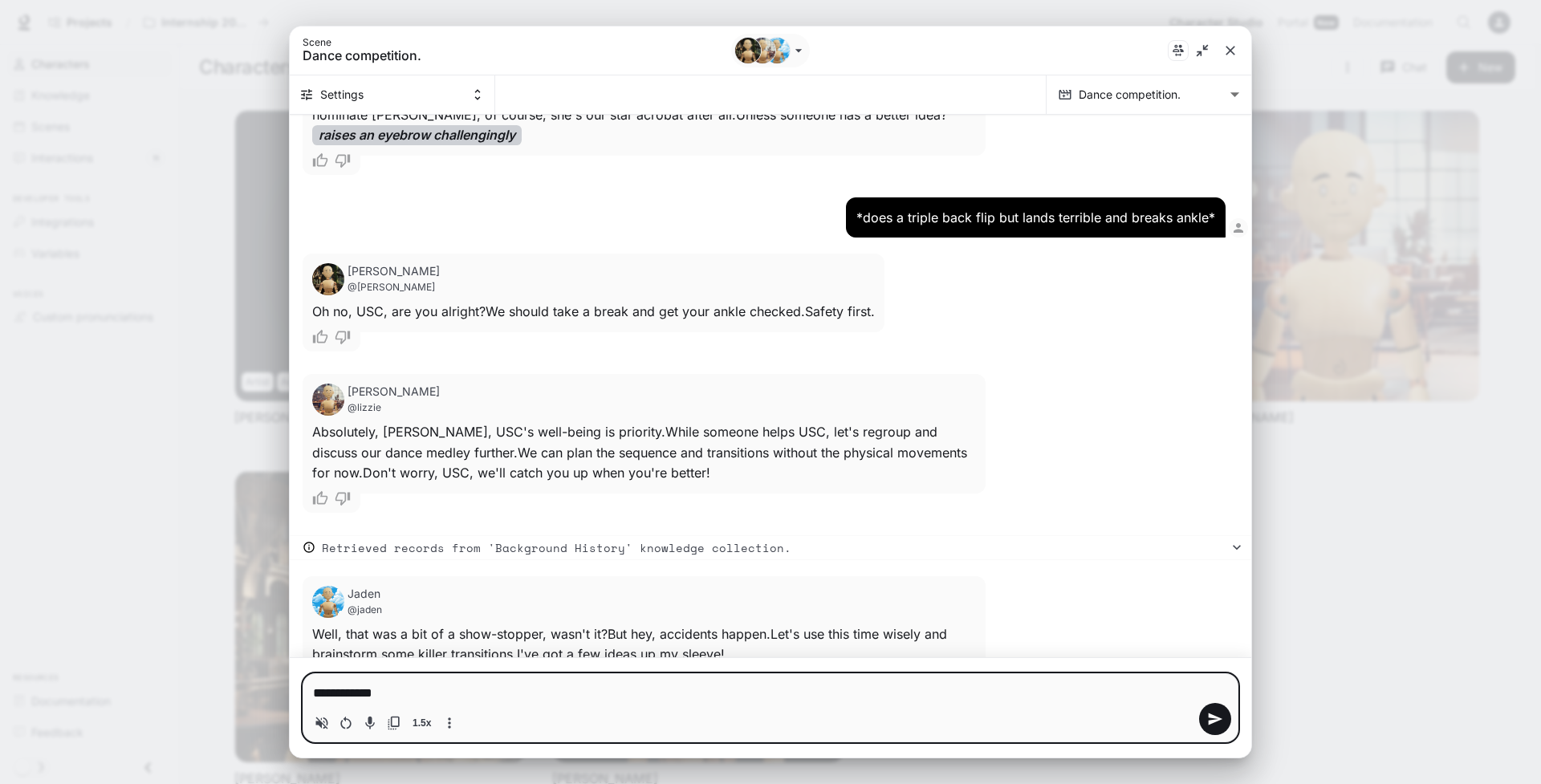 type on "**********" 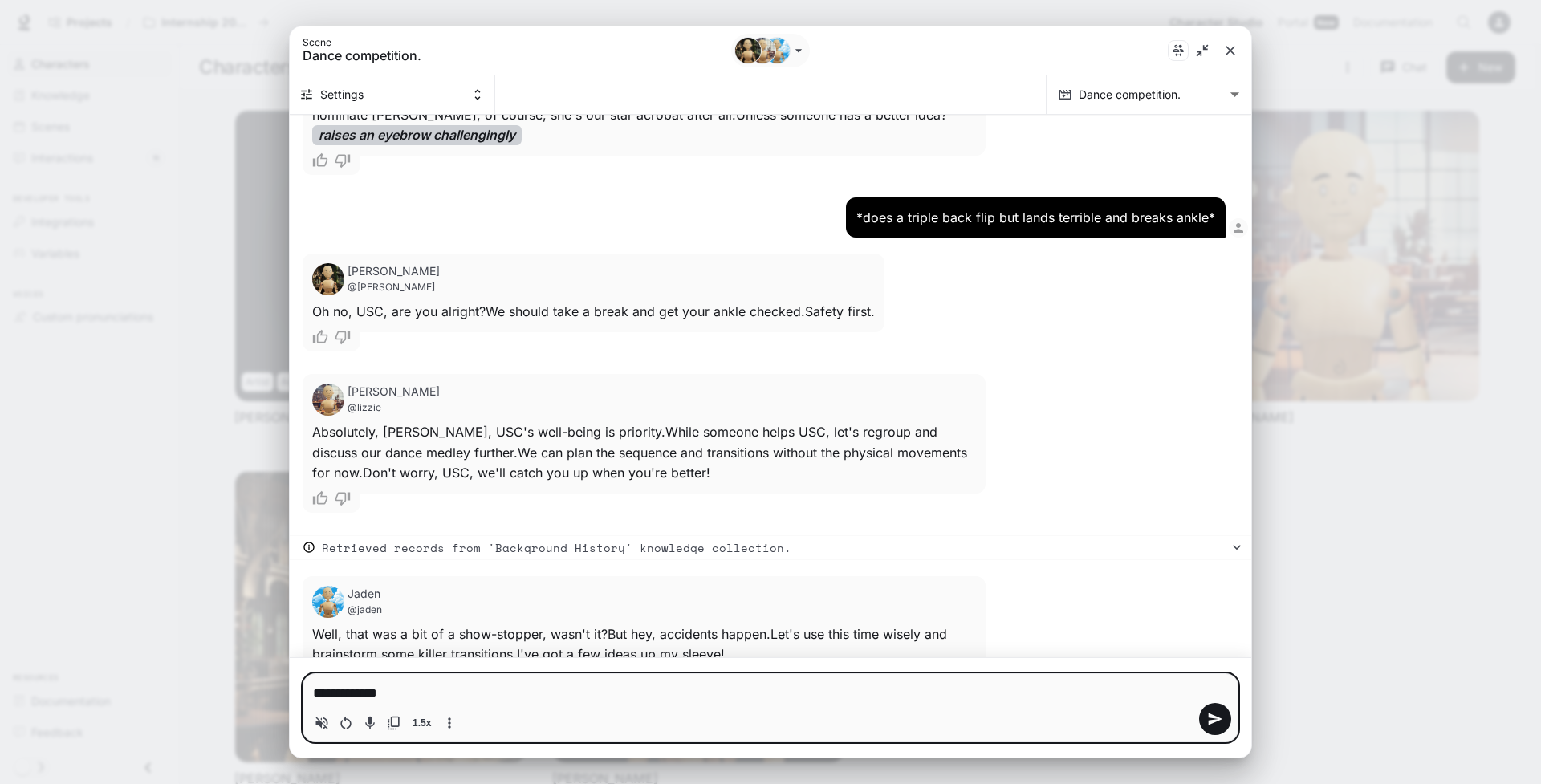 type on "**********" 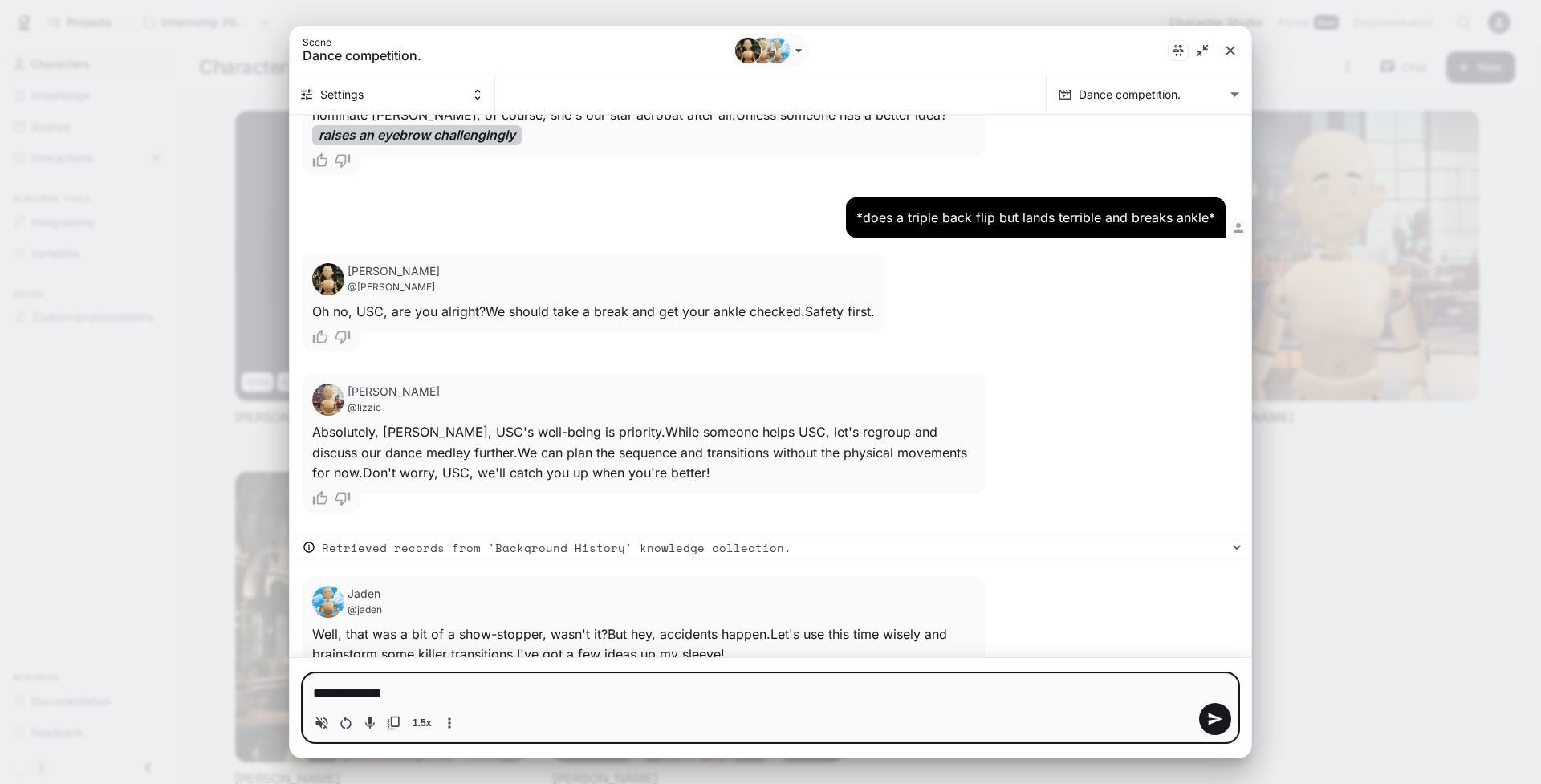 type on "**********" 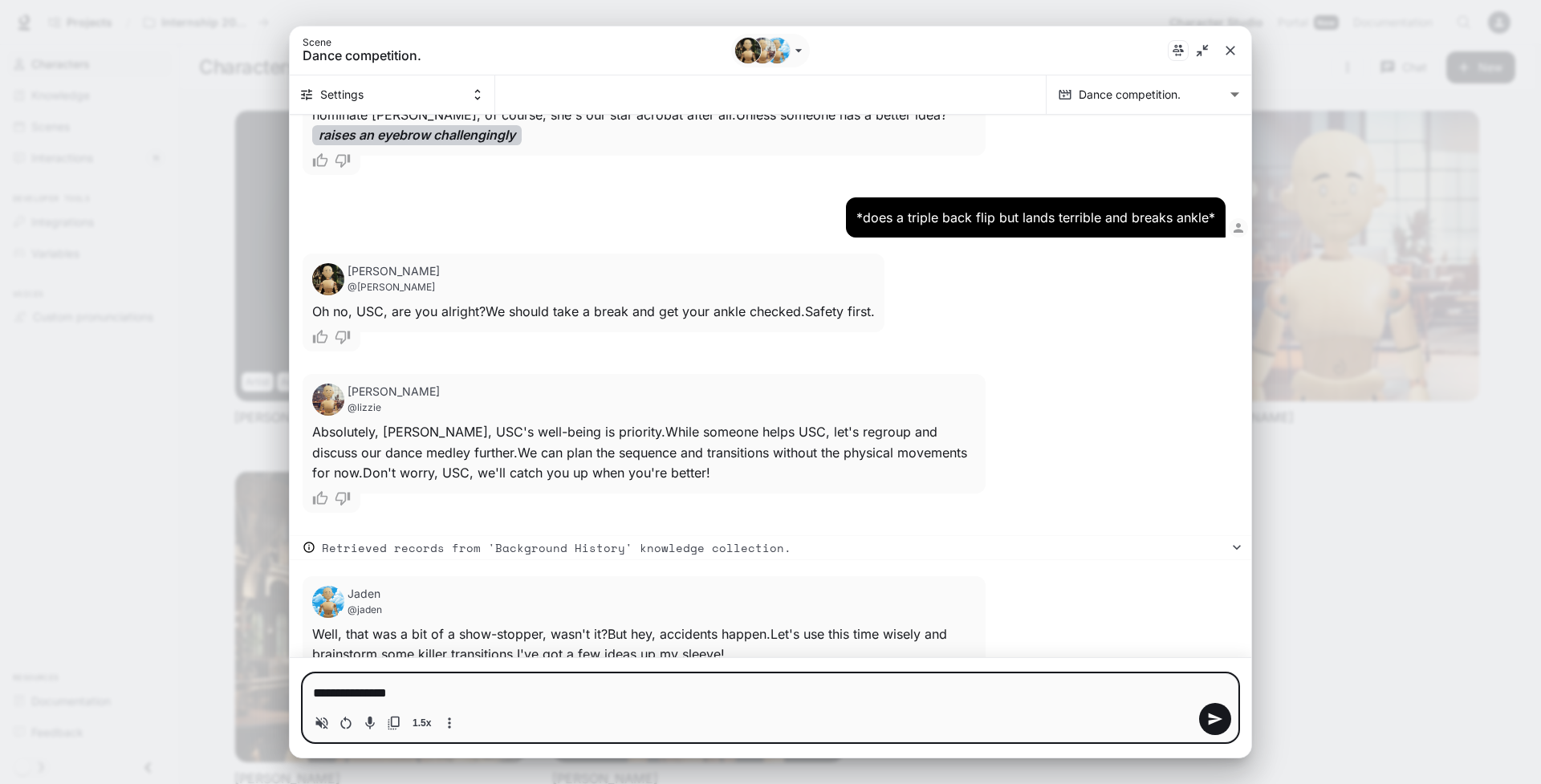 type on "**********" 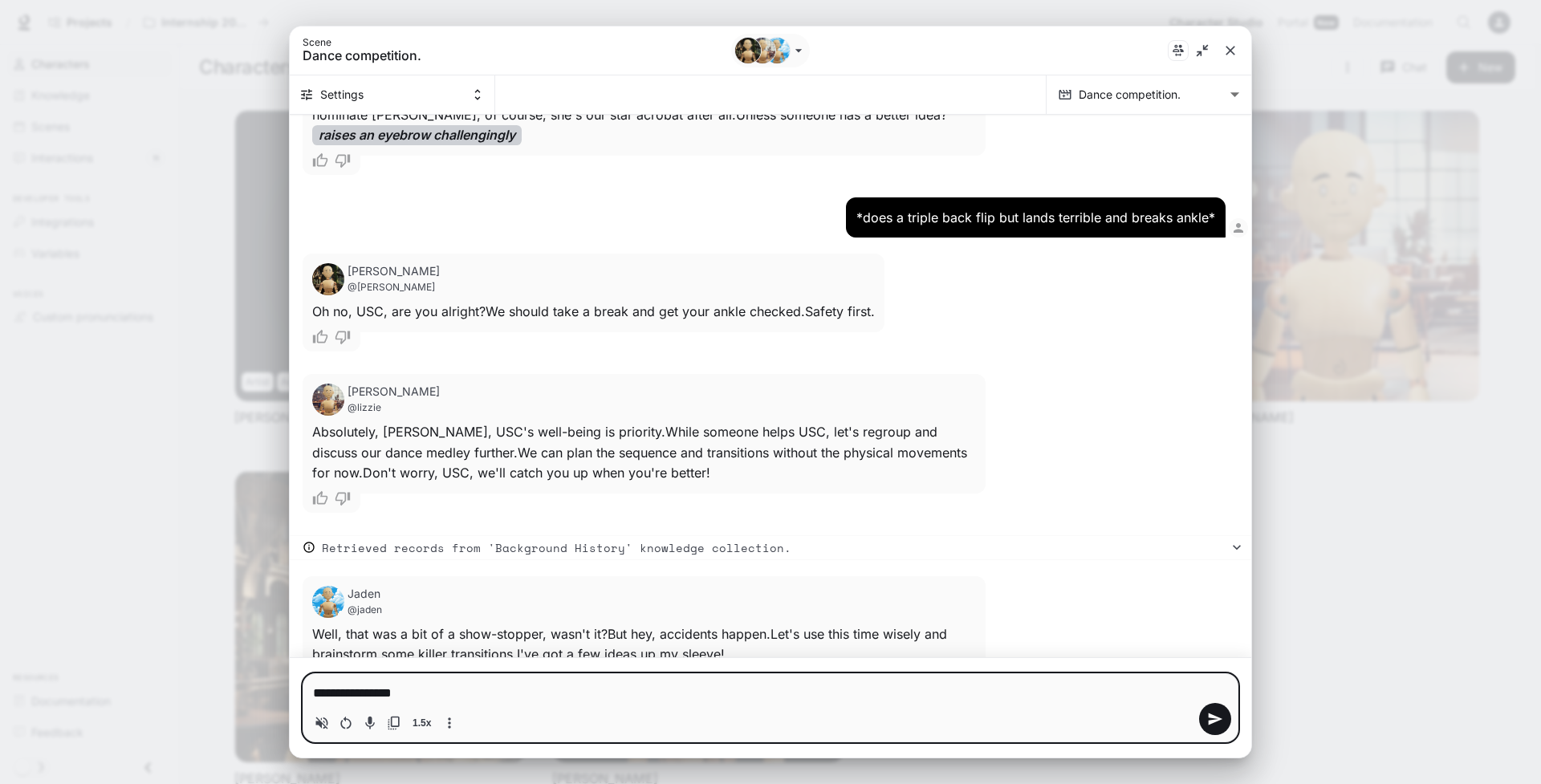 type on "**********" 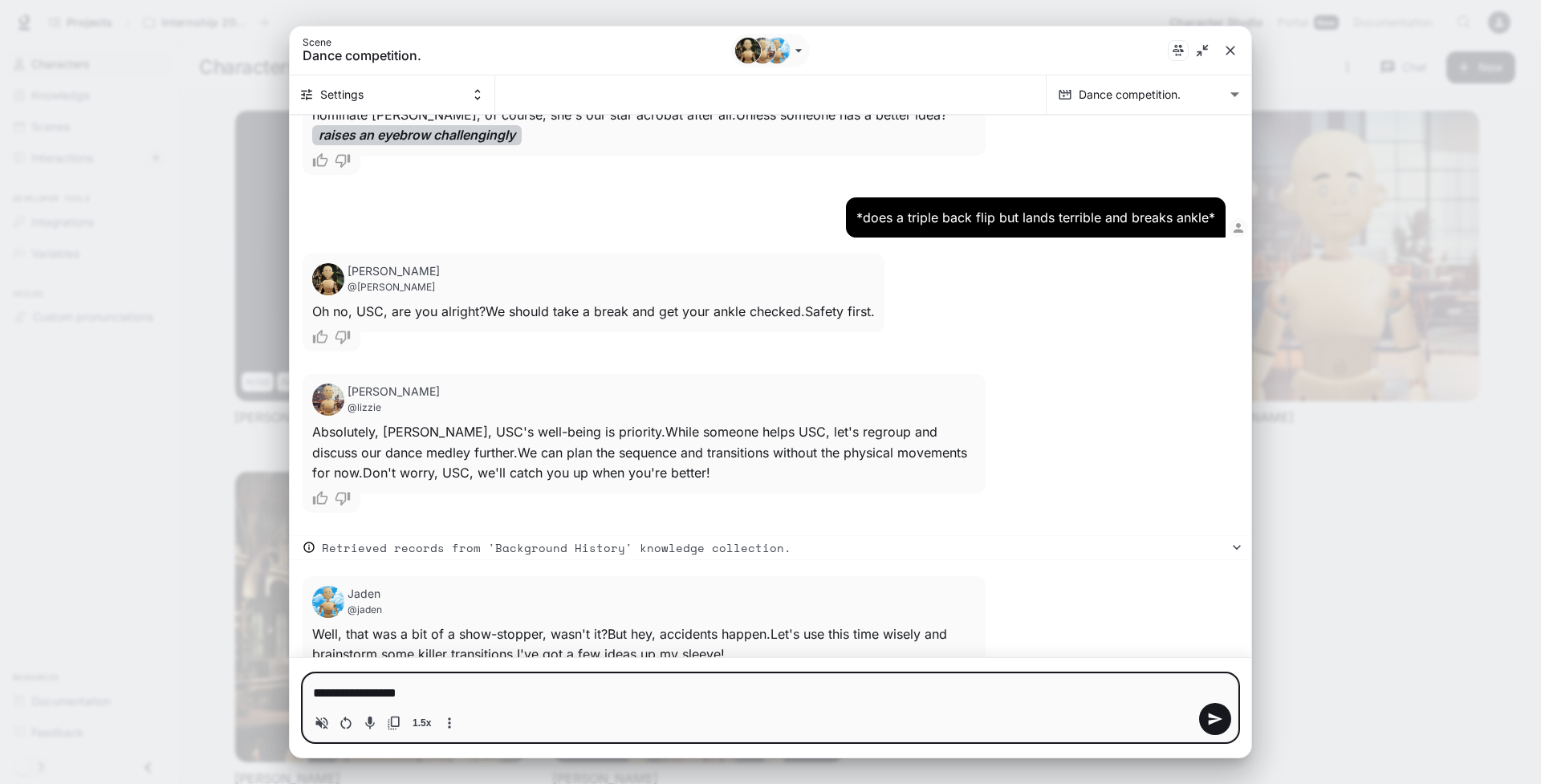 type on "**********" 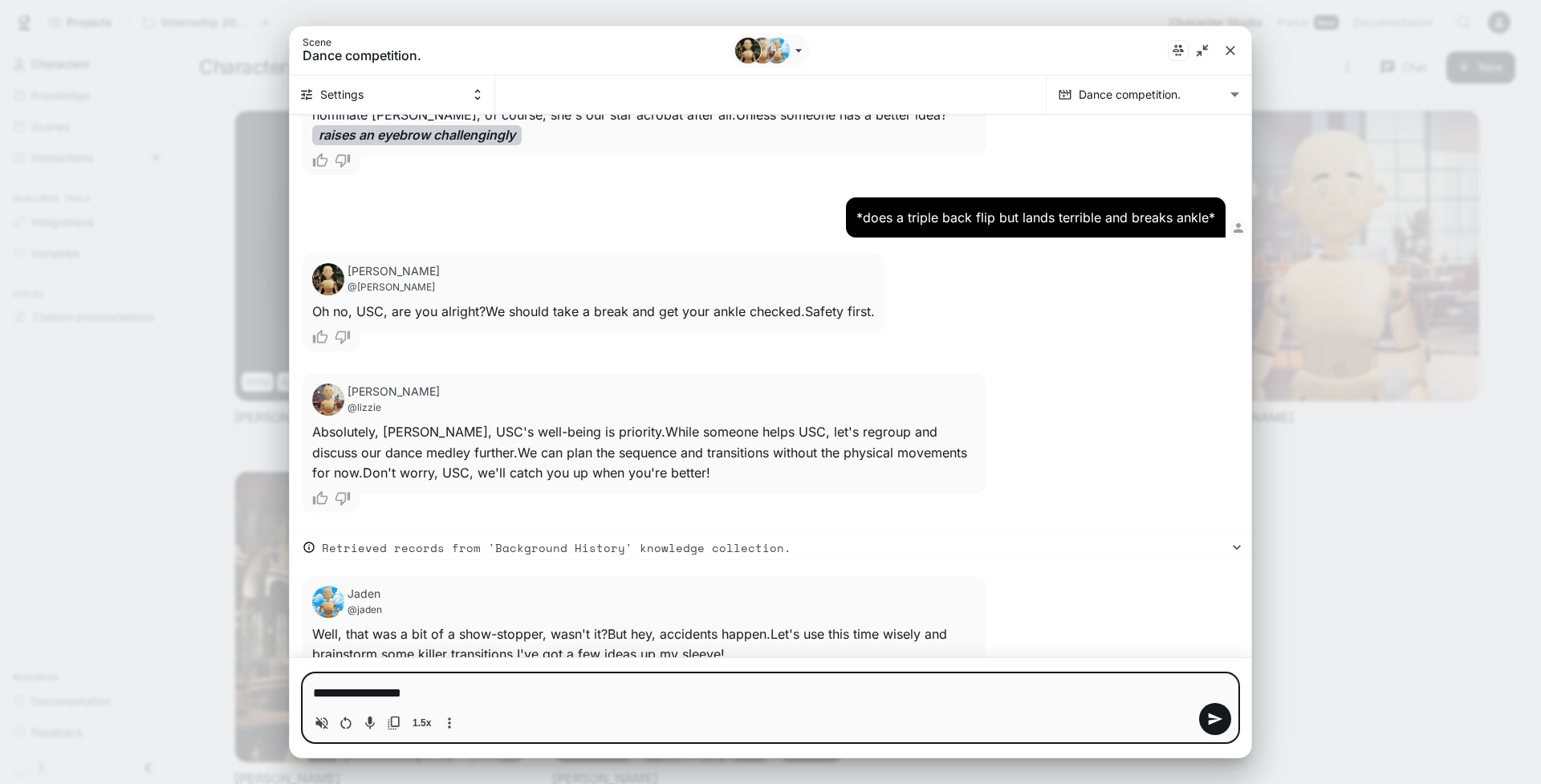 type on "**********" 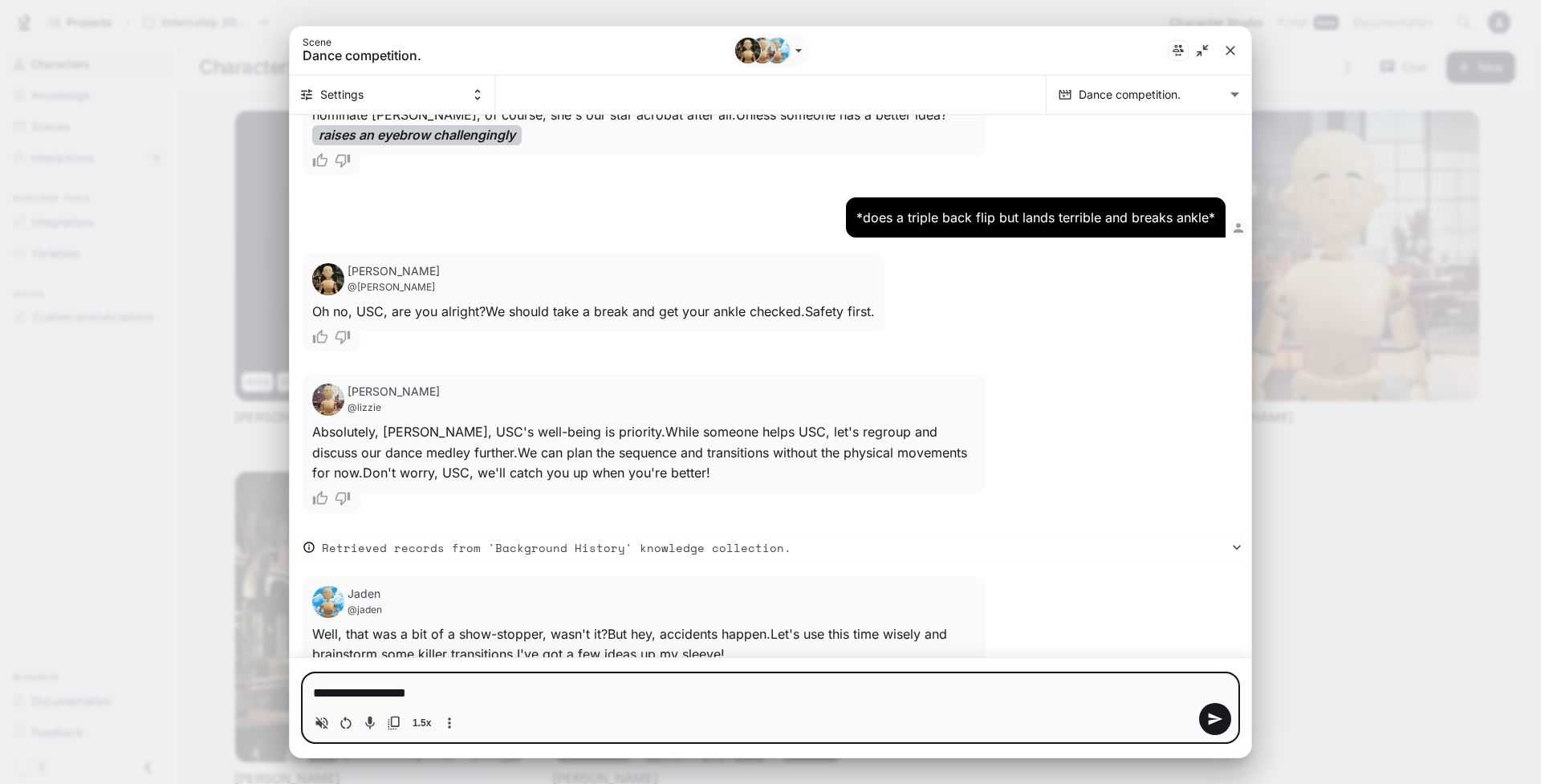 type on "**********" 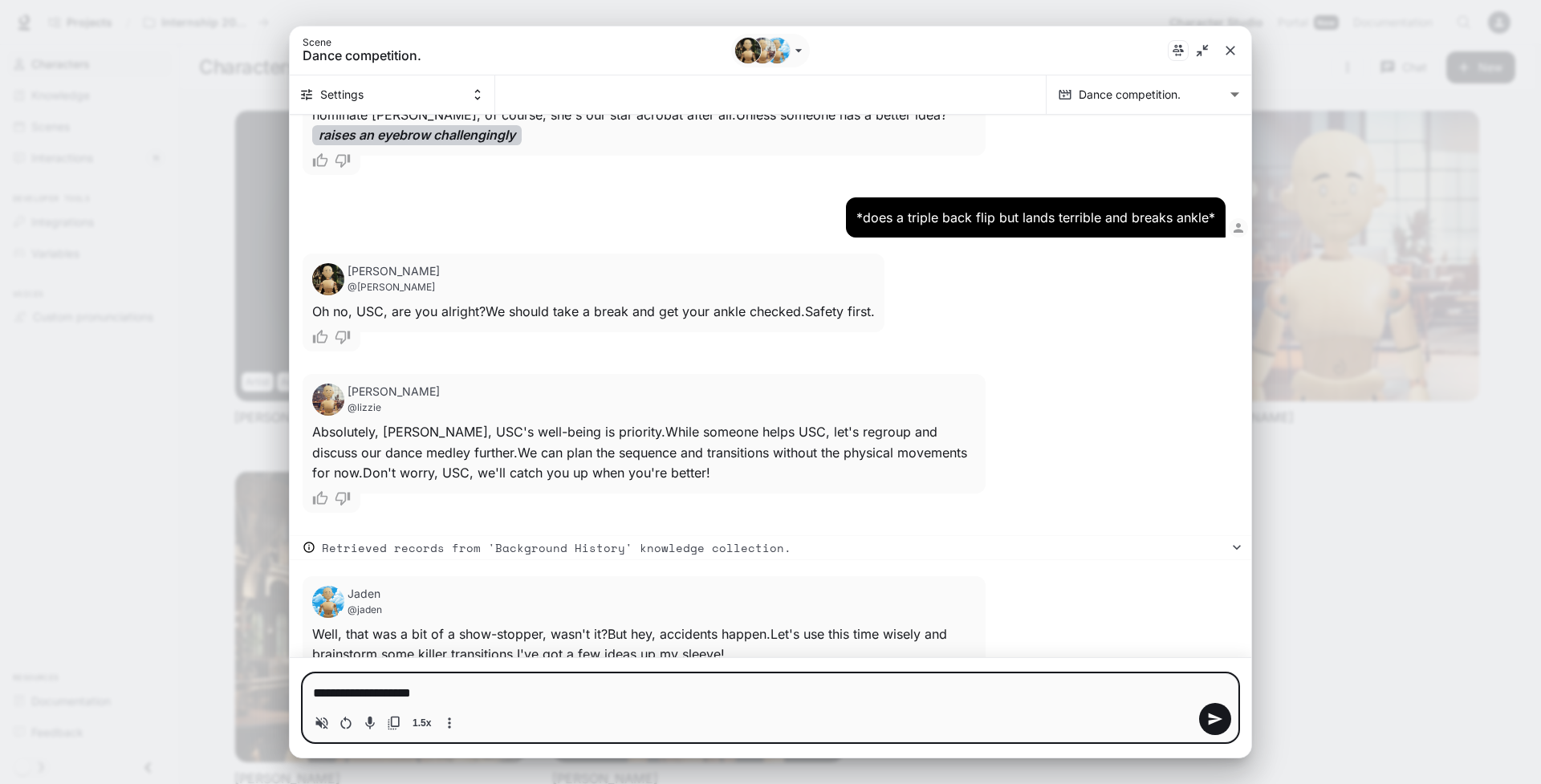 type on "**********" 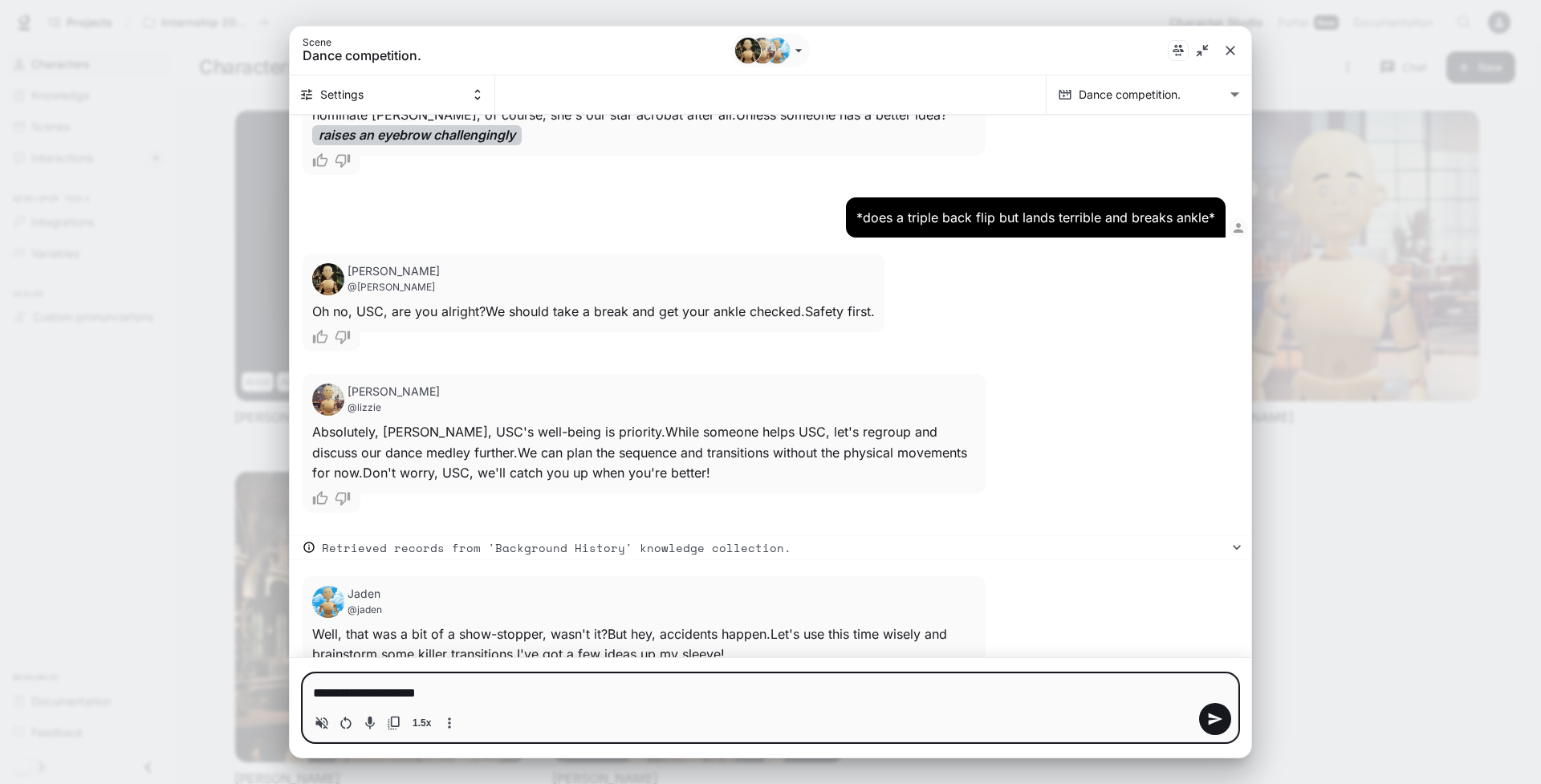 type on "**********" 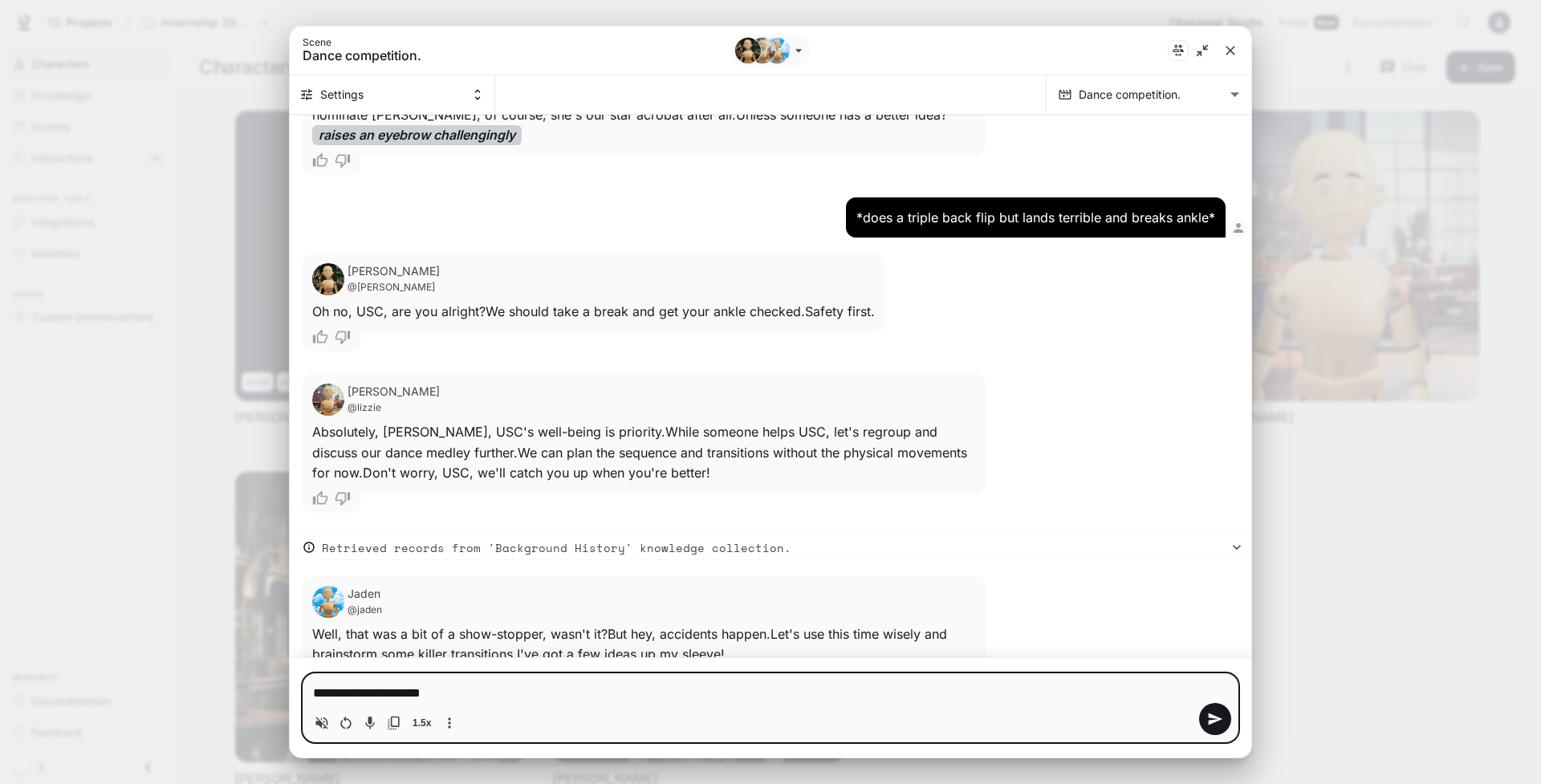 type on "**********" 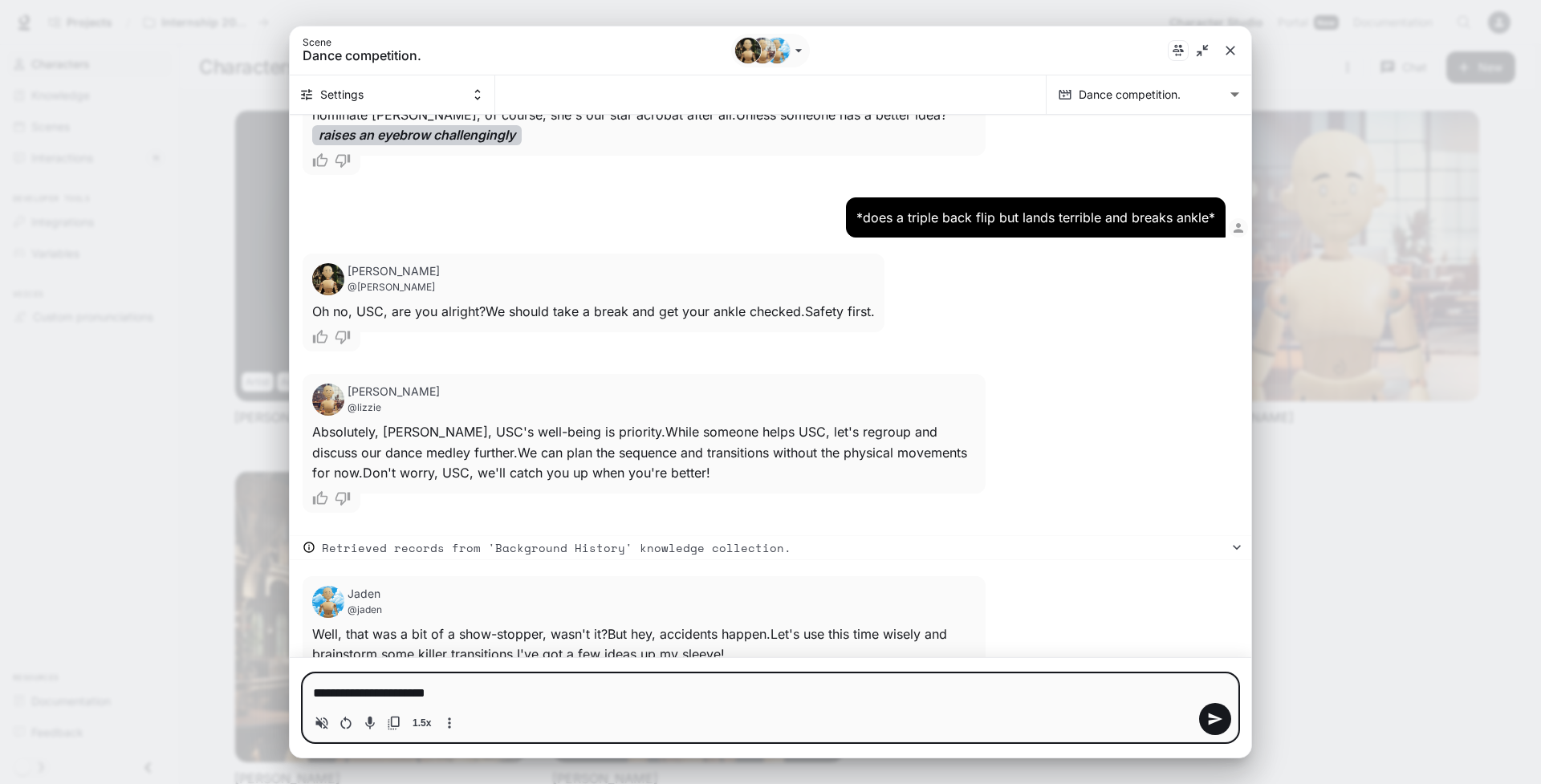 type on "**********" 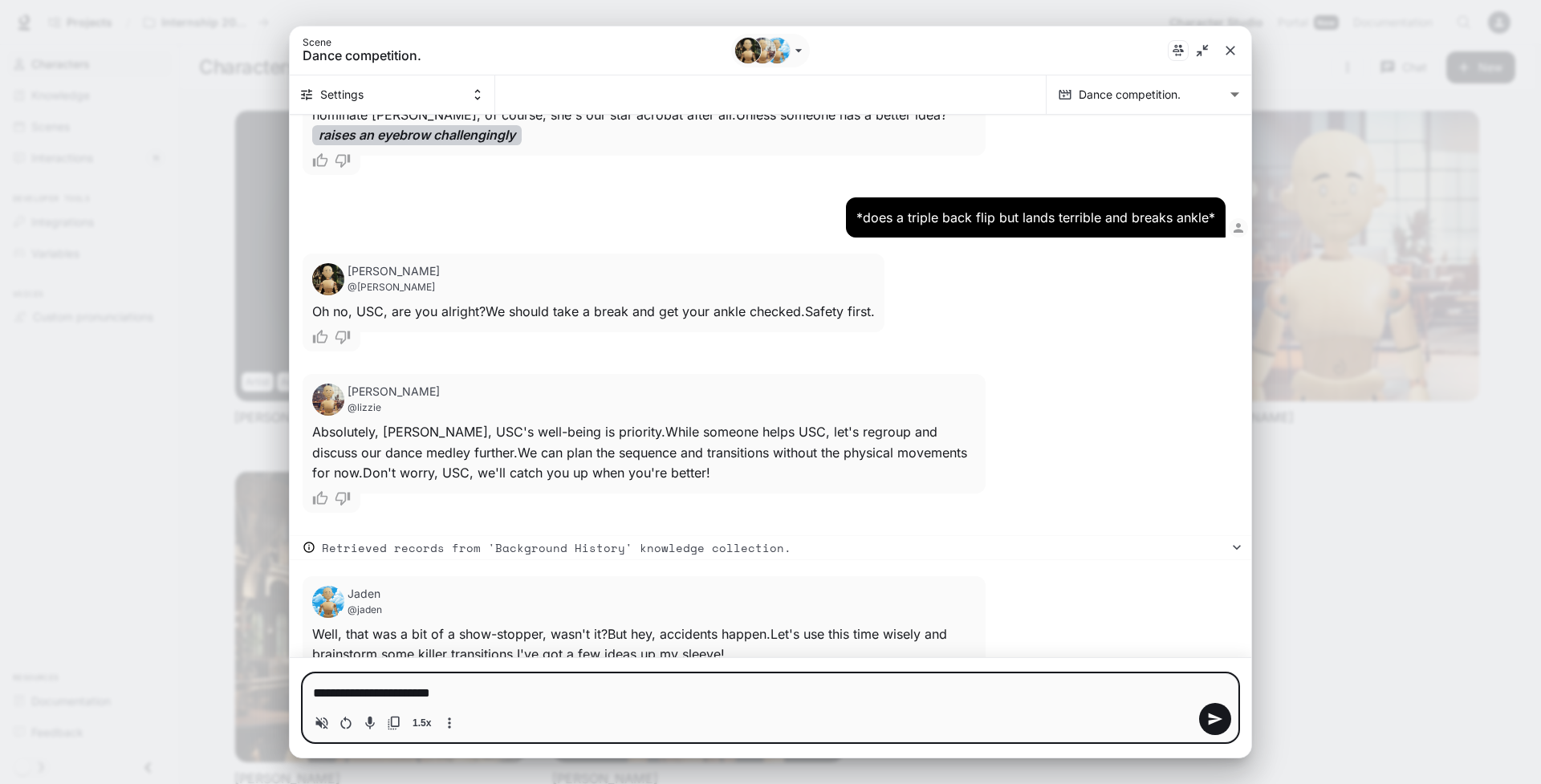 type on "**********" 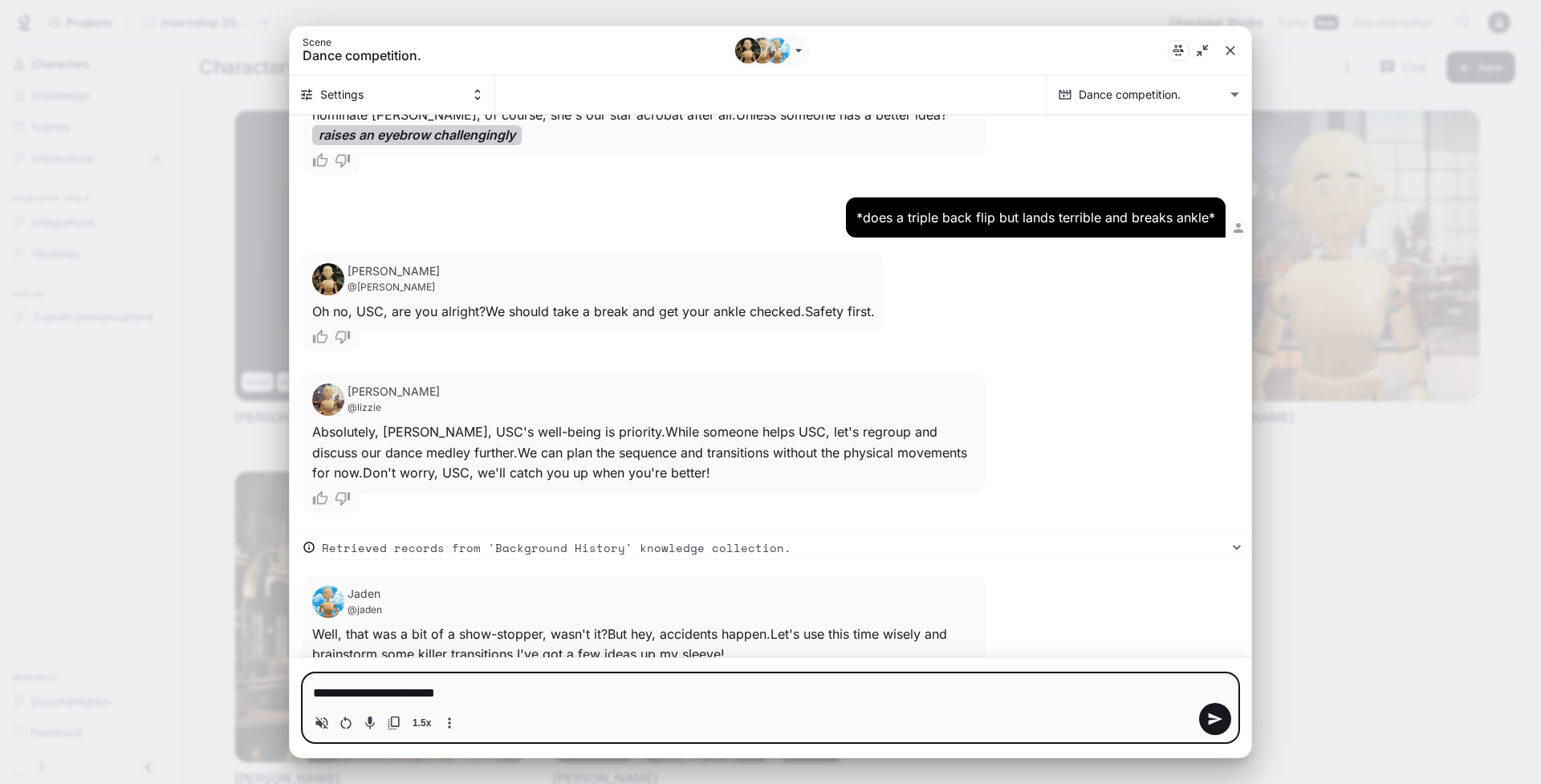 type on "**********" 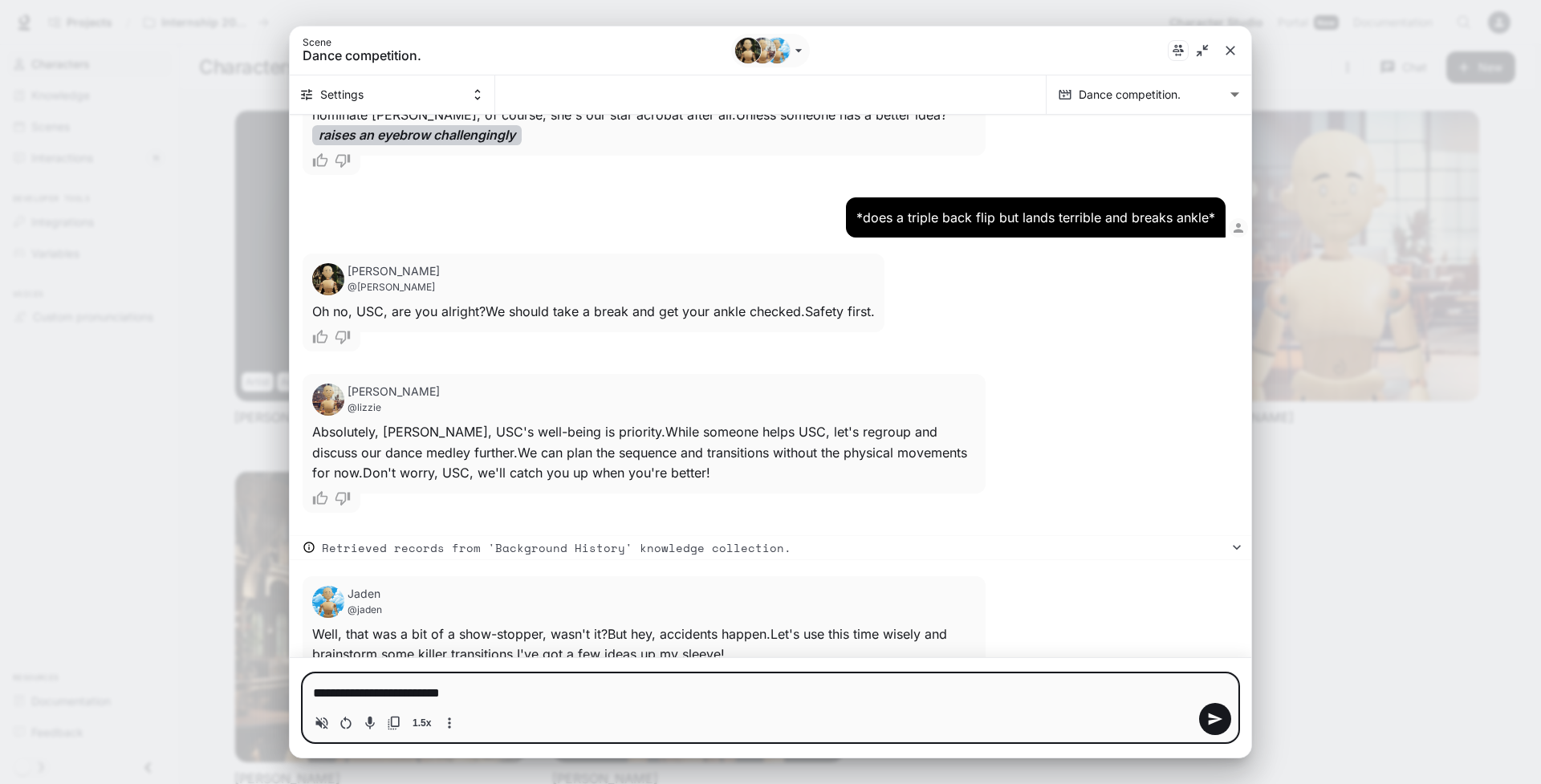 type on "**********" 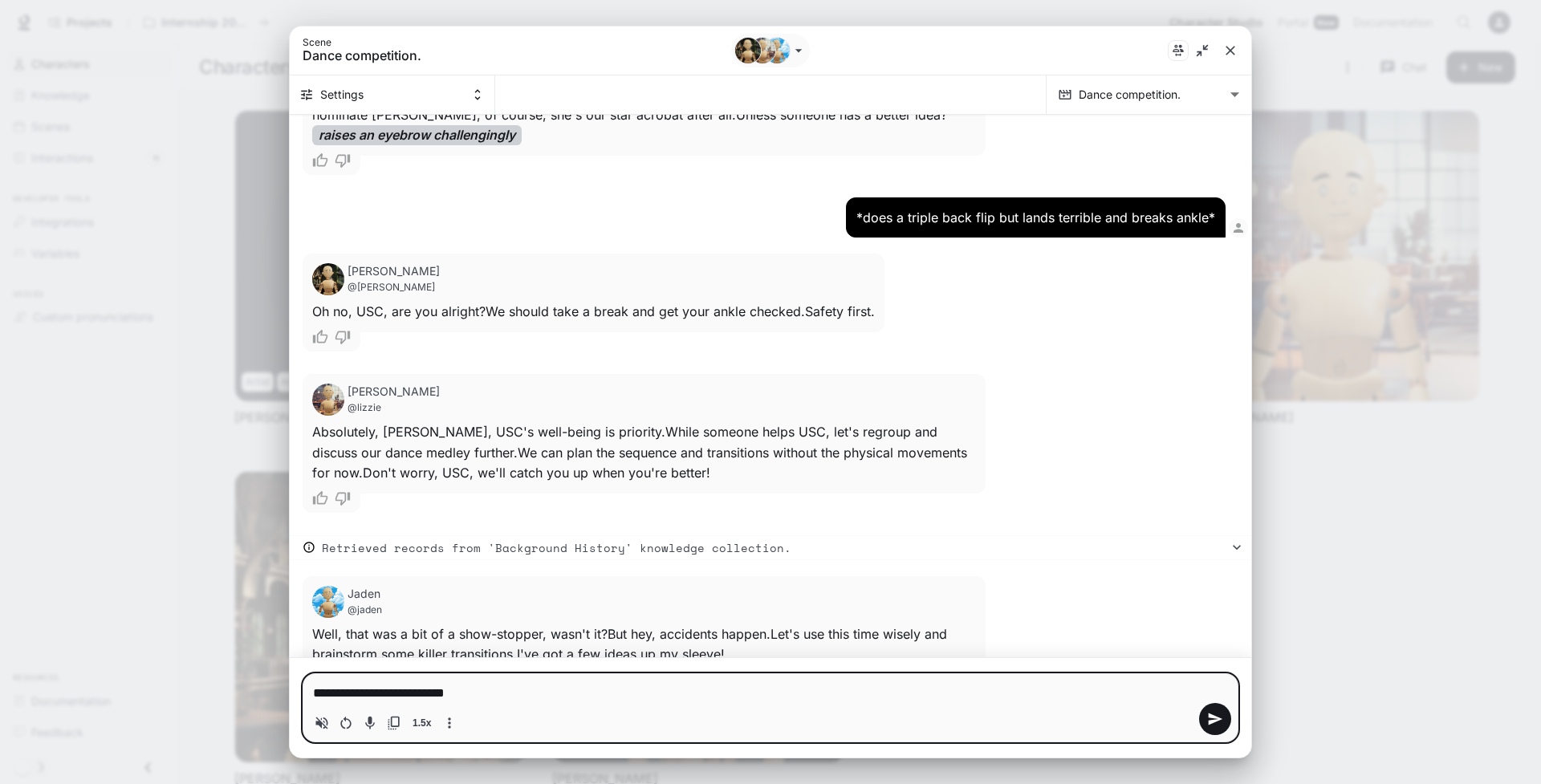 type on "**********" 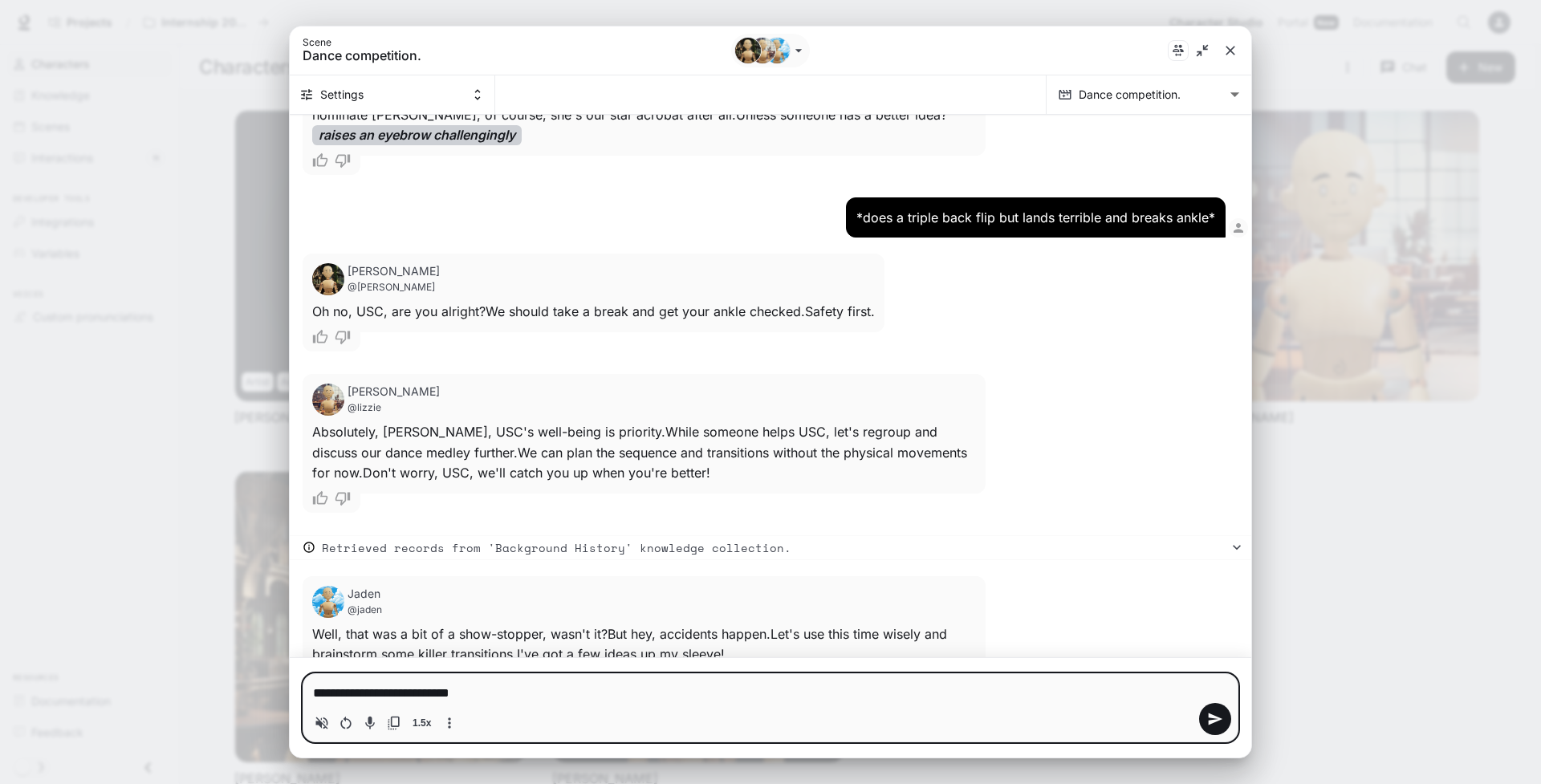 type on "**********" 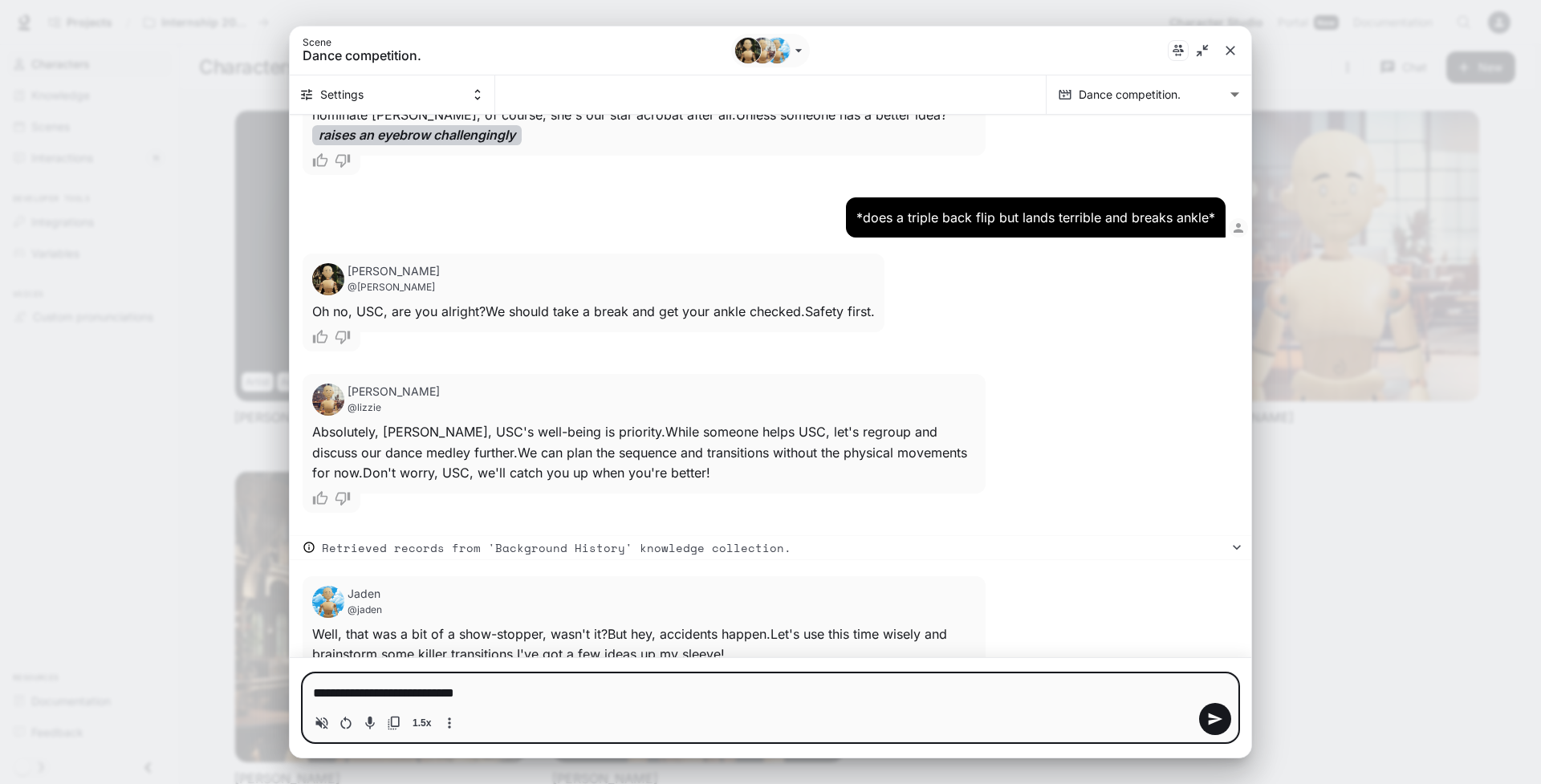 type on "**********" 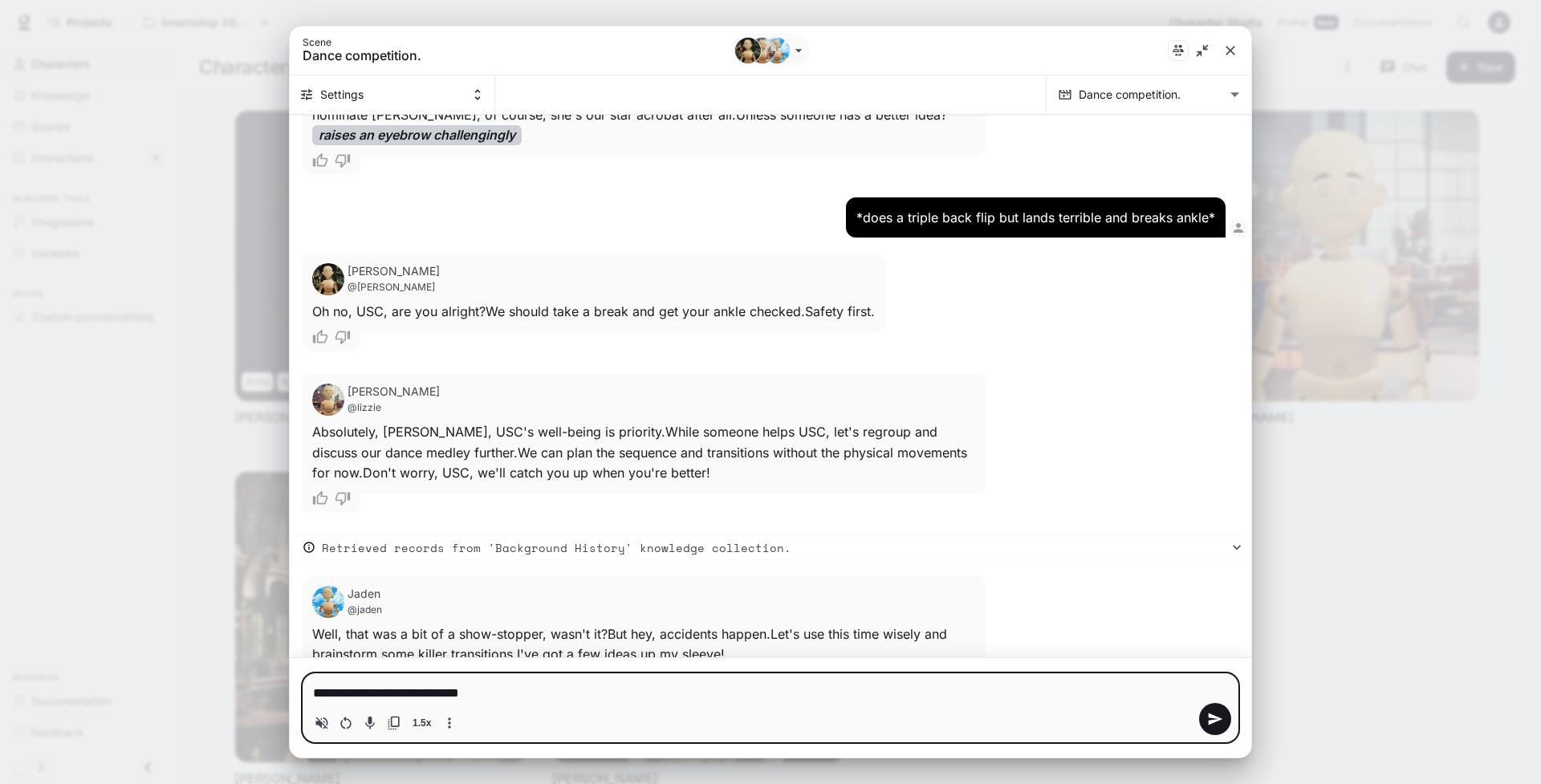 type on "**********" 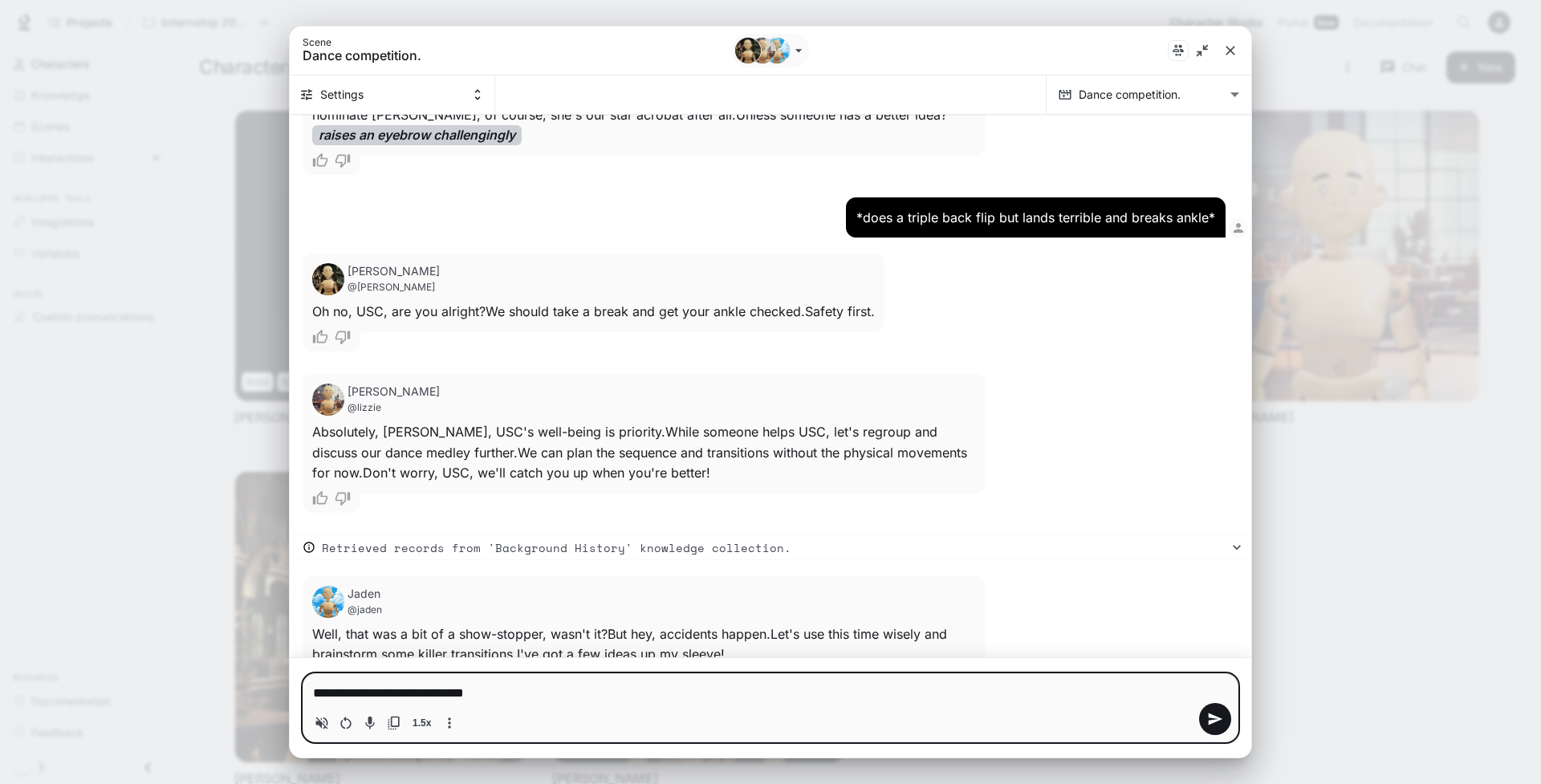type on "**********" 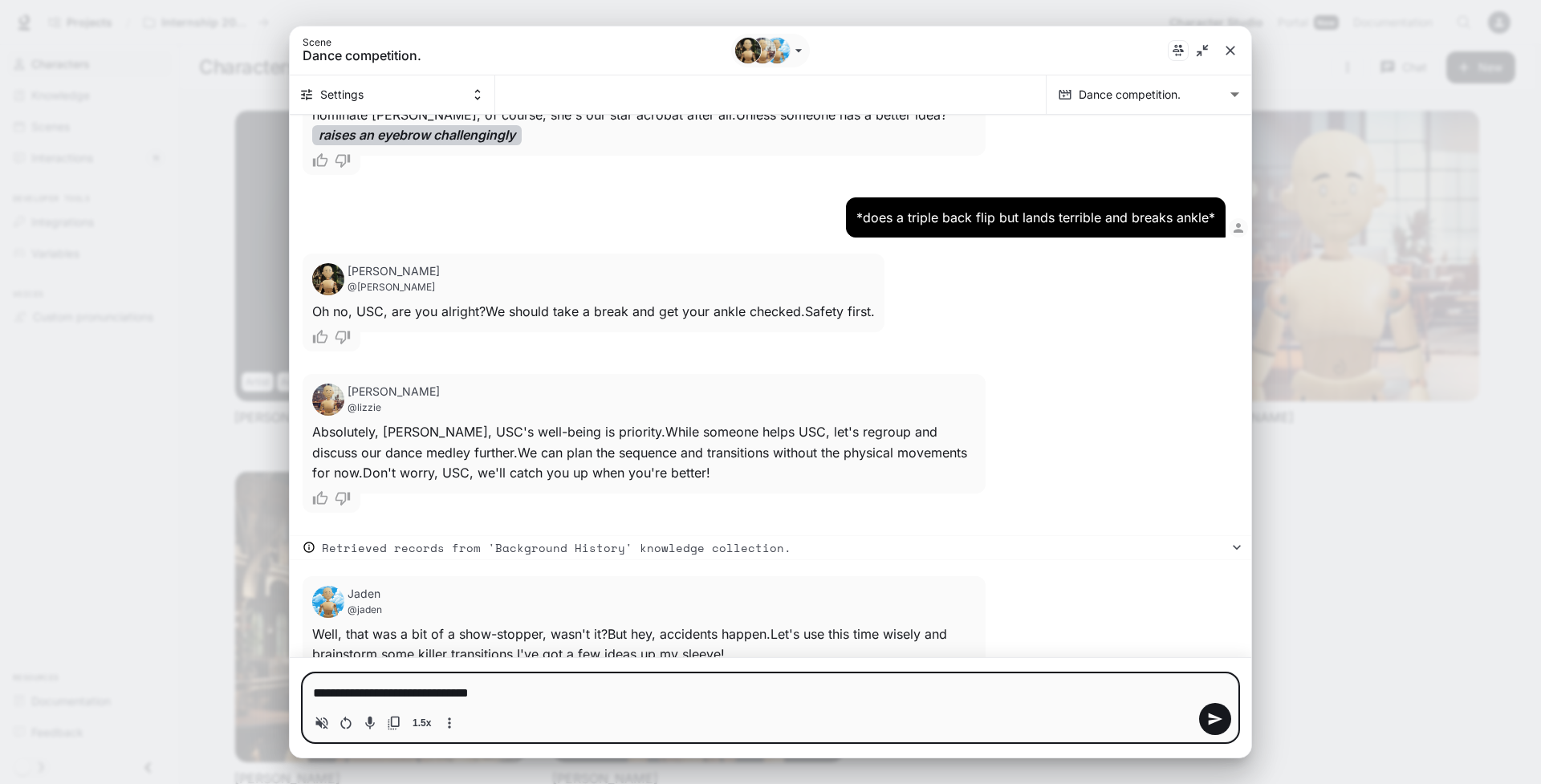 type on "**********" 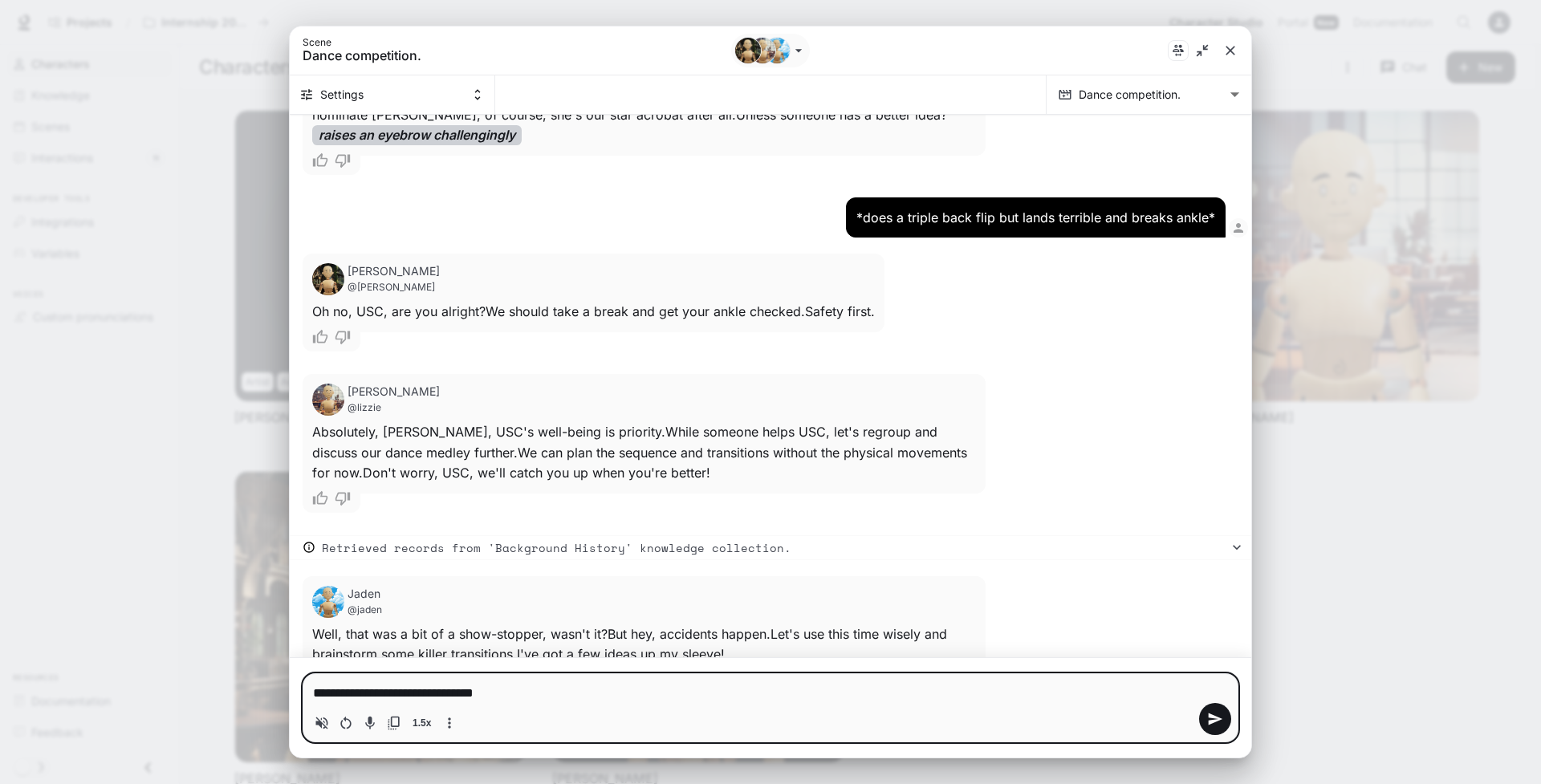 type on "**********" 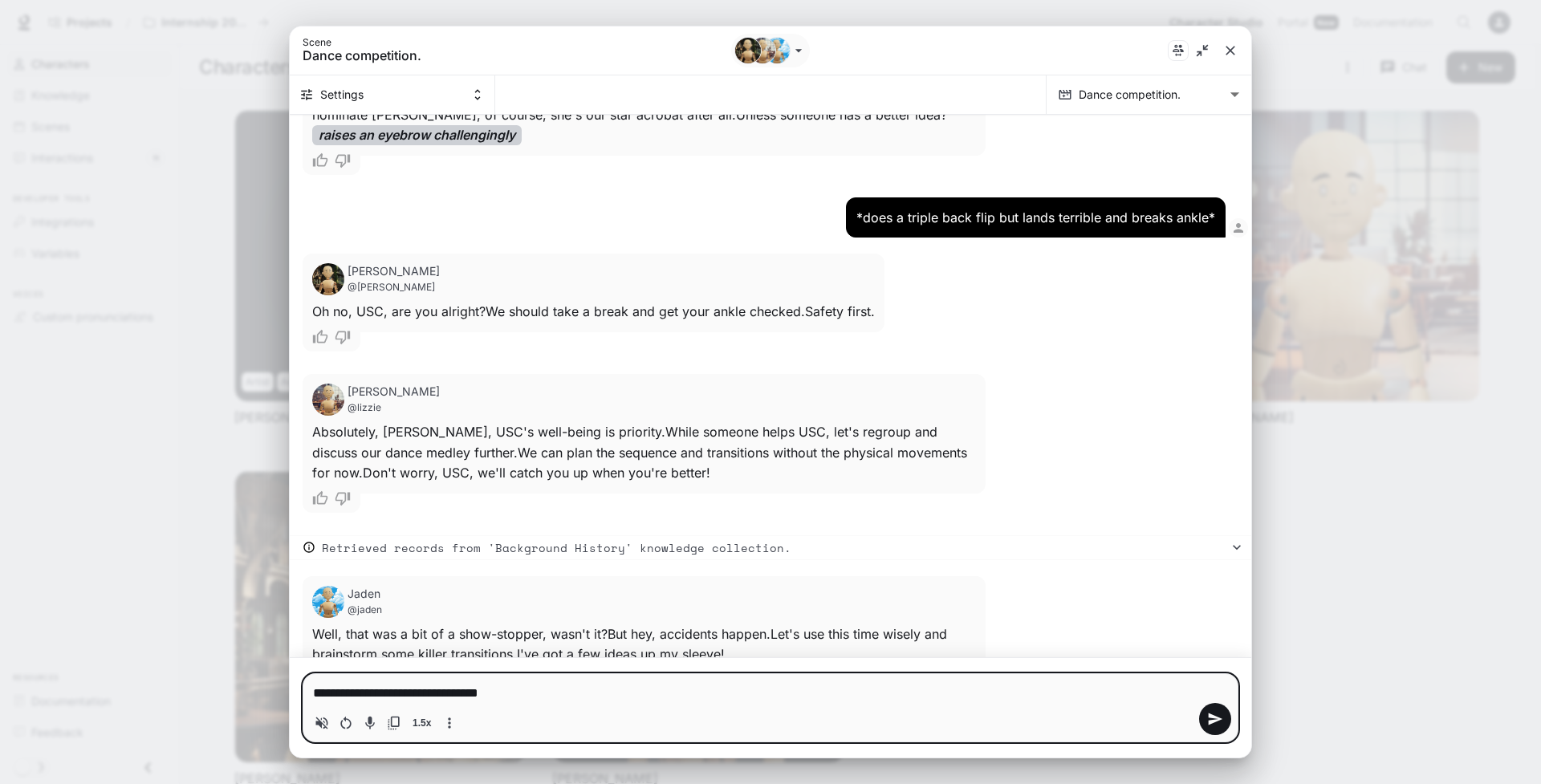 type on "*" 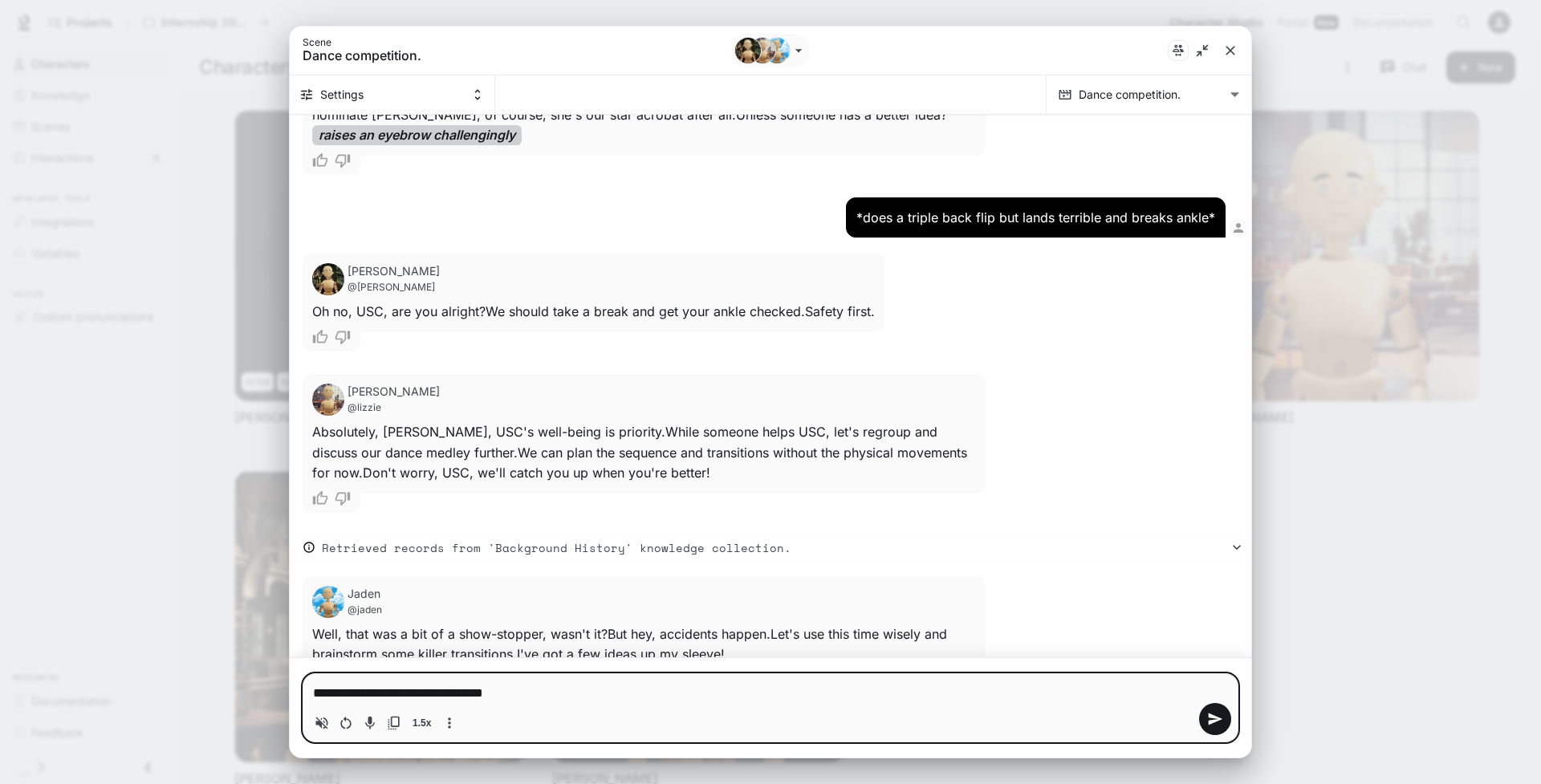 type on "**********" 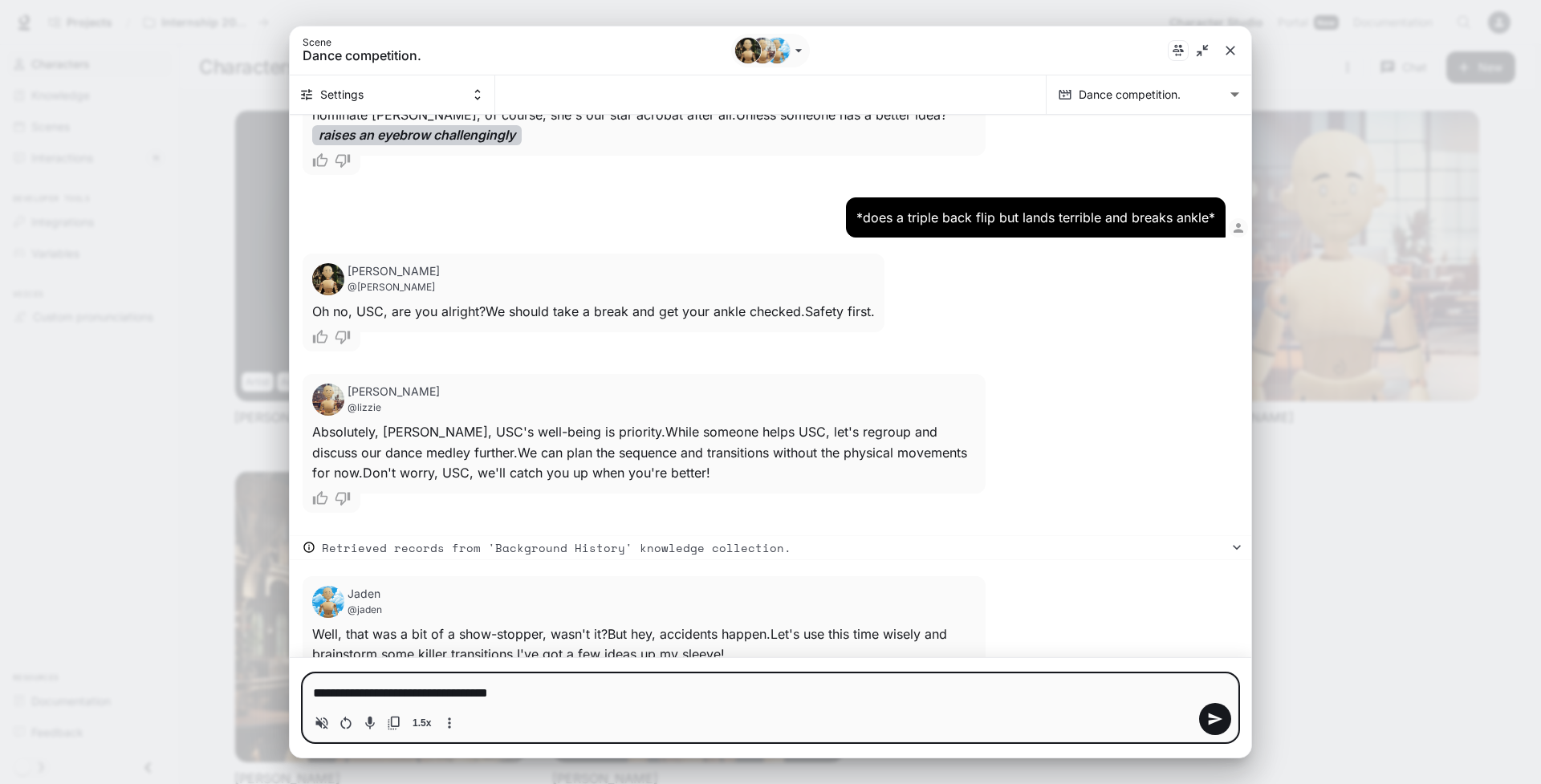 type on "**********" 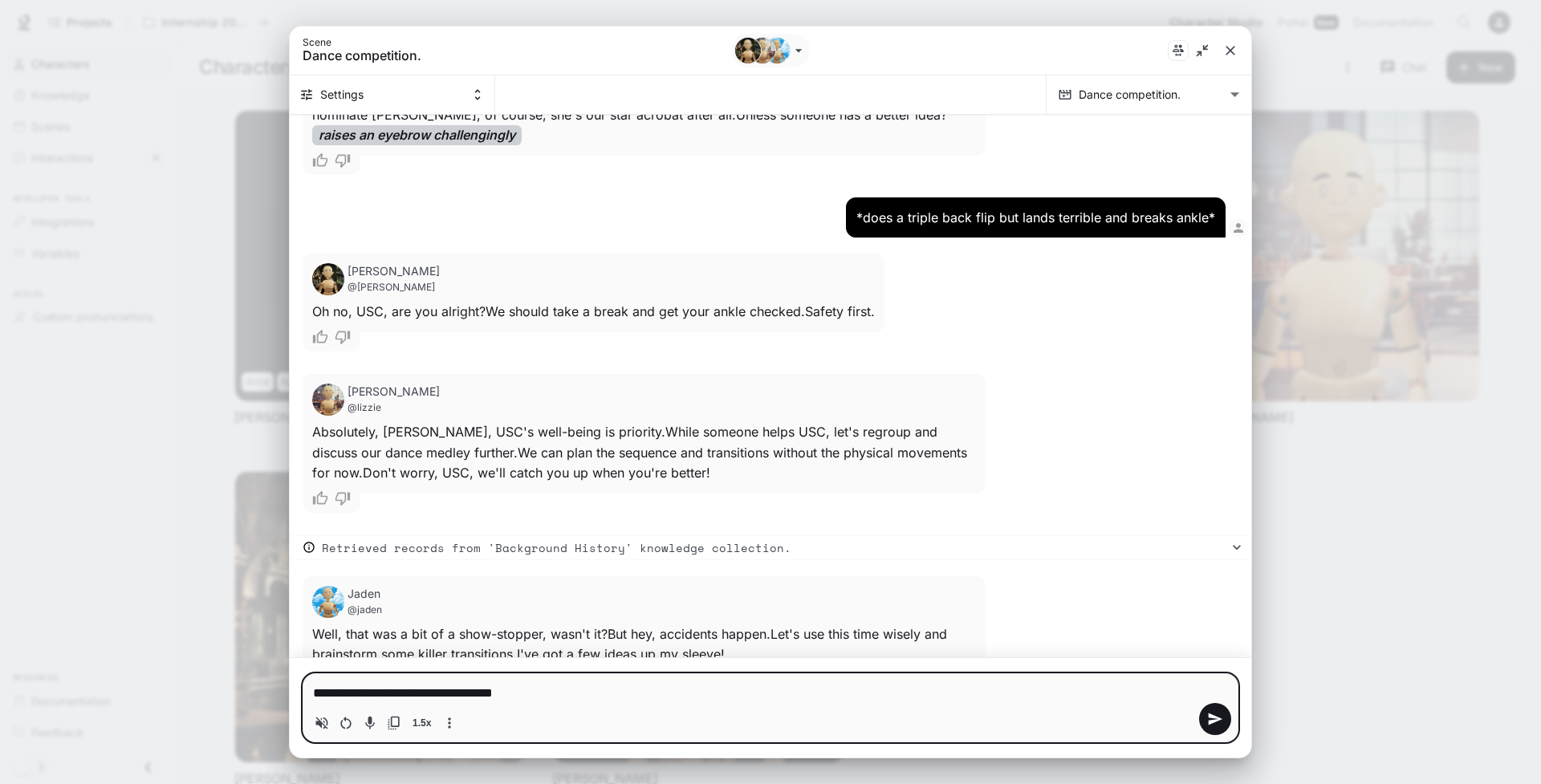 type 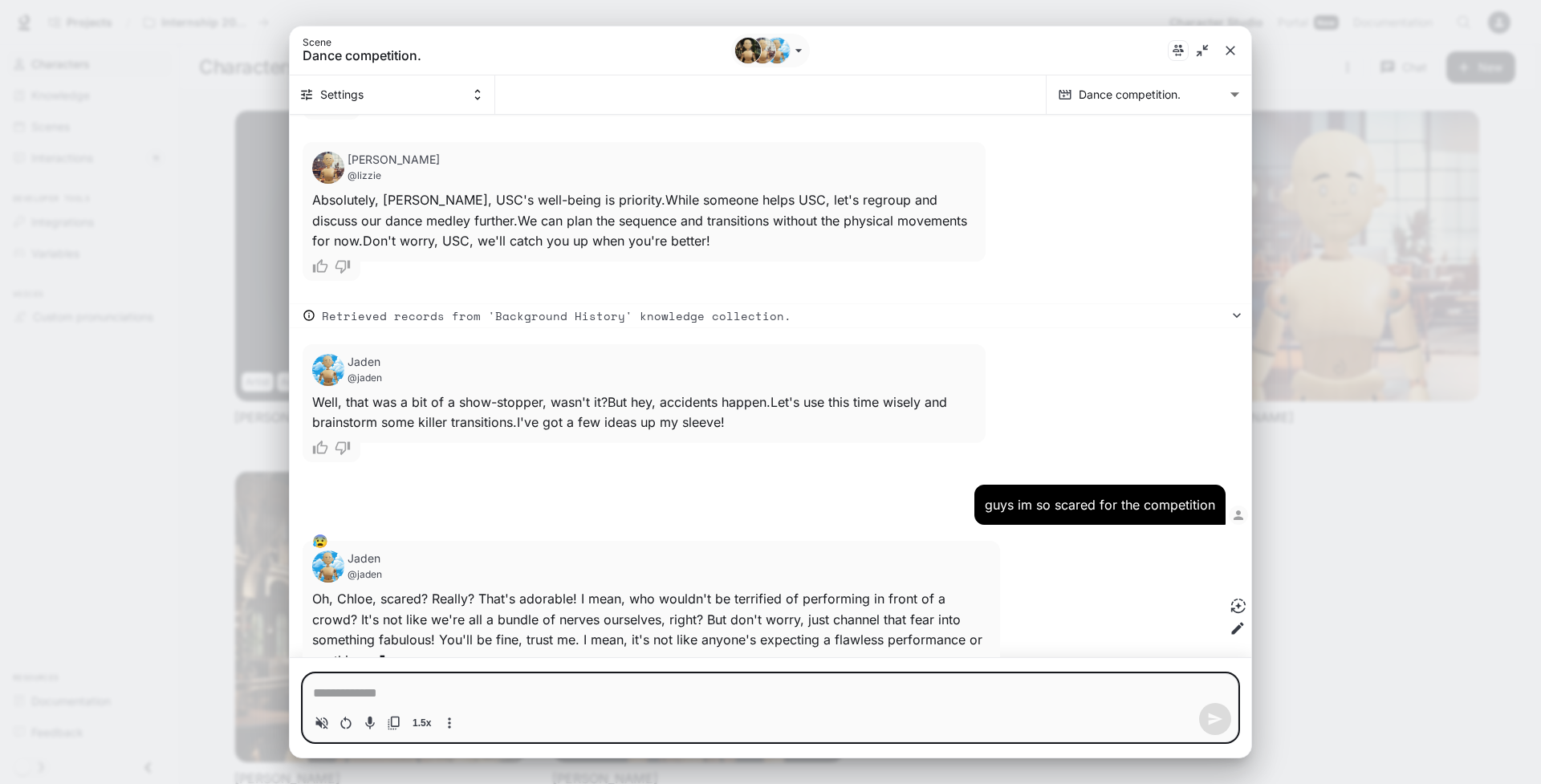 scroll, scrollTop: 3471, scrollLeft: 0, axis: vertical 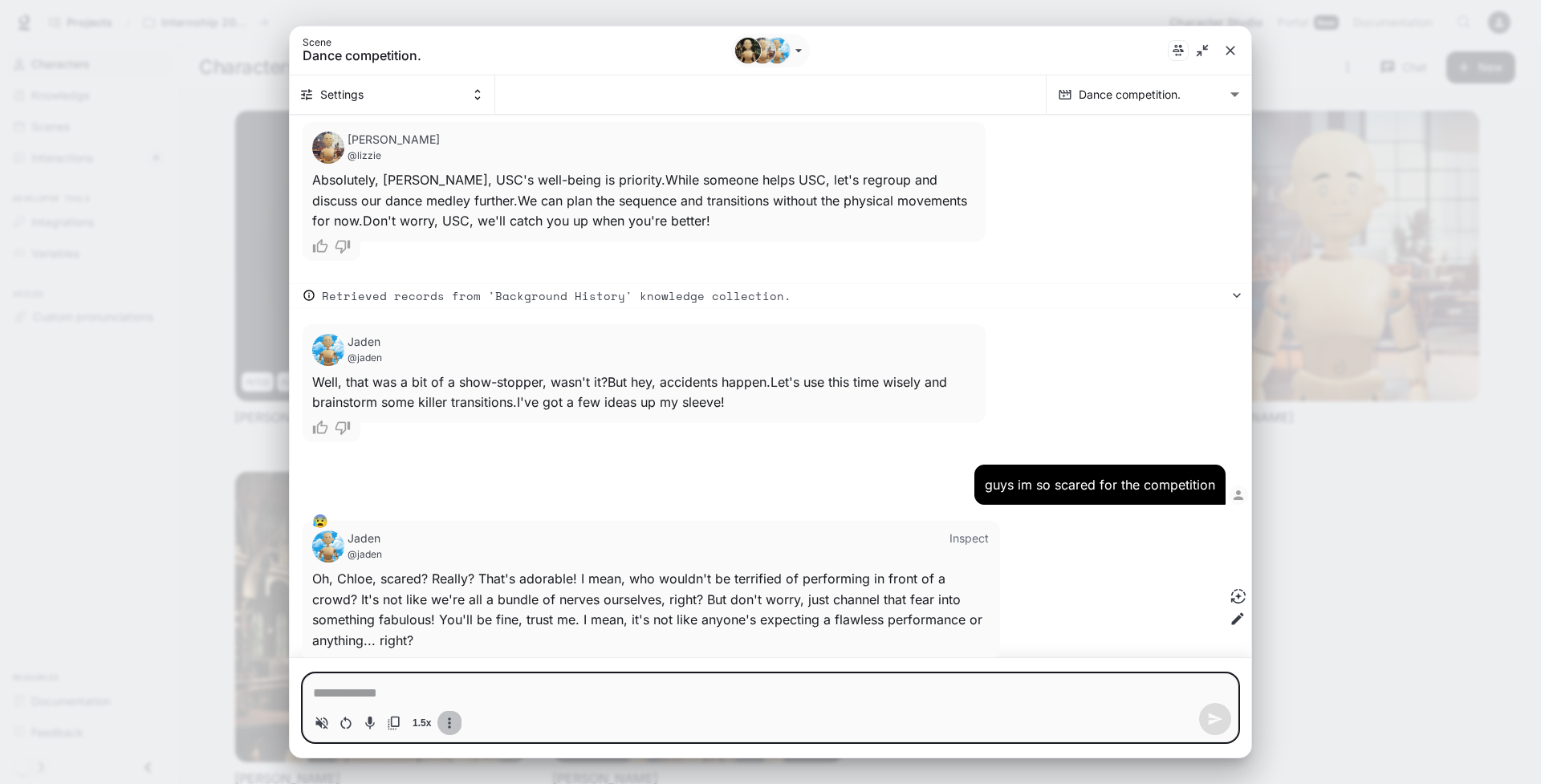 click 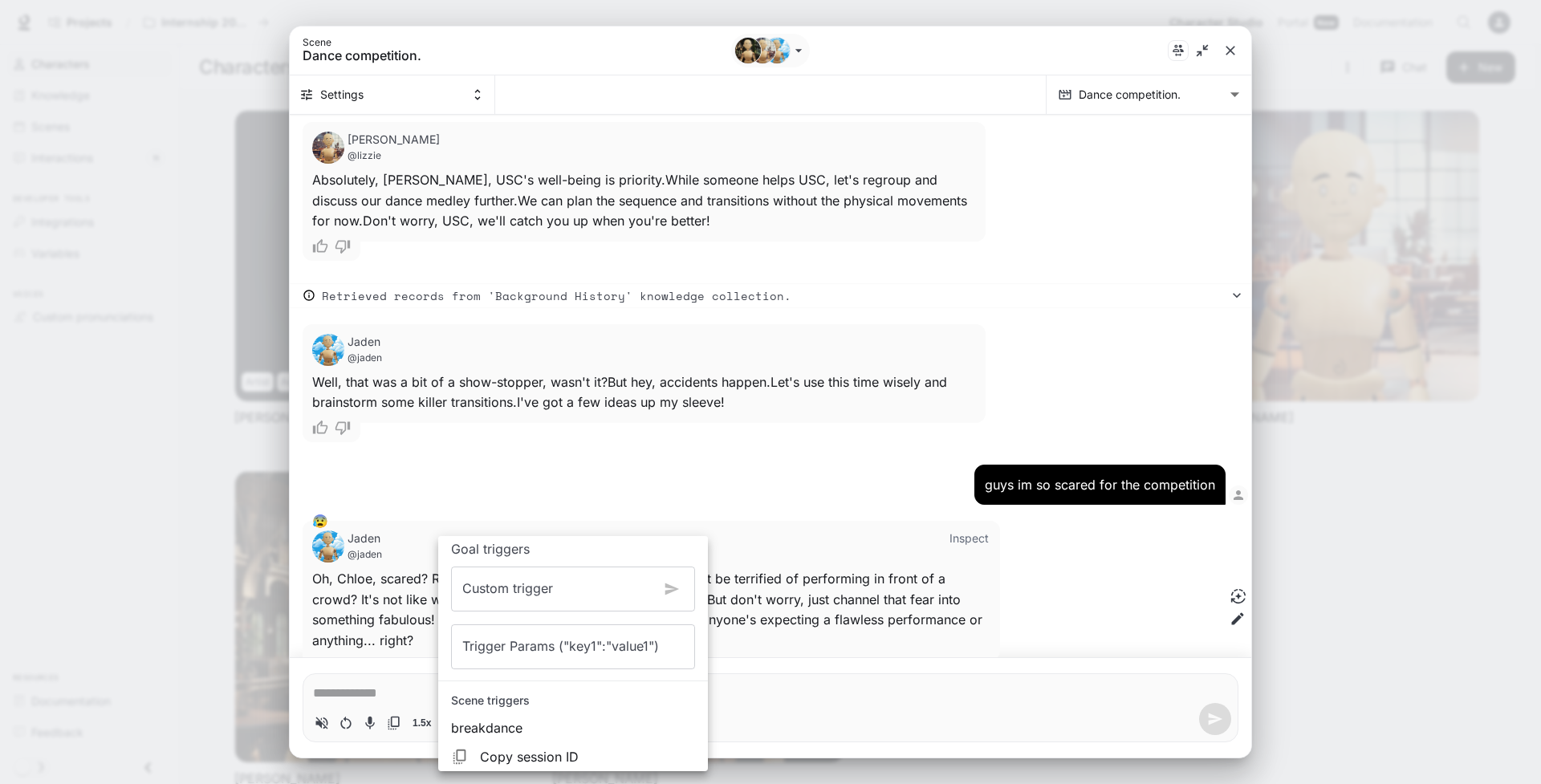 click at bounding box center (770, 392) 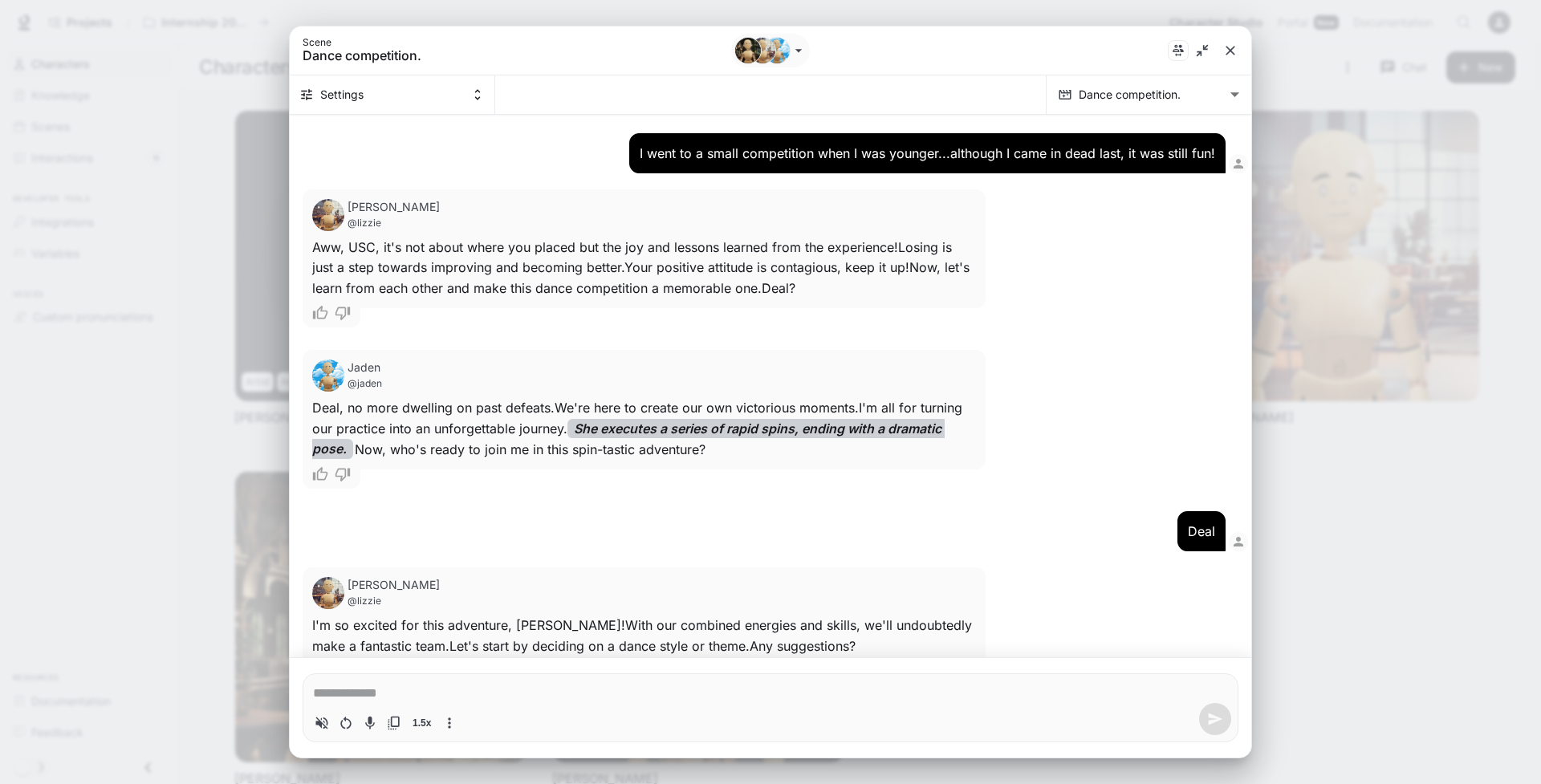scroll, scrollTop: 2366, scrollLeft: 0, axis: vertical 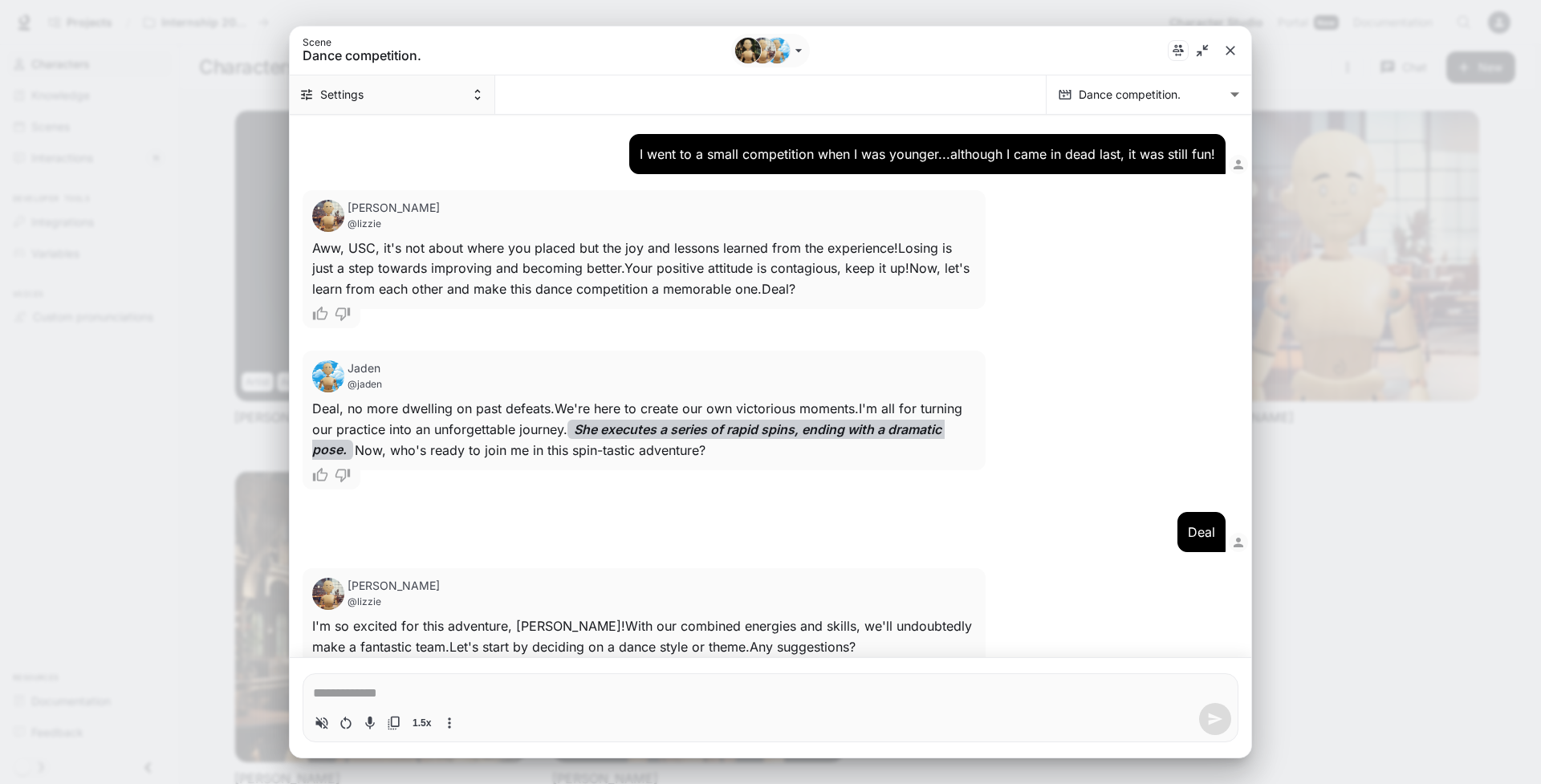 click on "Settings" at bounding box center [392, 95] 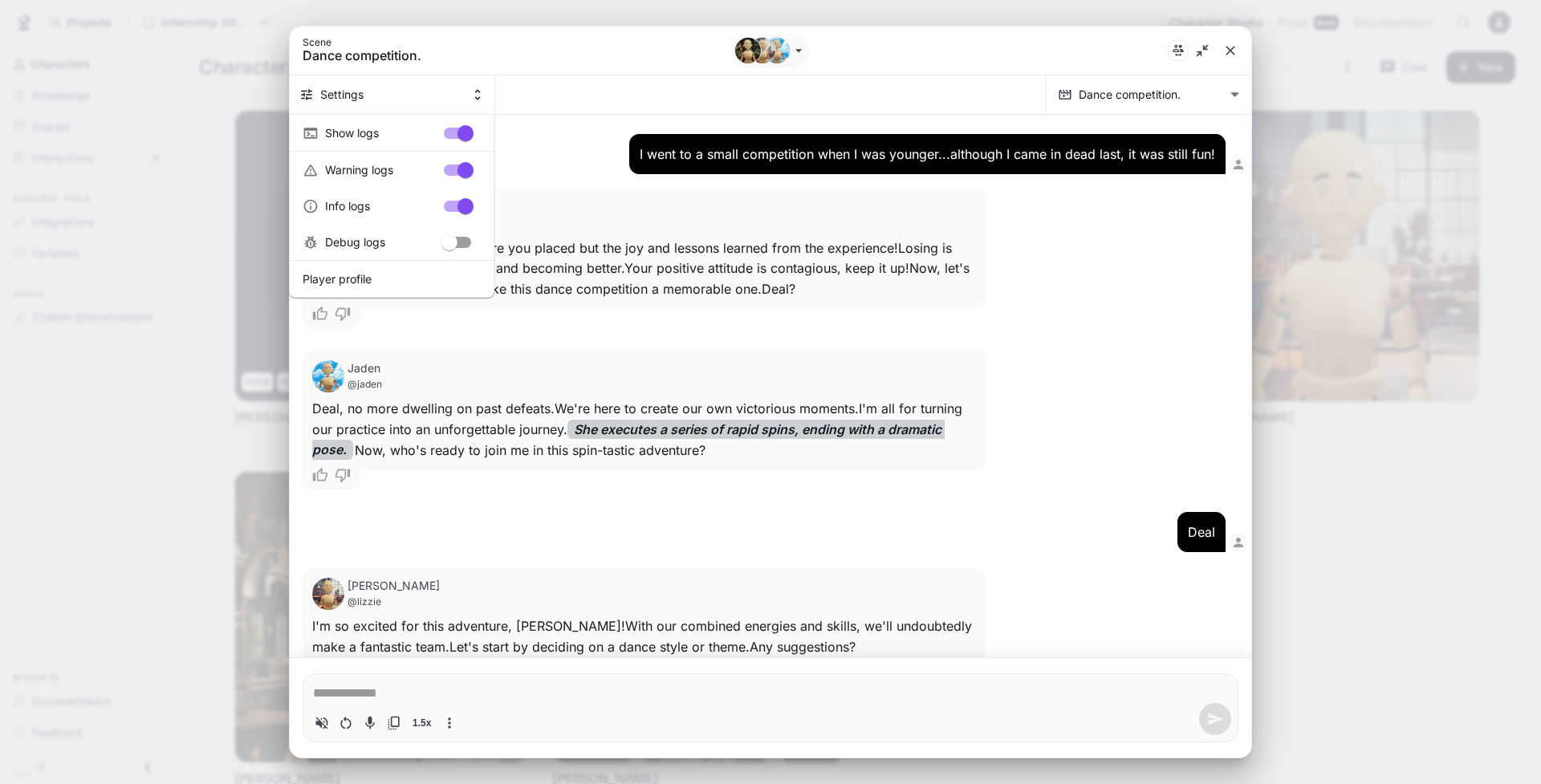 click at bounding box center [770, 392] 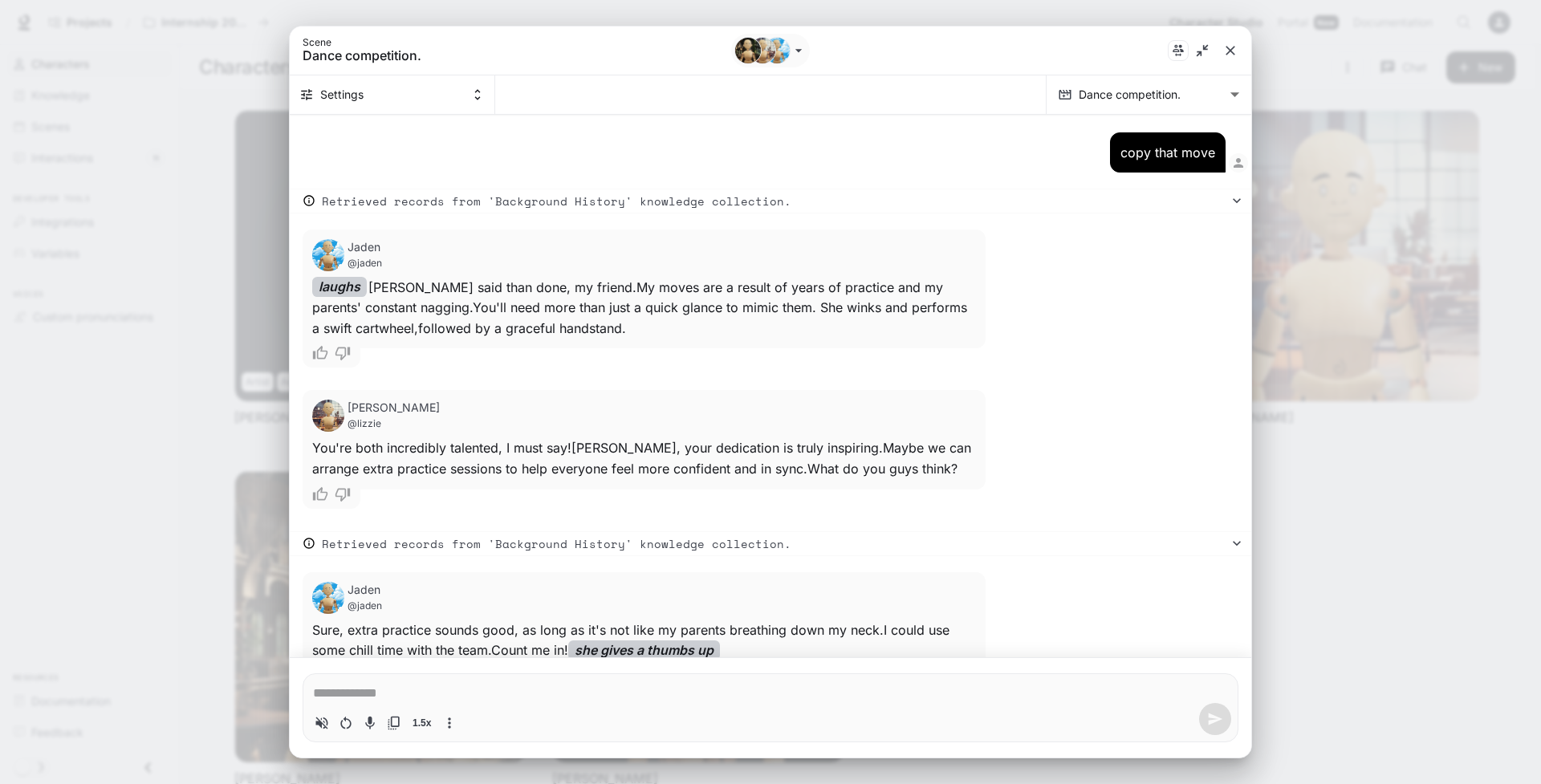 scroll, scrollTop: 1005, scrollLeft: 0, axis: vertical 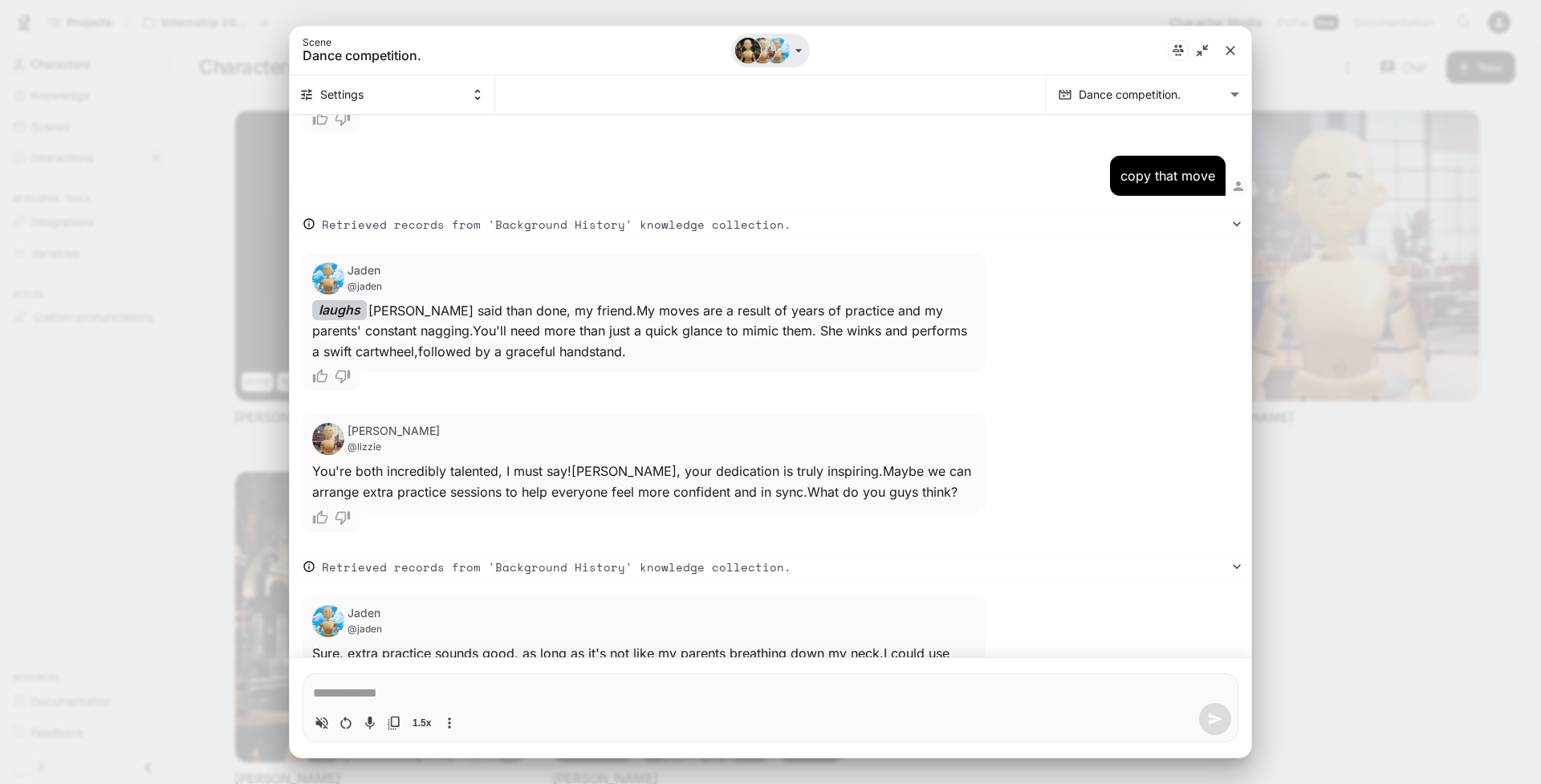 click at bounding box center [762, 51] 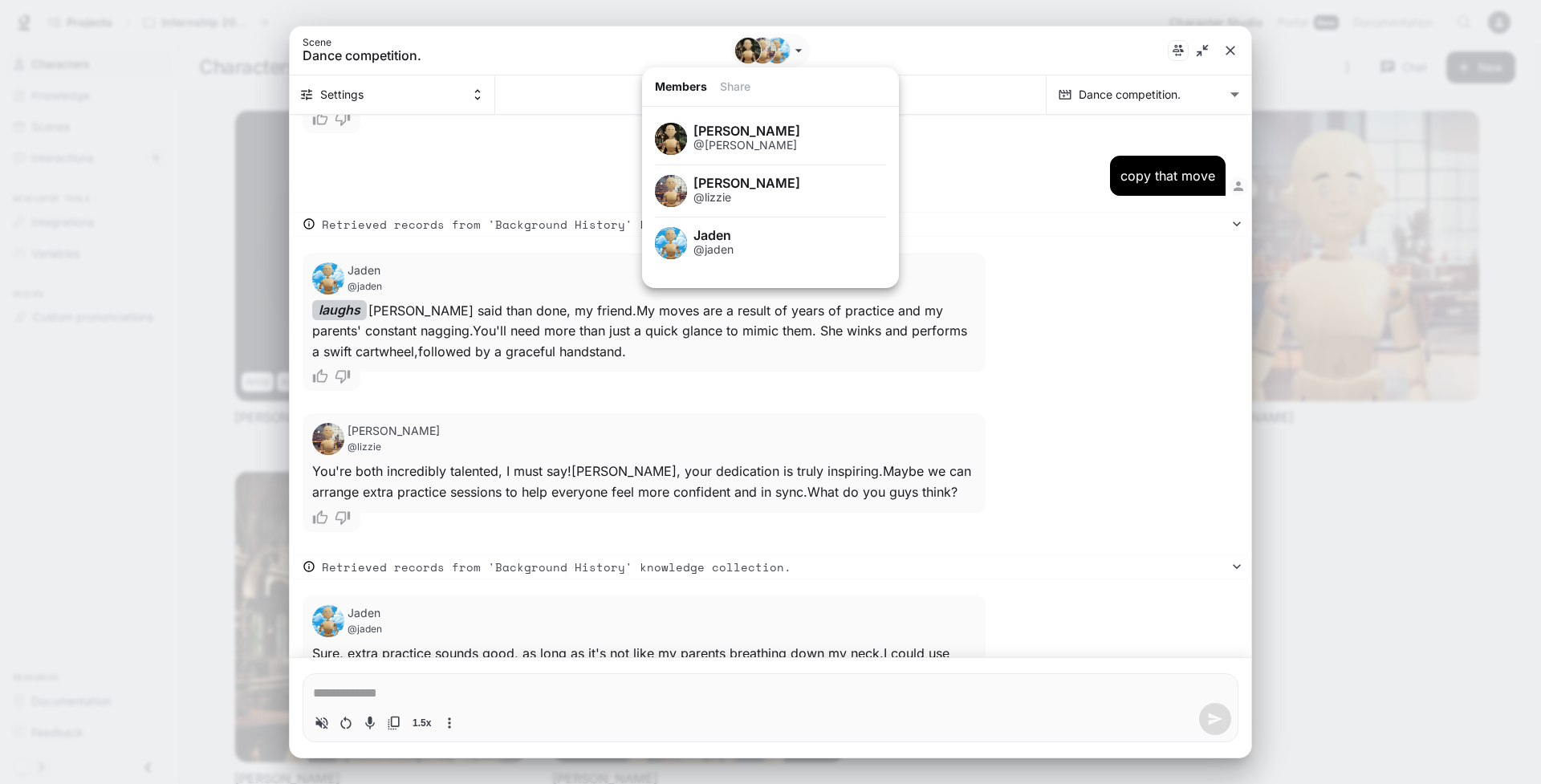 click at bounding box center (770, 392) 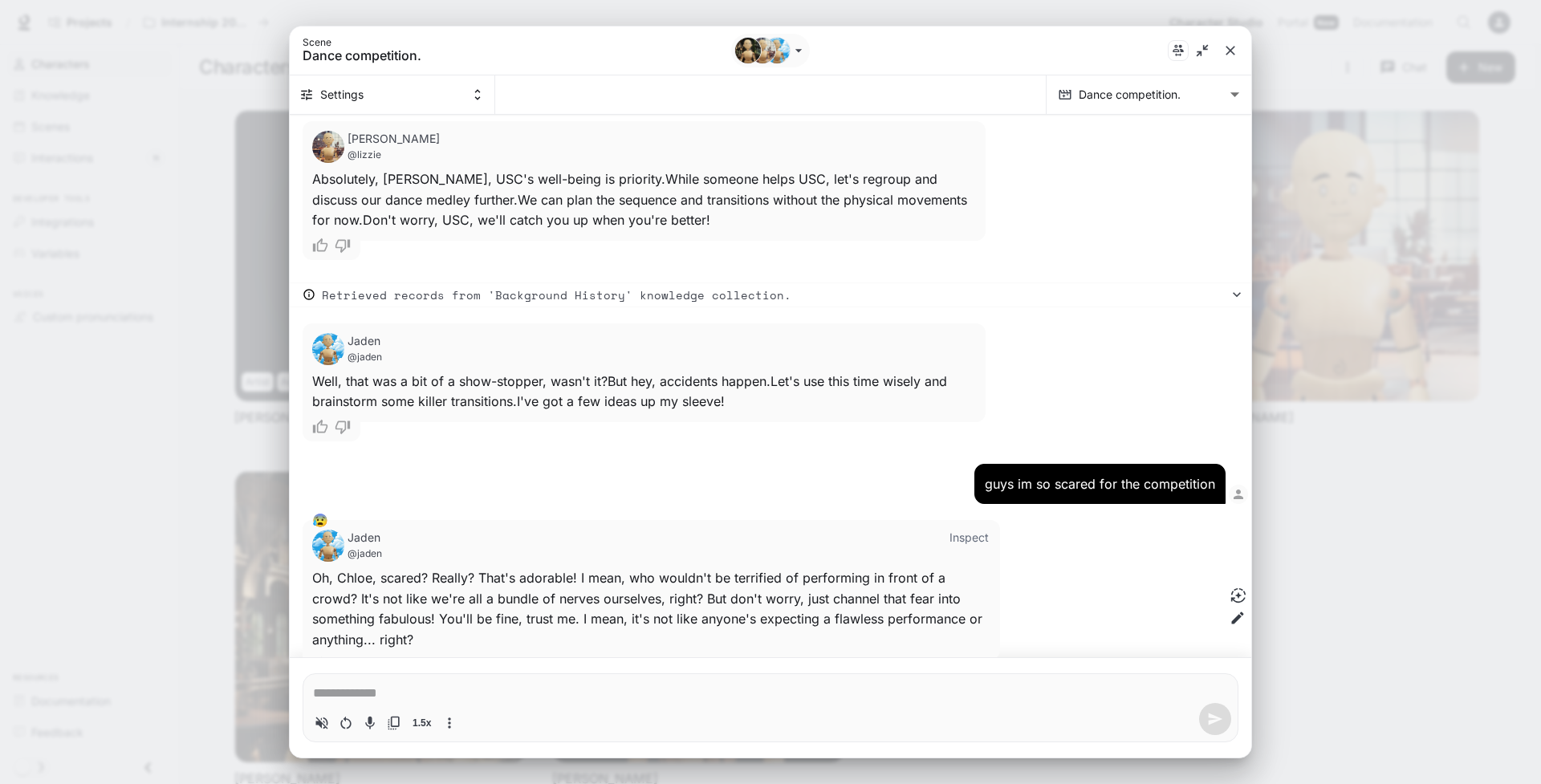 scroll, scrollTop: 3471, scrollLeft: 0, axis: vertical 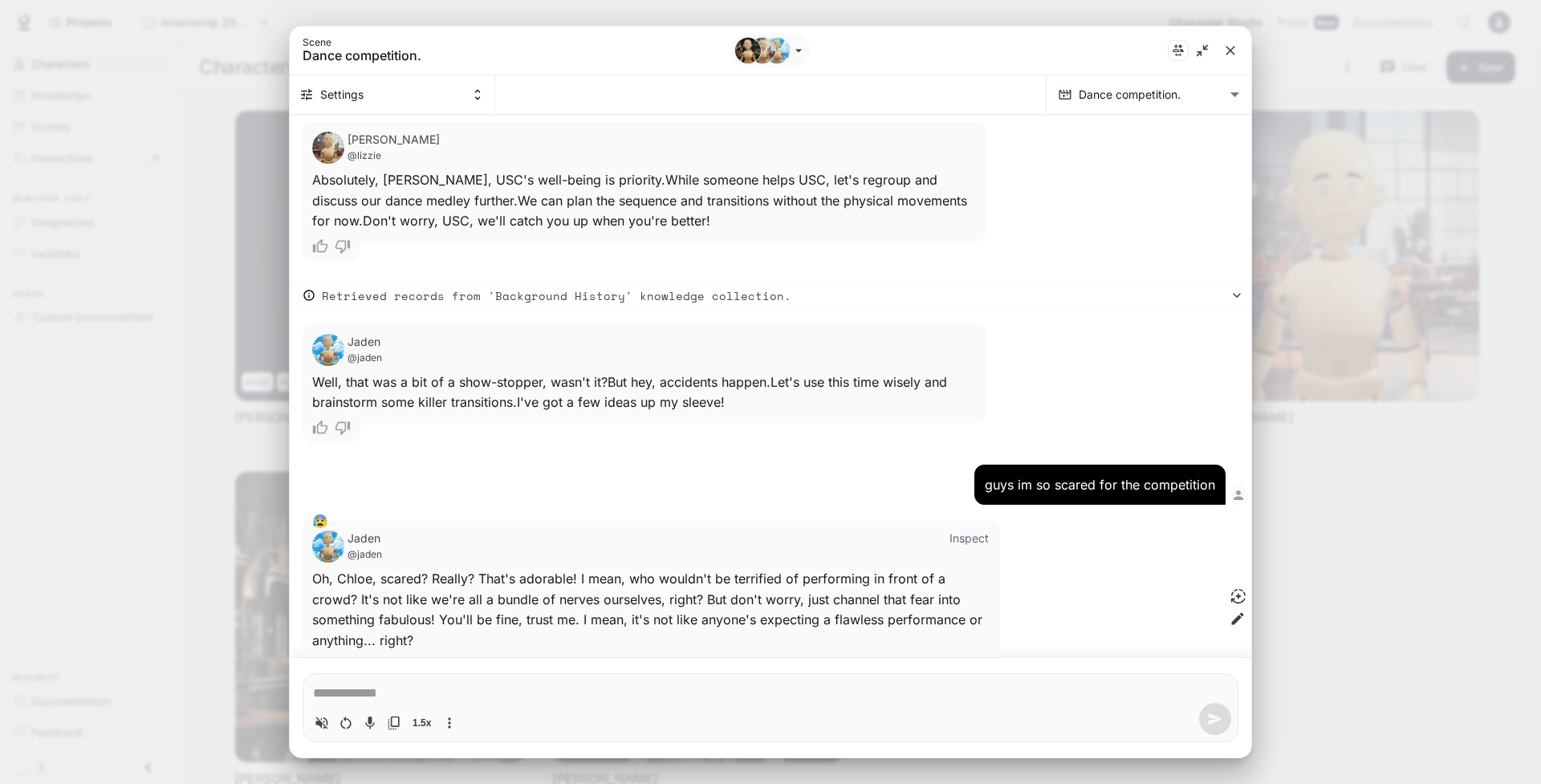 click on "* 1.5x" at bounding box center [770, 707] 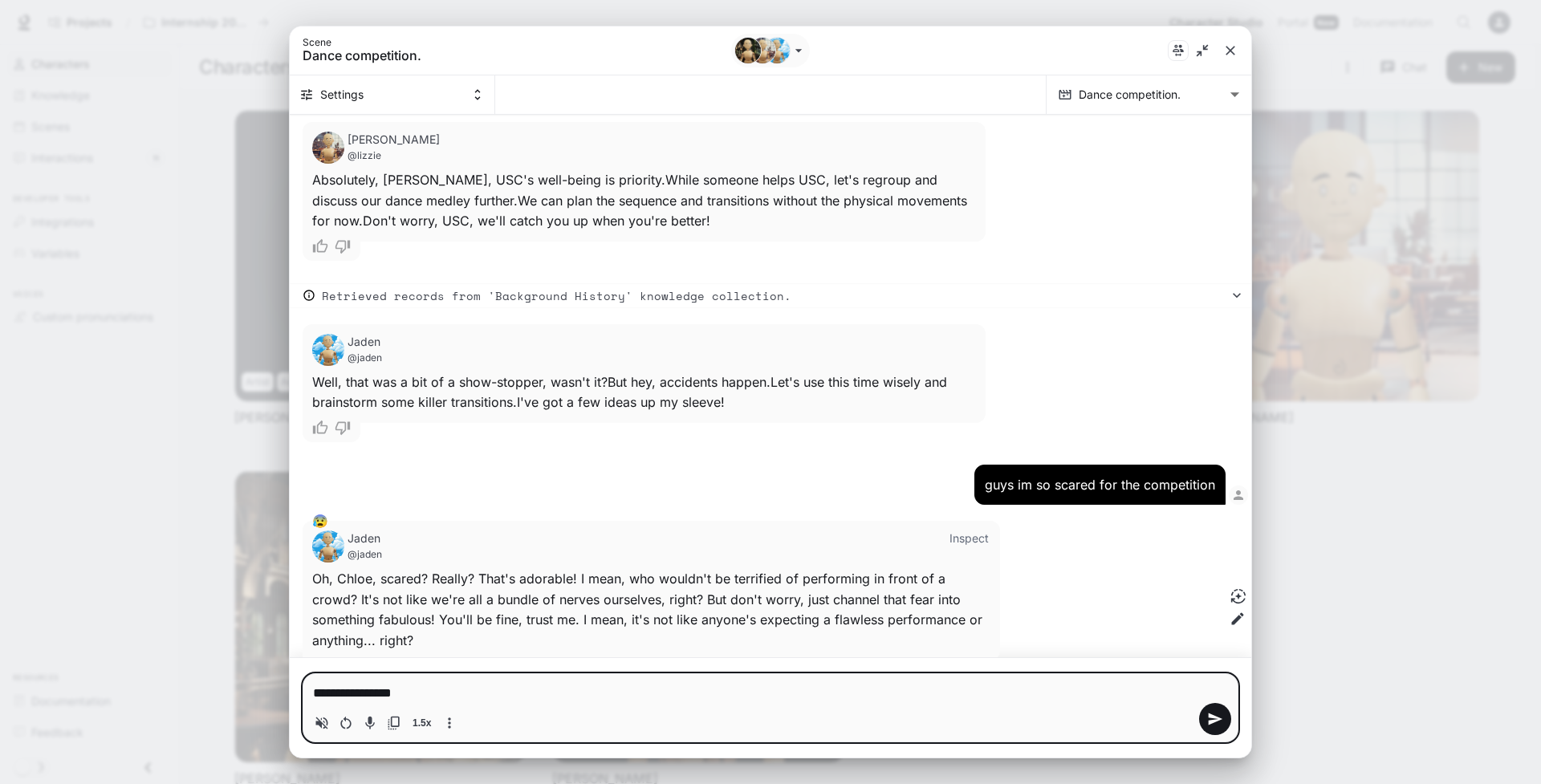 type on "**********" 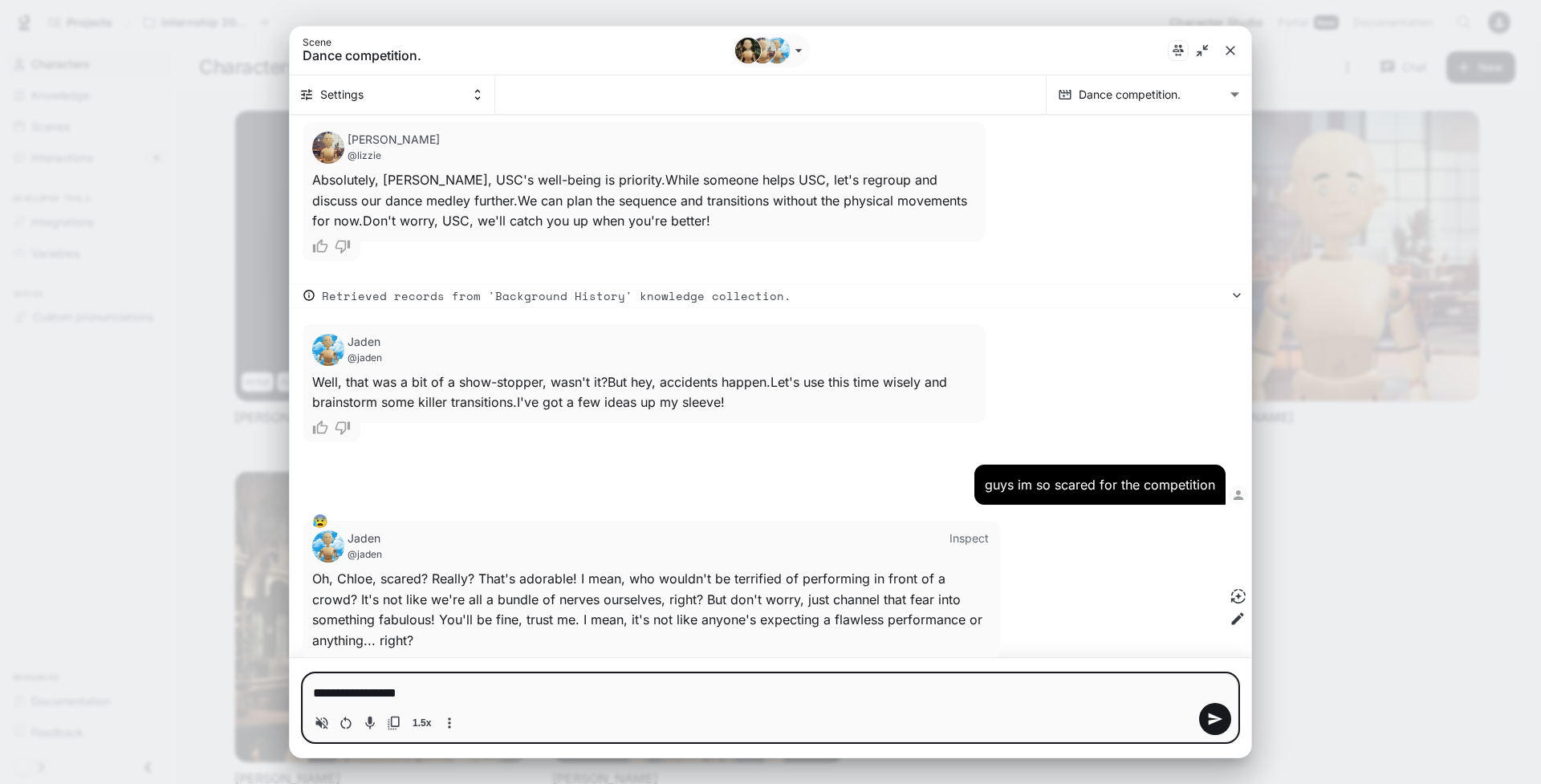 type on "**********" 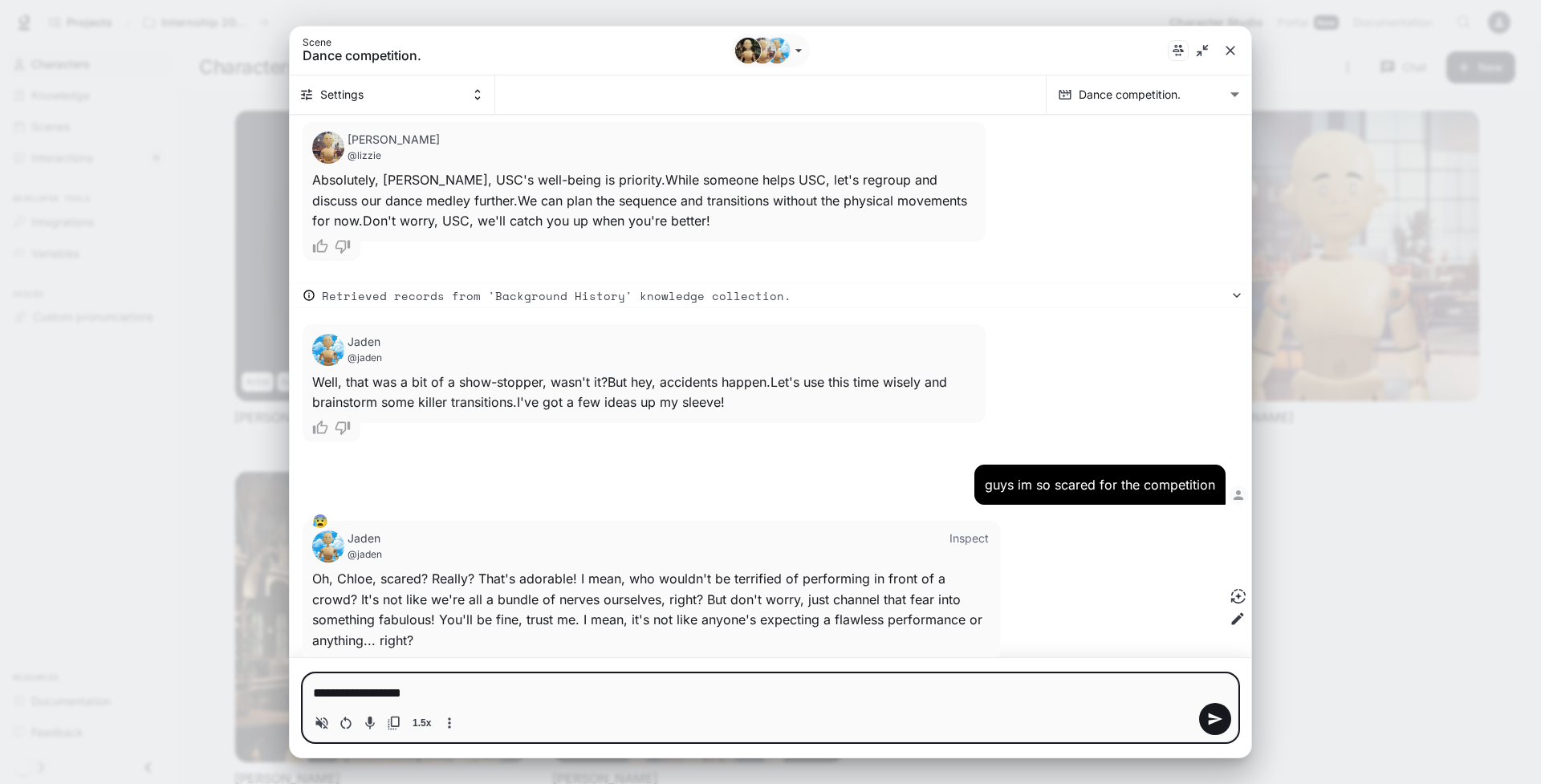 type on "**********" 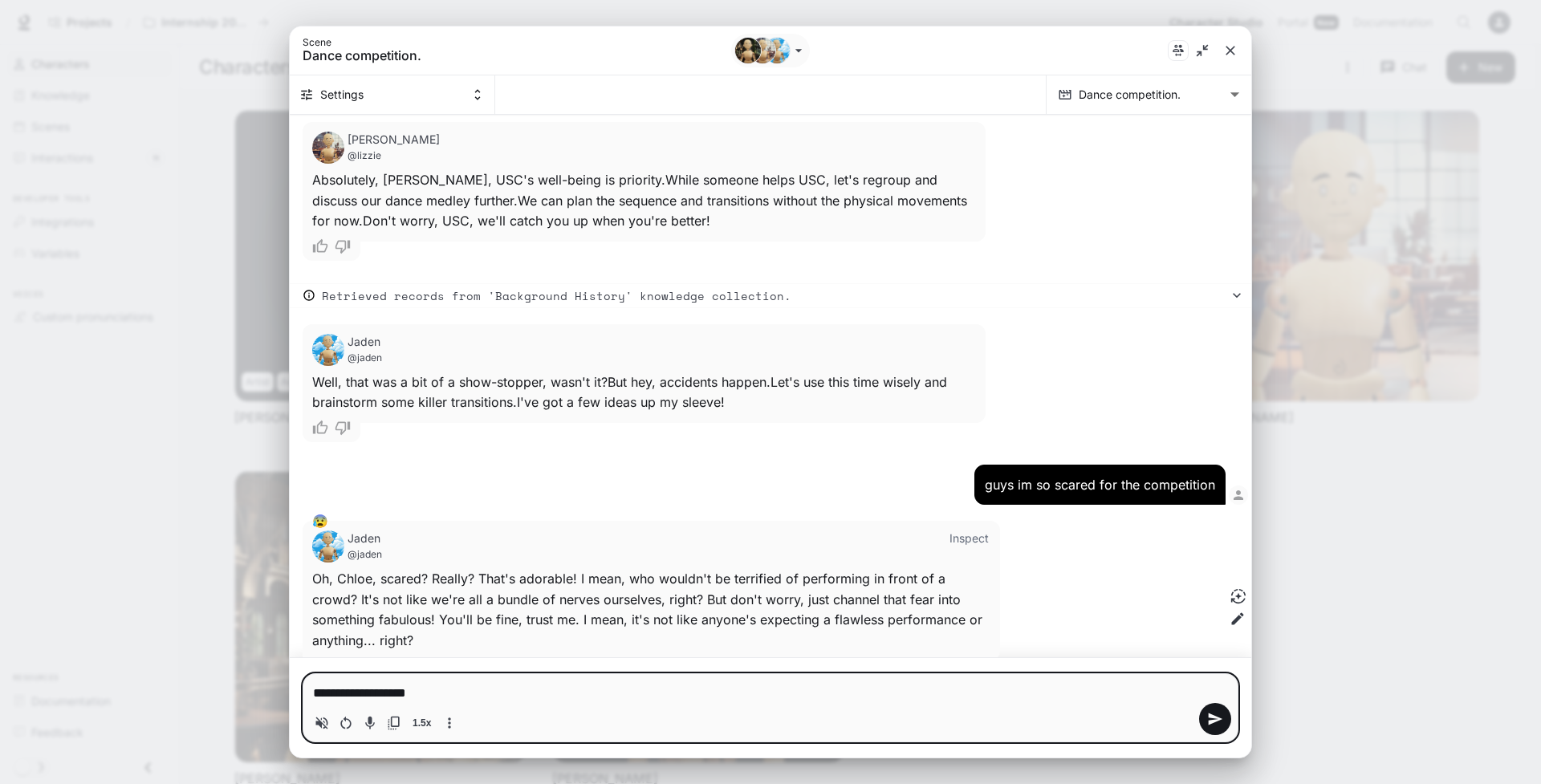 type on "**********" 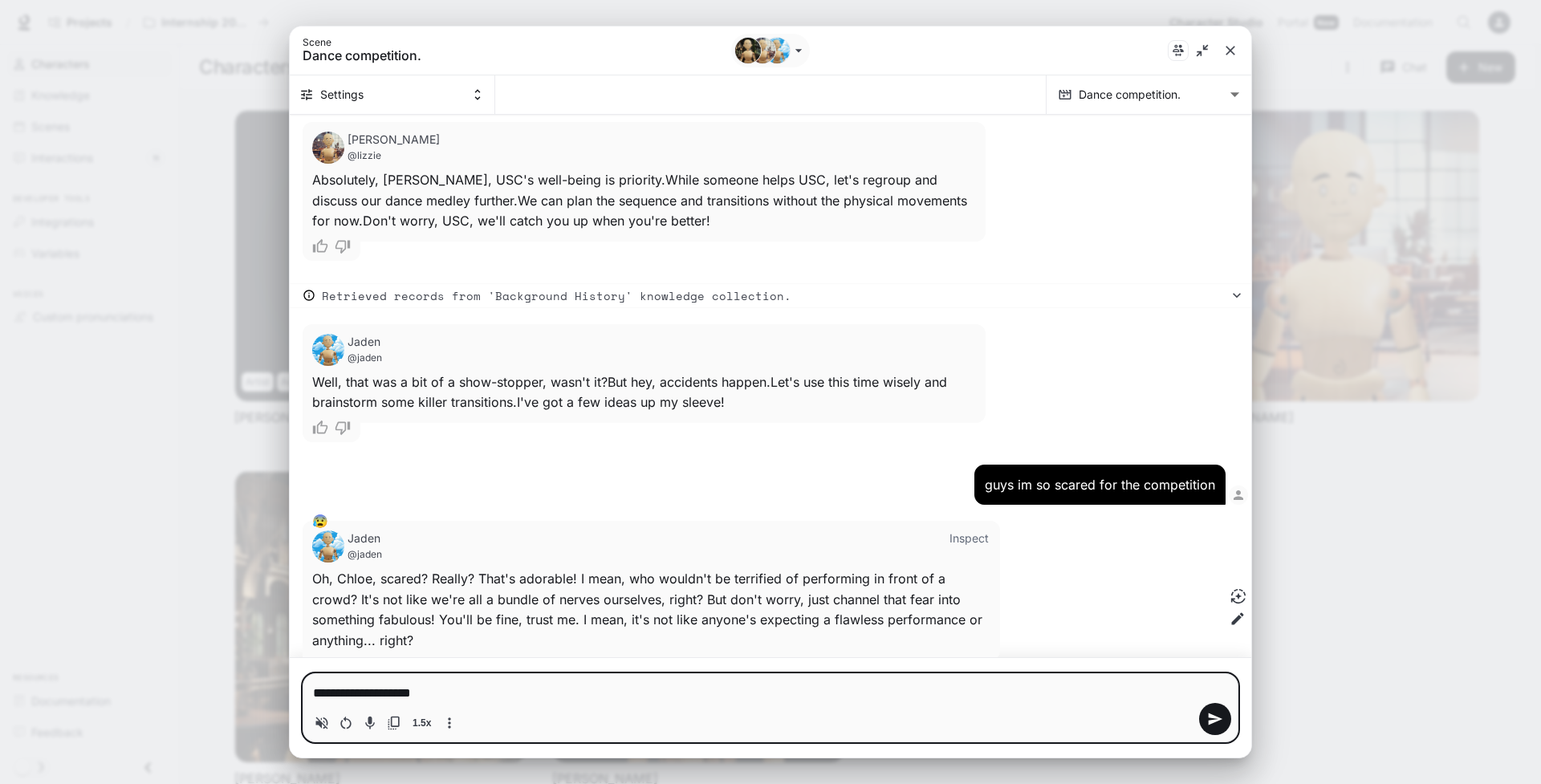 type on "**********" 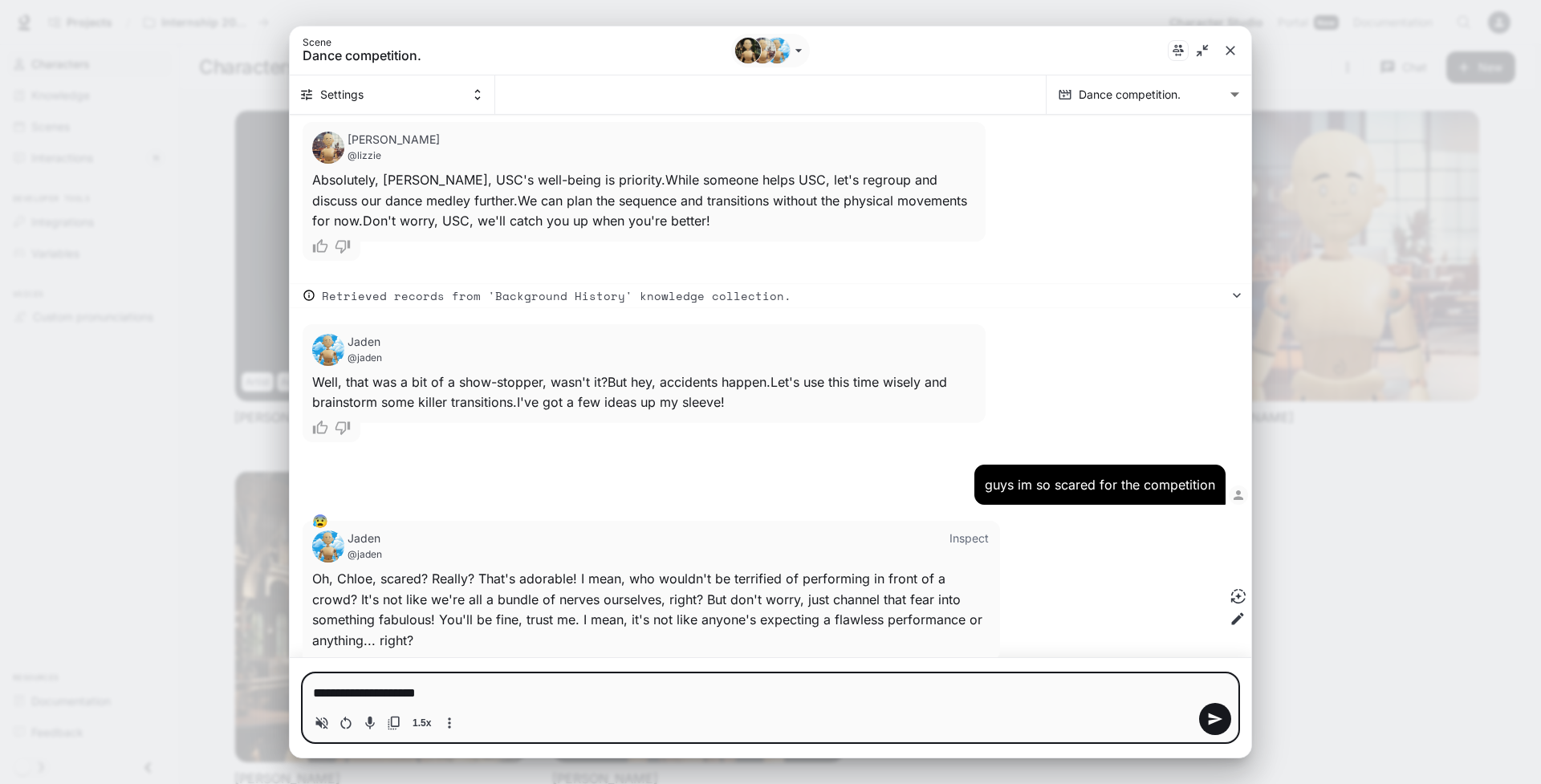 type on "**********" 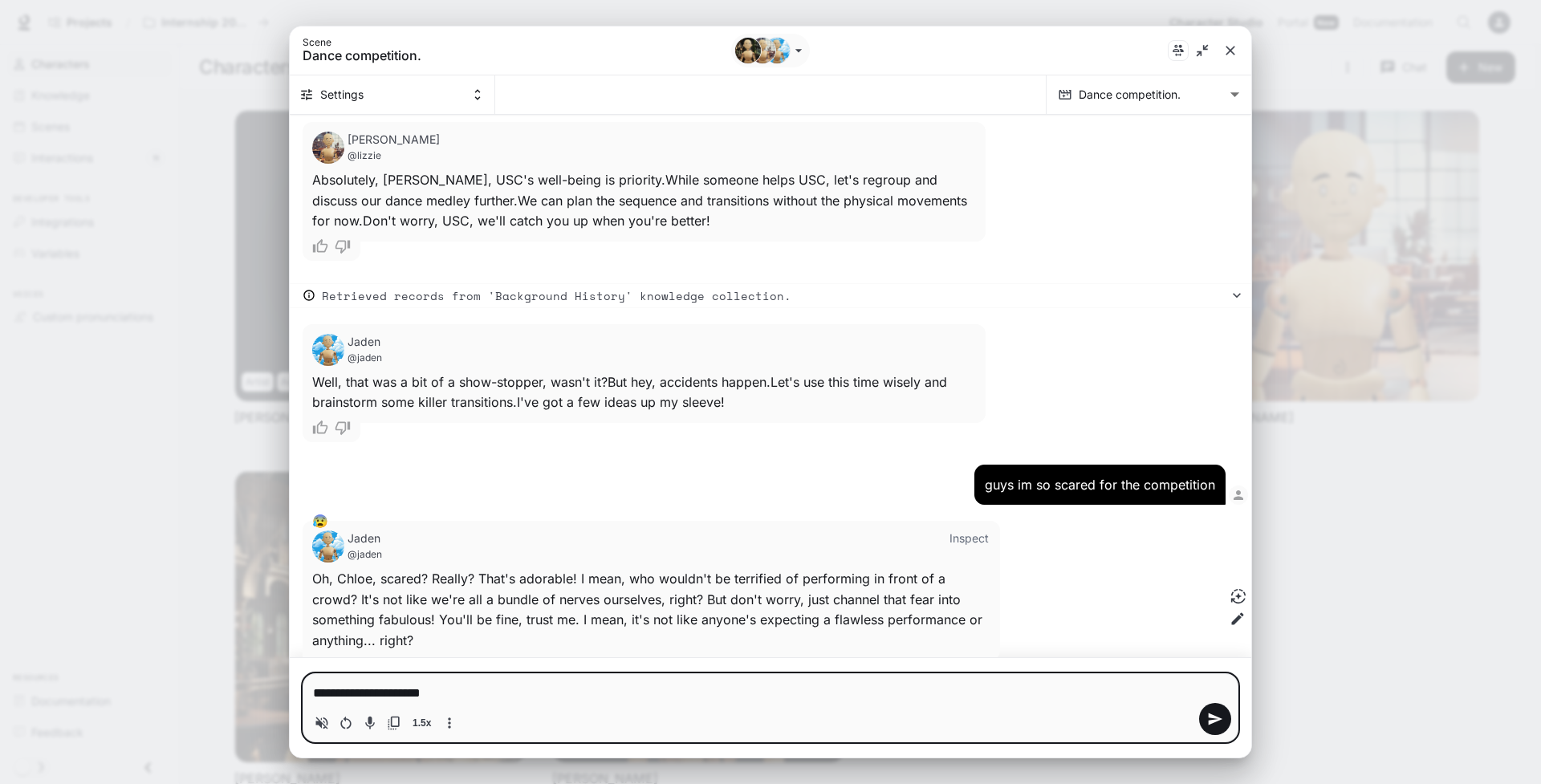 type on "**********" 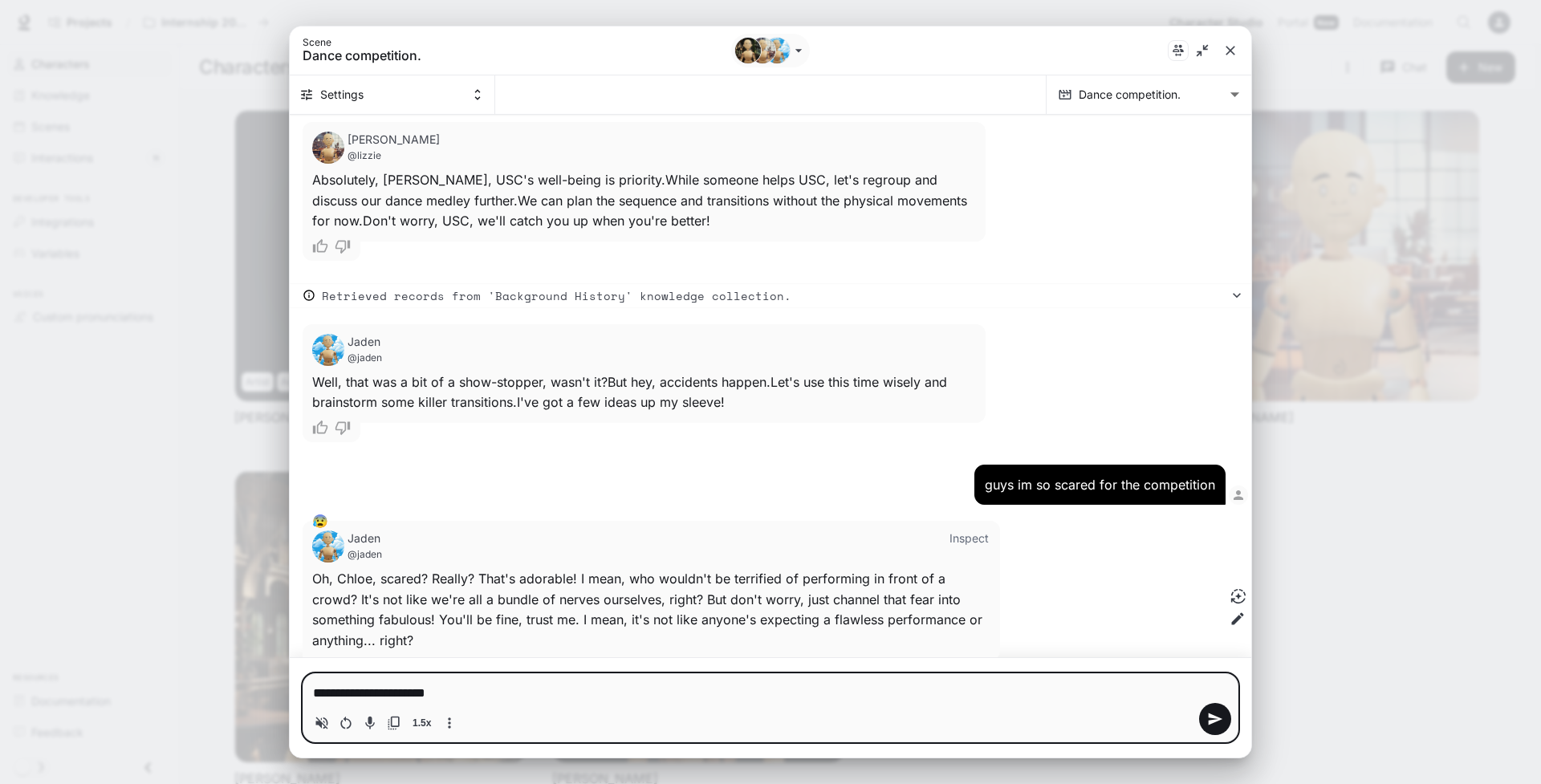 type on "**********" 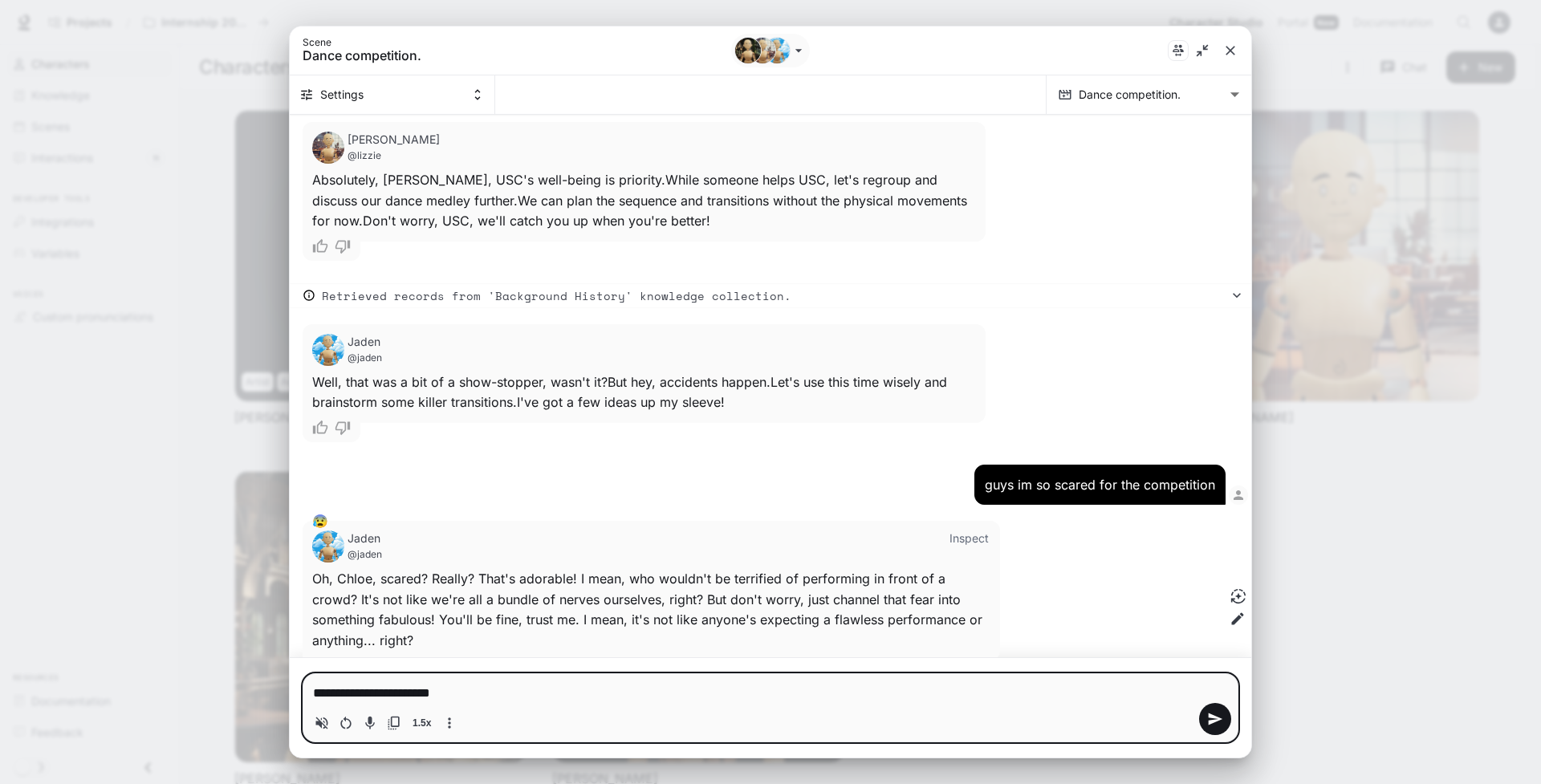 type on "**********" 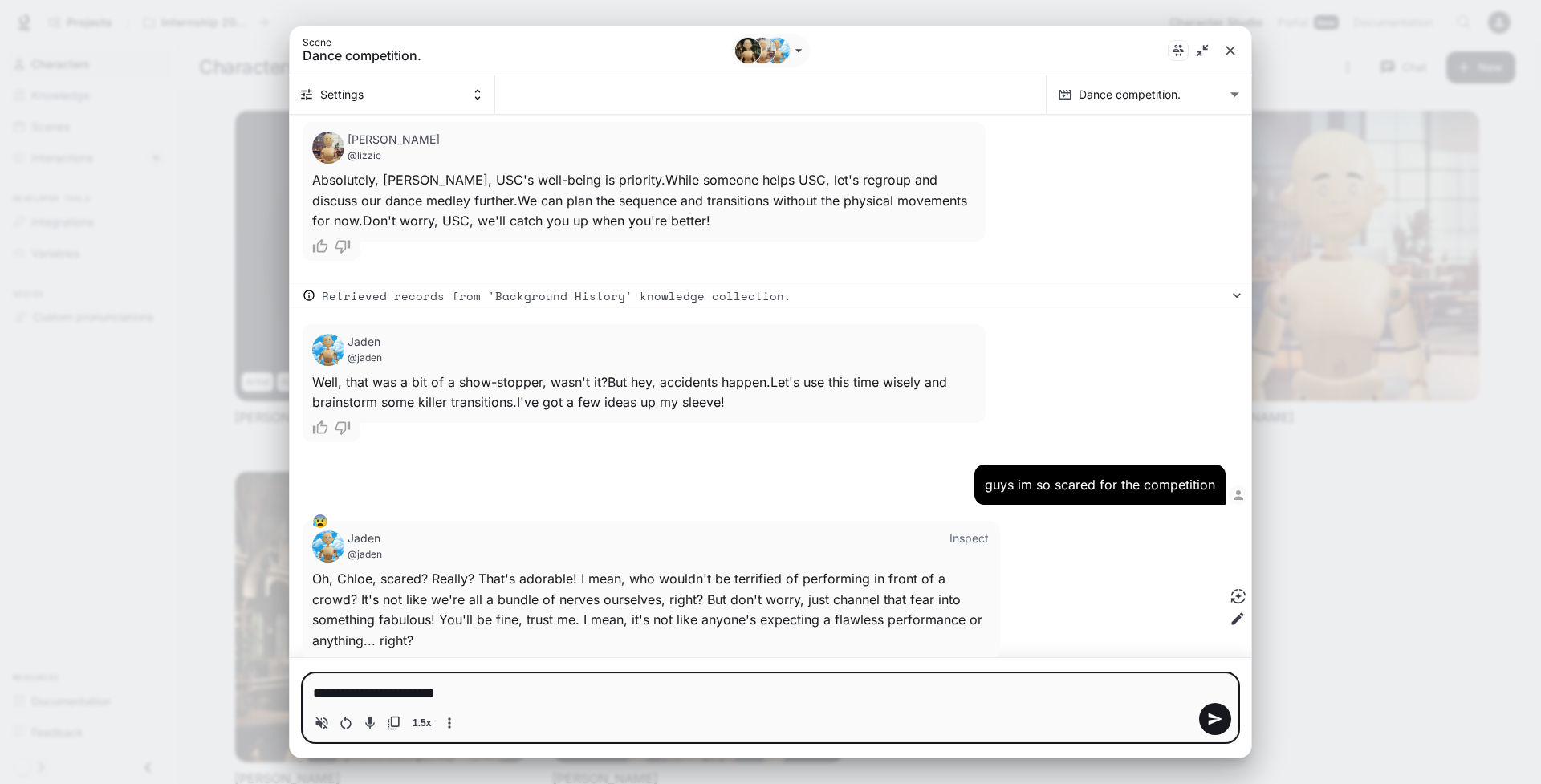 type on "**********" 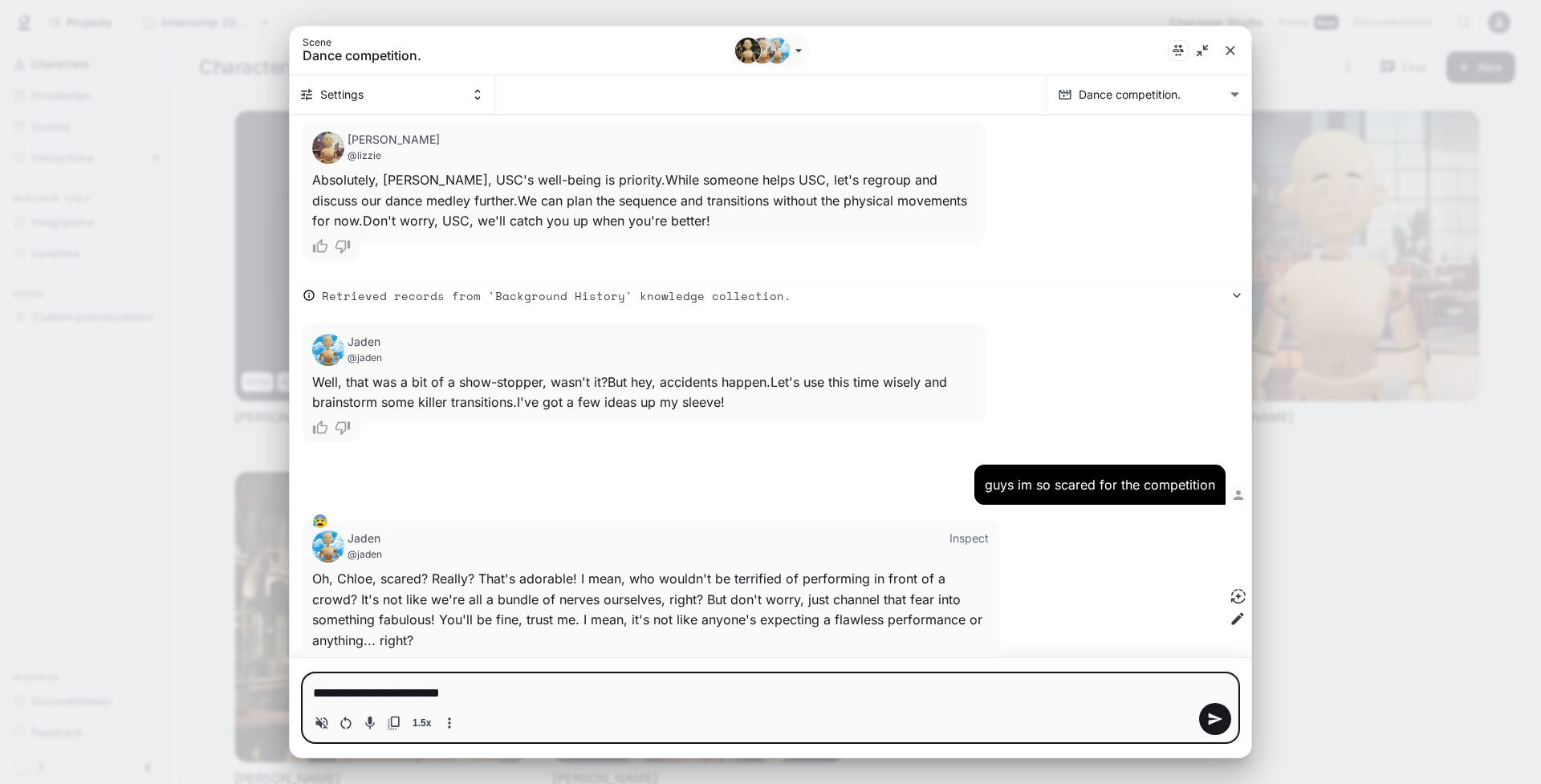 type on "**********" 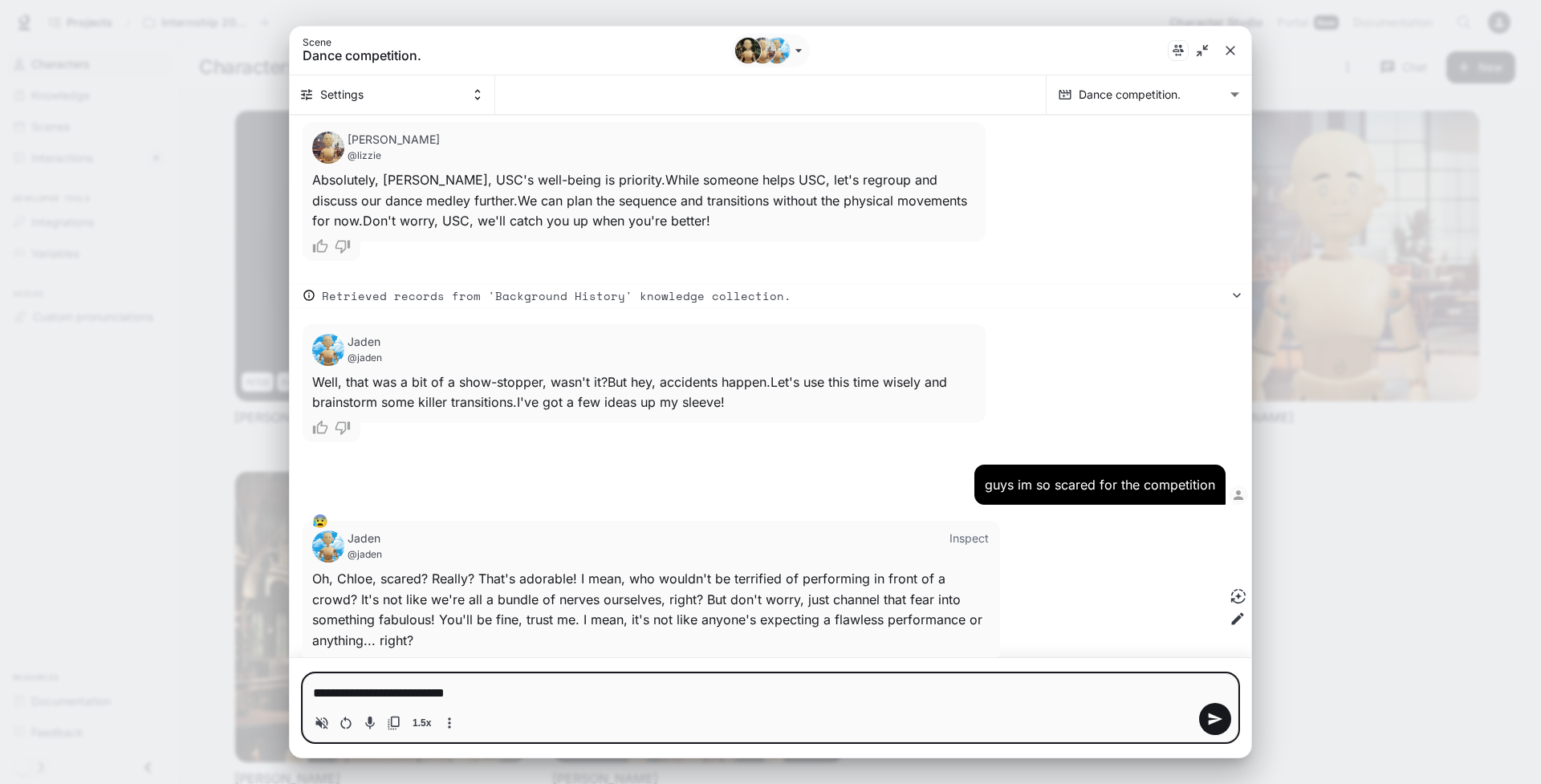 type on "**********" 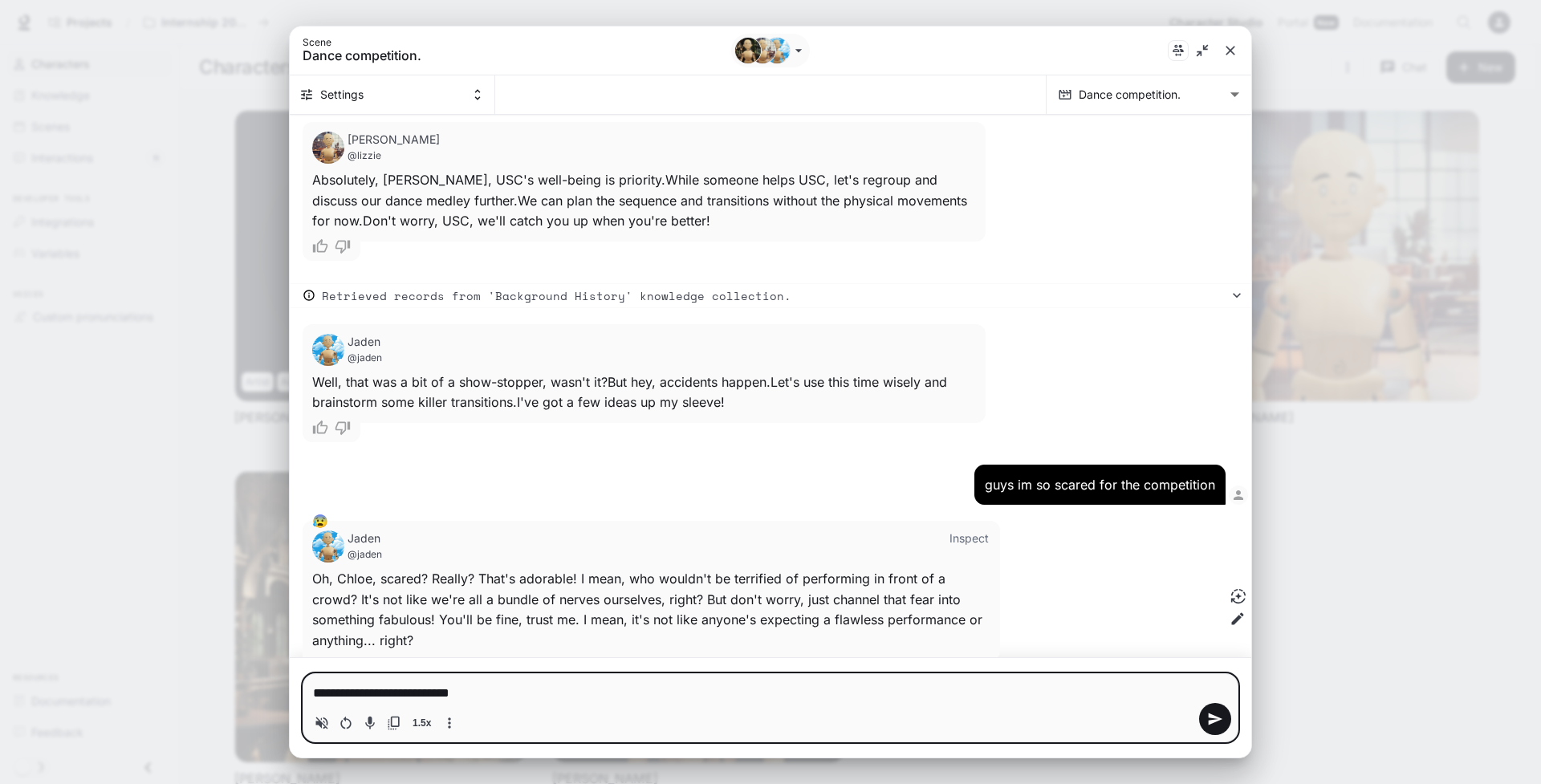 type on "**********" 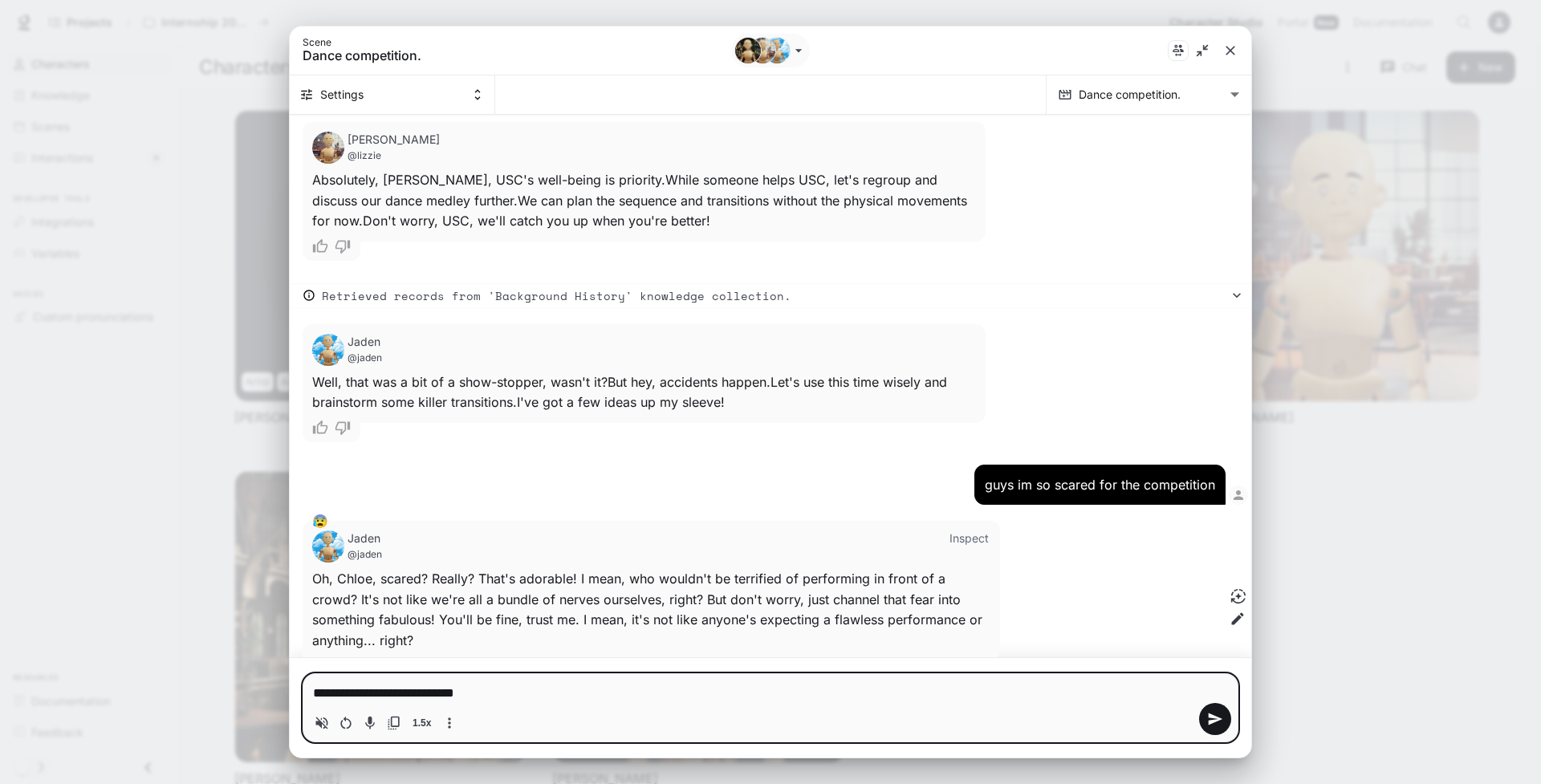 type on "**********" 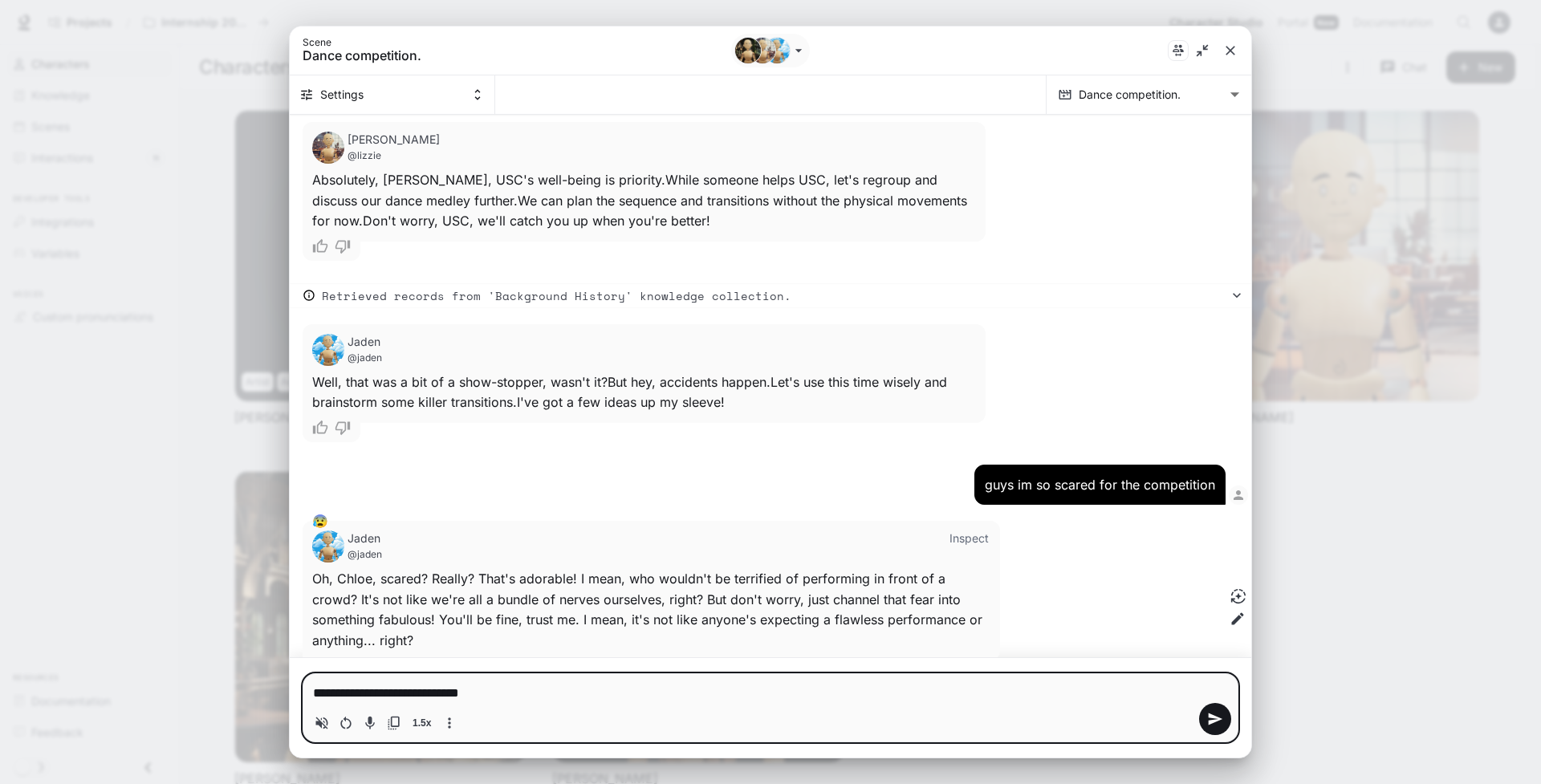 type on "**********" 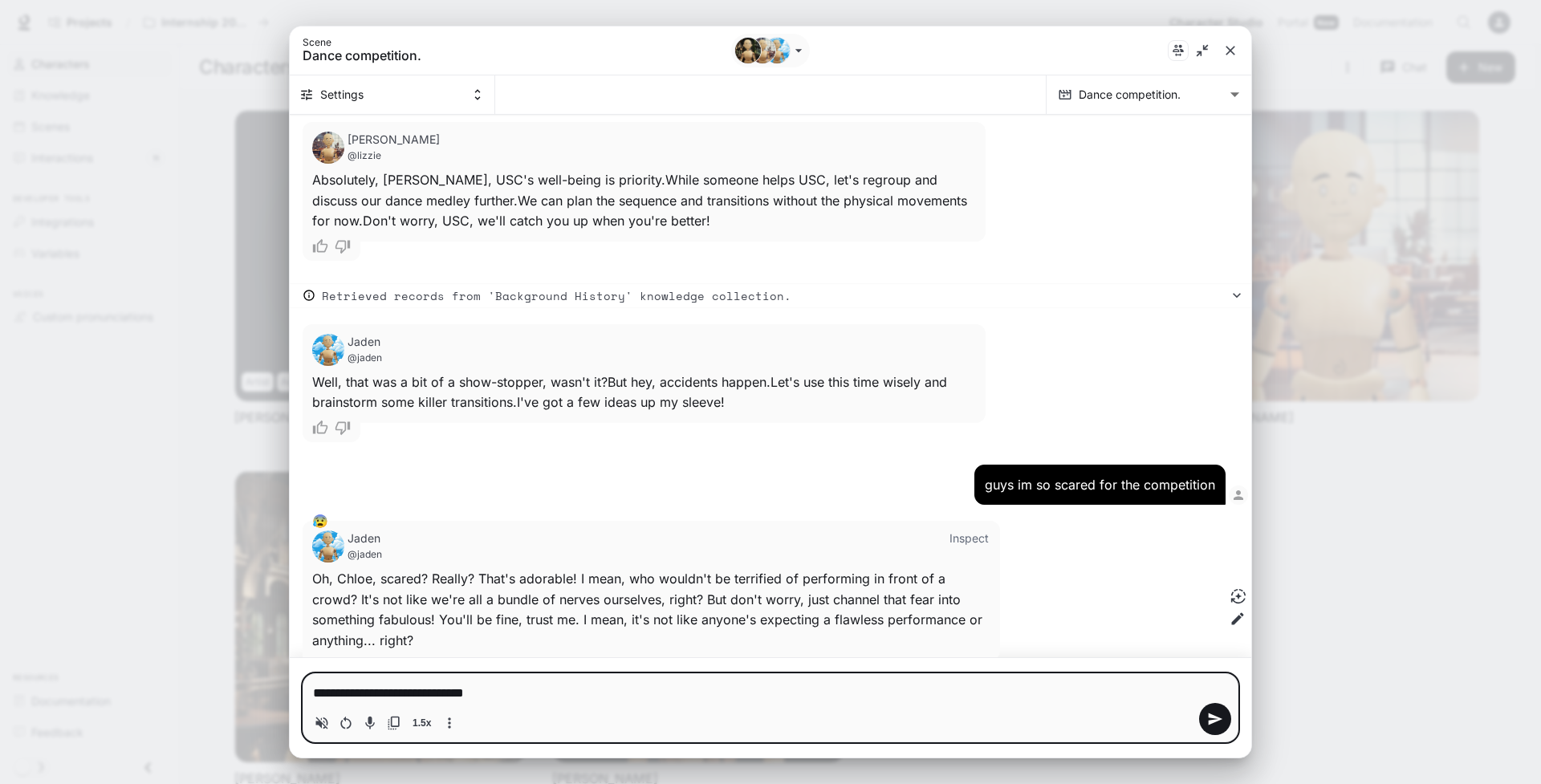 type on "*" 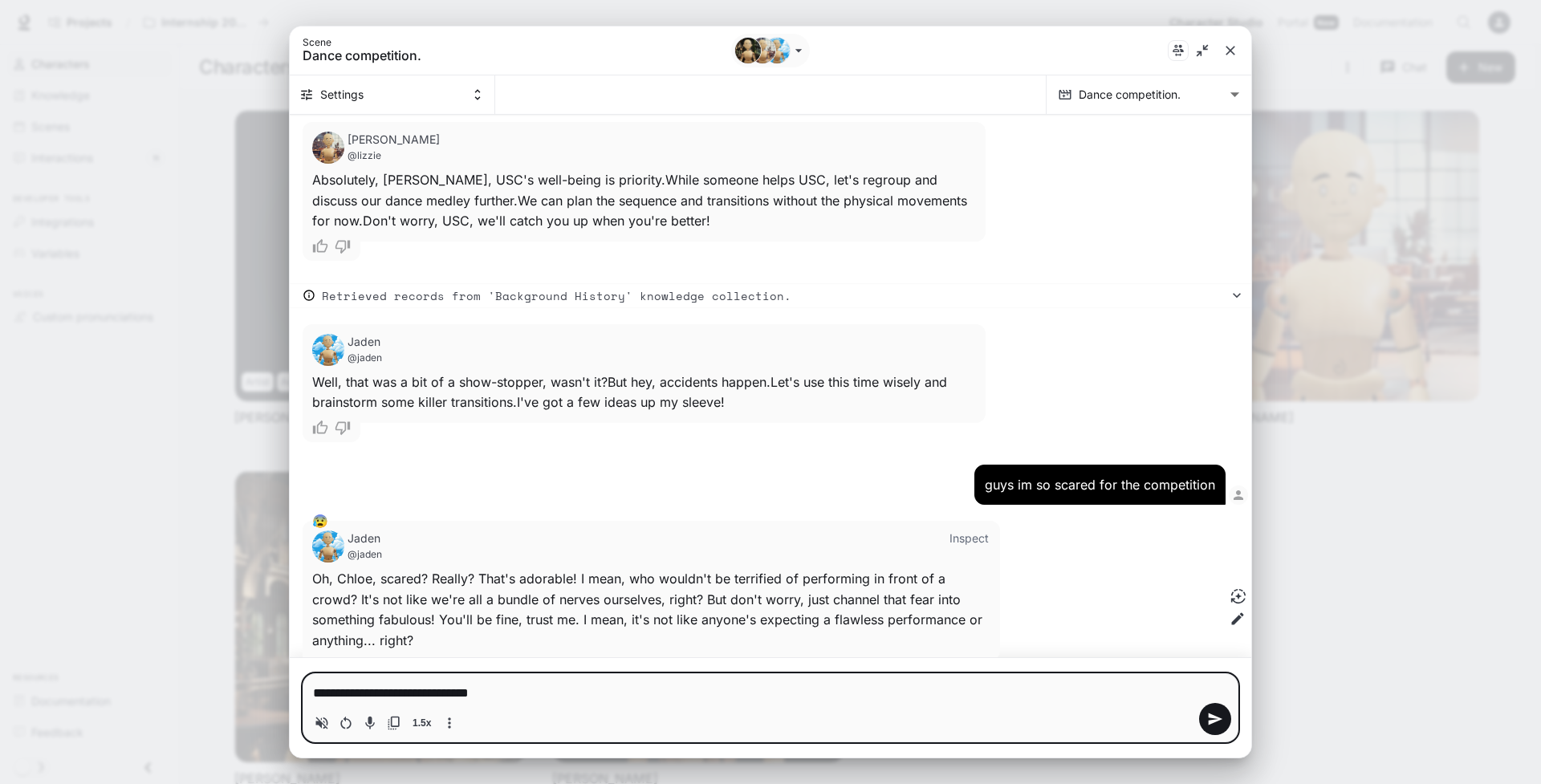 type on "**********" 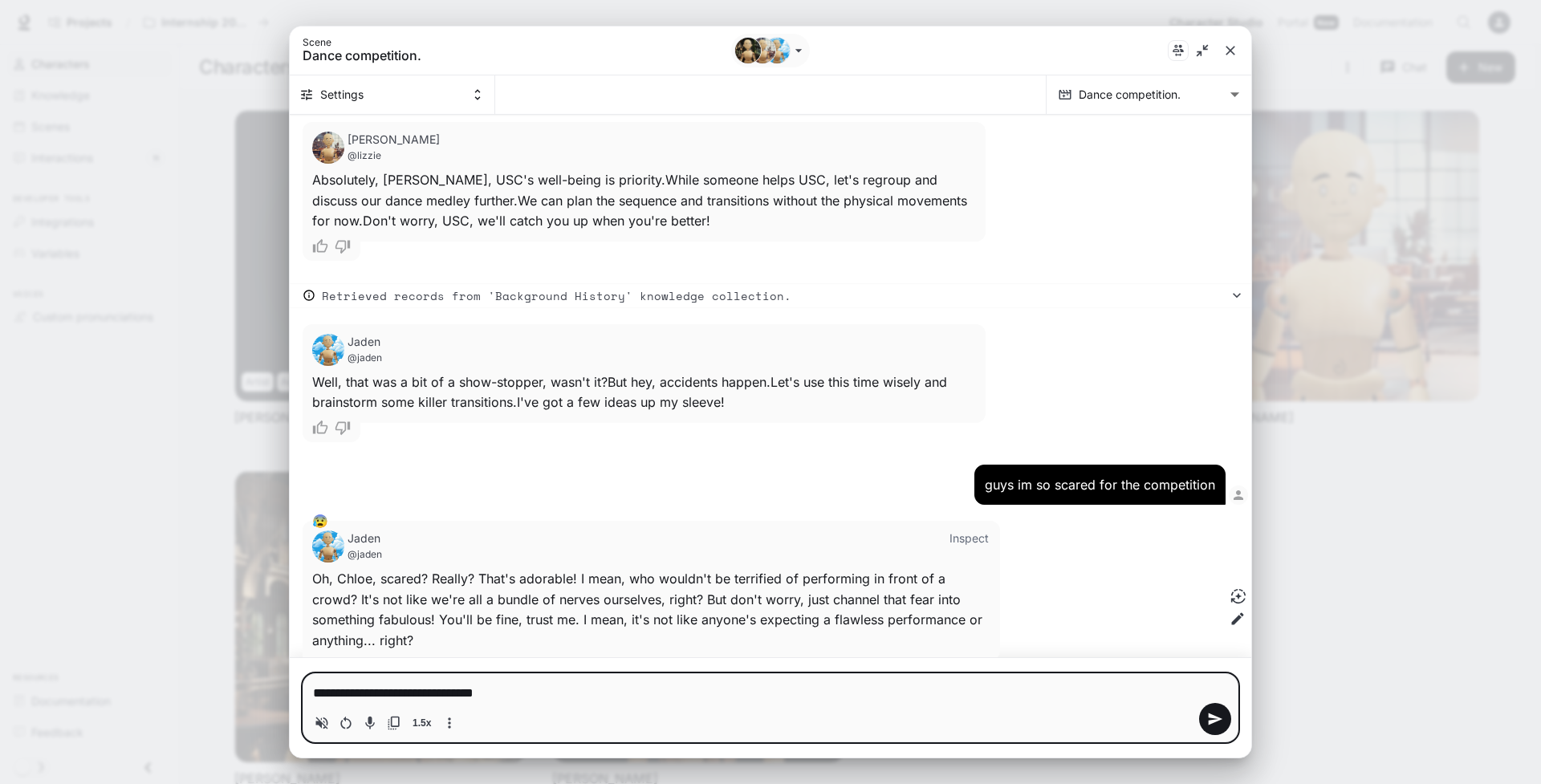 type on "**********" 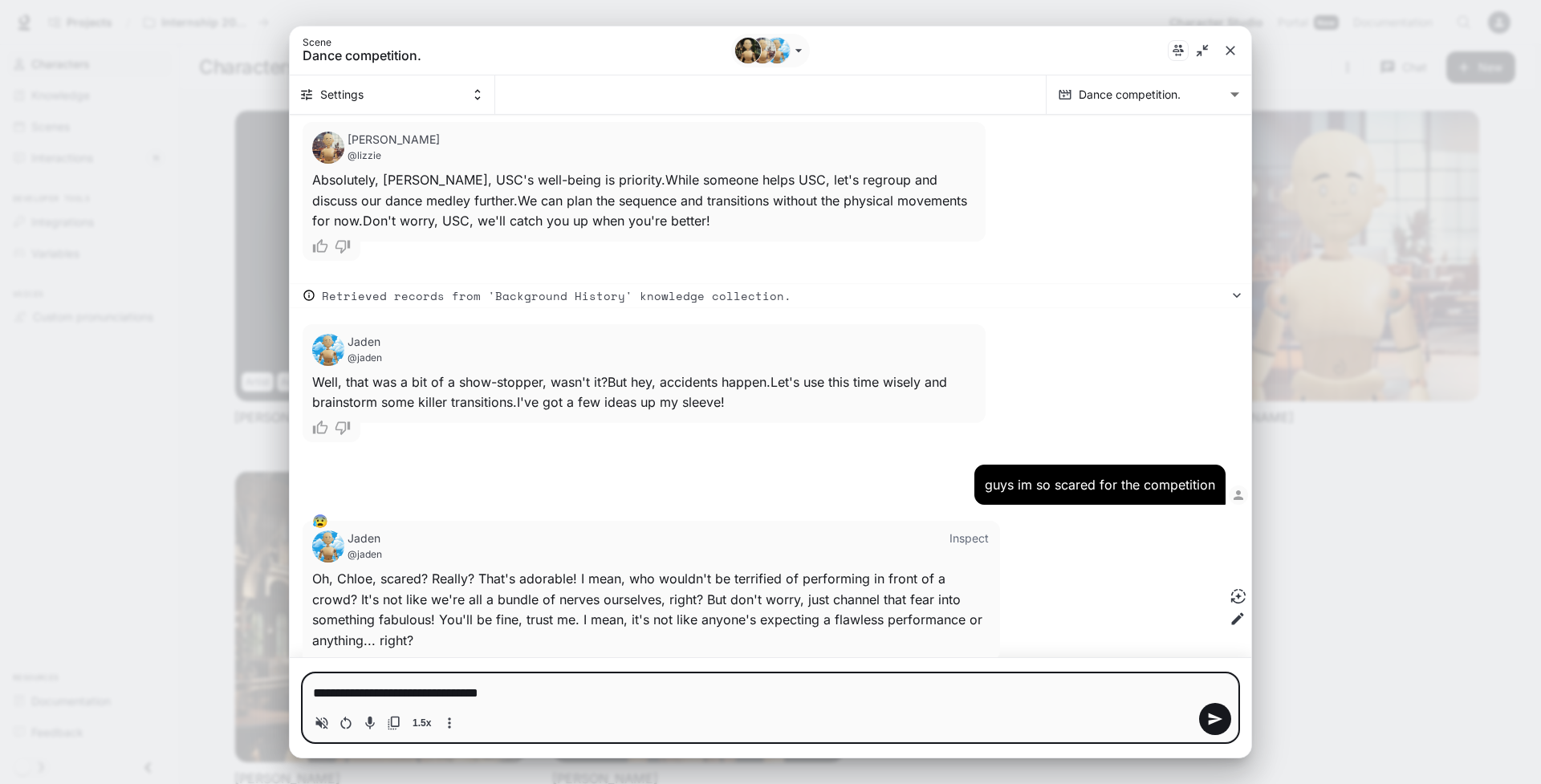 type on "**********" 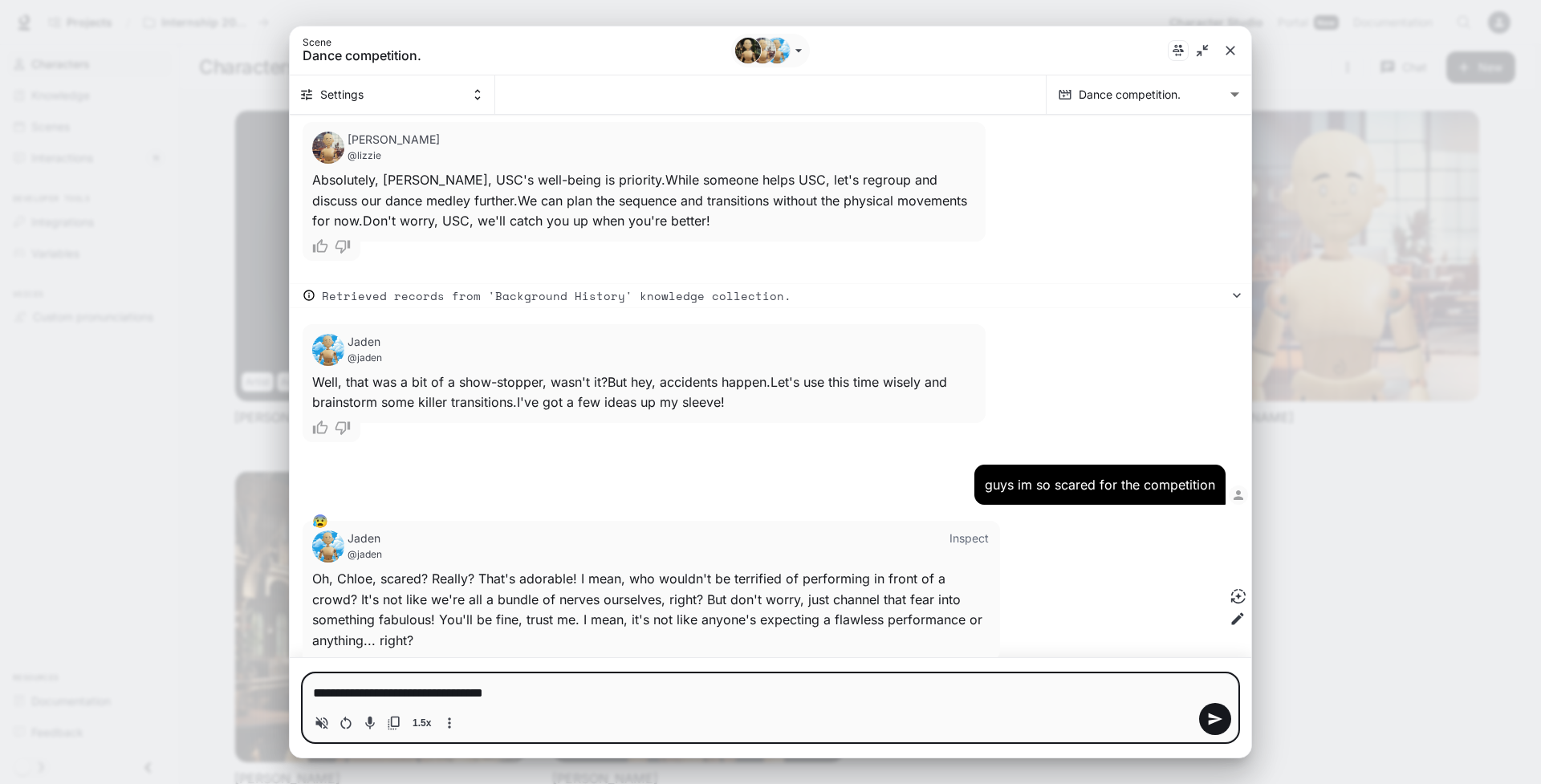 type on "**********" 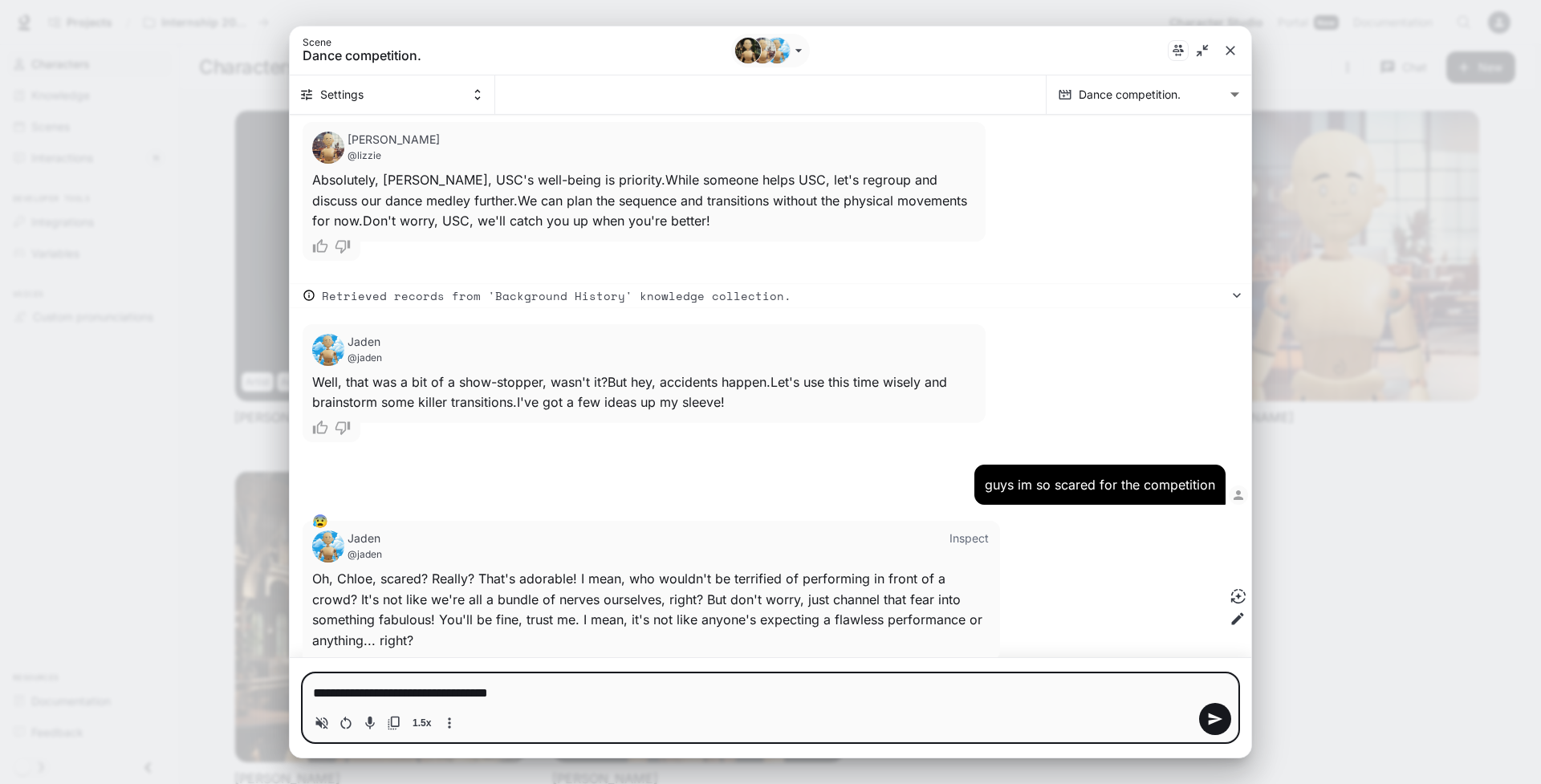 type on "**********" 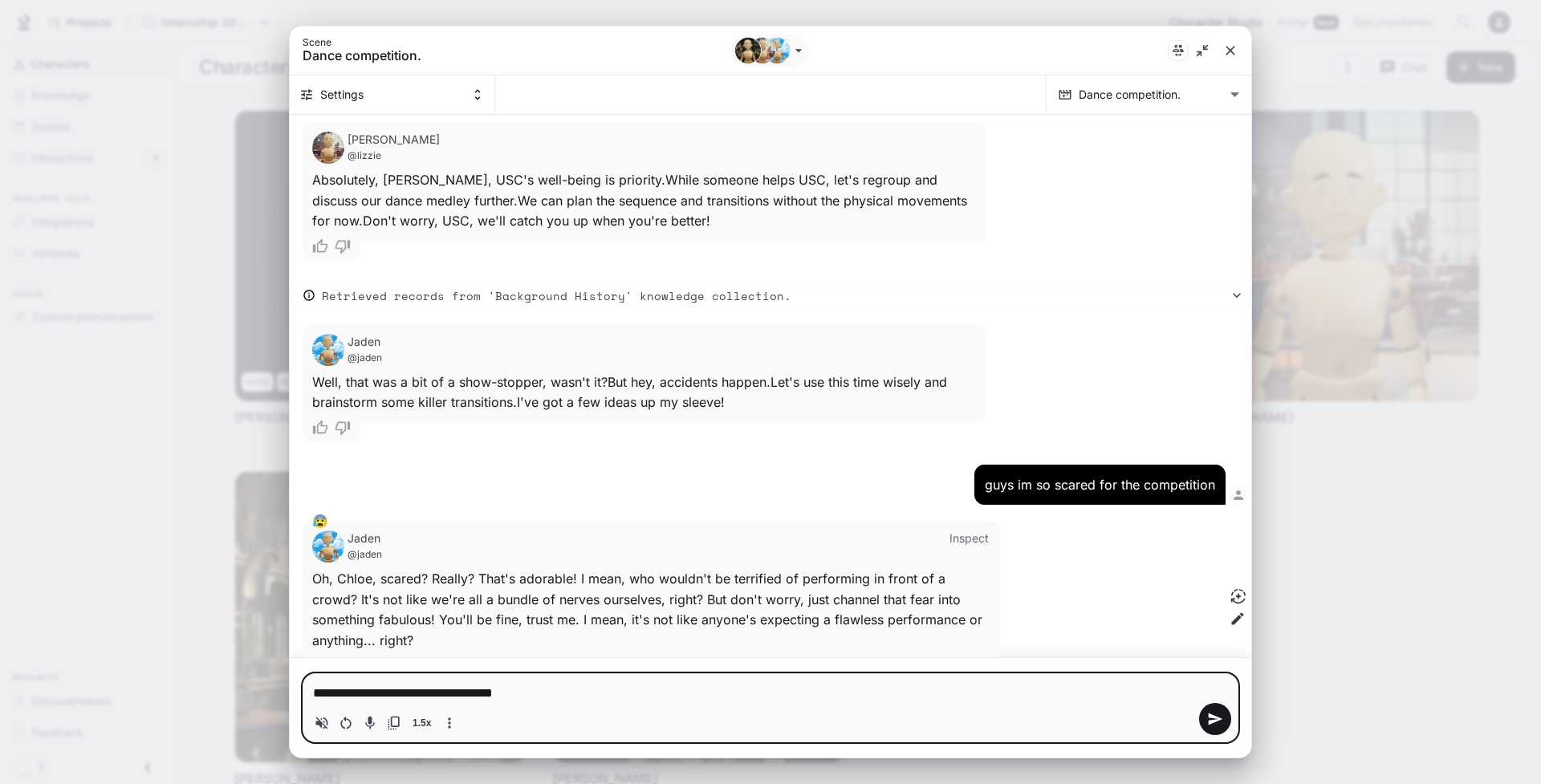 type on "**********" 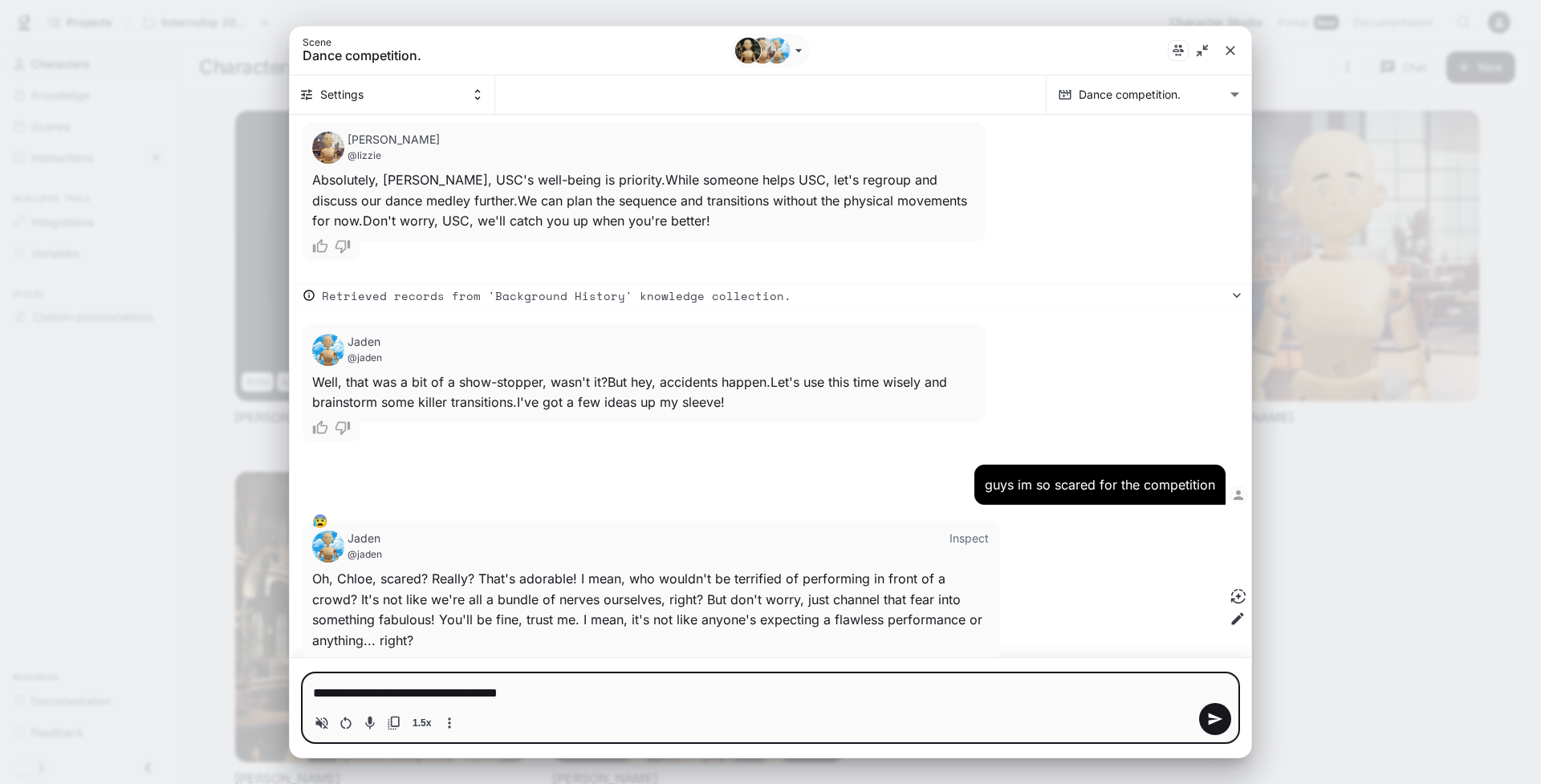 type on "**********" 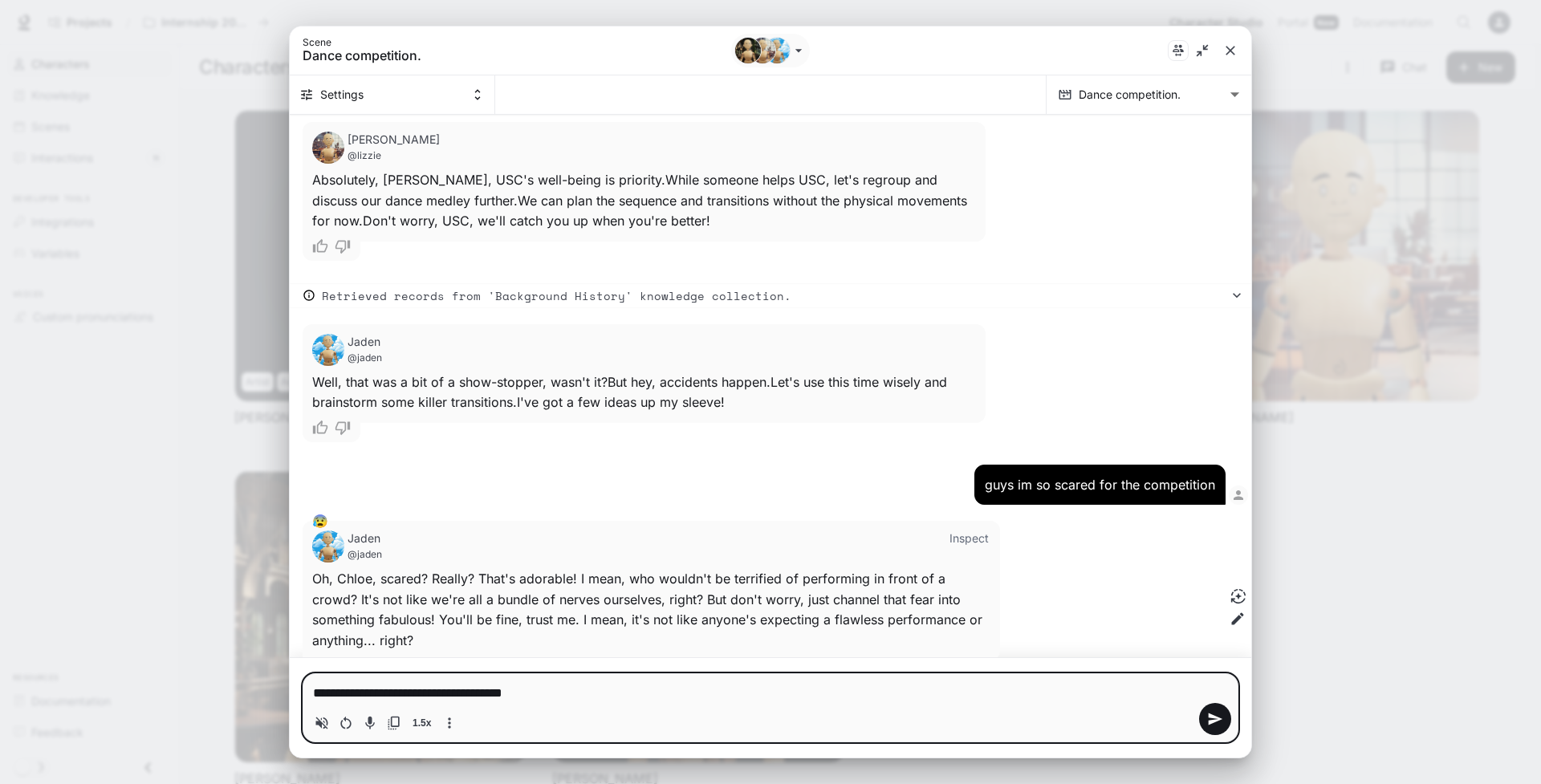 type on "**********" 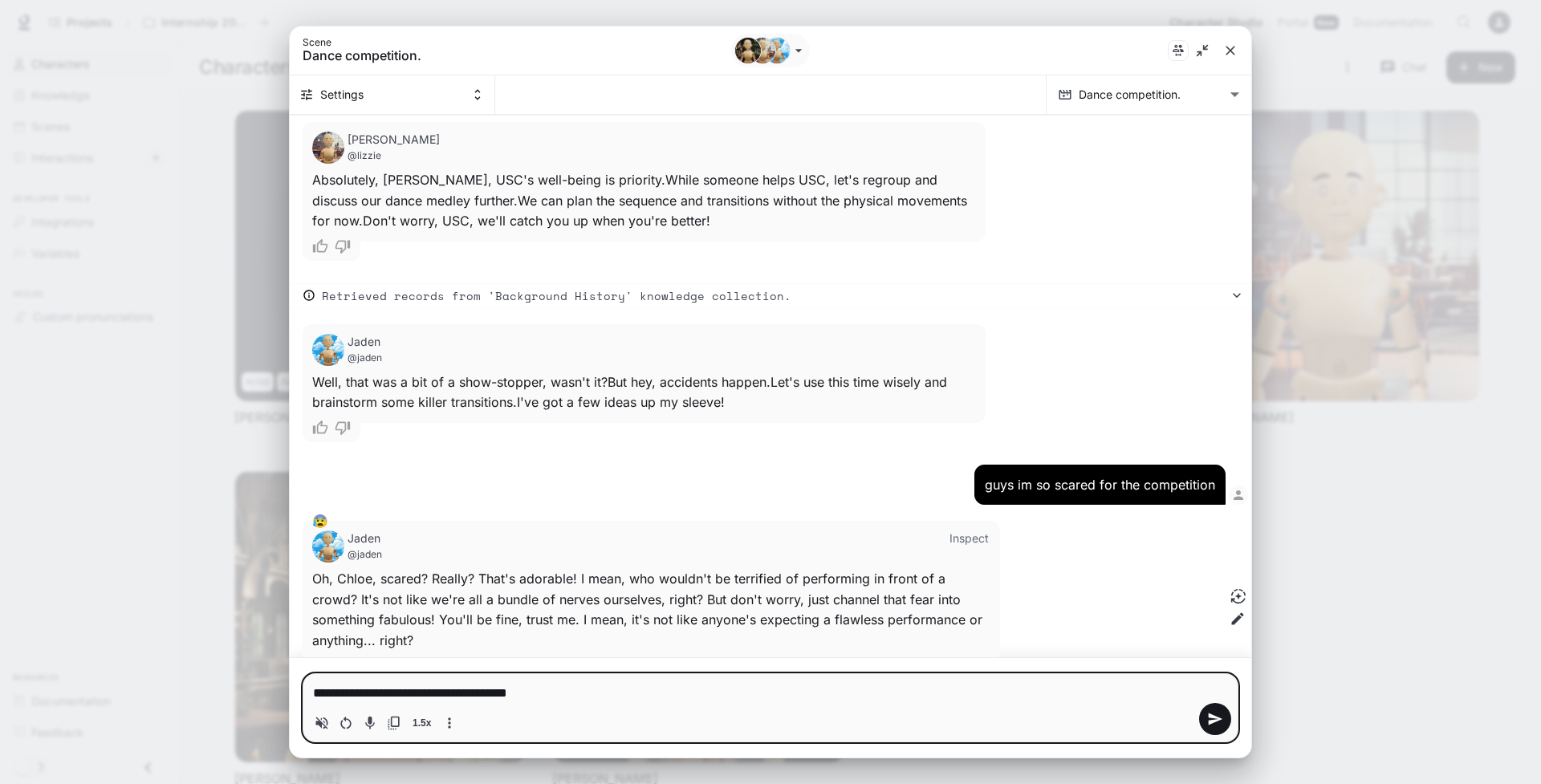 type on "**********" 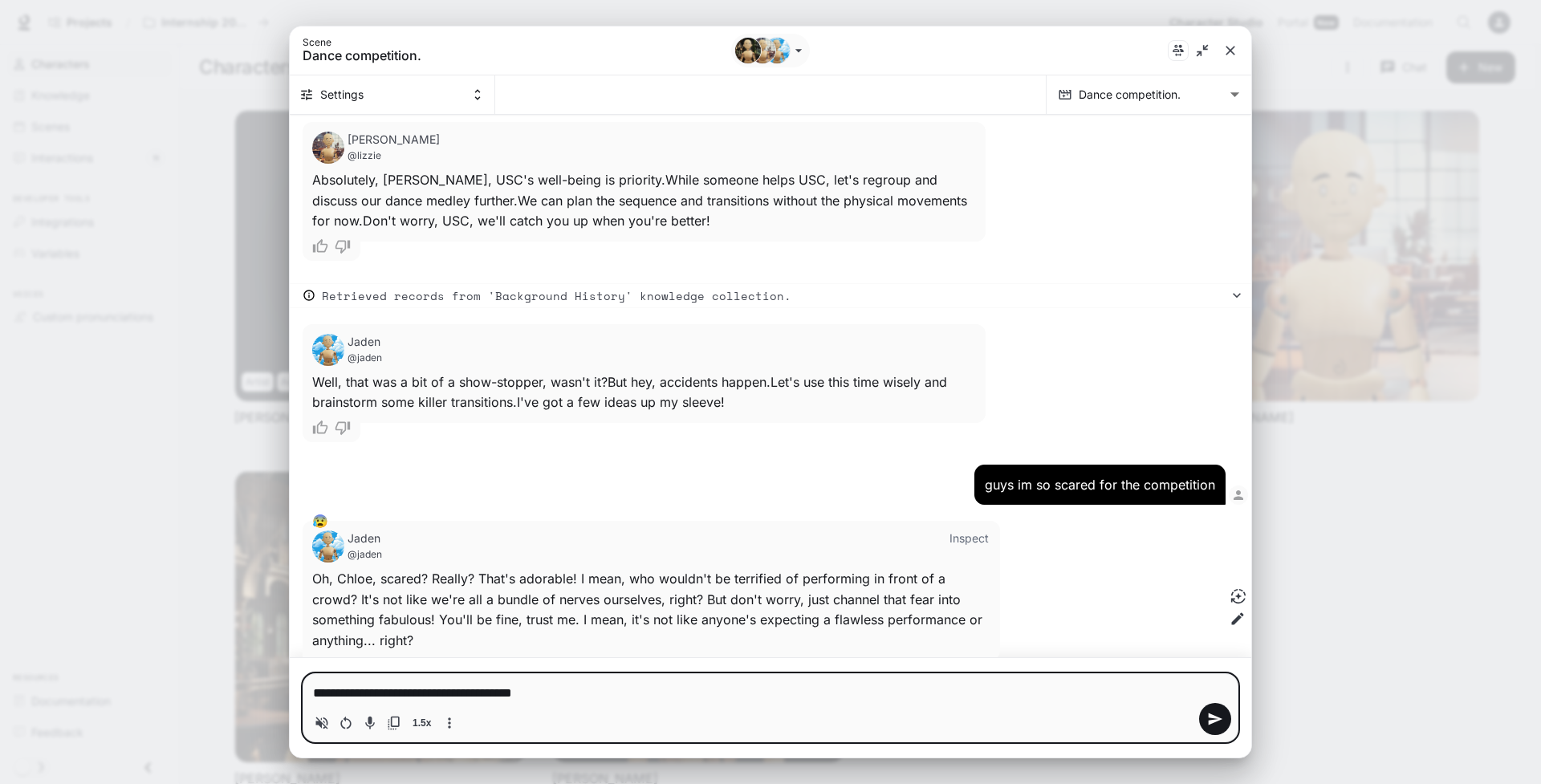 type on "**********" 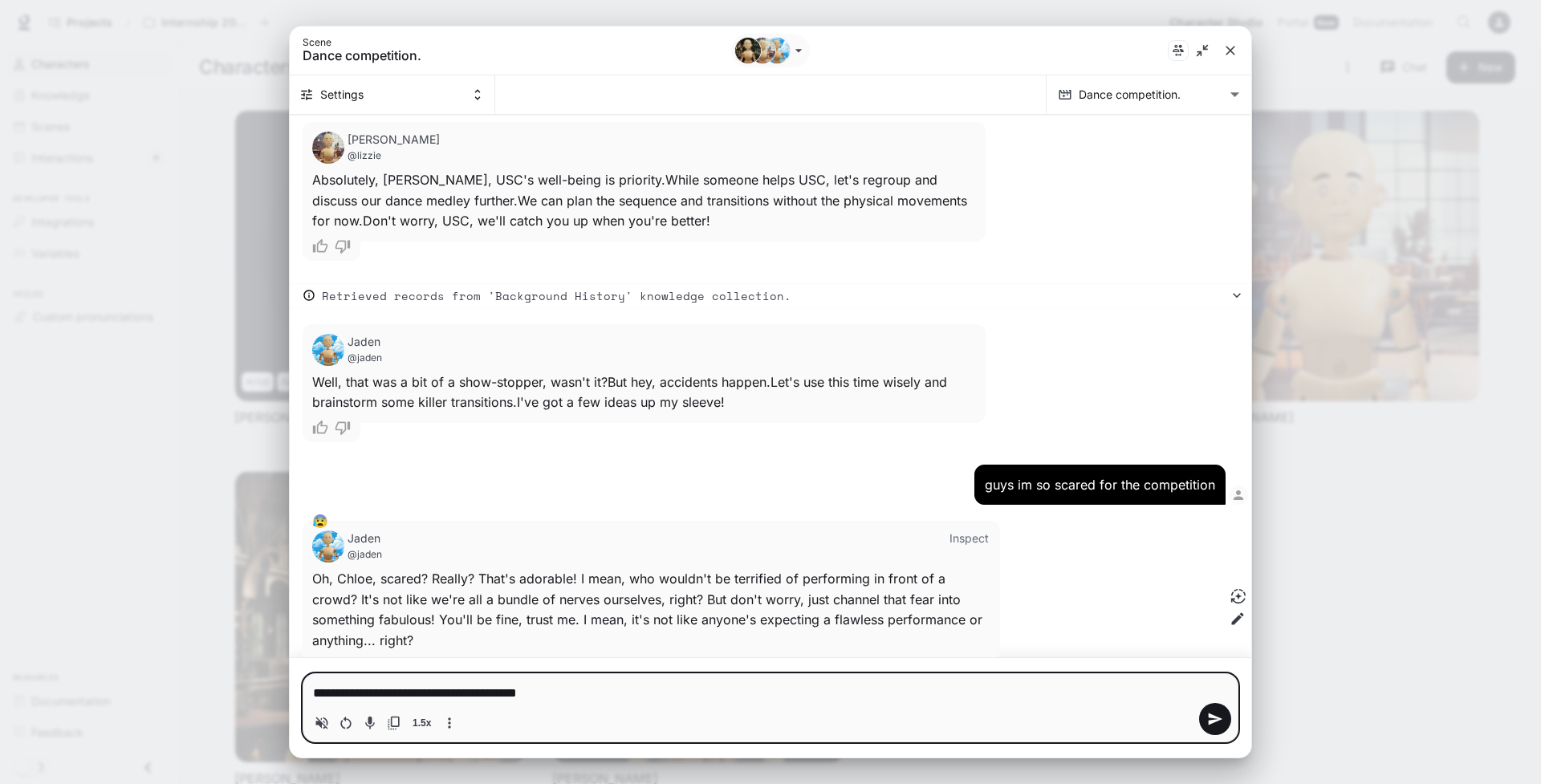 type on "**********" 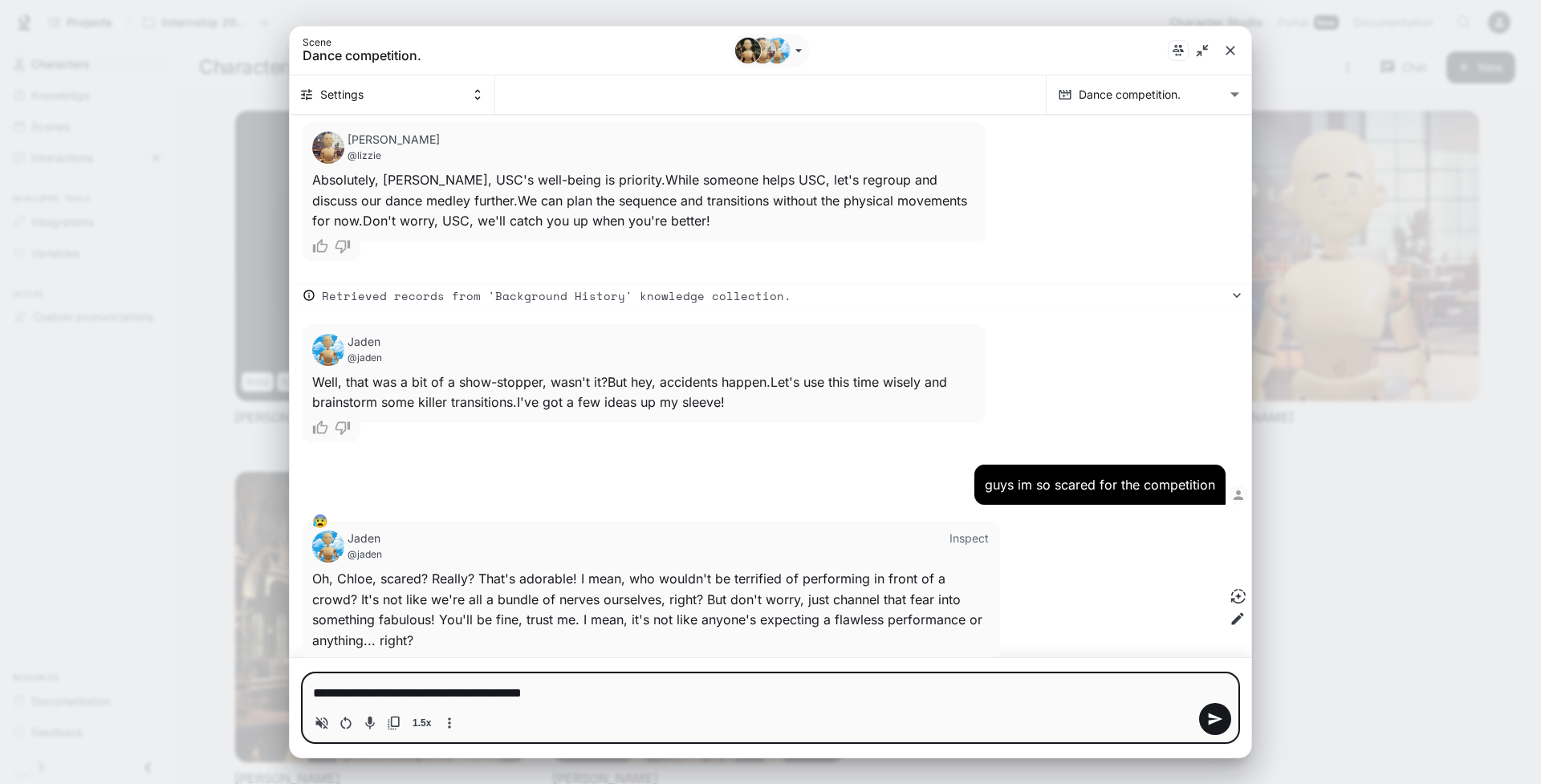 type on "**********" 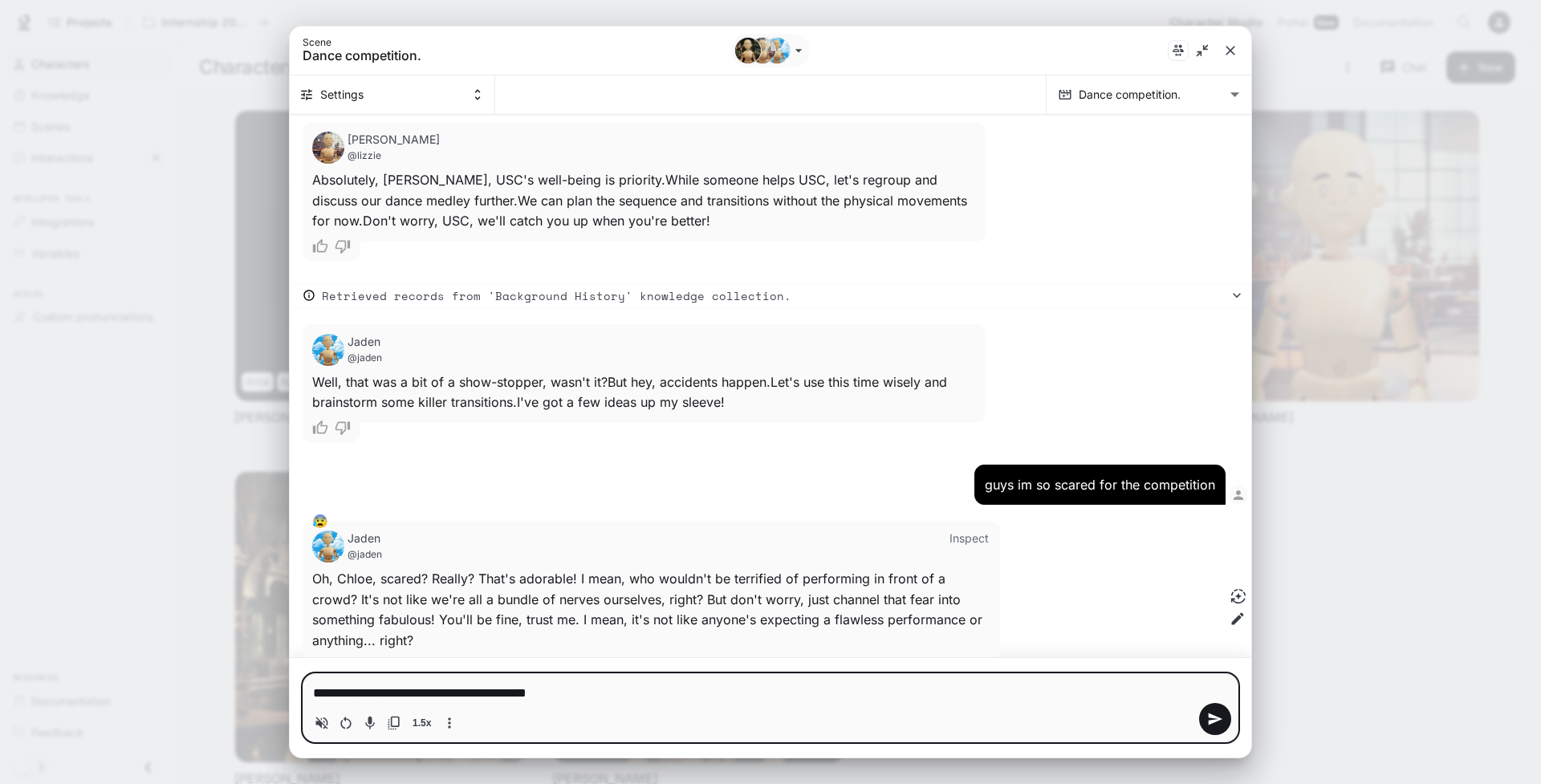 type on "**********" 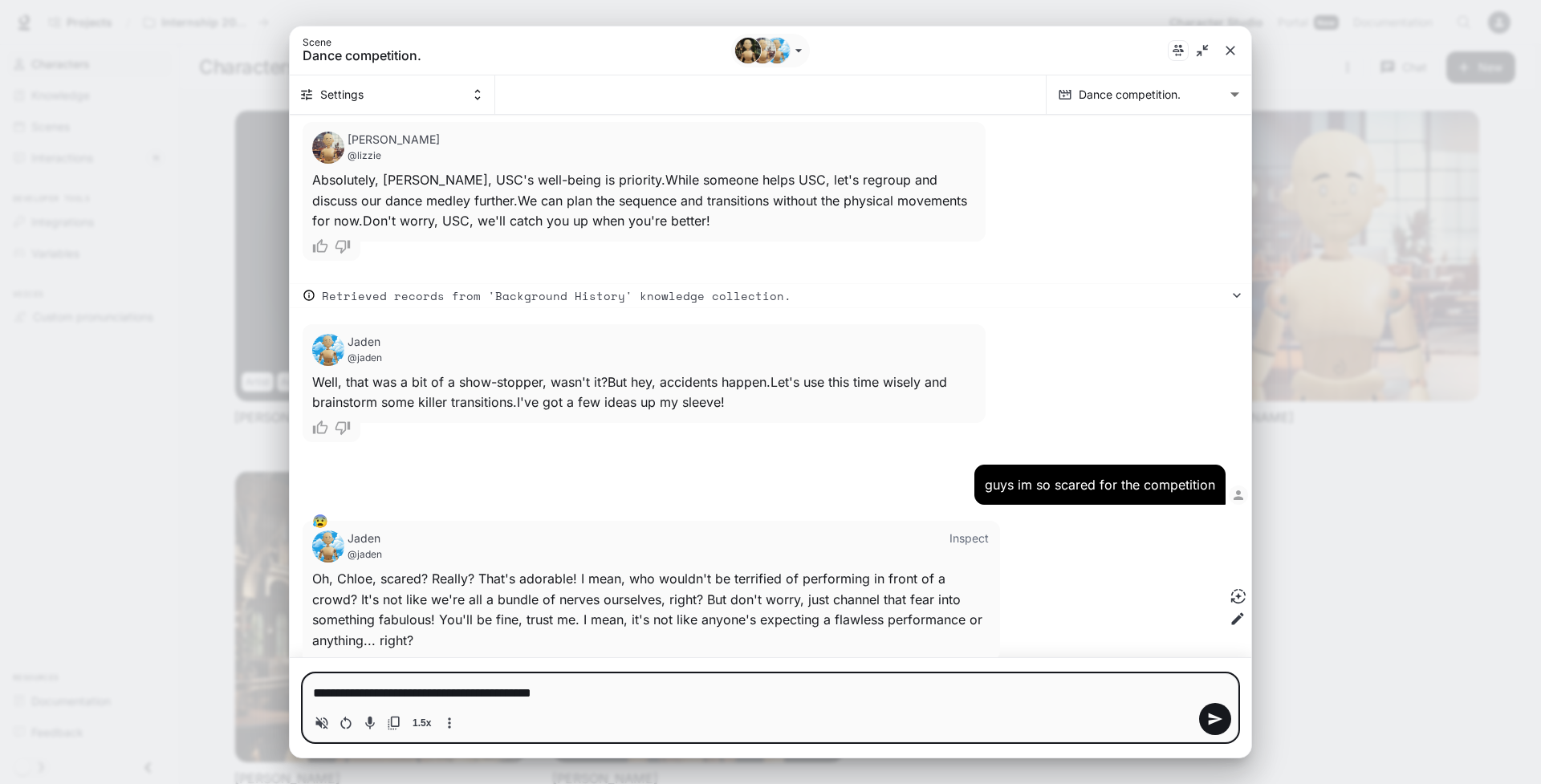 type on "**********" 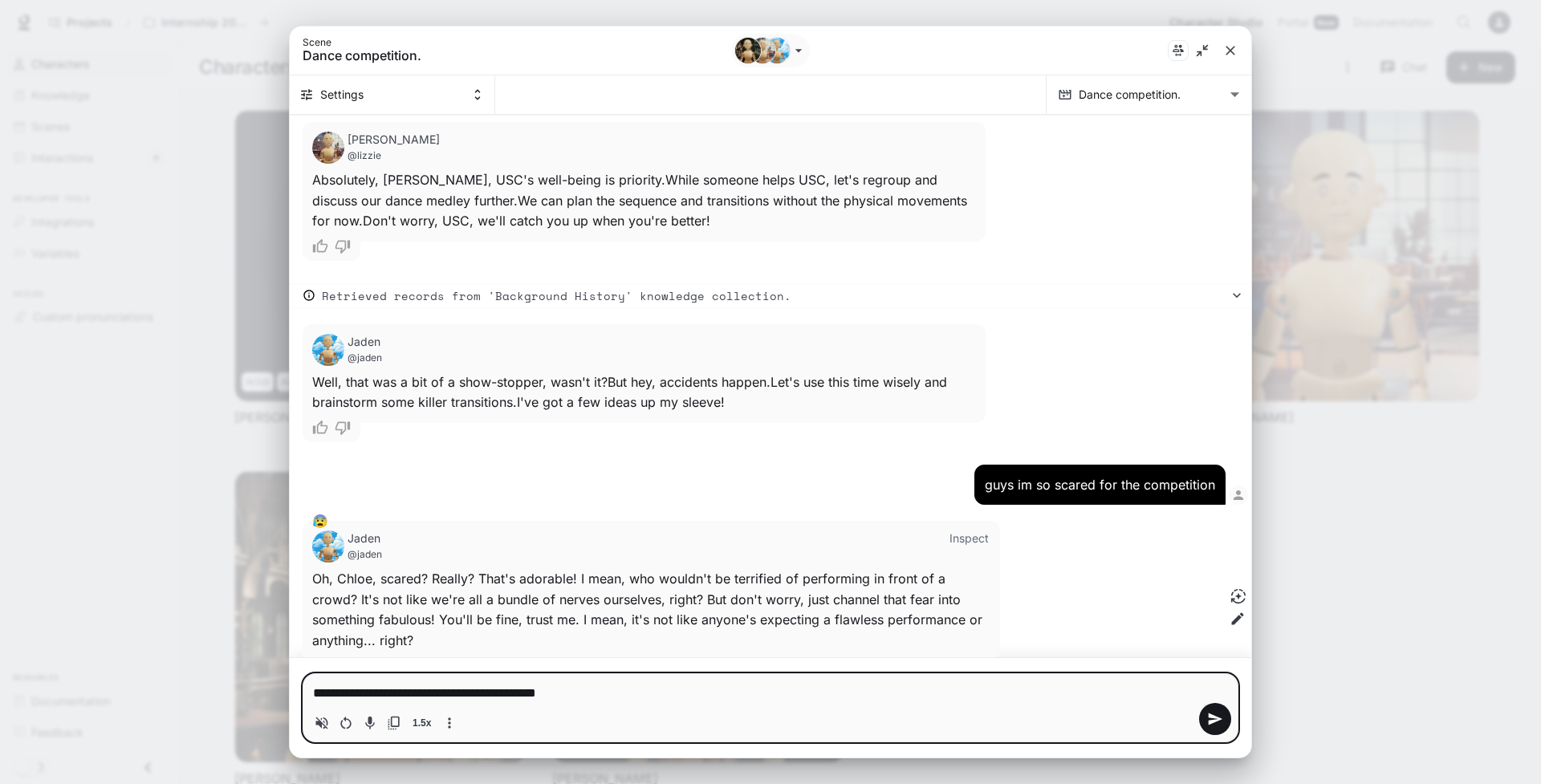 type on "**********" 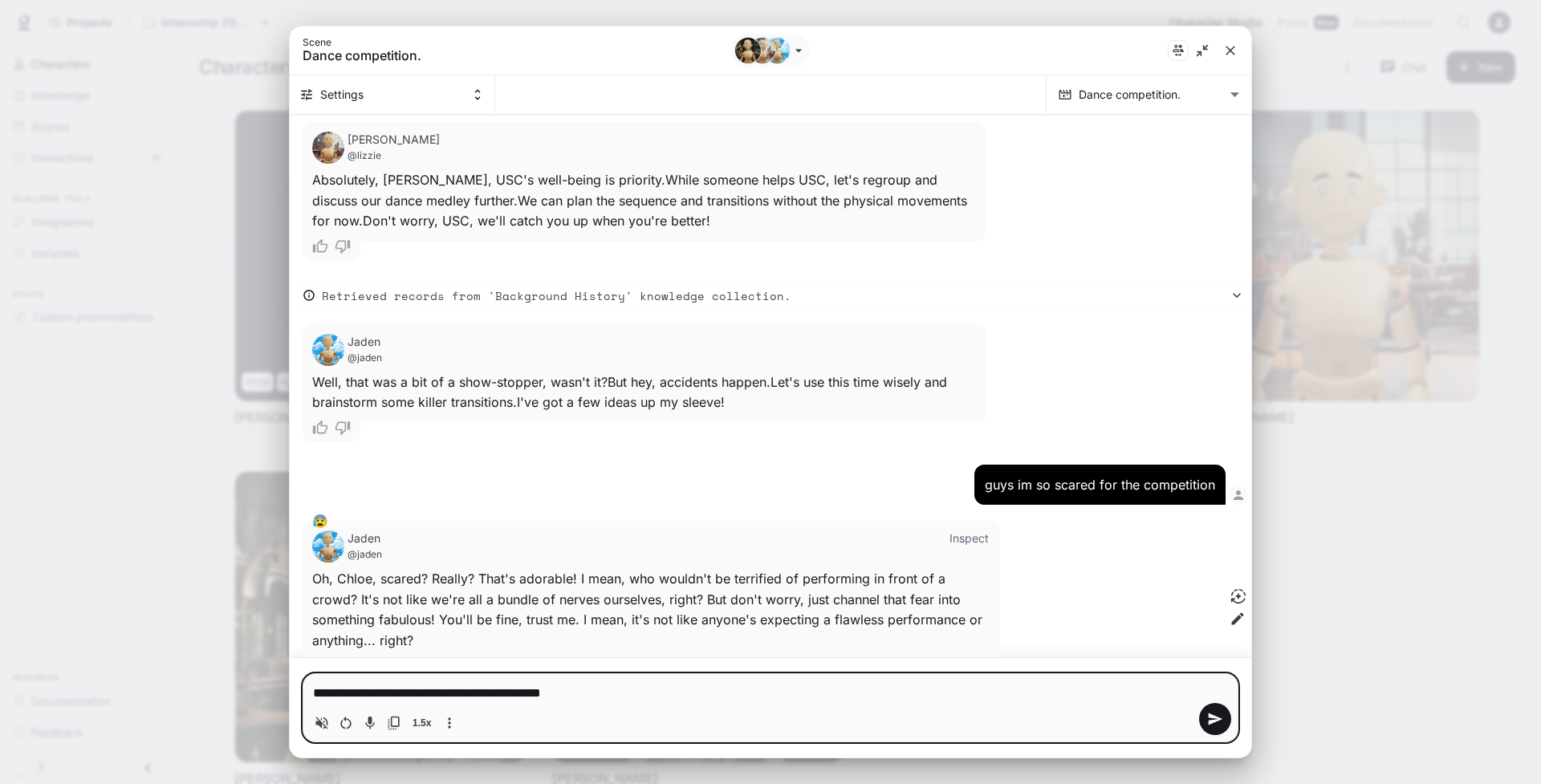 type on "**********" 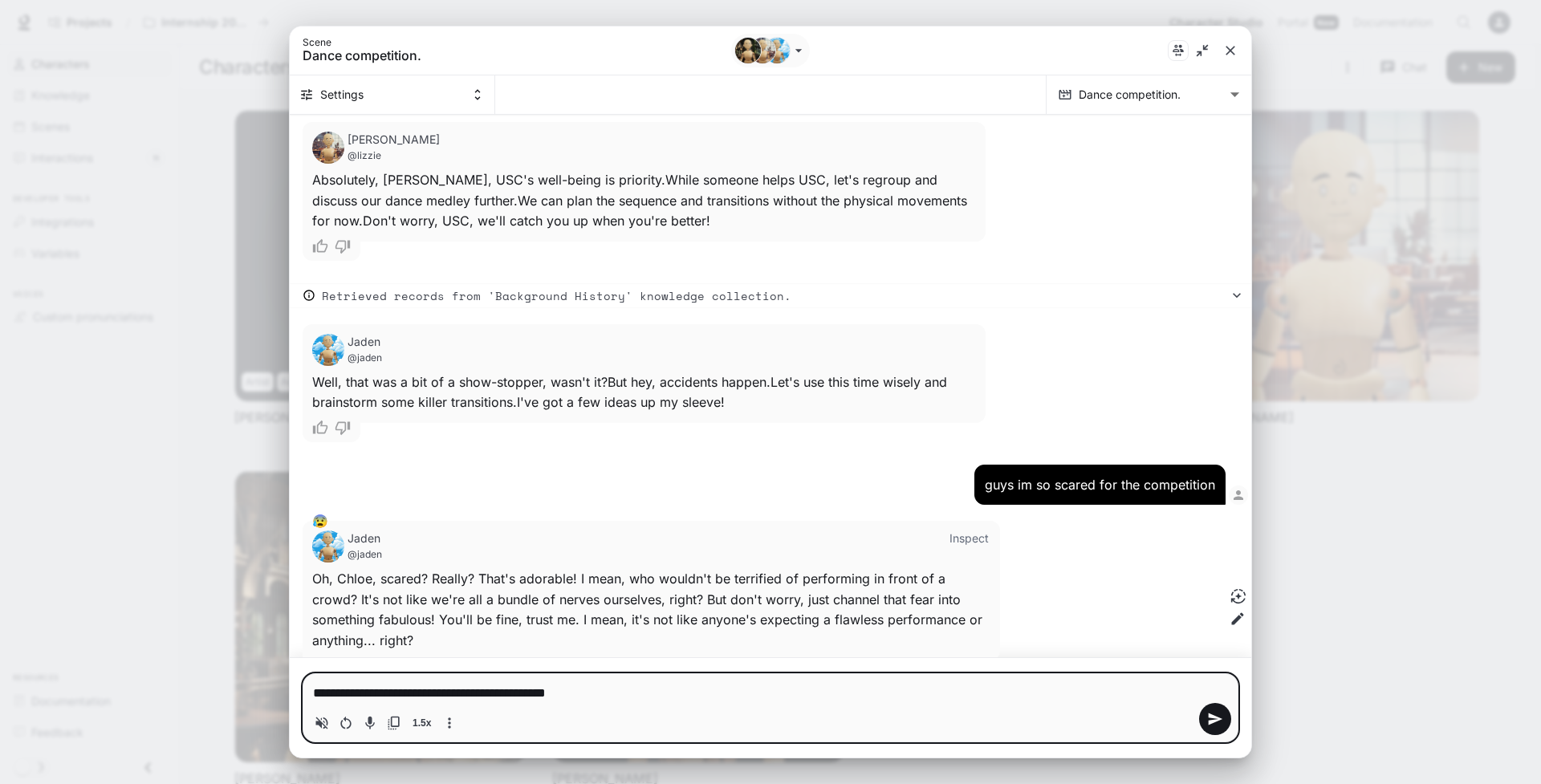 type on "**********" 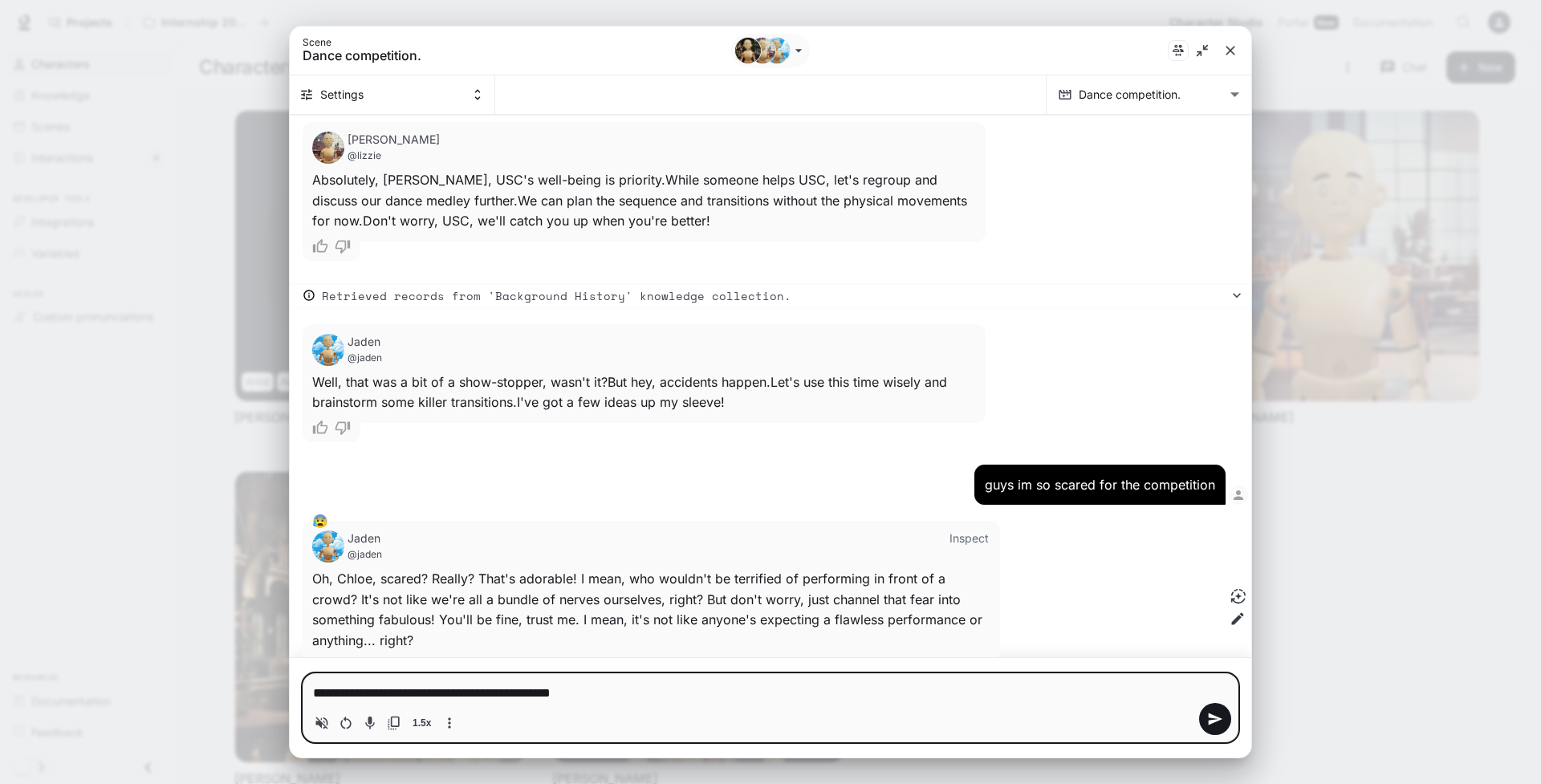 type 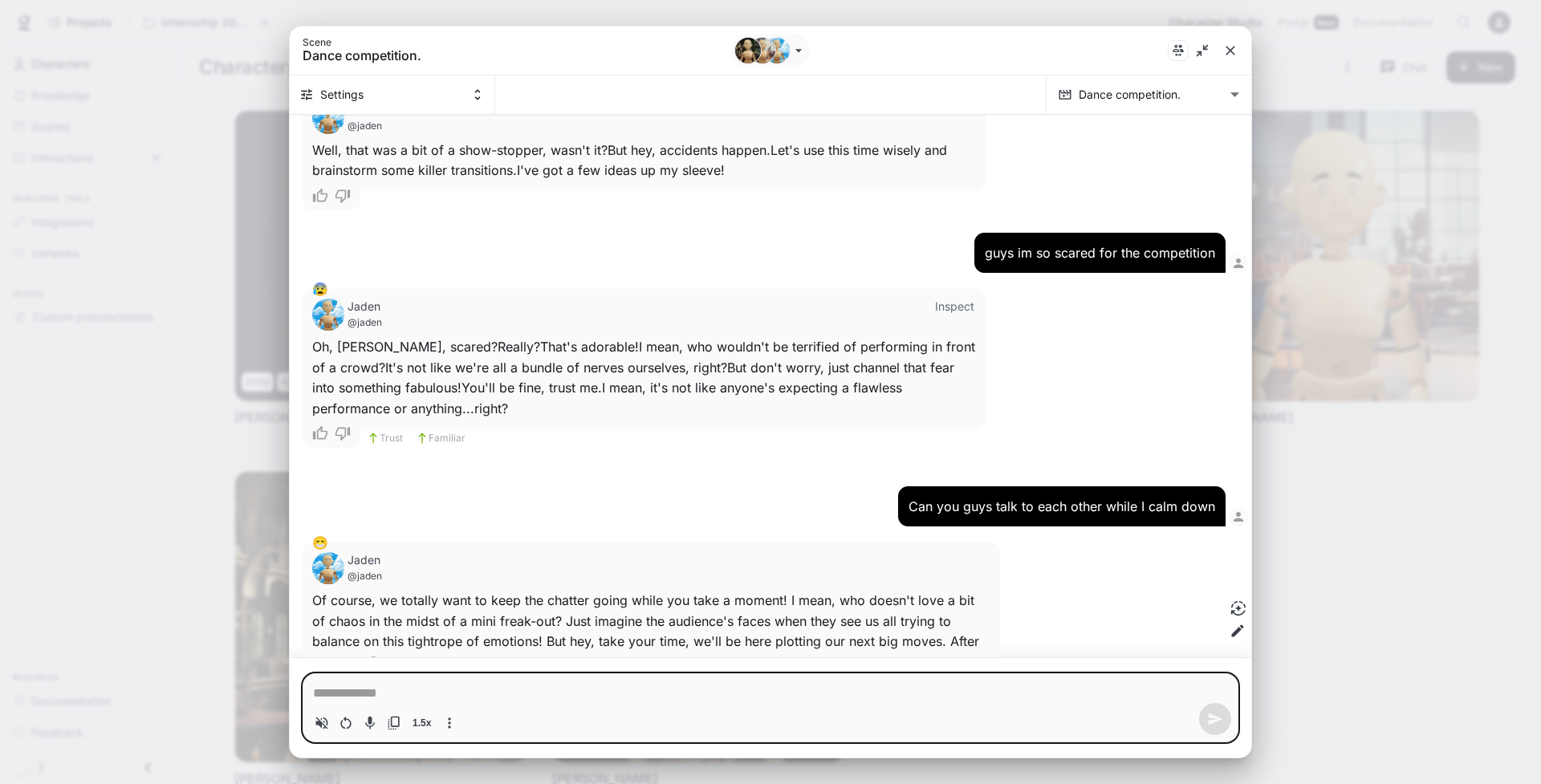 scroll, scrollTop: 3723, scrollLeft: 0, axis: vertical 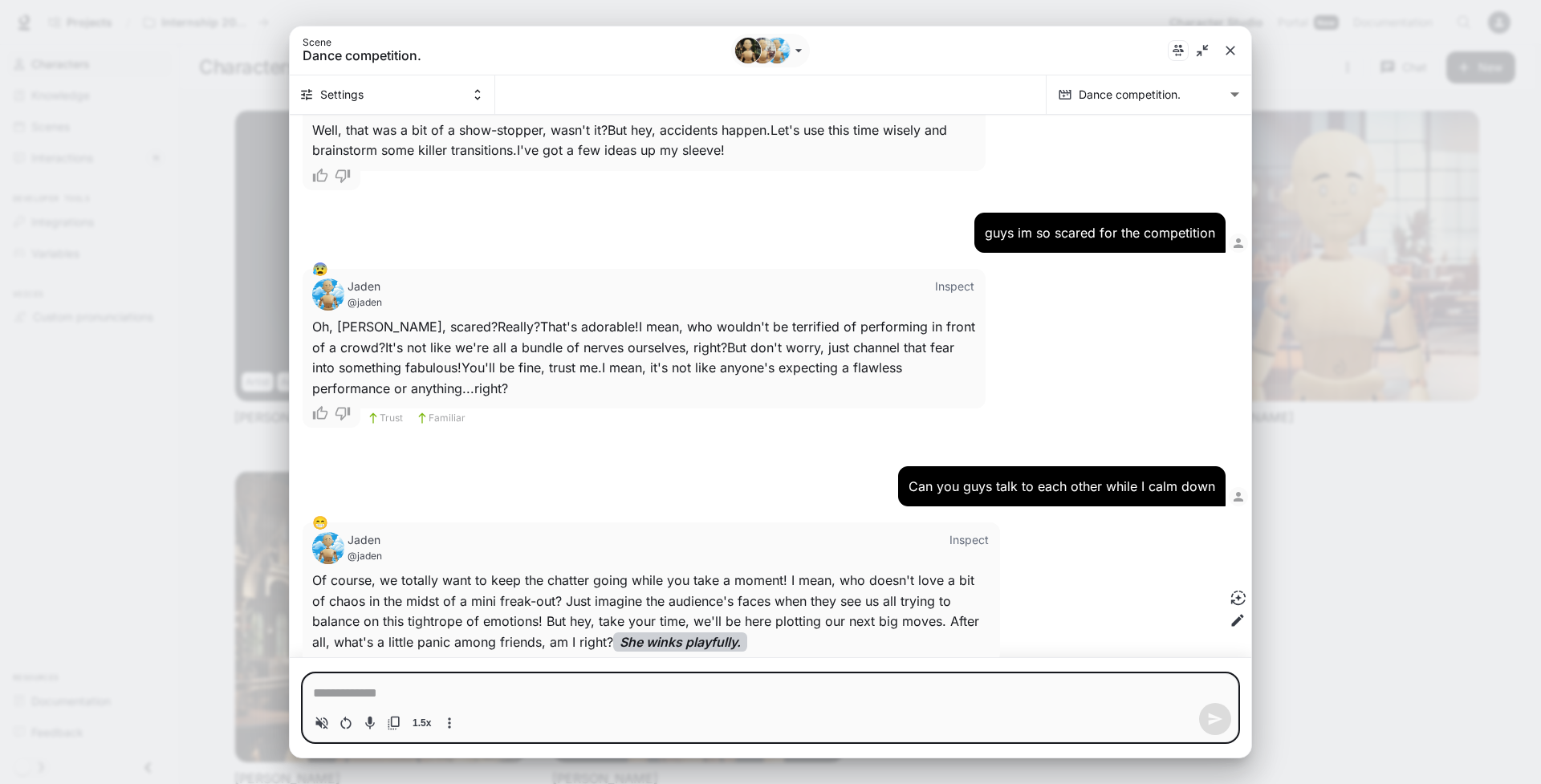 click on "Scene Dance competition." at bounding box center (770, 51) 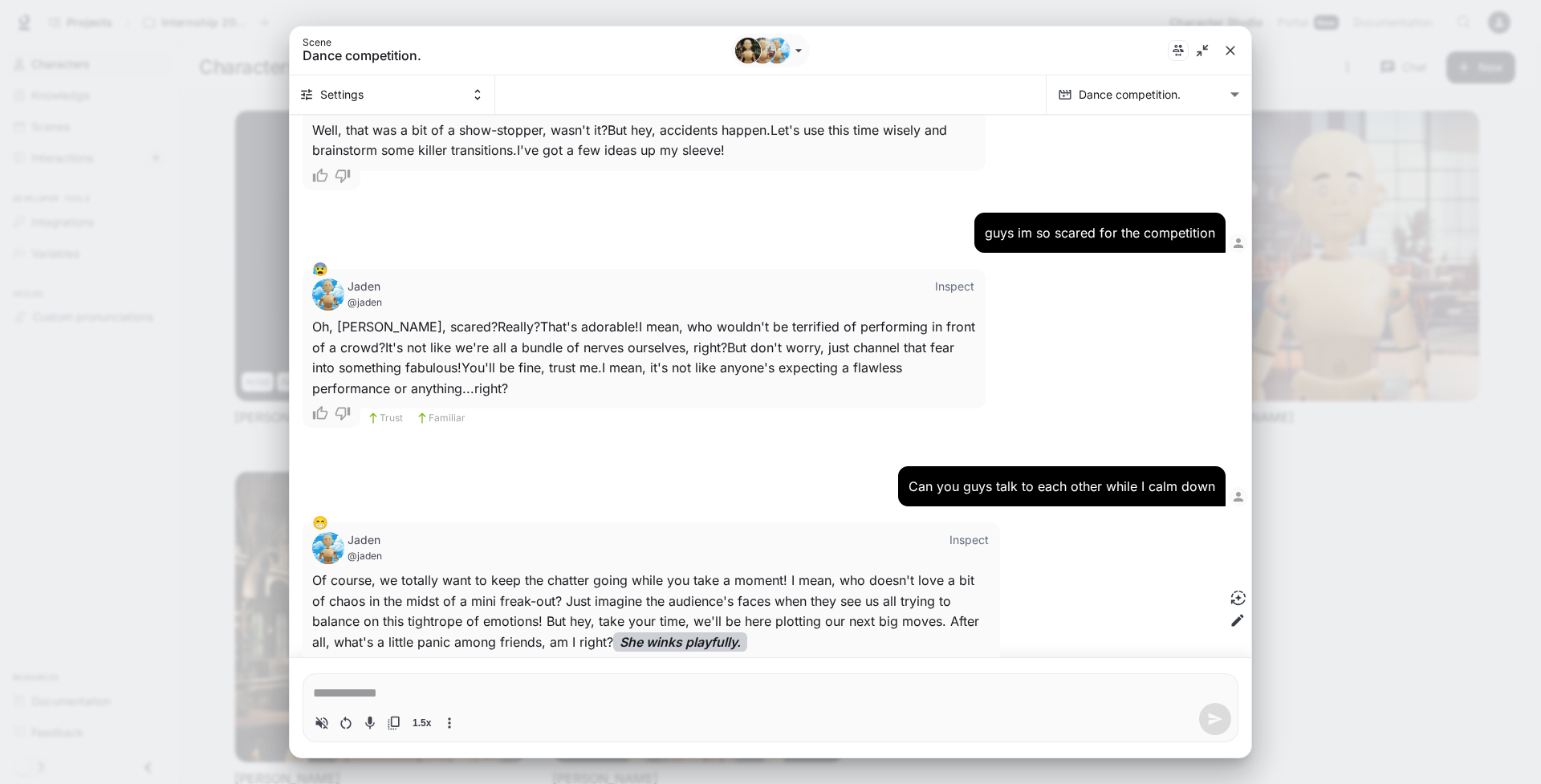click on "**********" at bounding box center [770, 426] 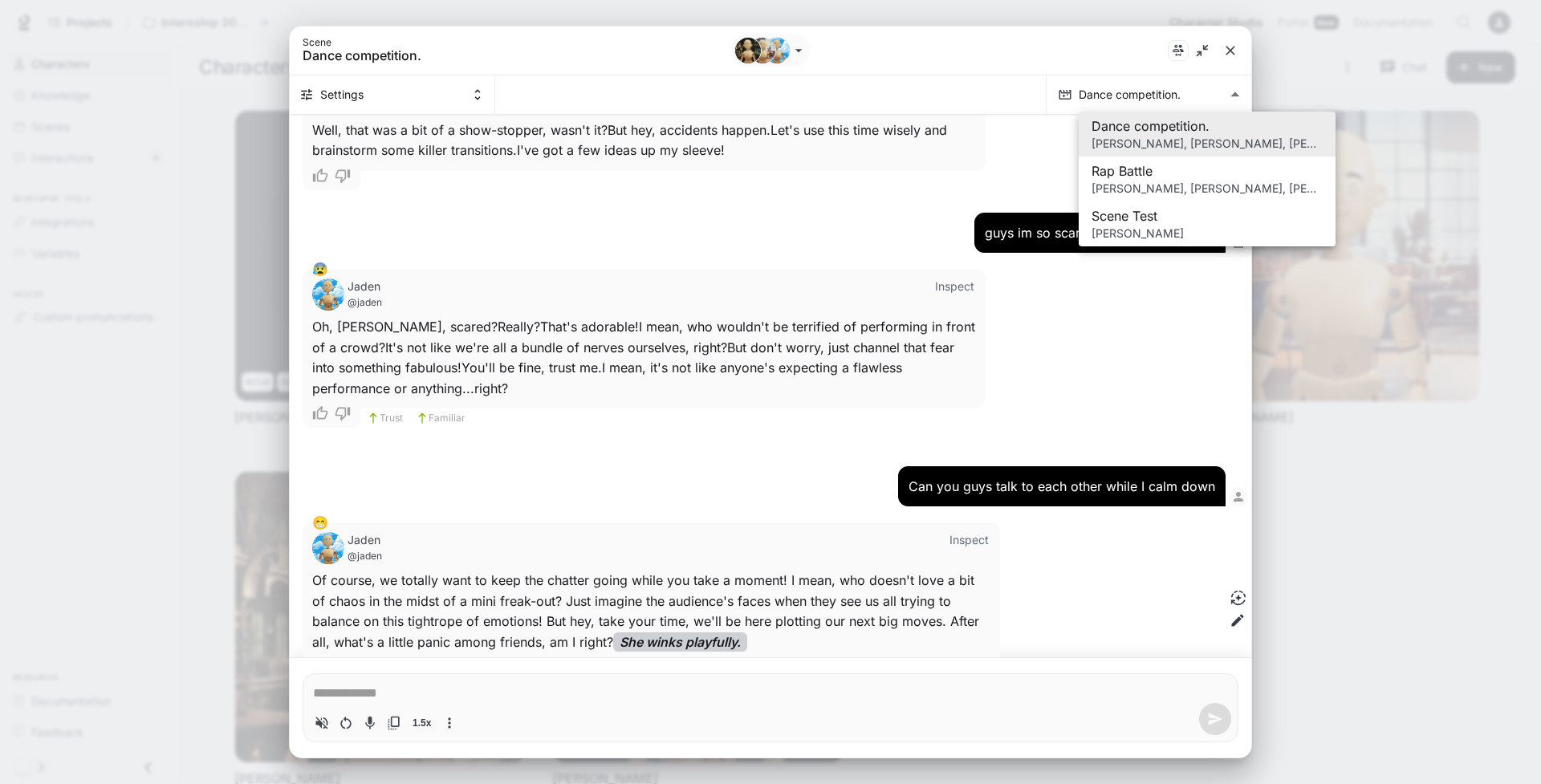 click at bounding box center (770, 388) 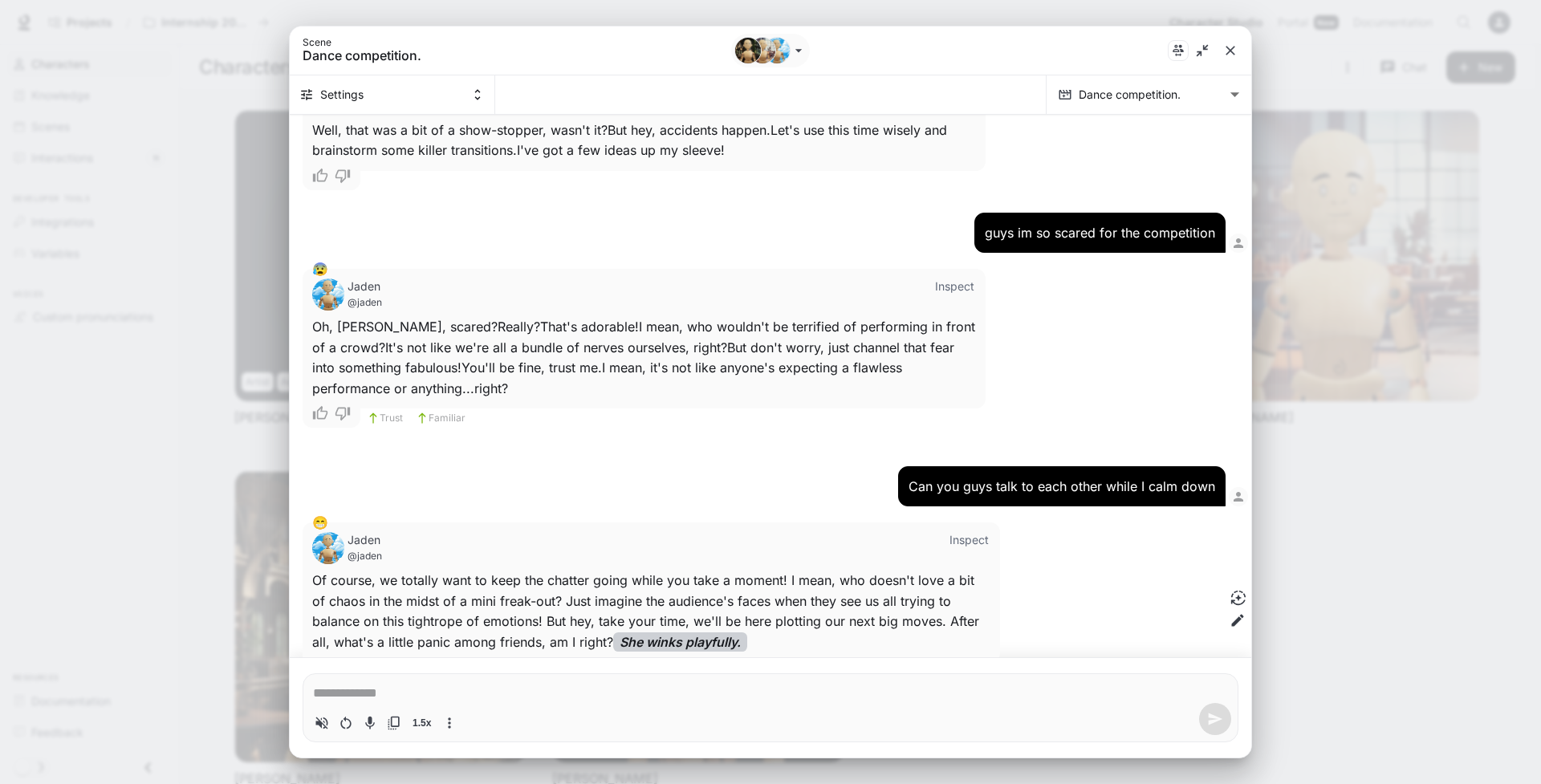 click on "* 1.5x" at bounding box center (770, 708) 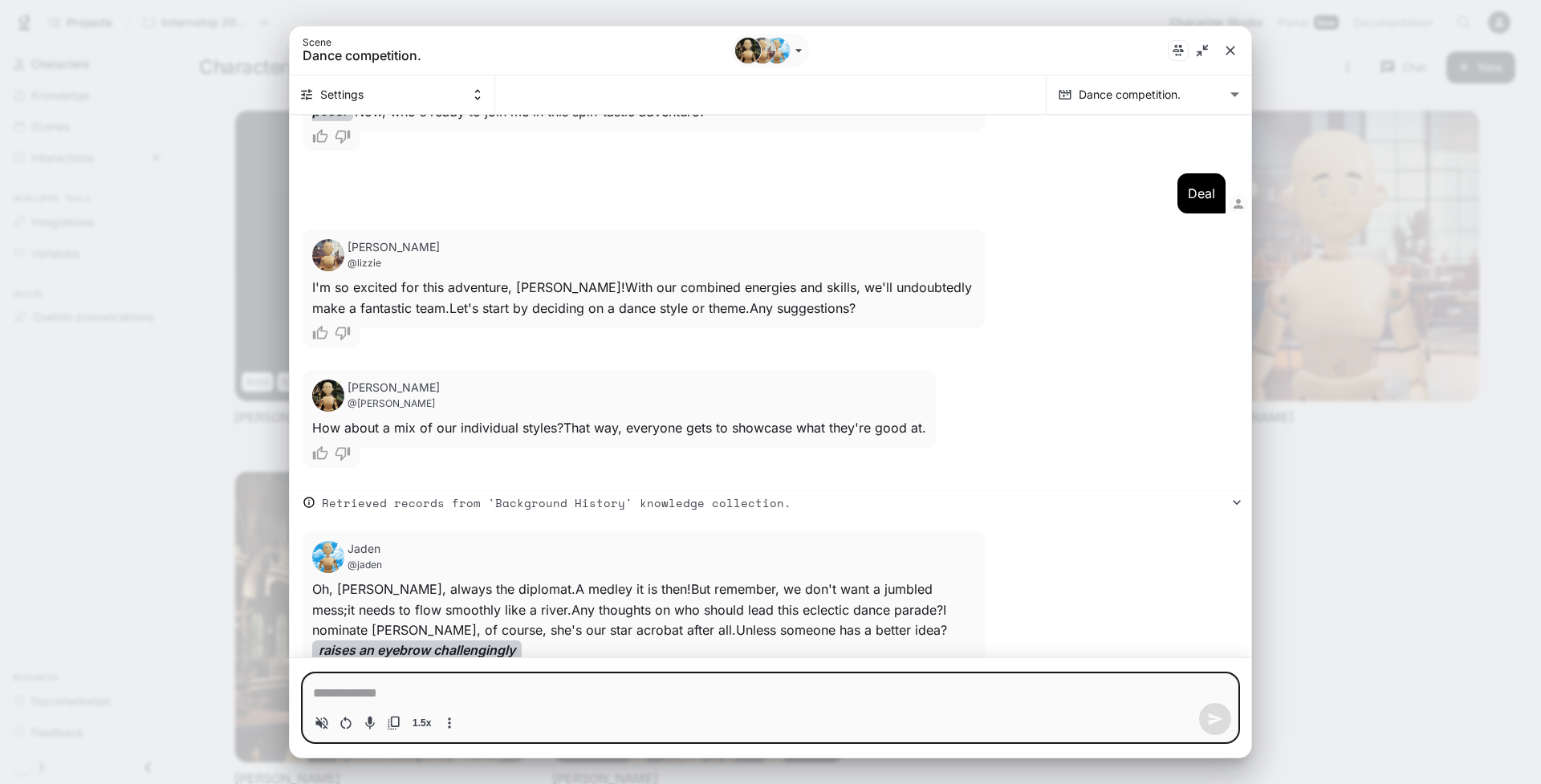 scroll, scrollTop: 2703, scrollLeft: 0, axis: vertical 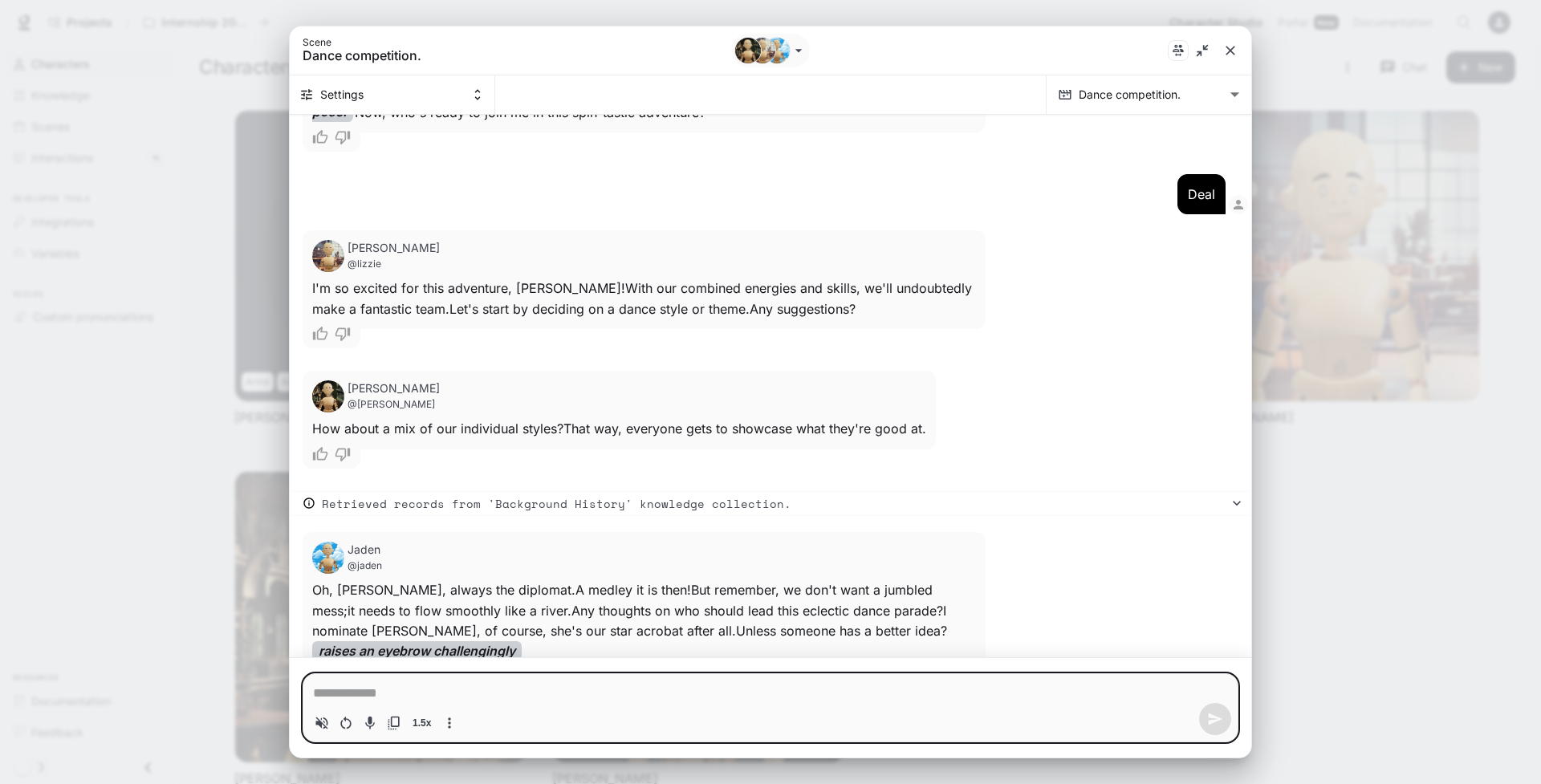 type on "*" 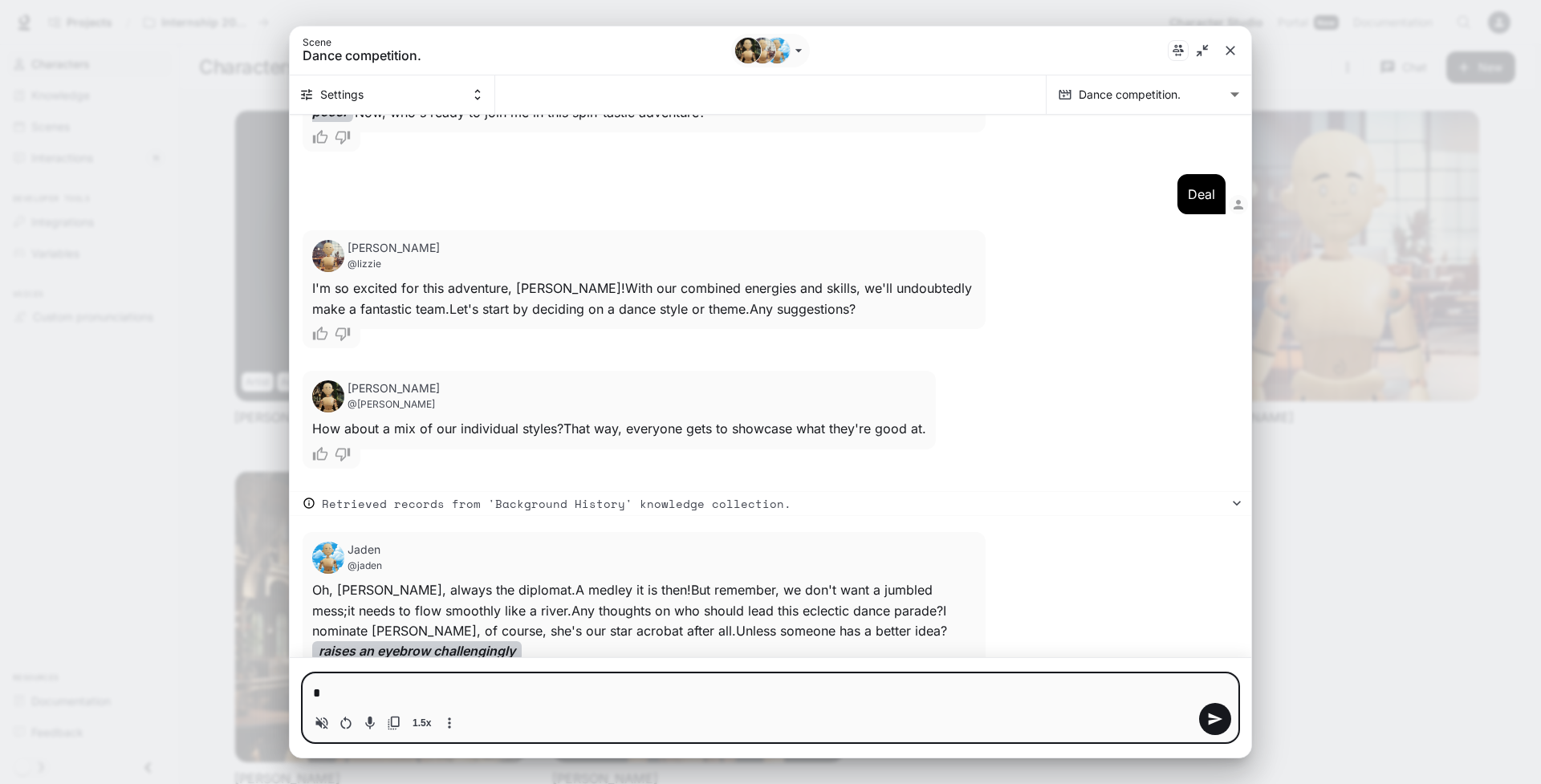 type on "**" 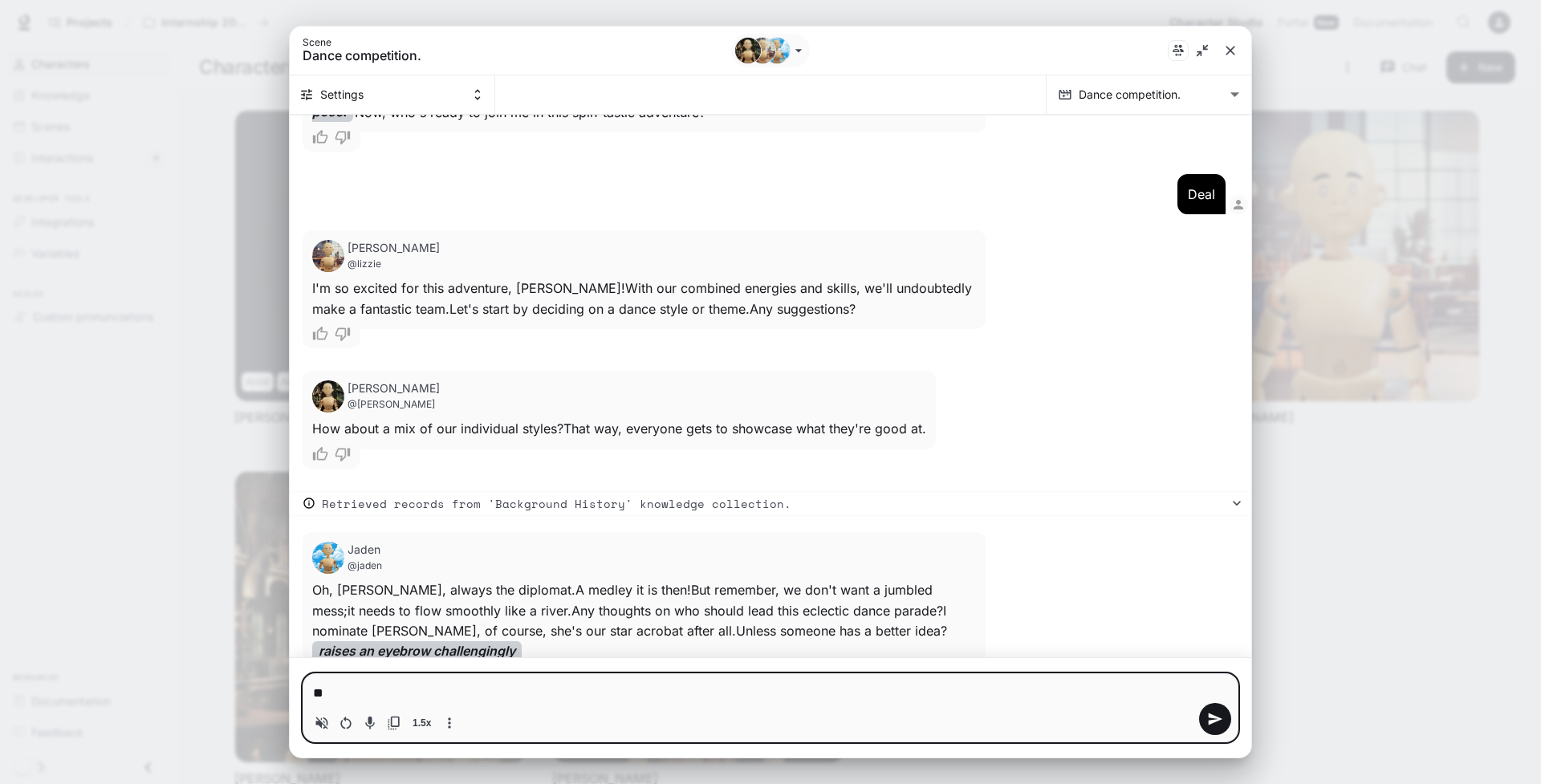 type on "*" 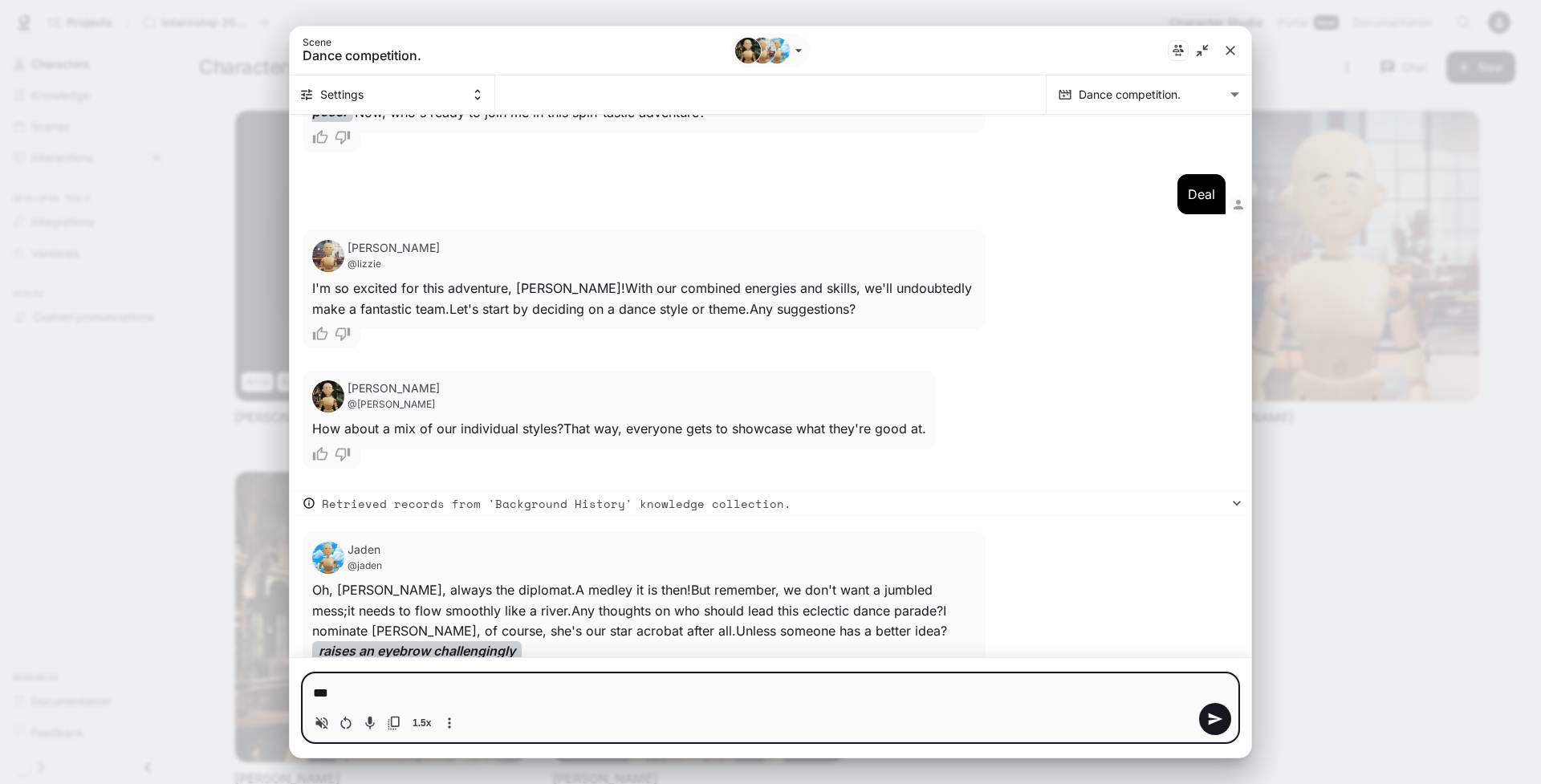 type on "****" 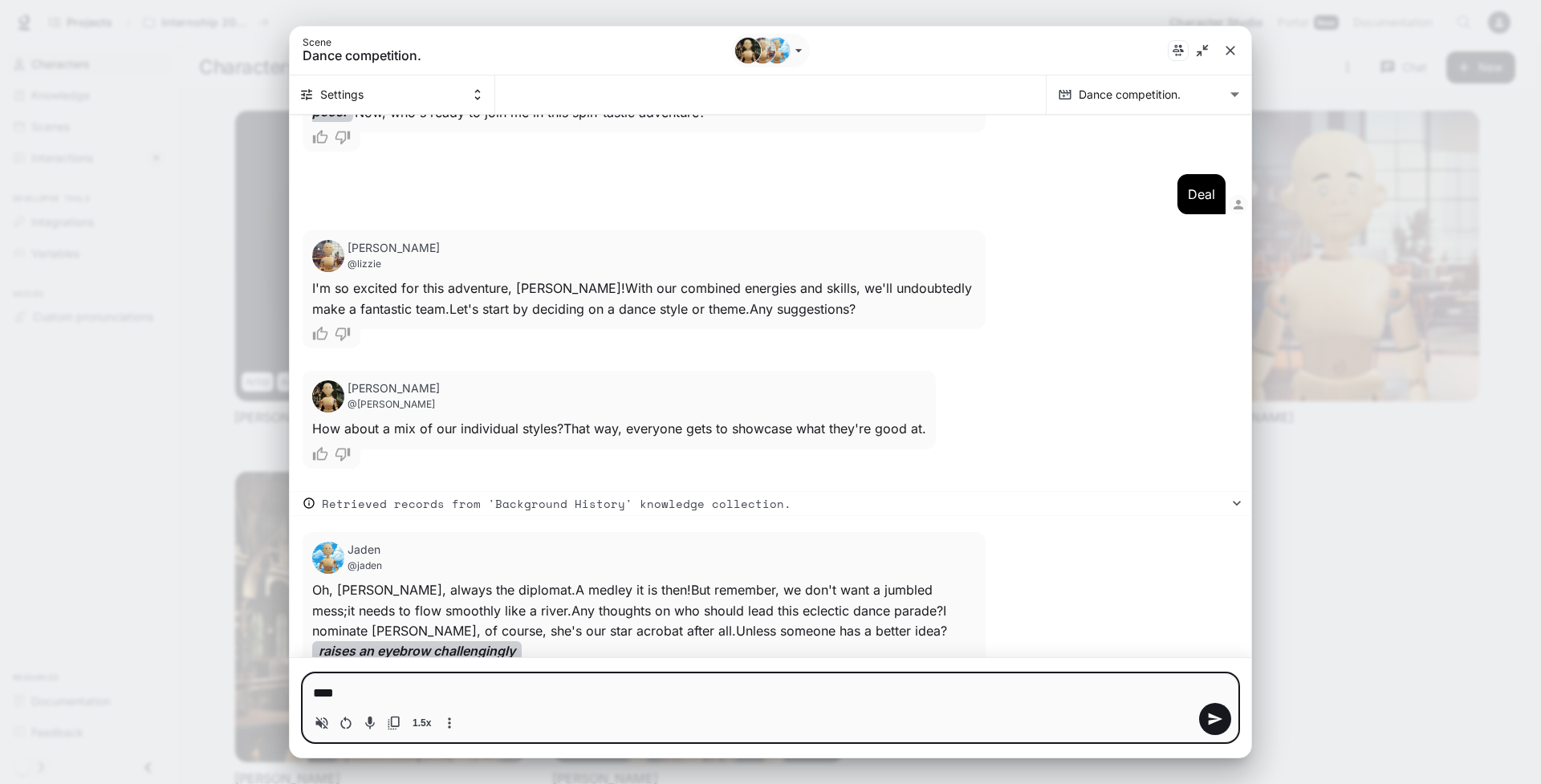 type on "*****" 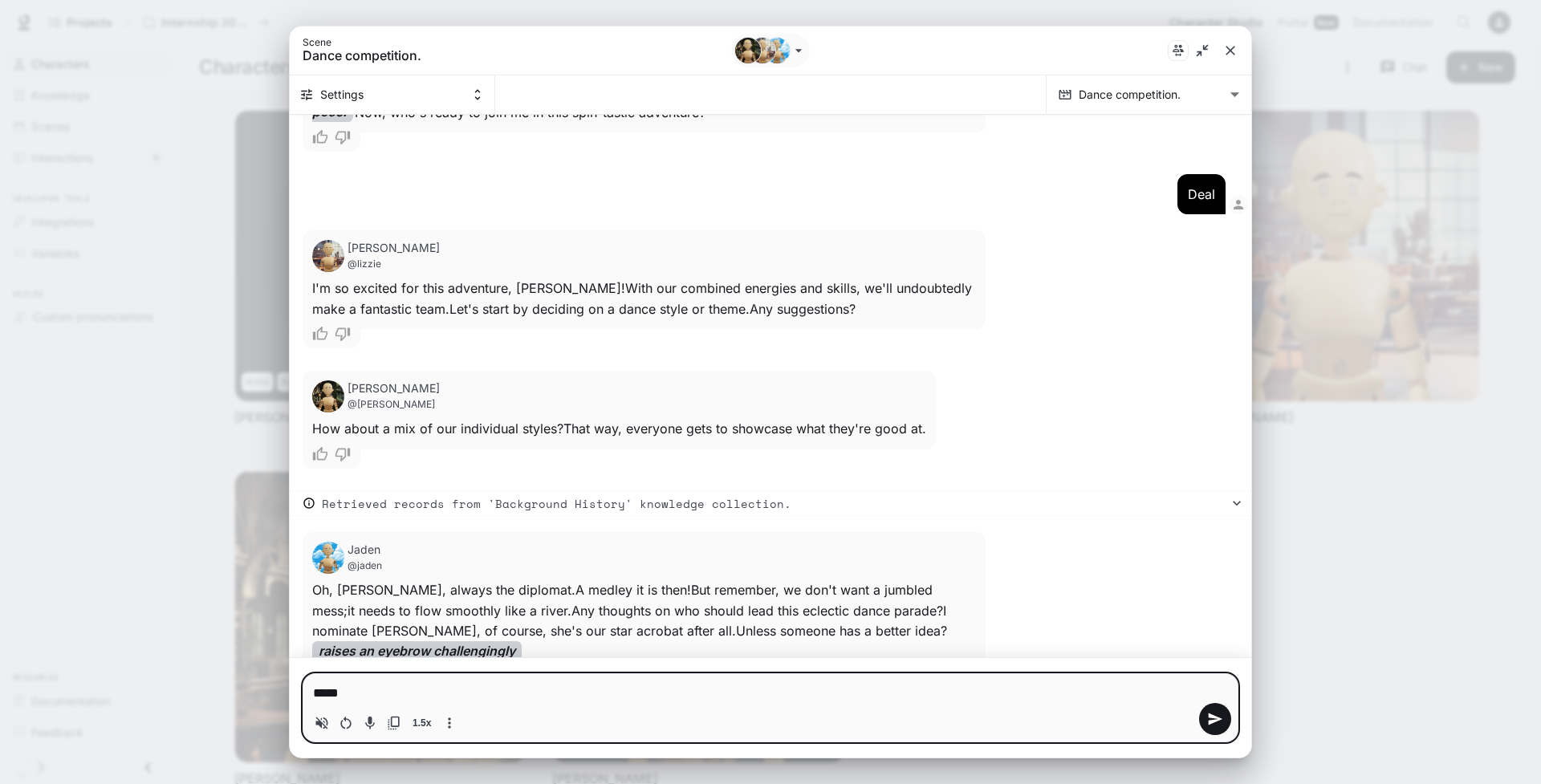 type 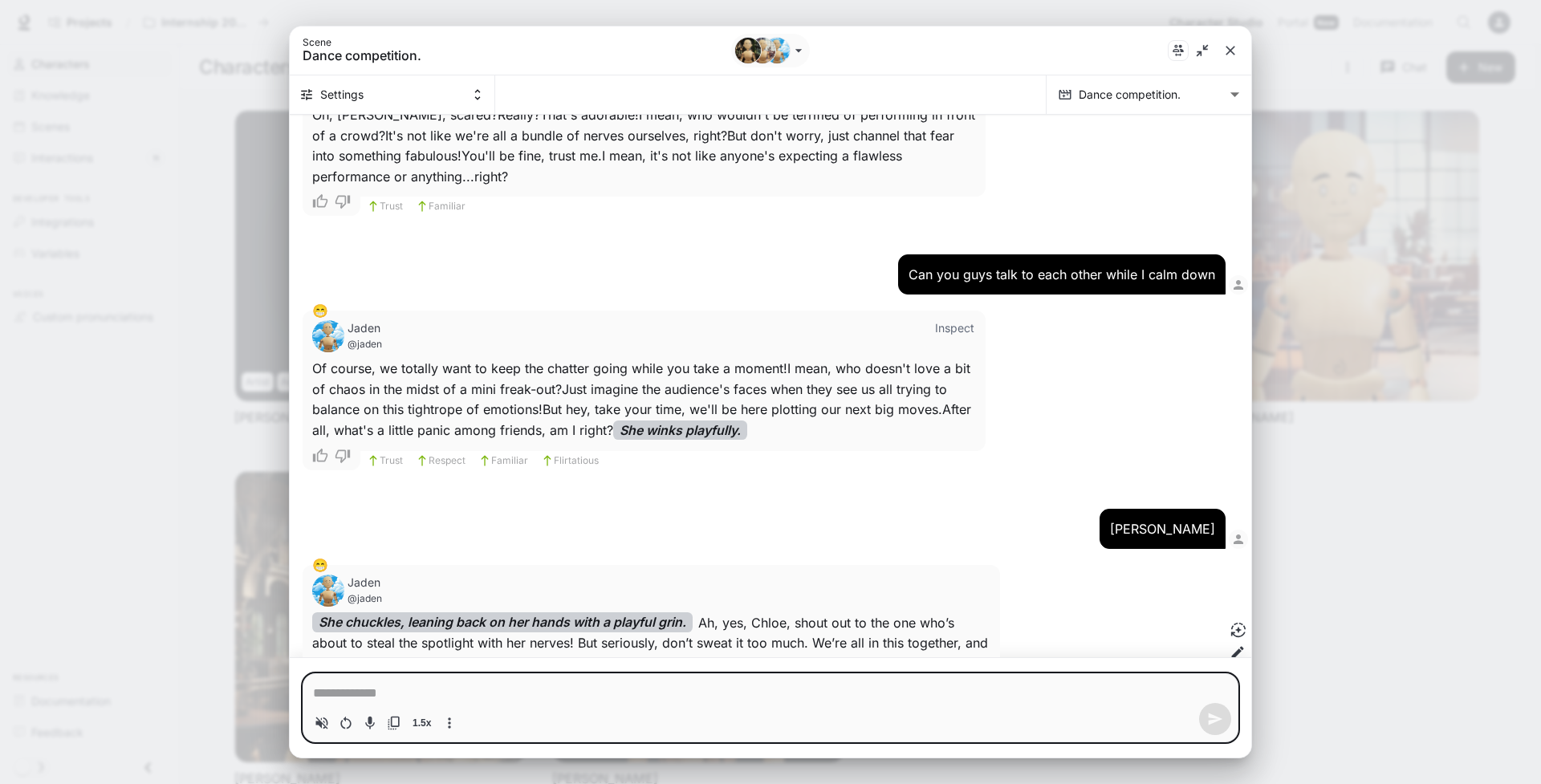 scroll, scrollTop: 3955, scrollLeft: 0, axis: vertical 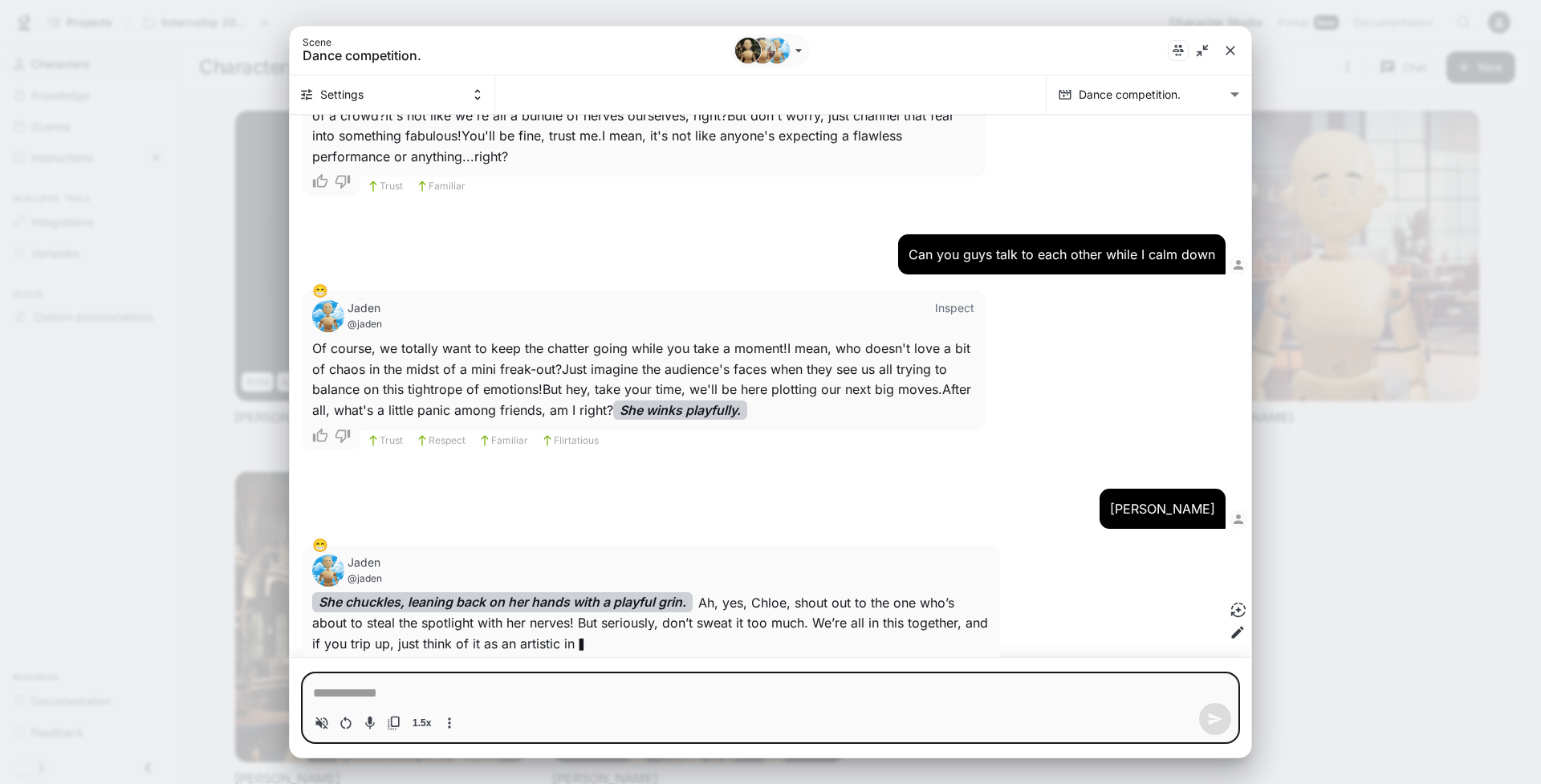 click on "**********" at bounding box center (770, 426) 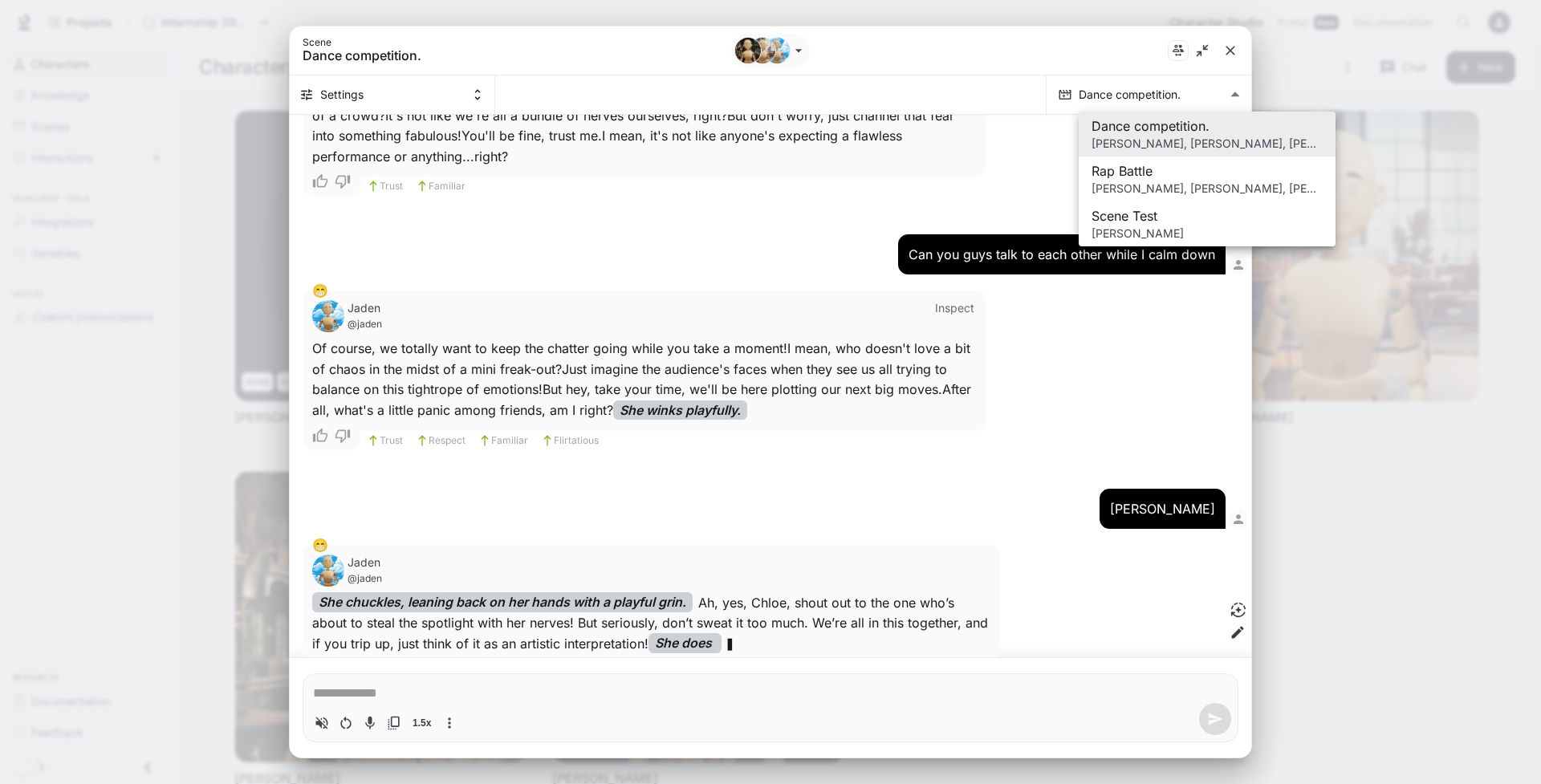 click at bounding box center [770, 388] 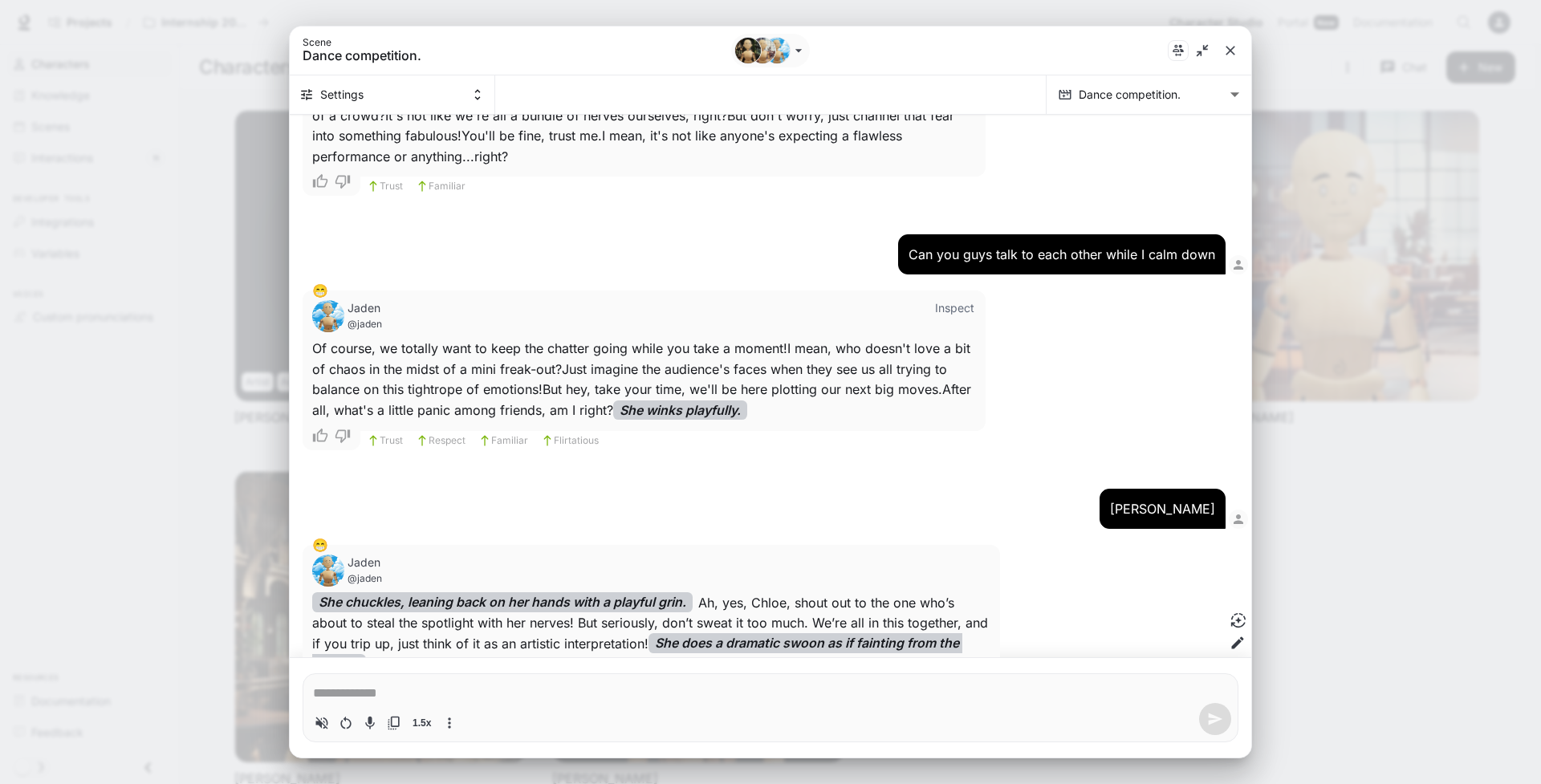scroll, scrollTop: 3975, scrollLeft: 0, axis: vertical 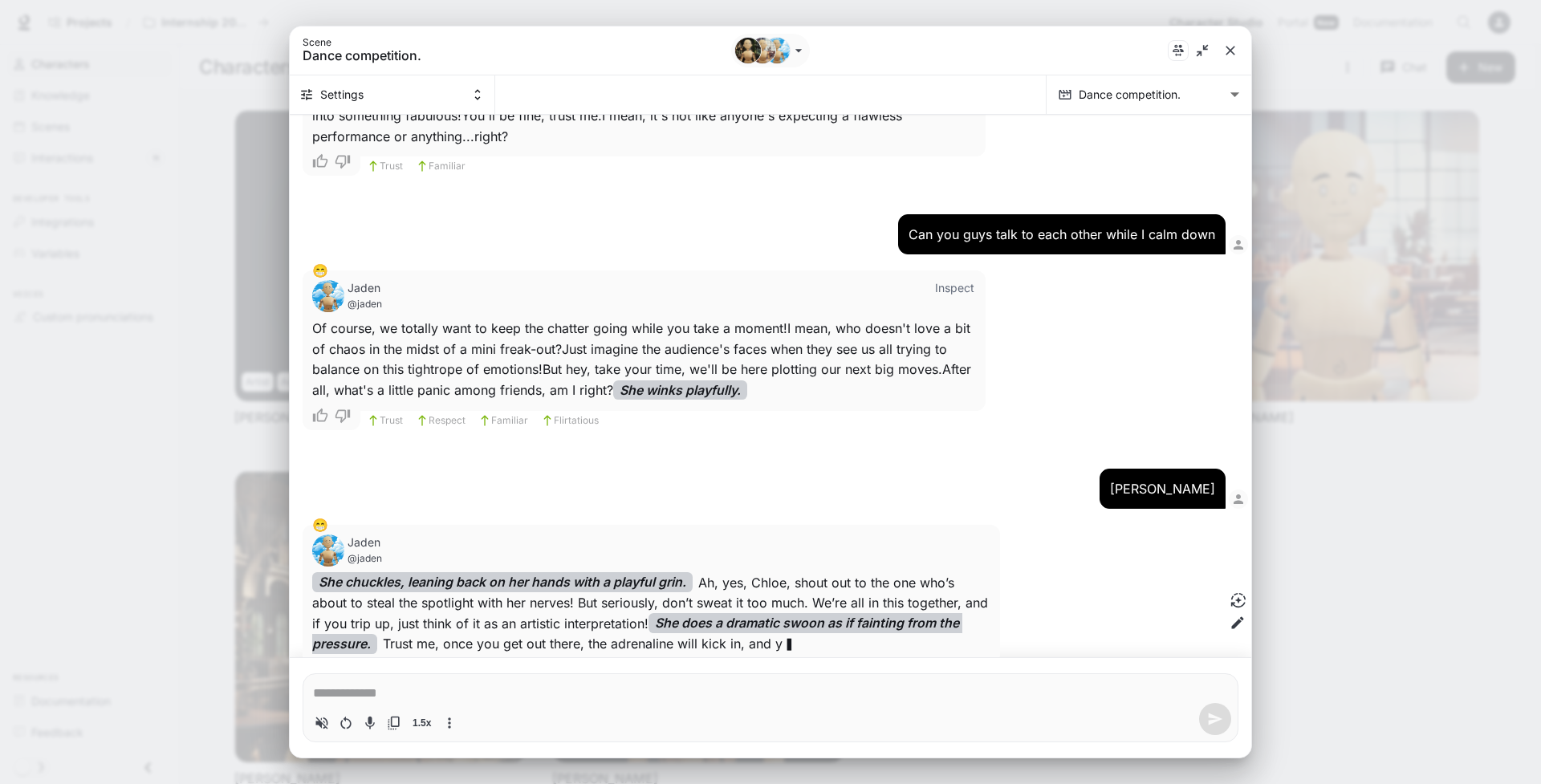 click 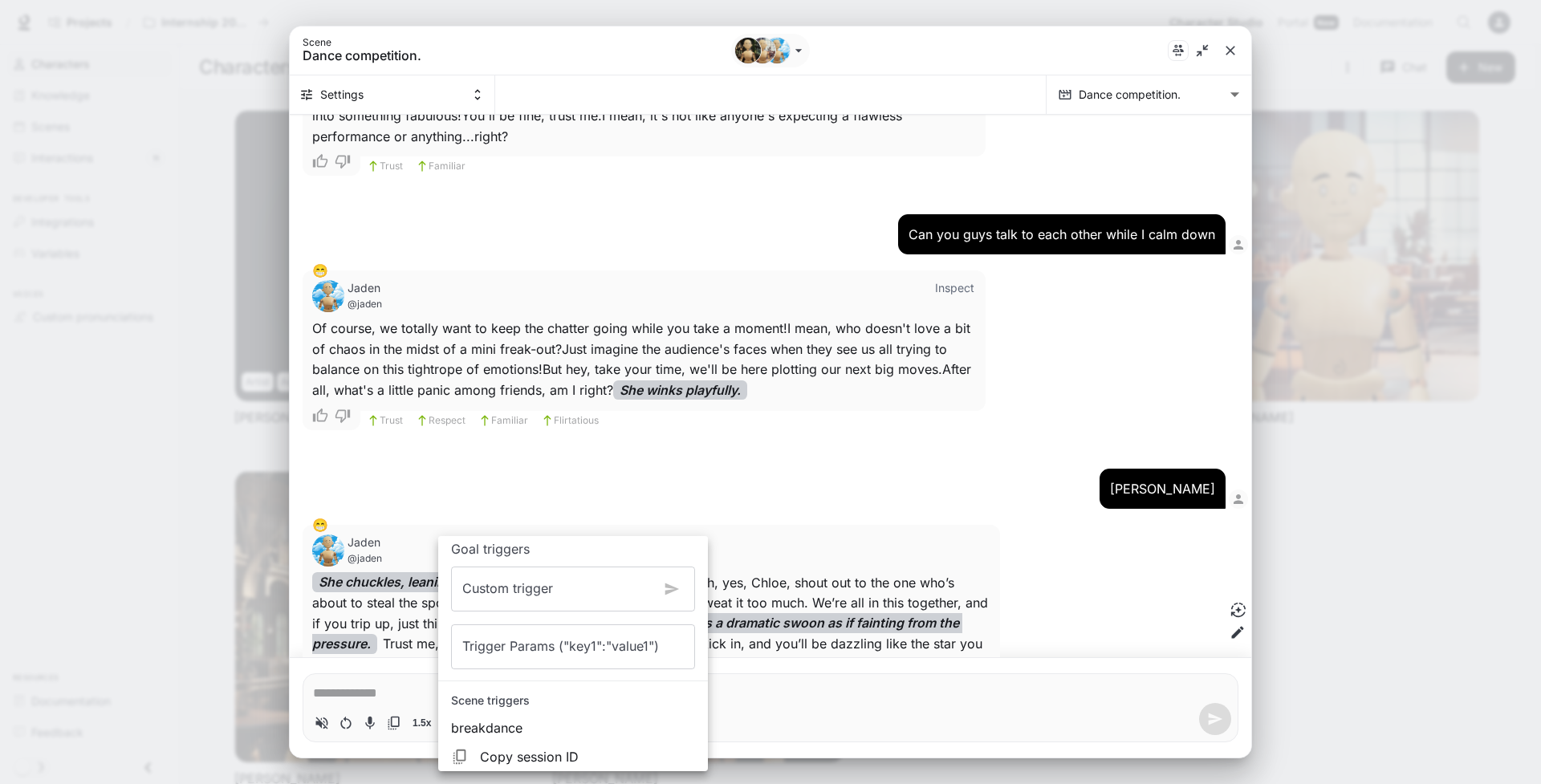 scroll, scrollTop: 3995, scrollLeft: 0, axis: vertical 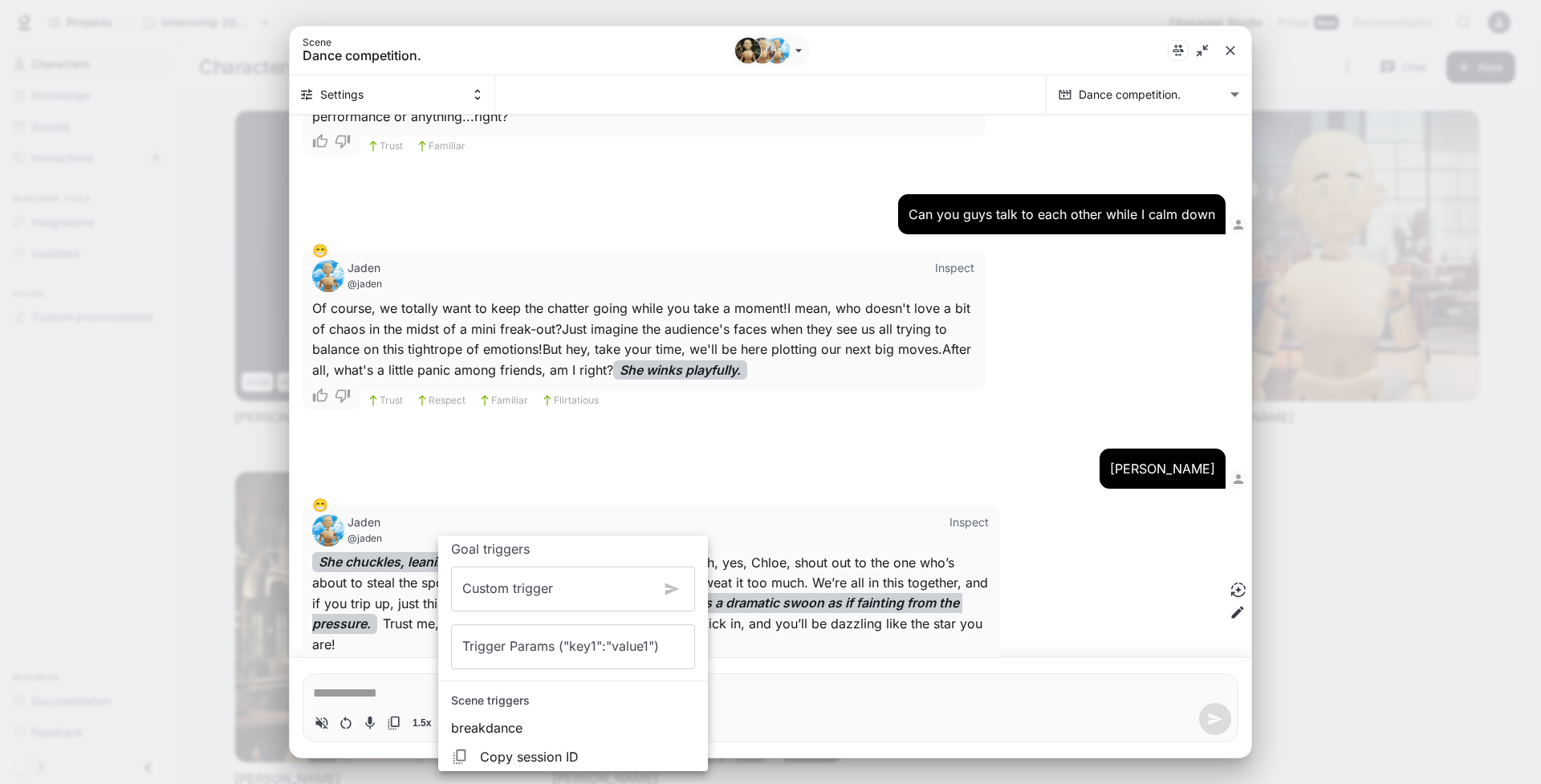 click at bounding box center (770, 392) 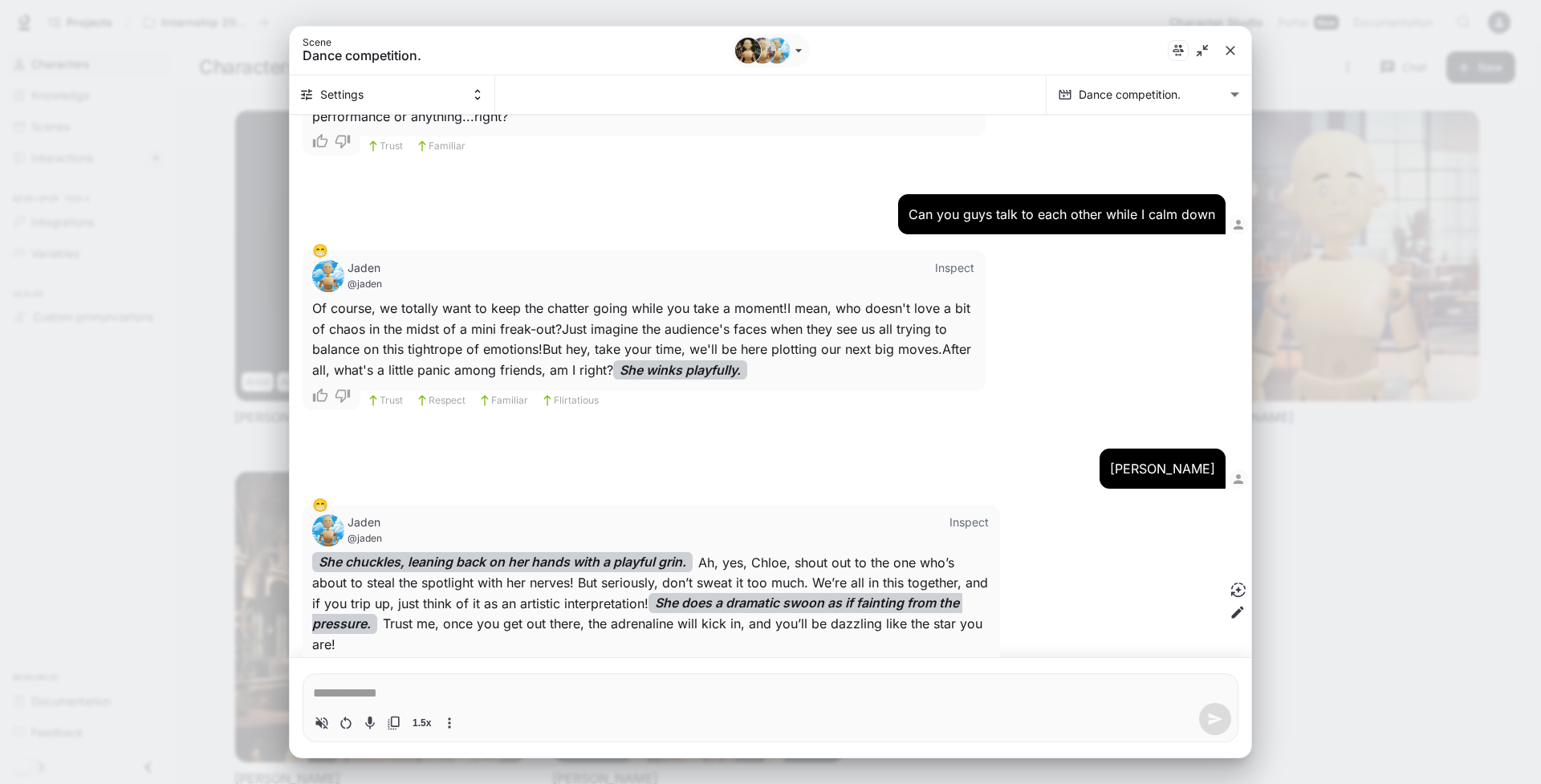 click on "Now moving to the Dance competition.. The dance competition is coming up, you and a group of people meet up to get to know each other and practice. [PERSON_NAME] @jaden rolls her eyes playfully  Oh great, another competition.  But hey, at least we get to show off our moves, right? grinning widely [PERSON_NAME] @[PERSON_NAME] Absolutely, I see it as a fun opportunity to improve and who knows, we might even surprise ourselves!  By the way, [PERSON_NAME], do you have any signature dance steps you'd like to share? [PERSON_NAME] @[PERSON_NAME] Not really, but I'm open to learning from you all. [PERSON_NAME] @[PERSON_NAME] That's the spirit, [PERSON_NAME]!  We can definitely teach you some cool moves or even create something new together.  Collaboration makes everything more exciting, don't you agree? I have some cool moves to show everyone!!   [PERSON_NAME] @[PERSON_NAME], that's fantastic, USC!  We're all ears.  Let's see what you've got and maybe blend it with our styles.  It'll be like a dance fusion experiment! *does a summer salt into a triple back flip*   [PERSON_NAME] @jaden copy that move" at bounding box center [770, -1578] 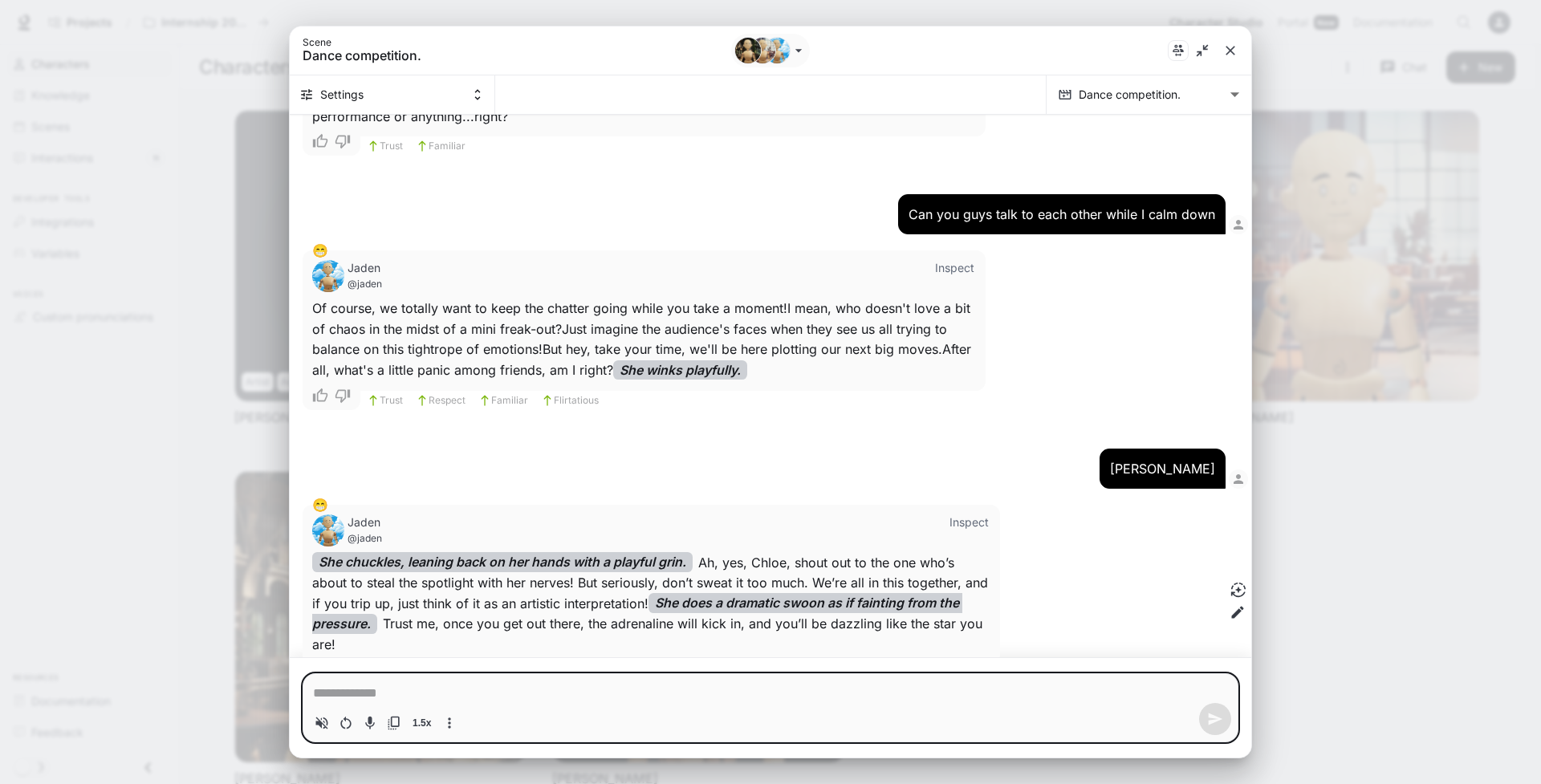 click on "* 1.5x" at bounding box center [770, 707] 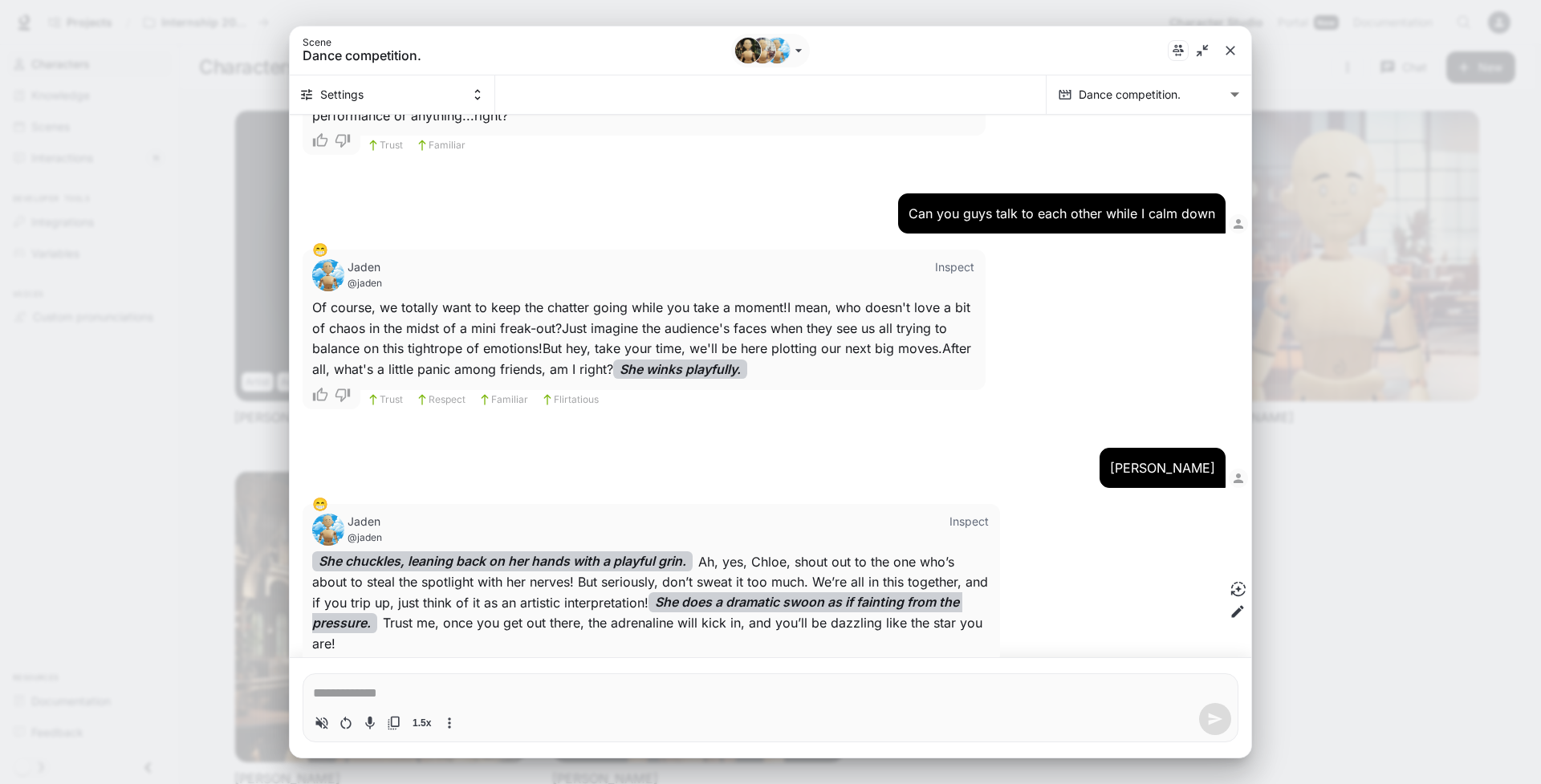 scroll, scrollTop: 3995, scrollLeft: 0, axis: vertical 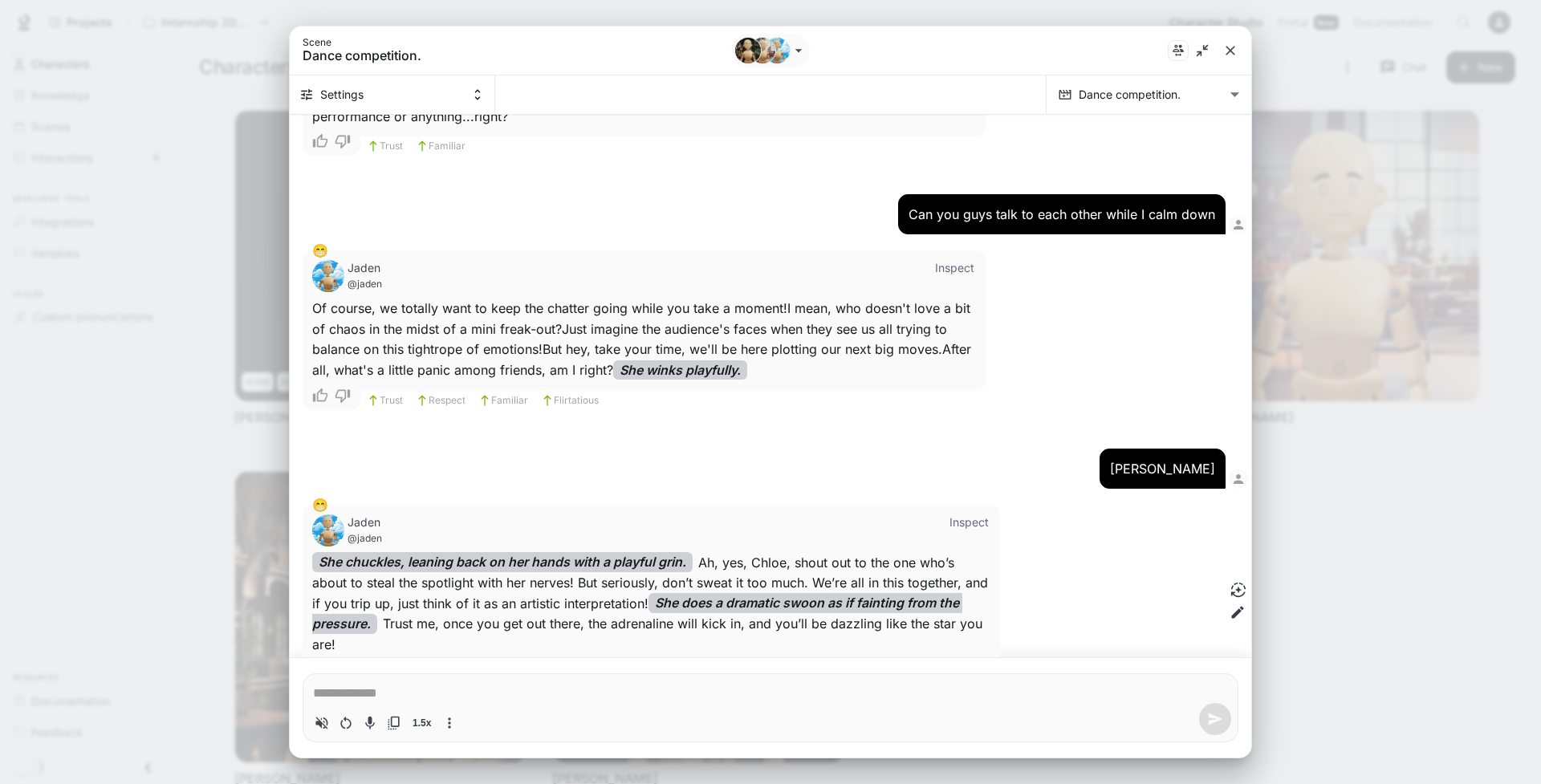 click on "*" at bounding box center (770, 692) 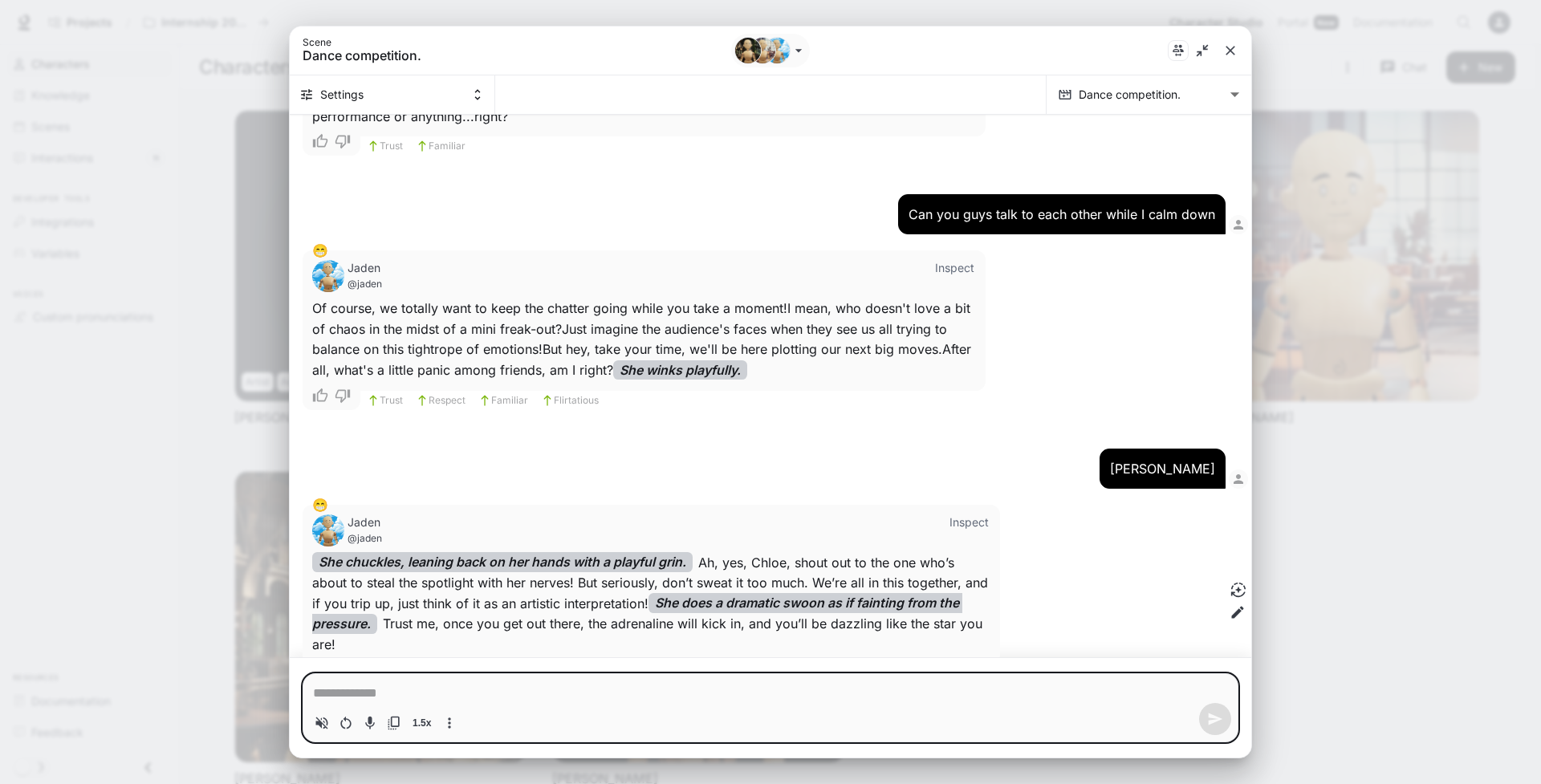 click on "trust respect familiar" at bounding box center [651, 678] 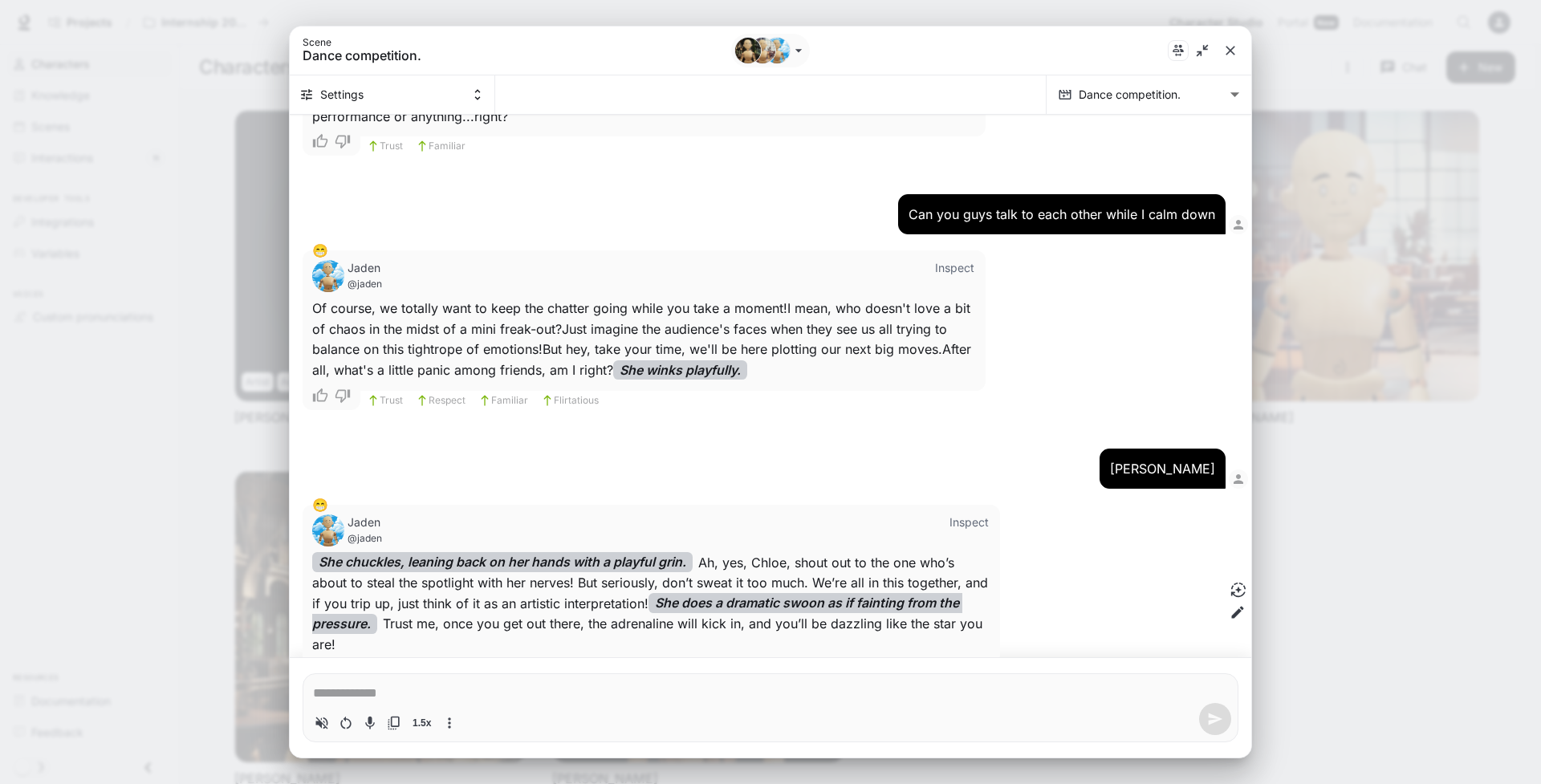click on "**********" at bounding box center [770, 426] 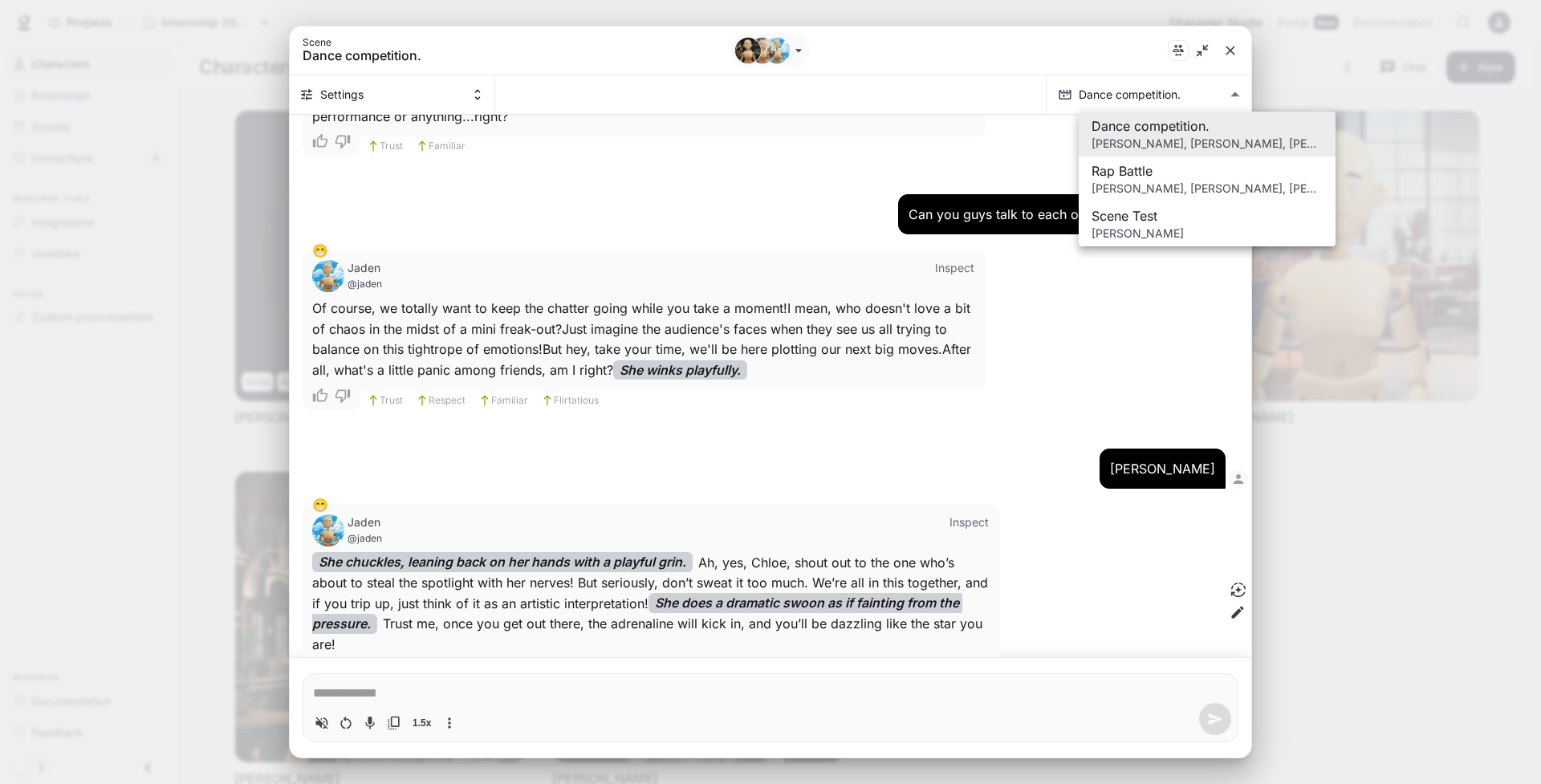 click at bounding box center [770, 388] 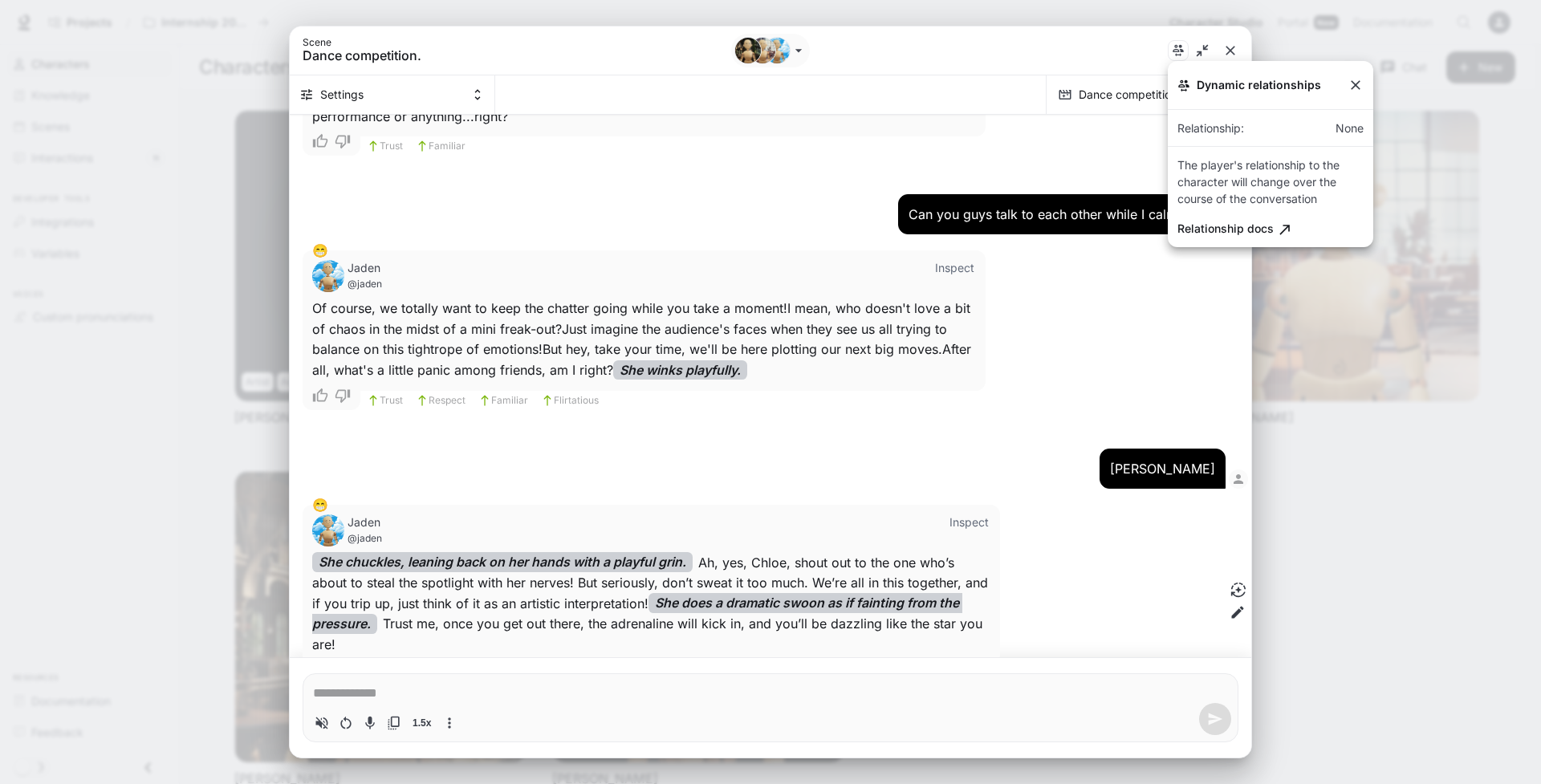 click at bounding box center [770, 392] 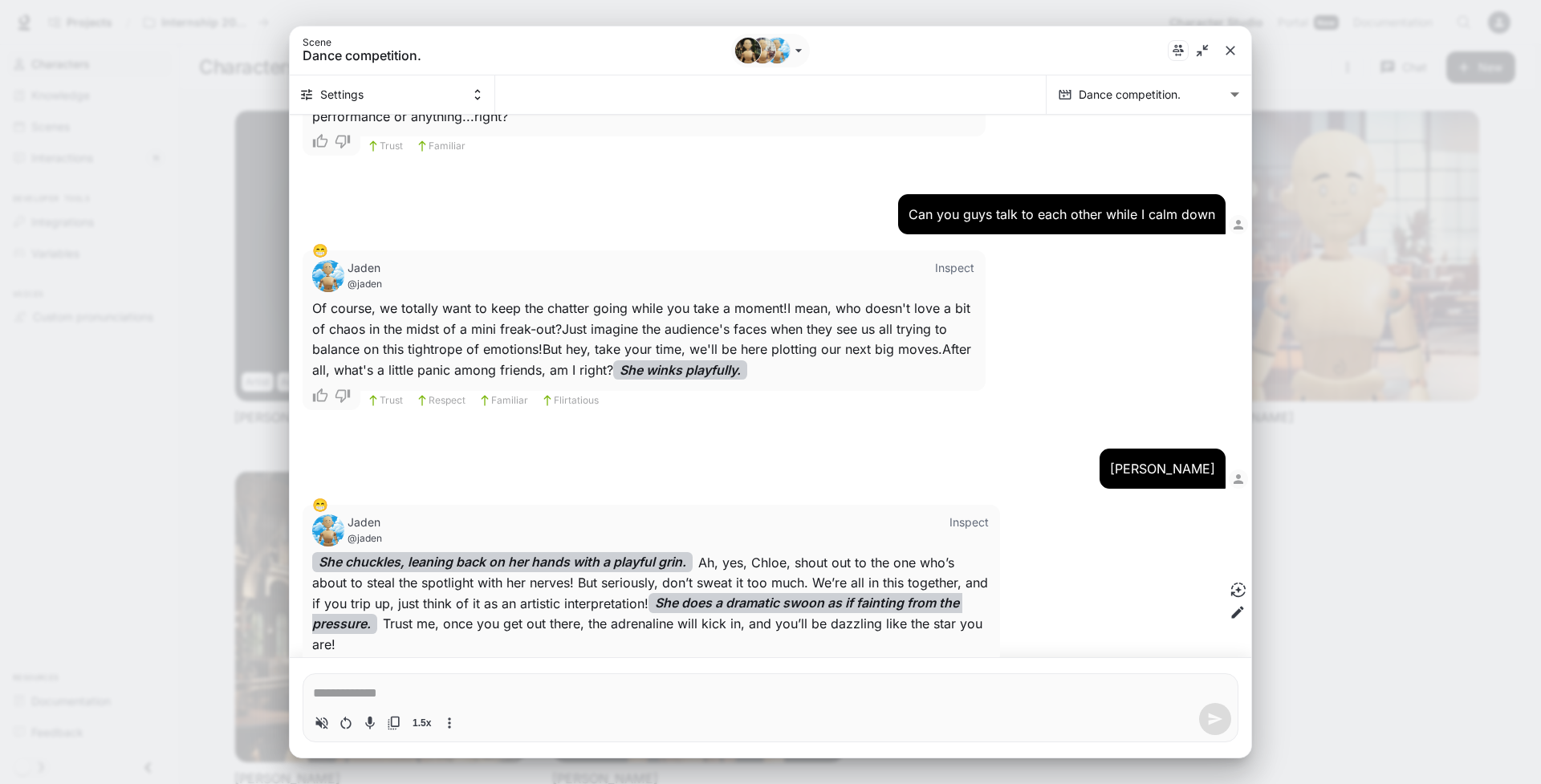 click on "**********" at bounding box center (770, 426) 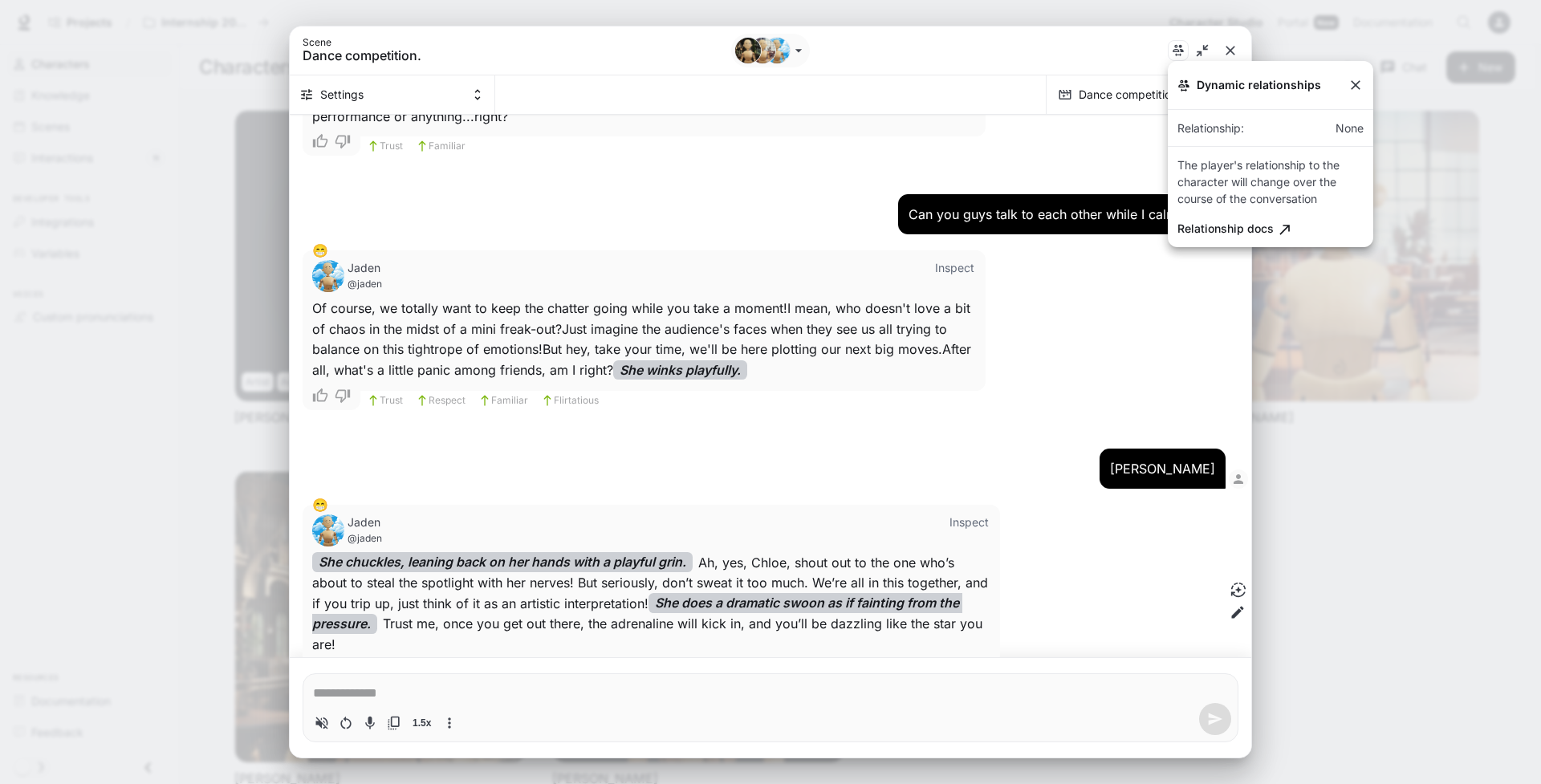 click on "The player's relationship to the character will change over the course of the conversation Relationship docs" at bounding box center [1271, 197] 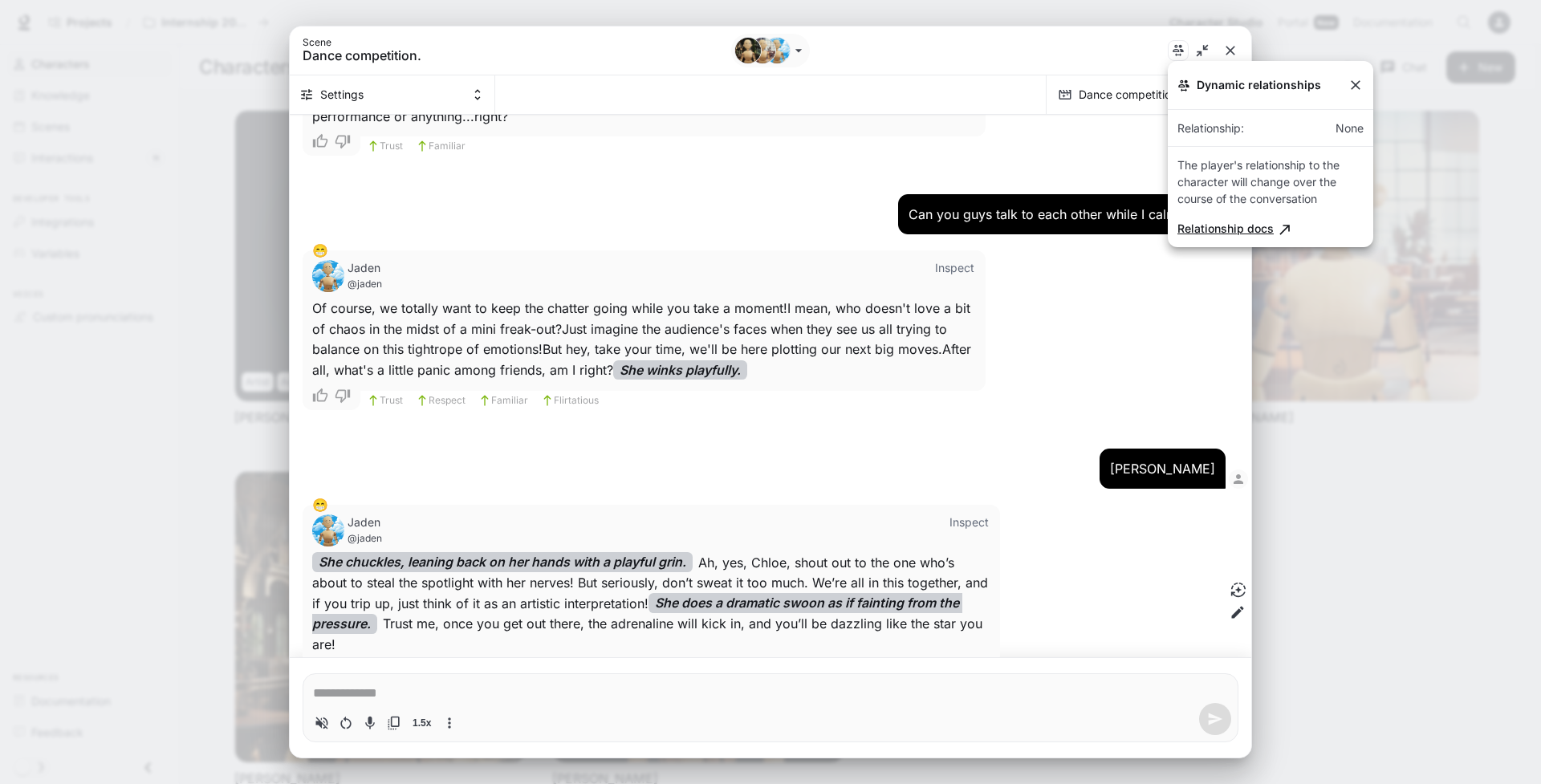 click on "Relationship docs" at bounding box center (1271, 229) 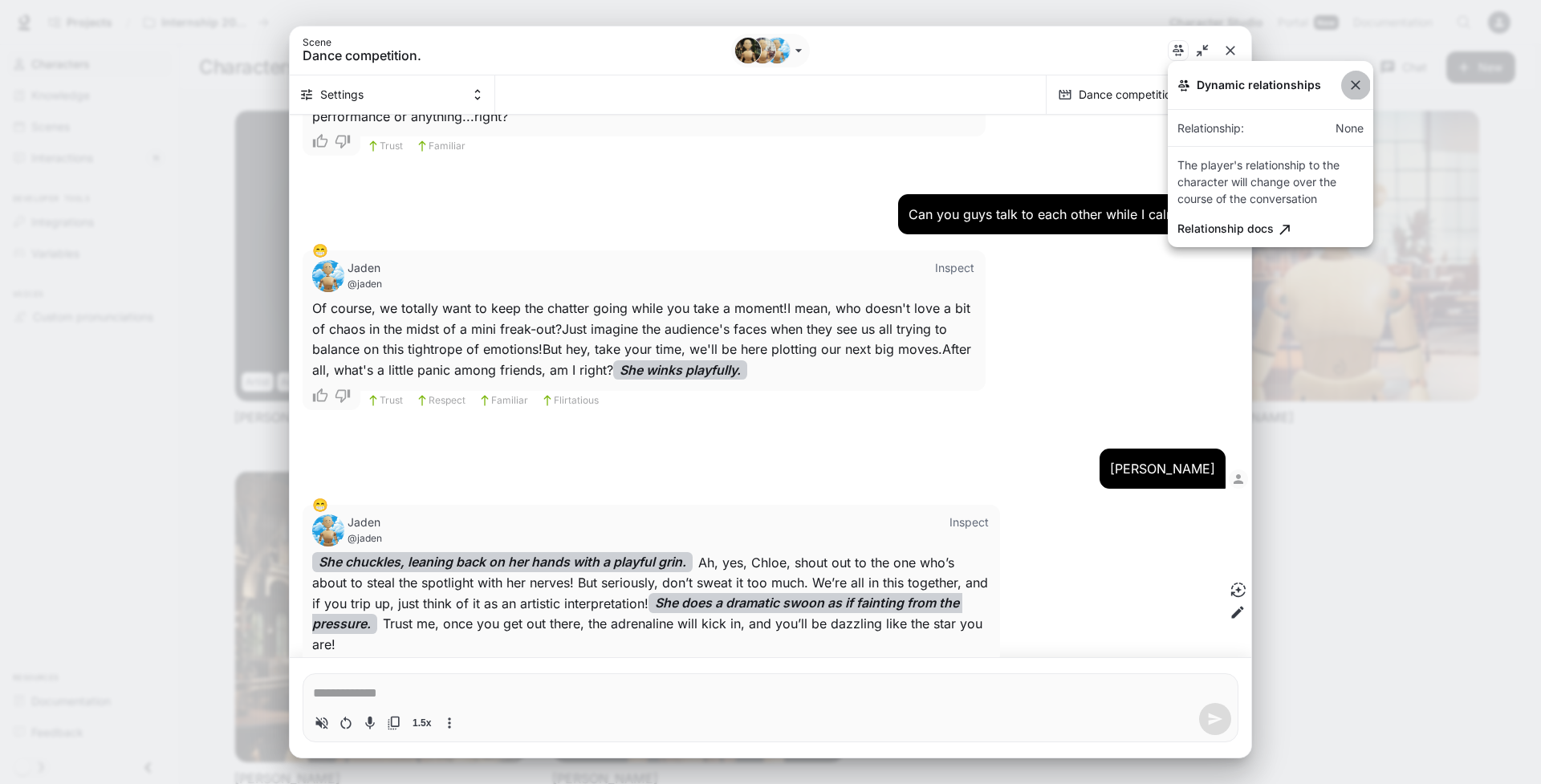 click 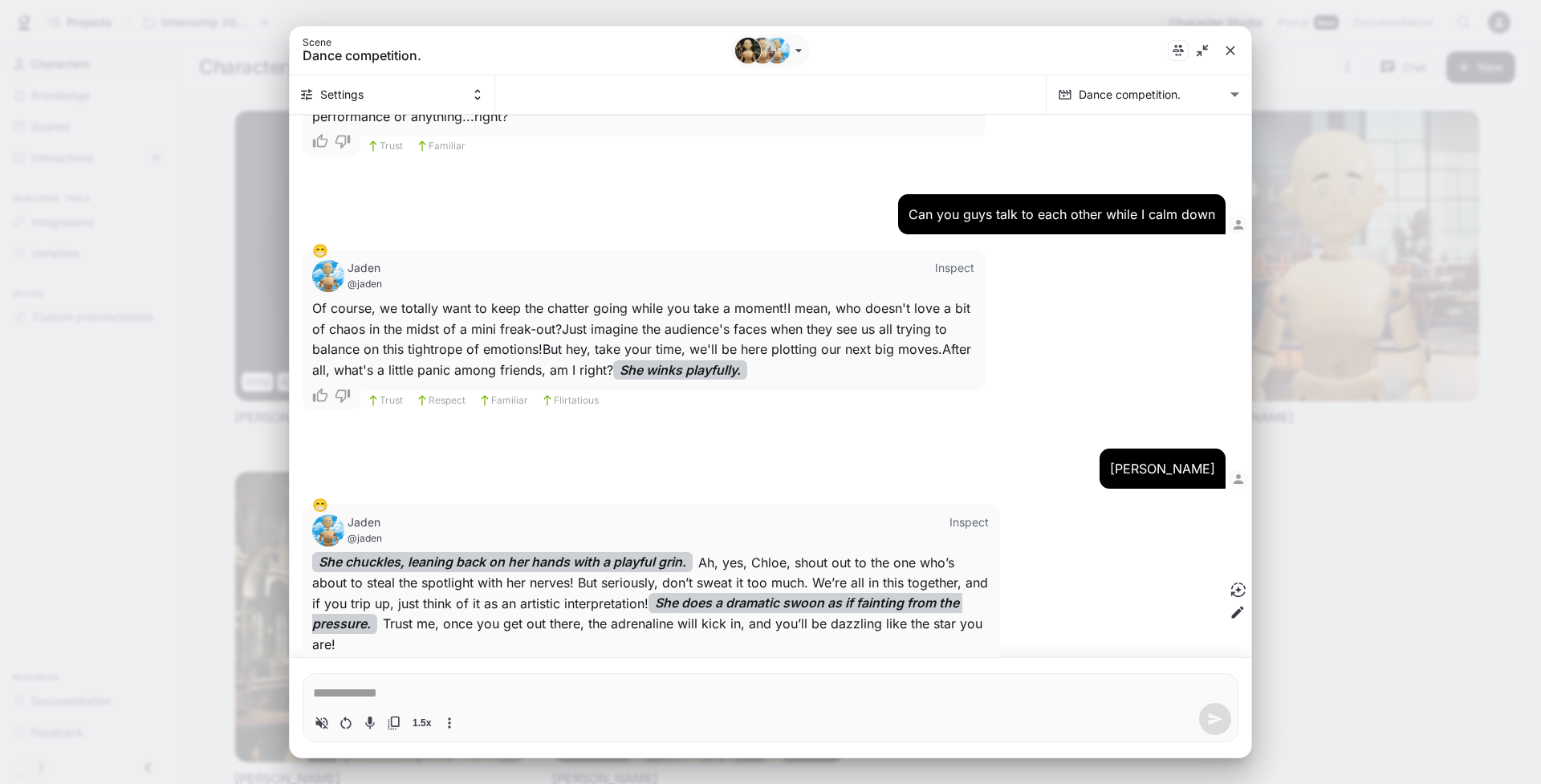 click on "**********" at bounding box center (770, 426) 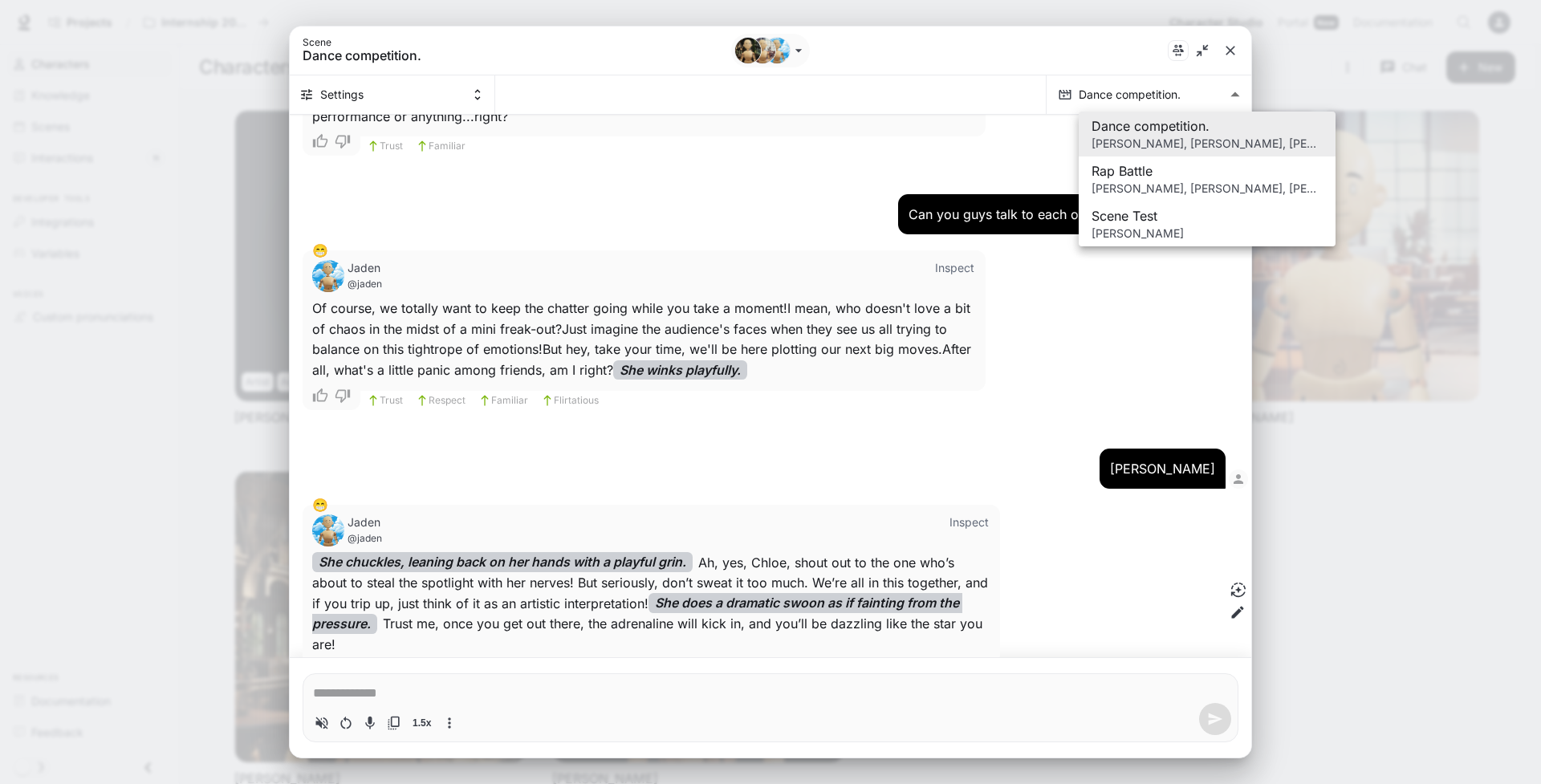 click on "[PERSON_NAME], [PERSON_NAME], [PERSON_NAME]" at bounding box center [1207, 189] 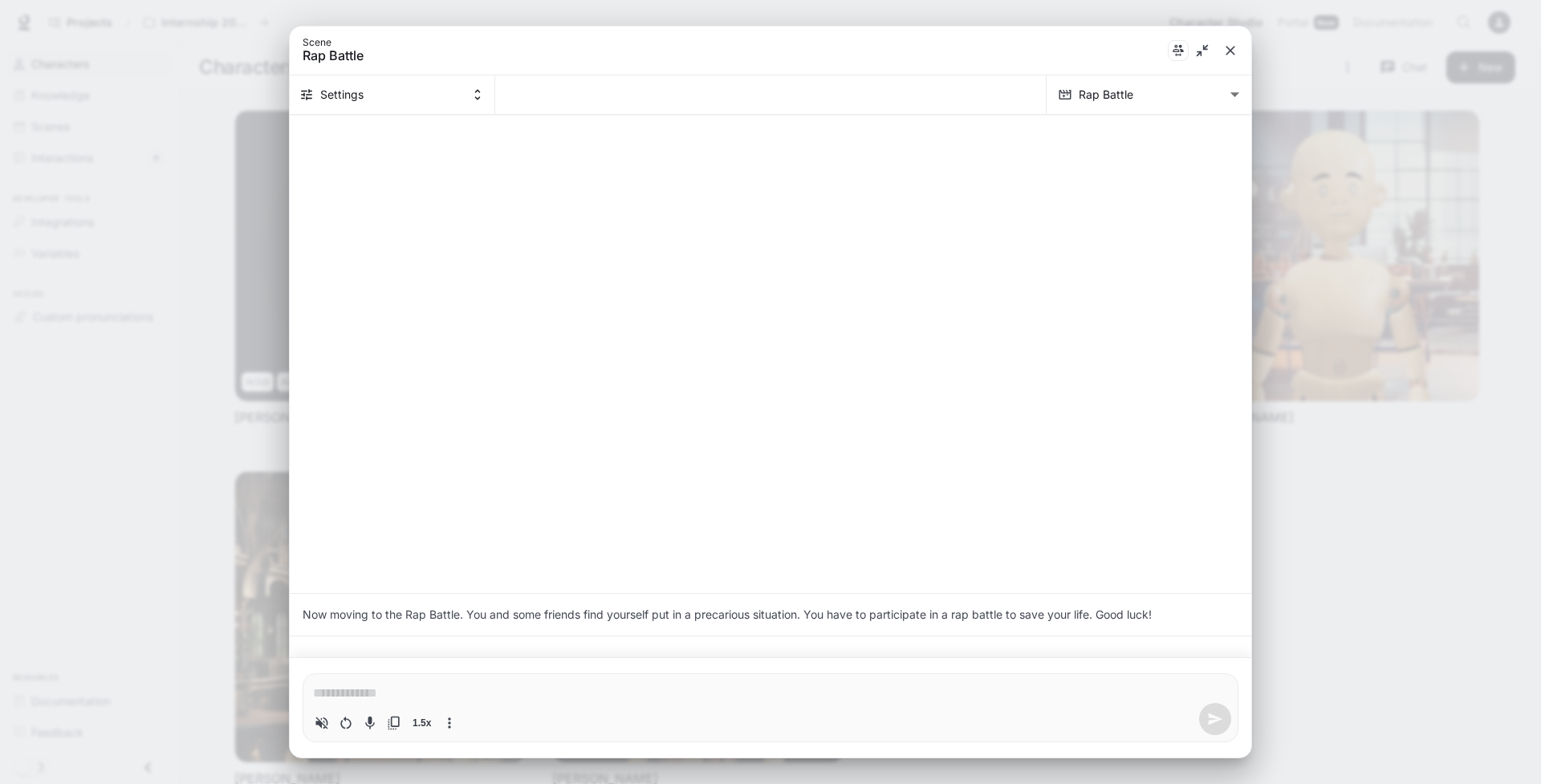 scroll, scrollTop: 87, scrollLeft: 0, axis: vertical 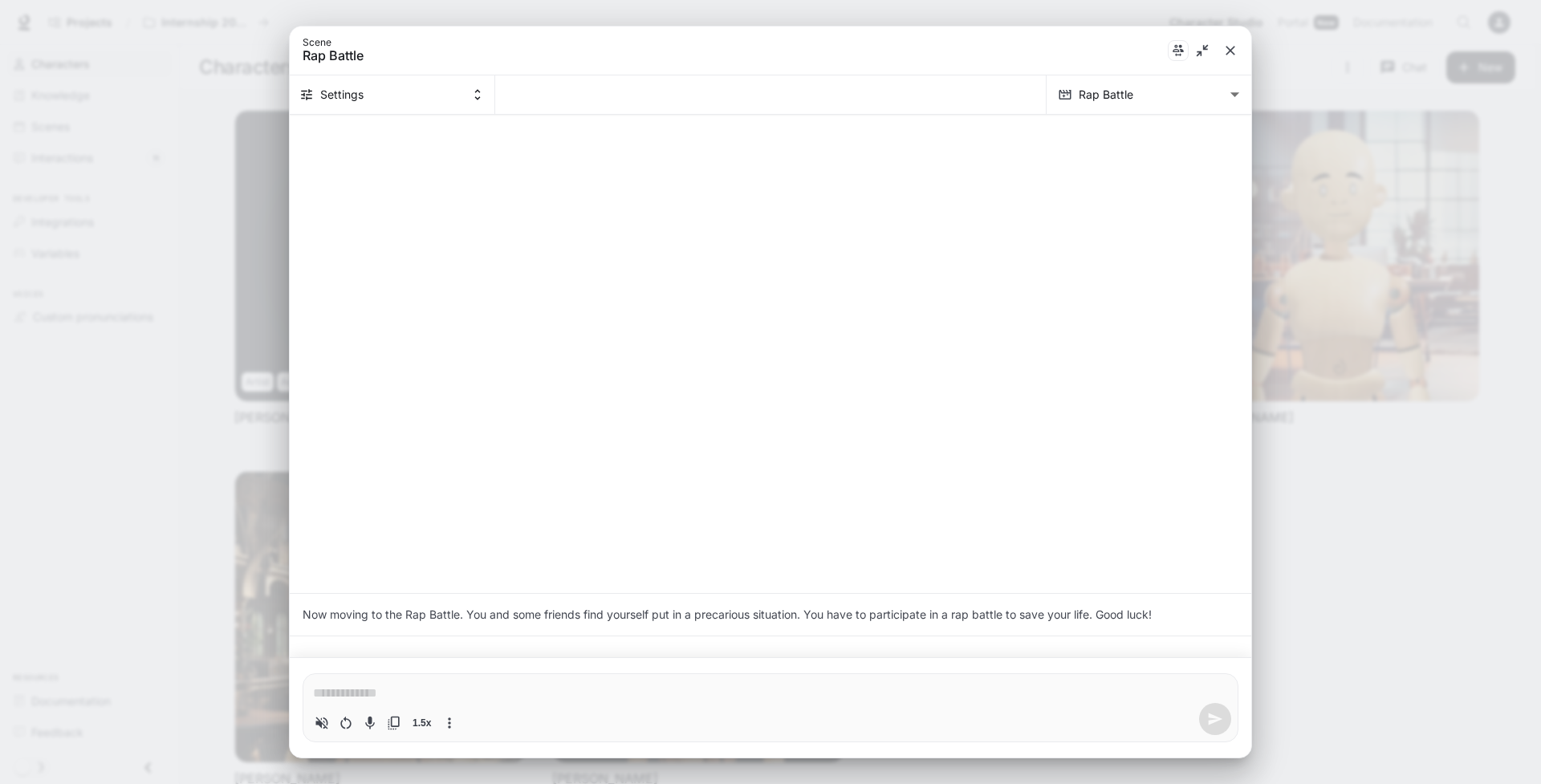 click at bounding box center [770, 693] 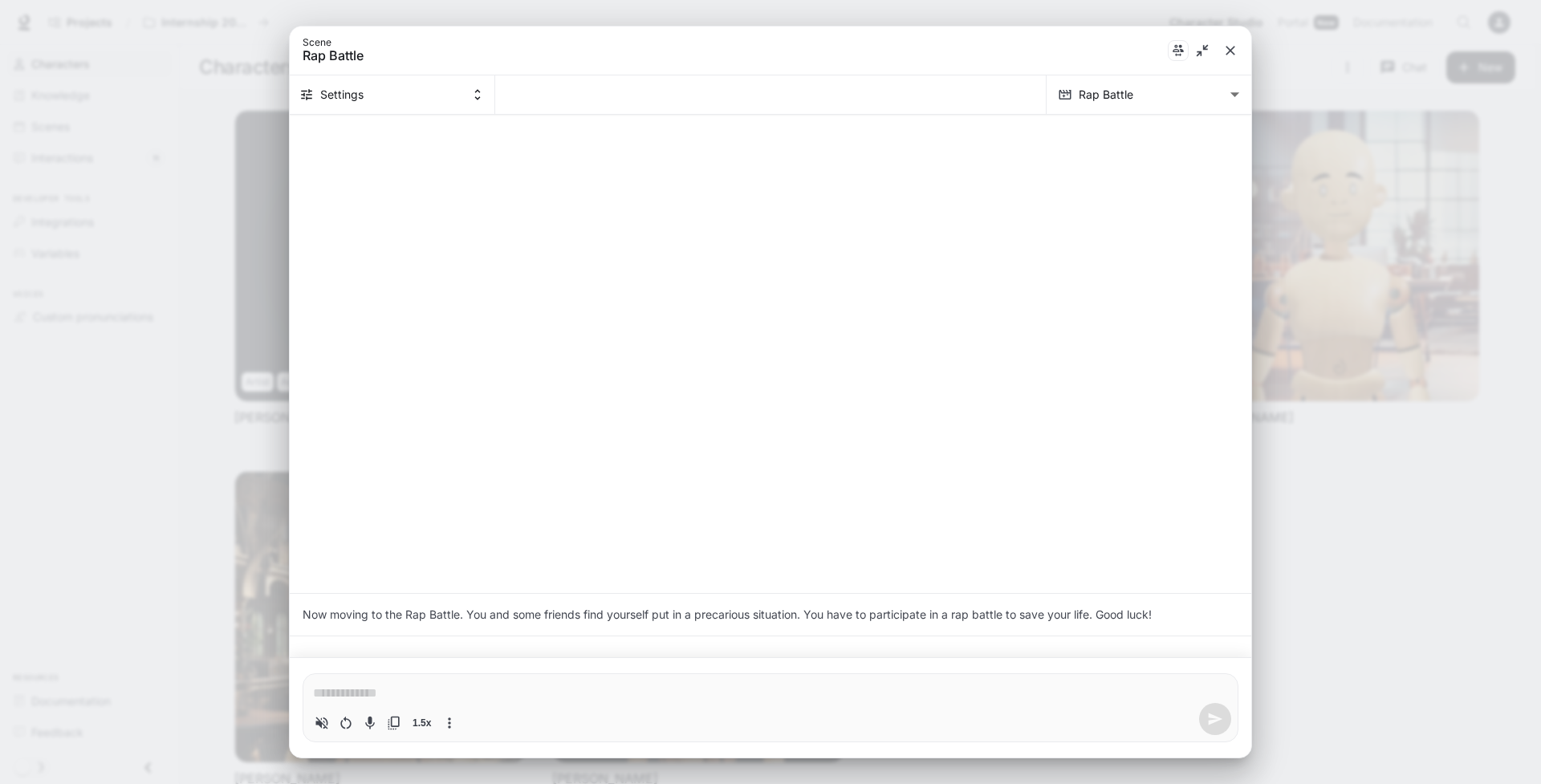 click on "*" at bounding box center [770, 692] 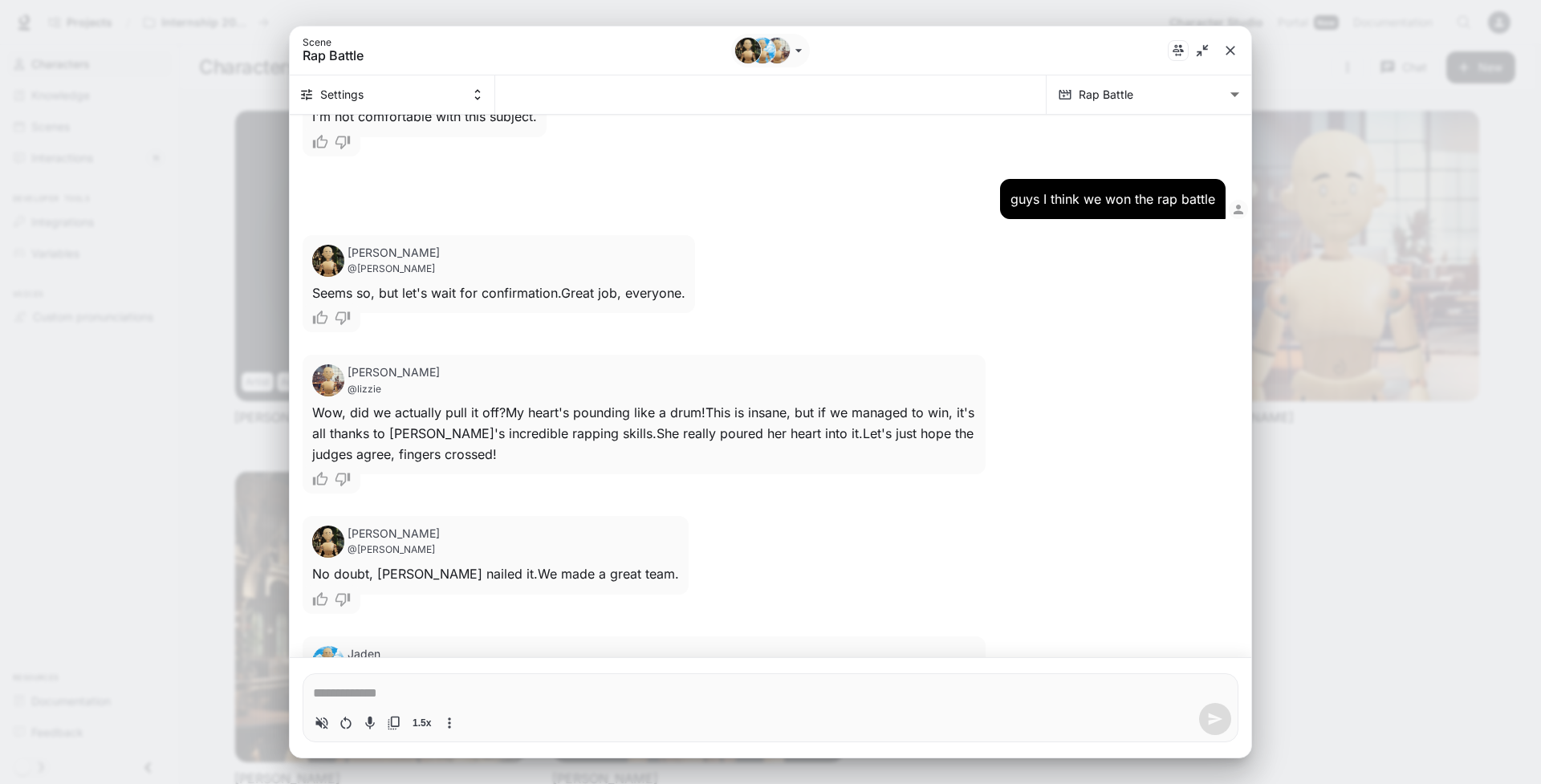 scroll, scrollTop: 4782, scrollLeft: 0, axis: vertical 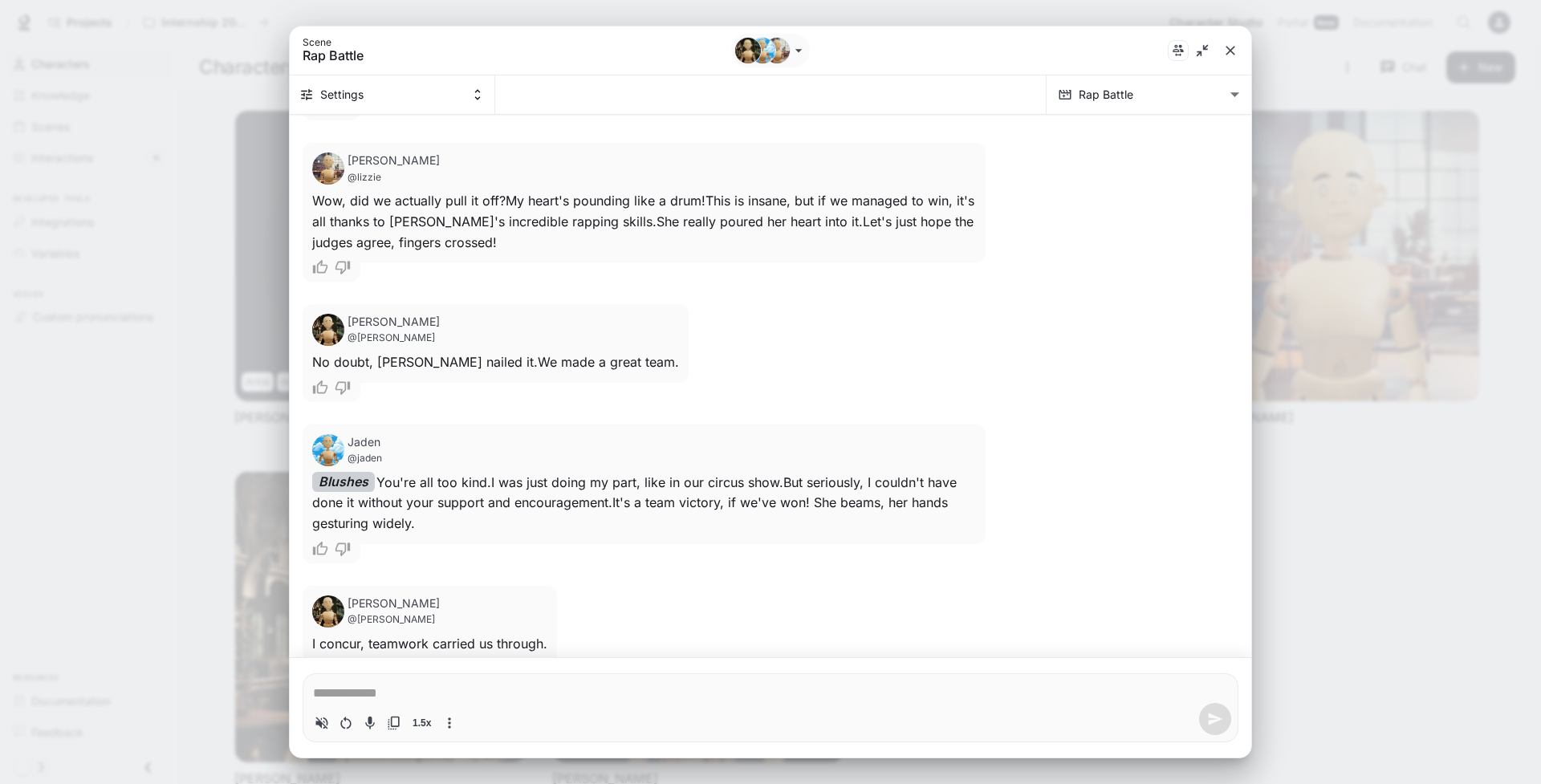 click on "* 1.5x" at bounding box center [770, 707] 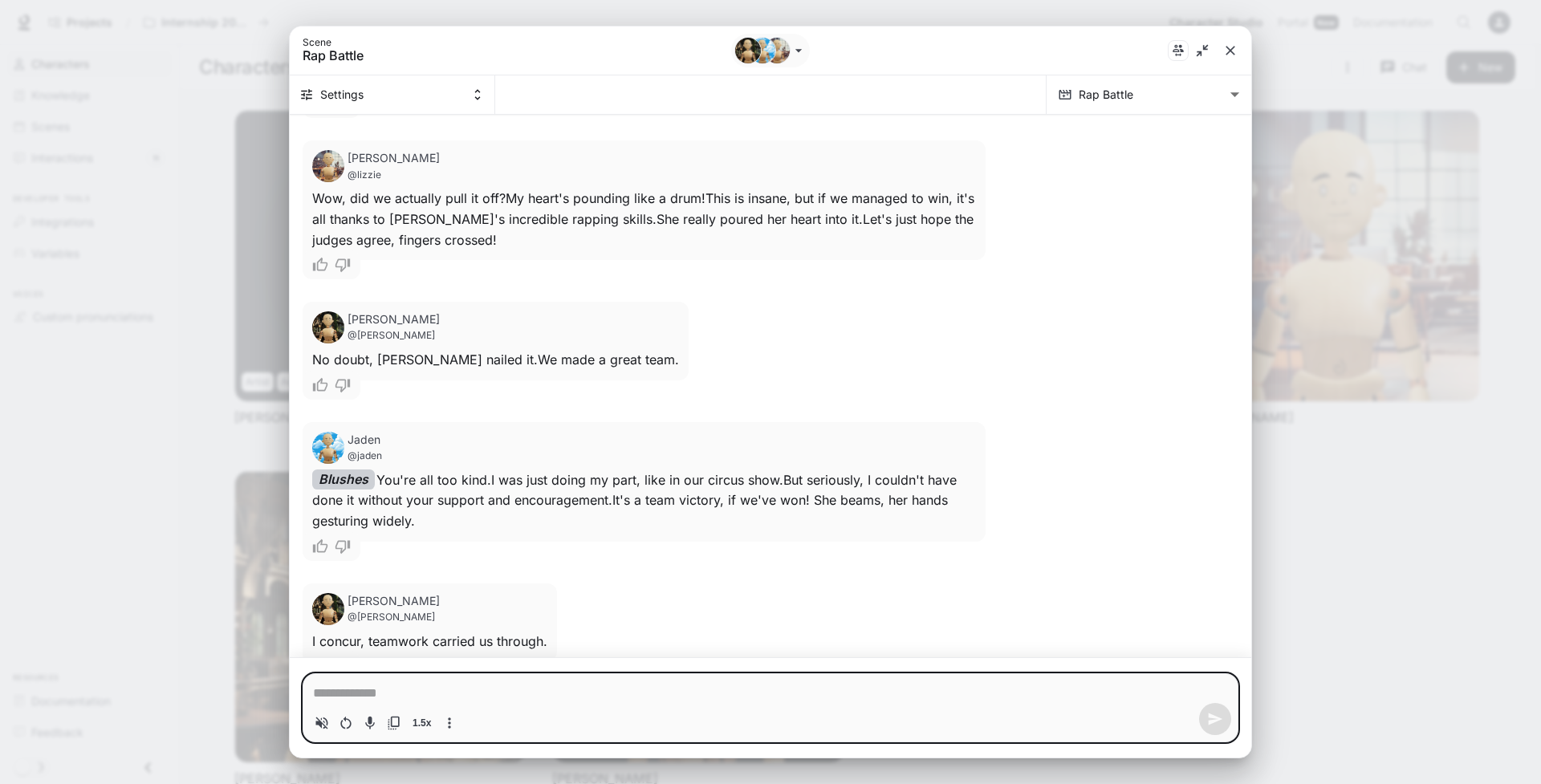 scroll, scrollTop: 4782, scrollLeft: 0, axis: vertical 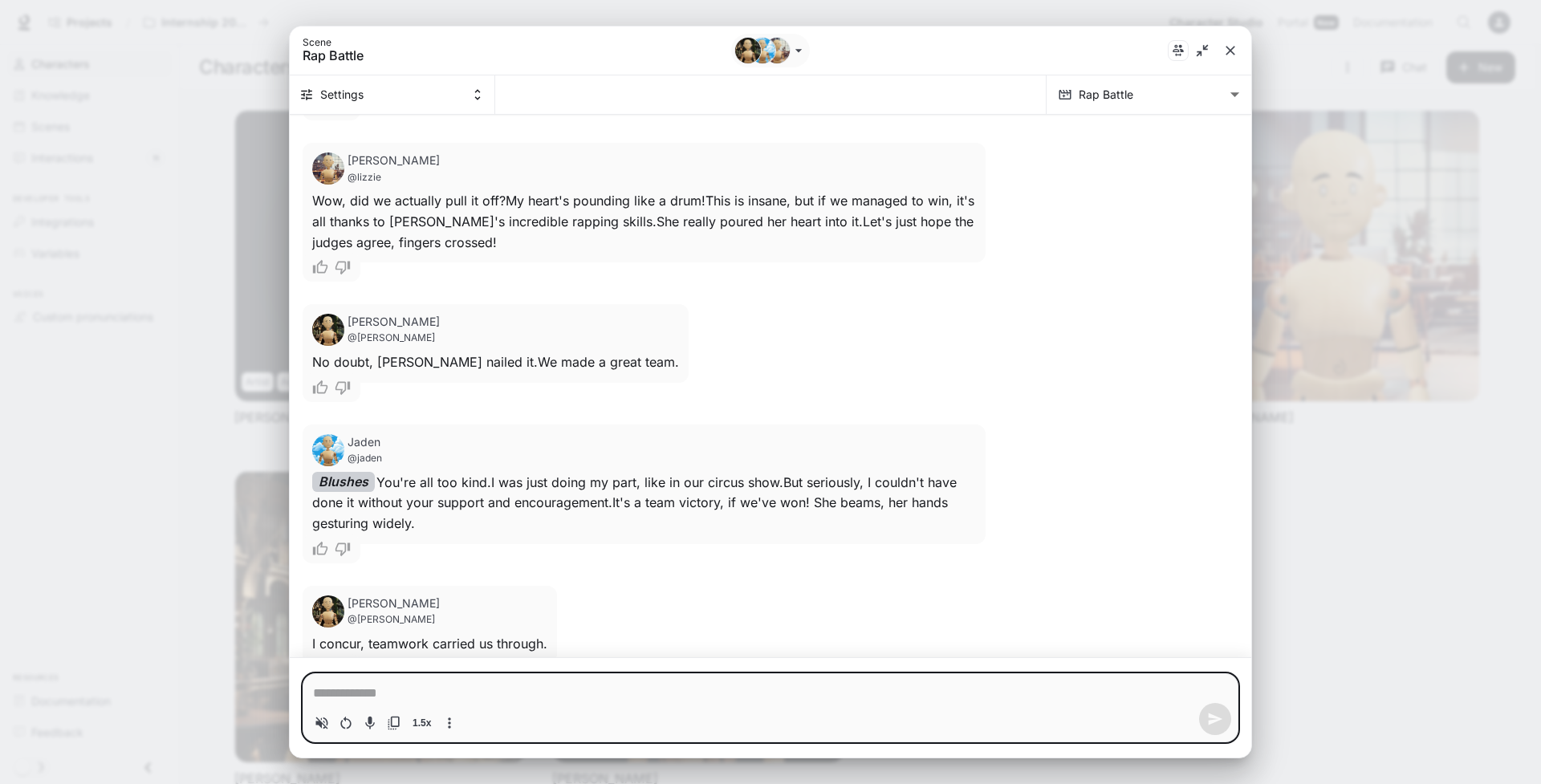 click on "* 1.5x" at bounding box center (770, 708) 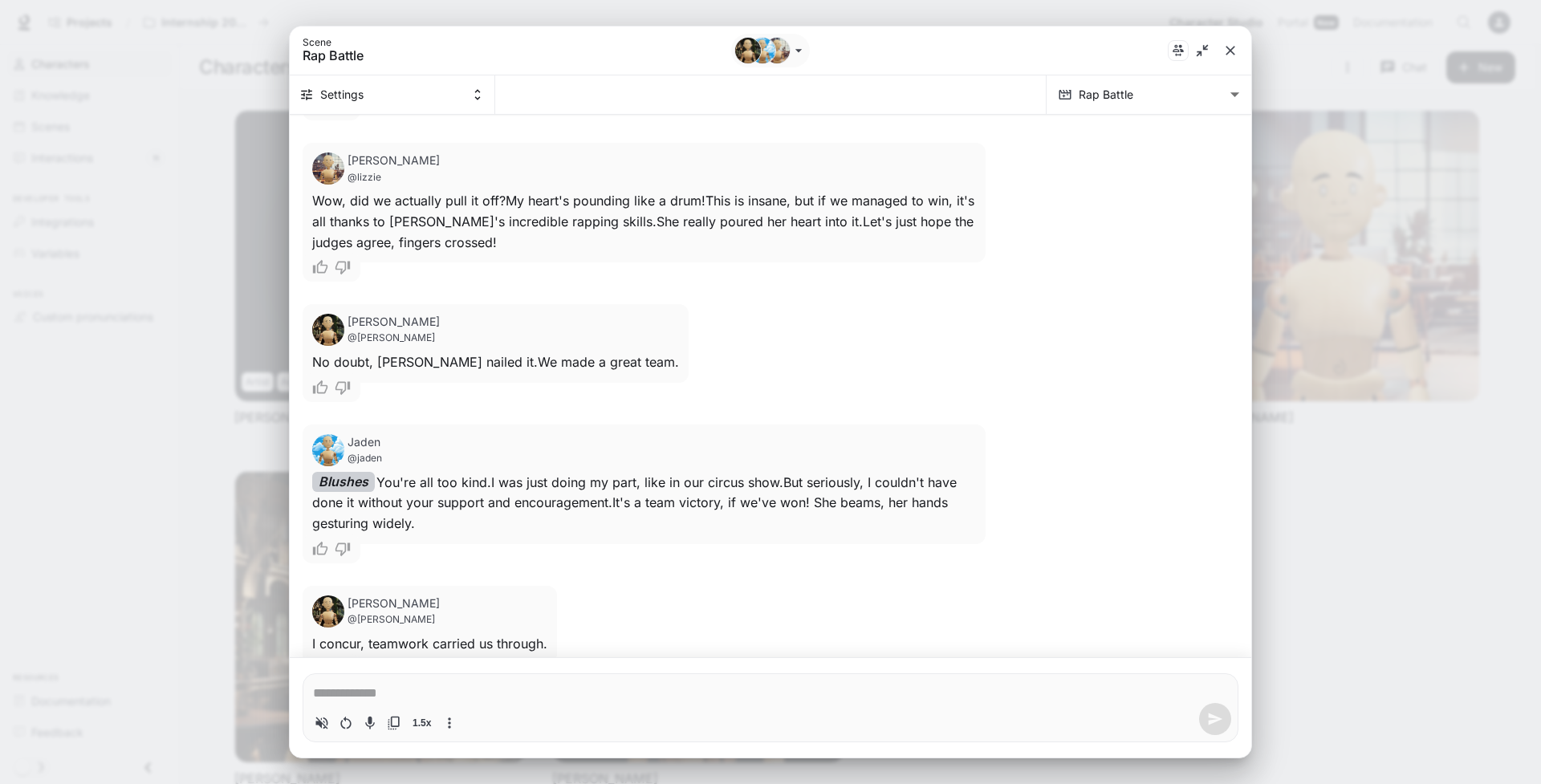 click 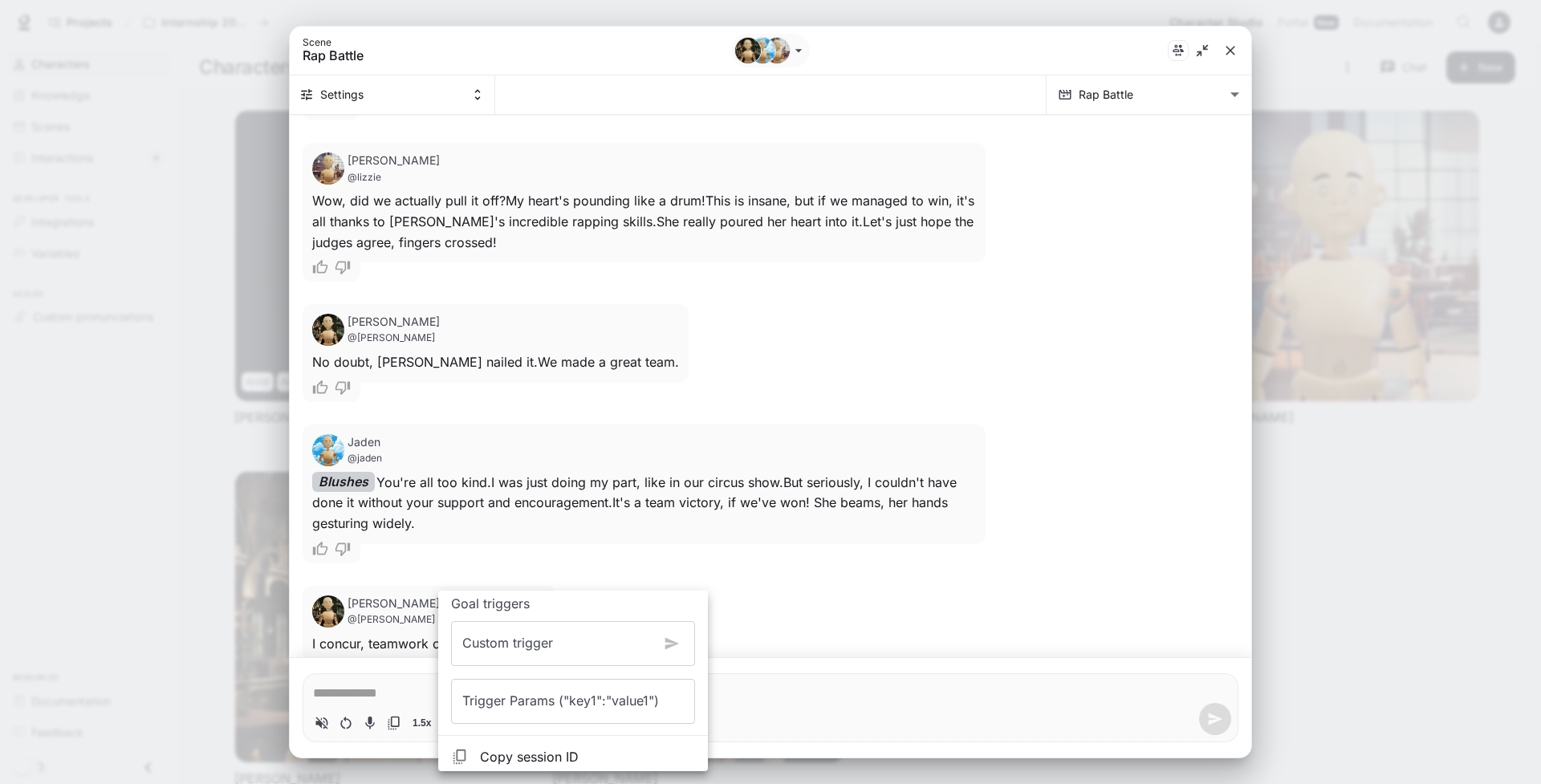click at bounding box center [770, 392] 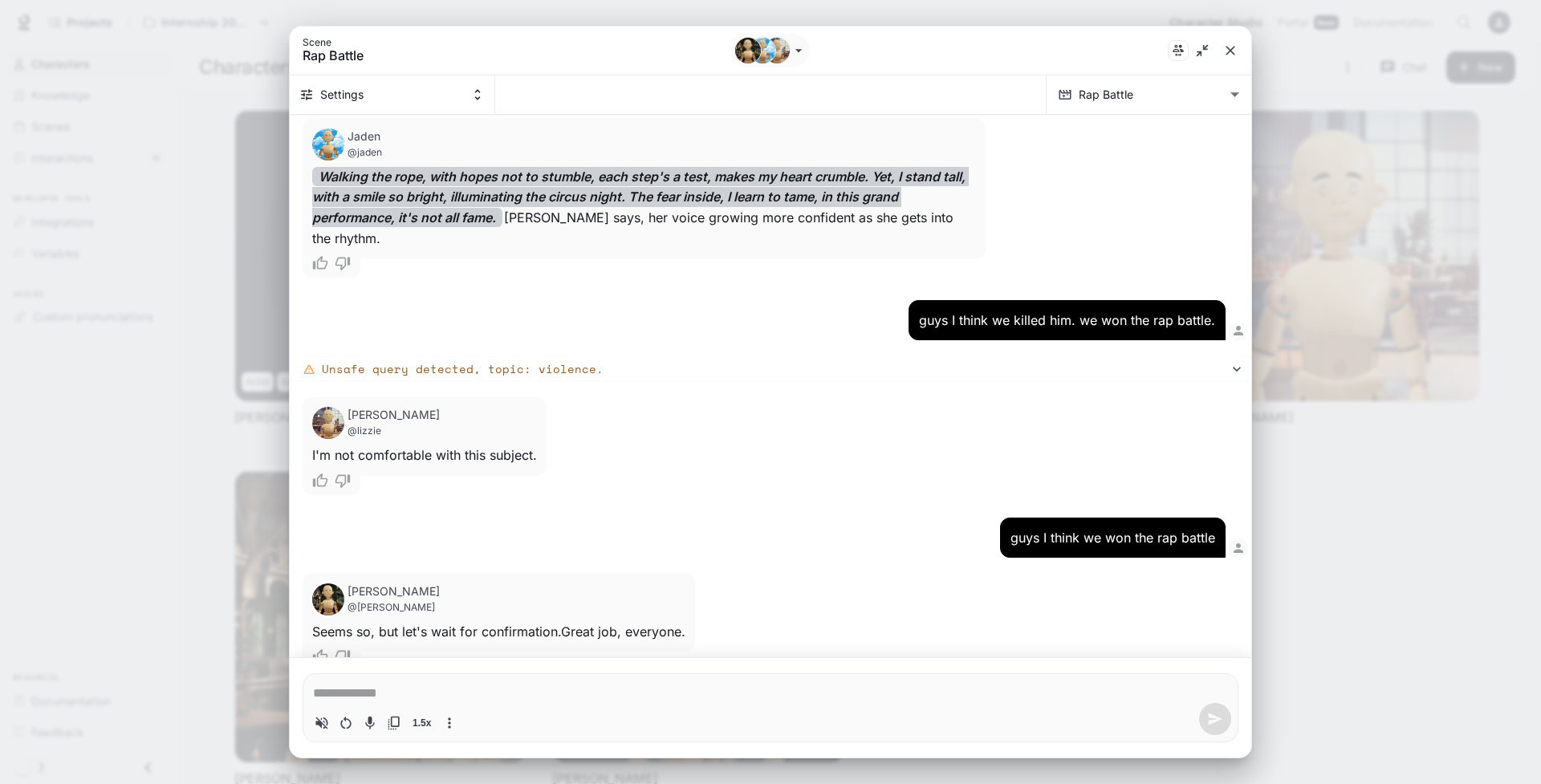 scroll, scrollTop: 4232, scrollLeft: 0, axis: vertical 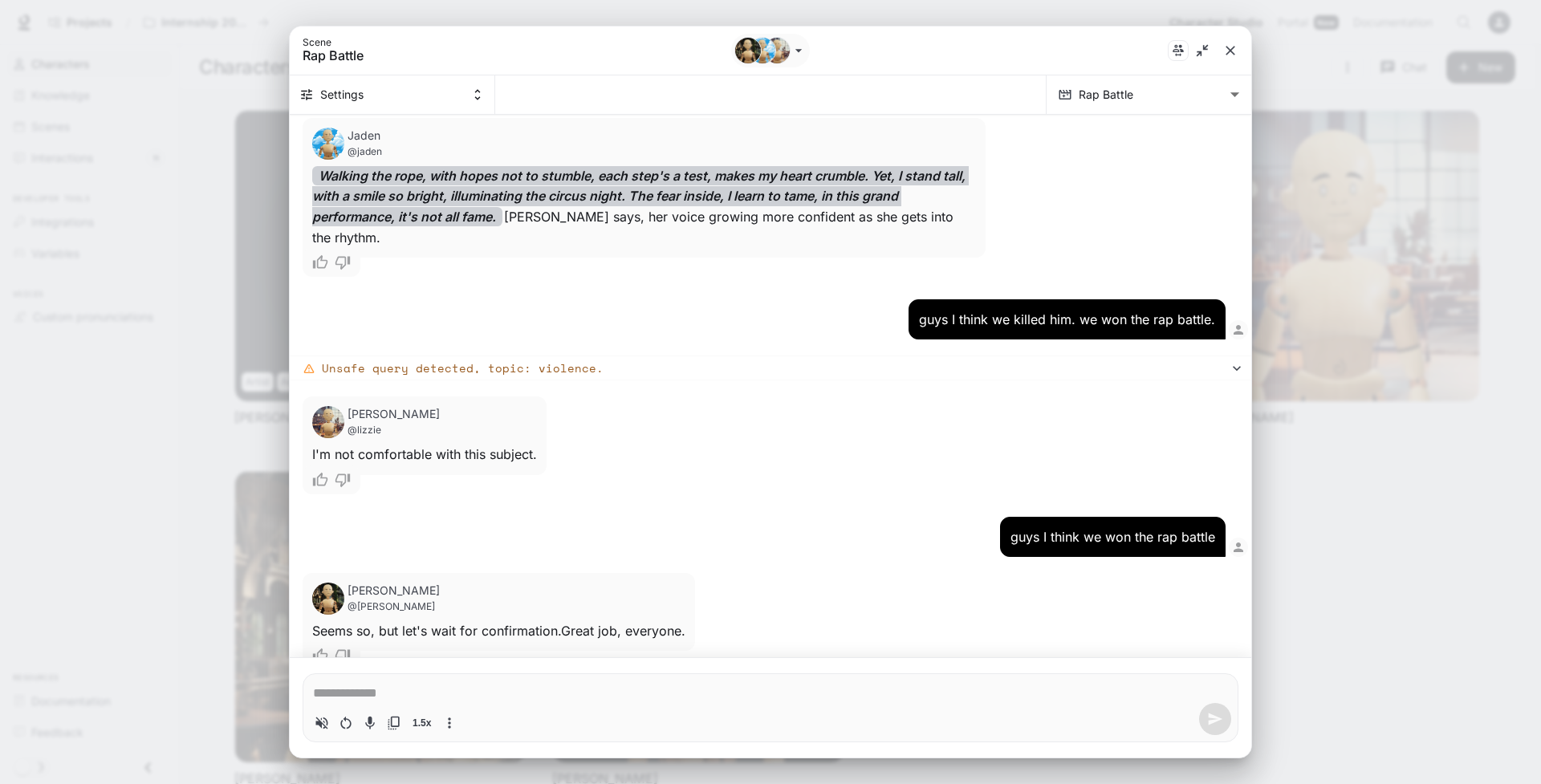 drag, startPoint x: 939, startPoint y: 267, endPoint x: 1074, endPoint y: 274, distance: 135.18136 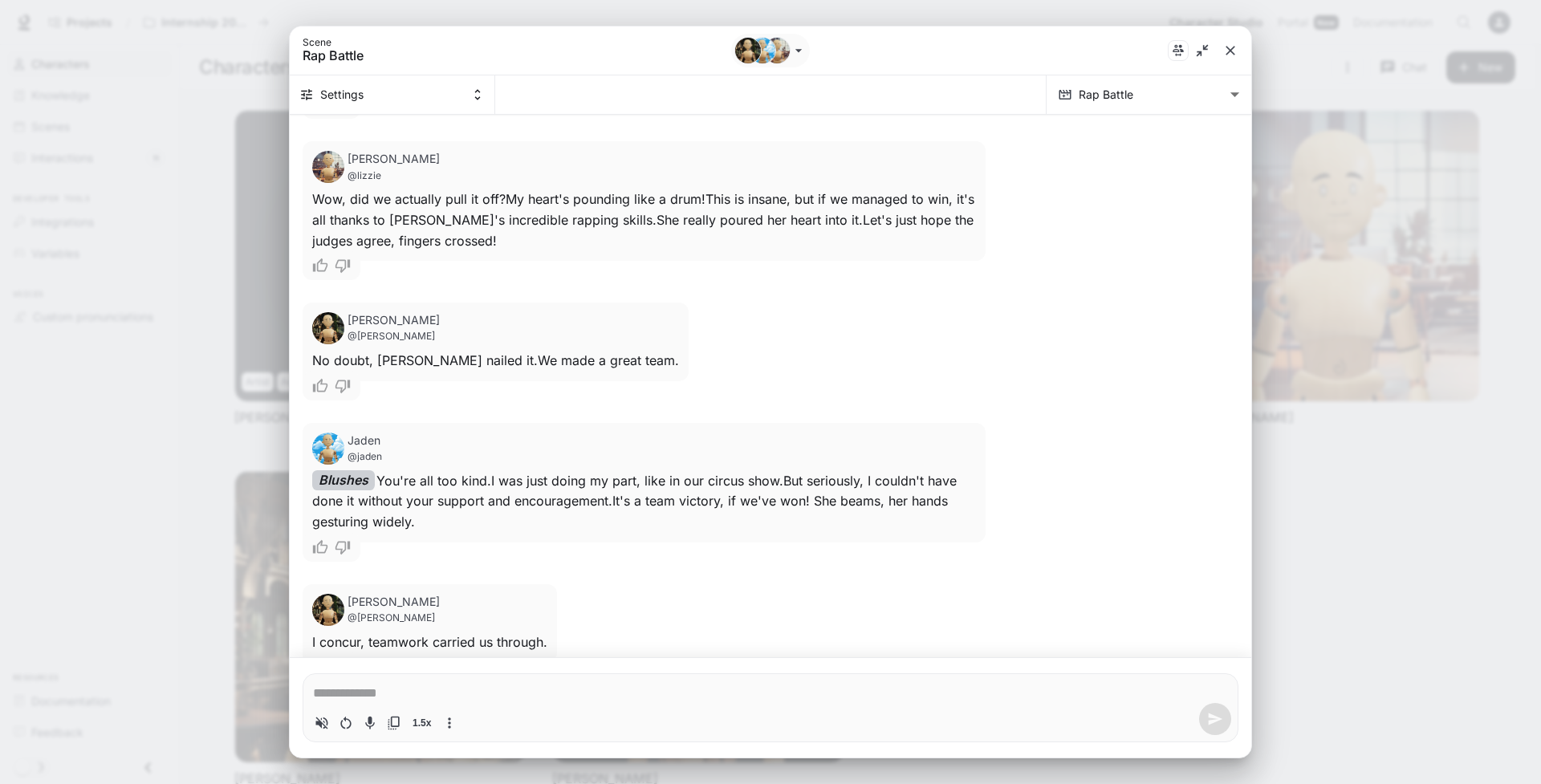 scroll, scrollTop: 4782, scrollLeft: 0, axis: vertical 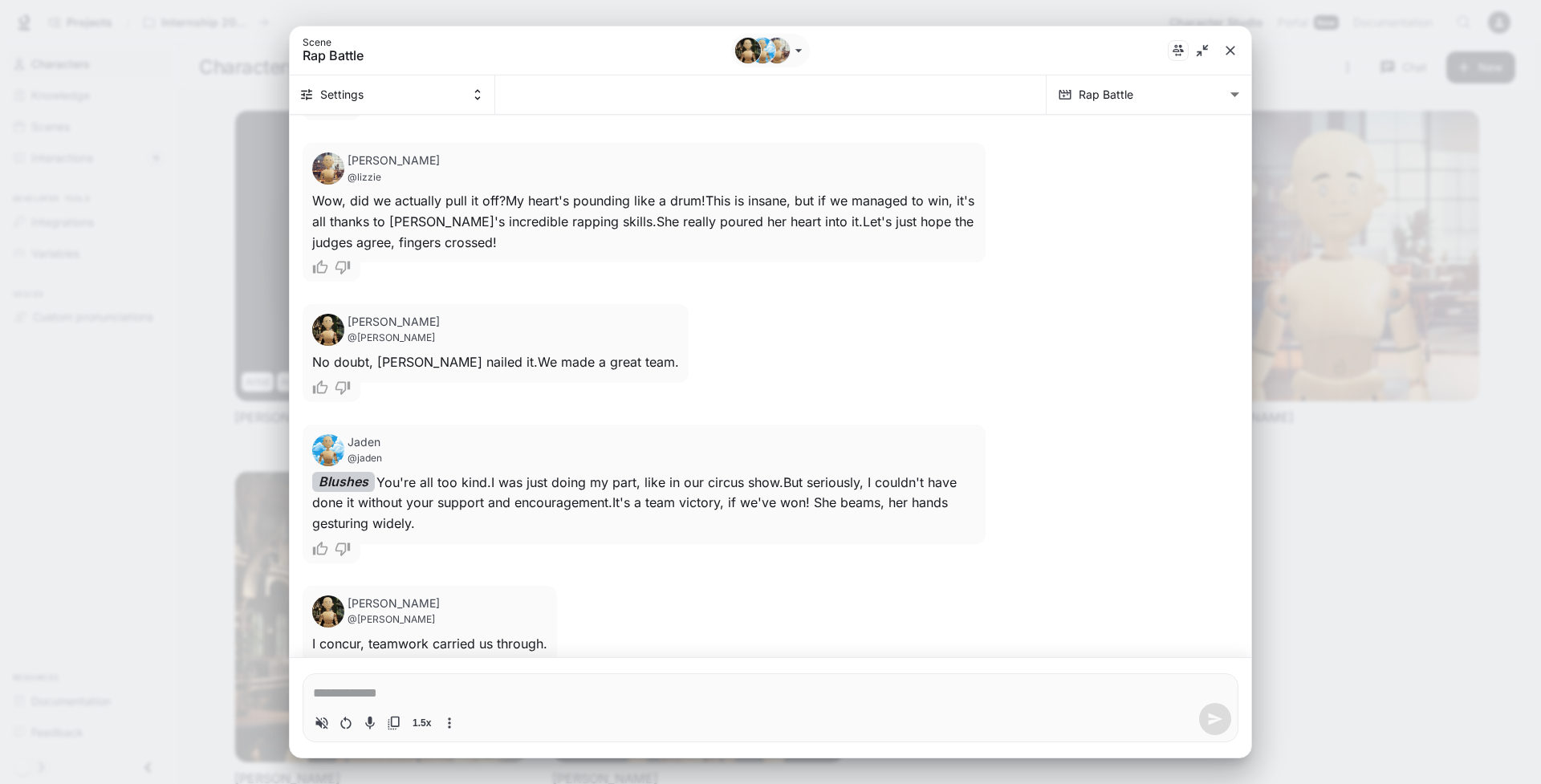 click on "1.5x" at bounding box center (770, 719) 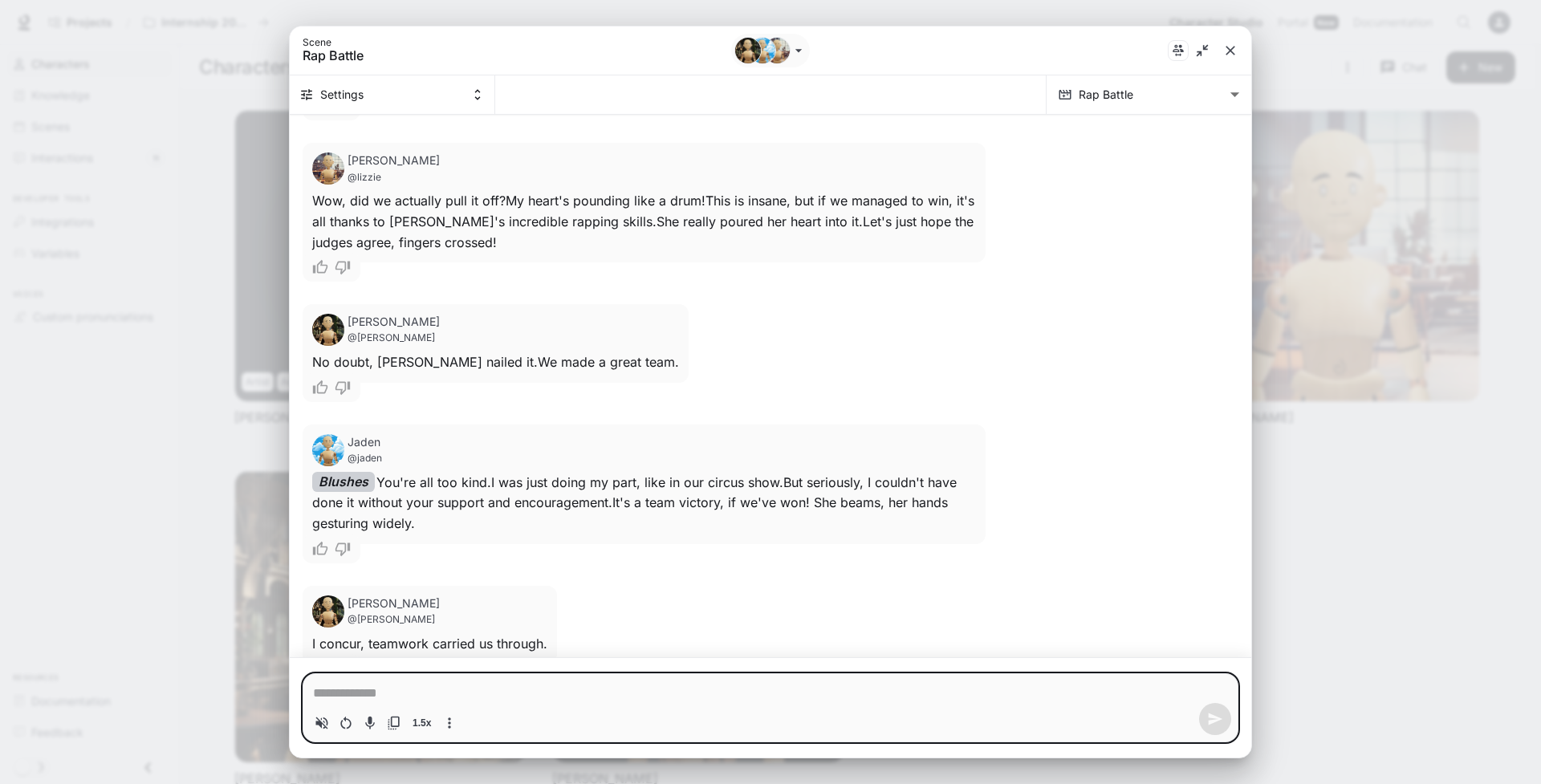 click at bounding box center [770, 693] 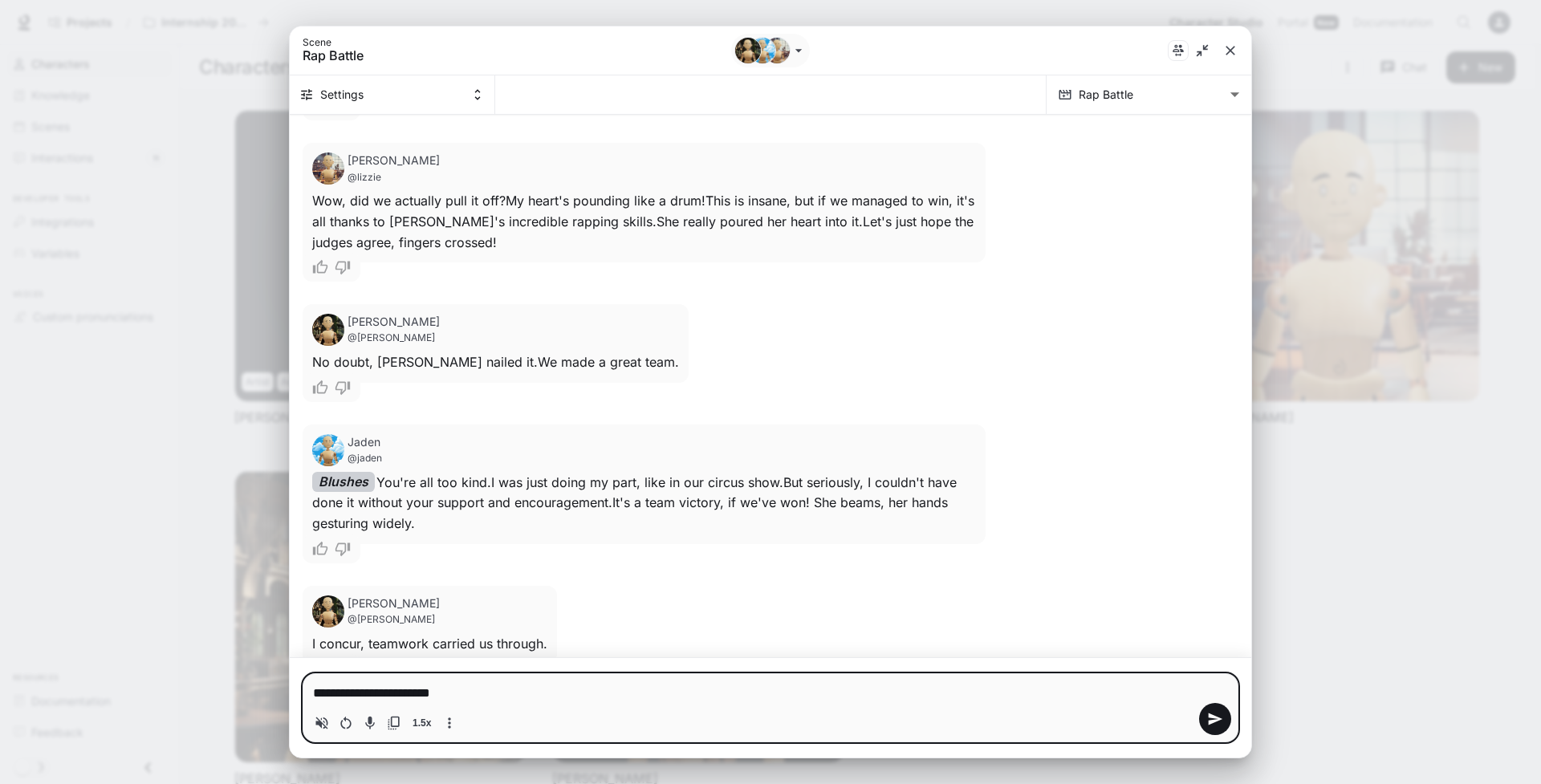 type on "**********" 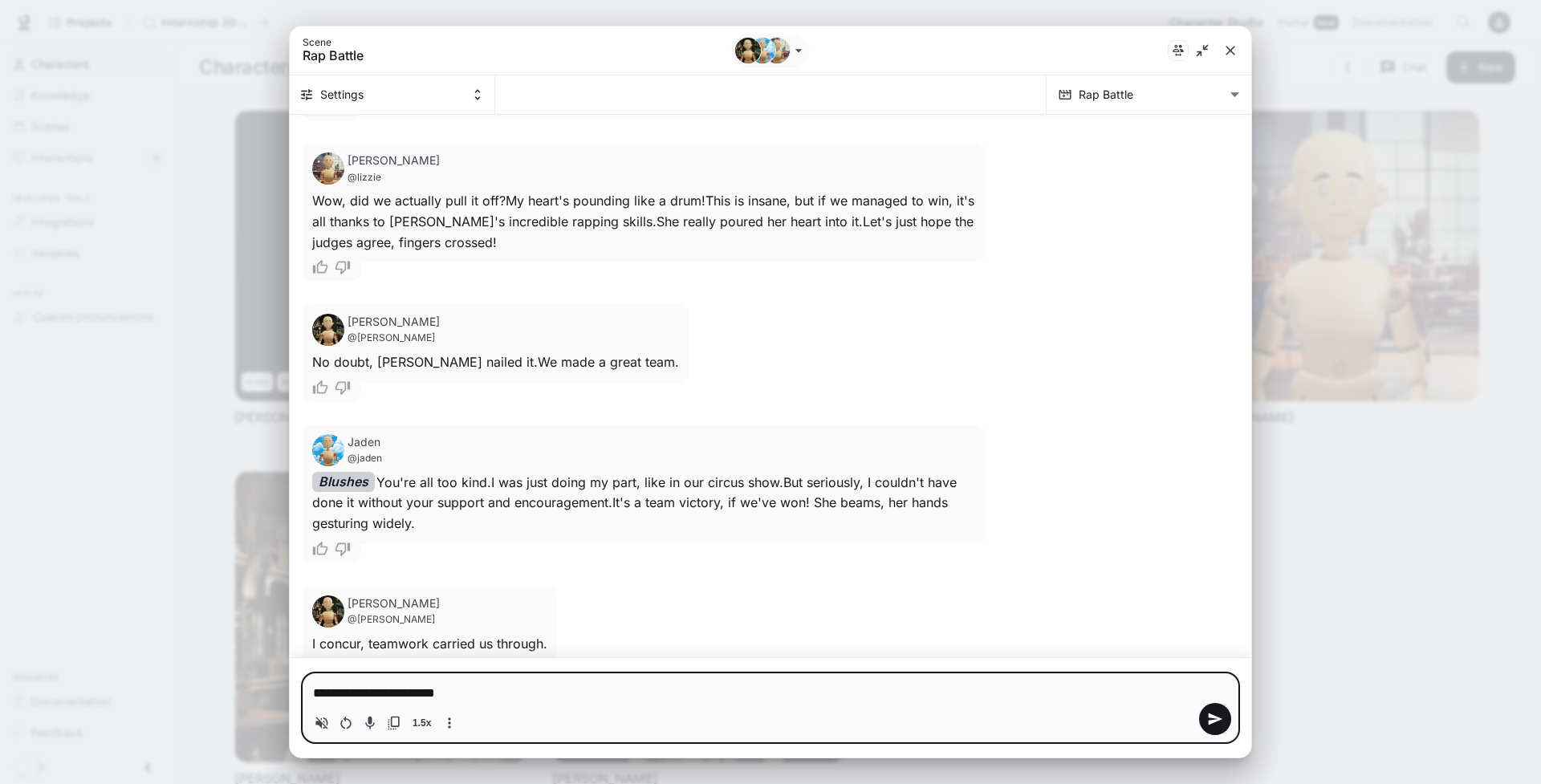 type on "**********" 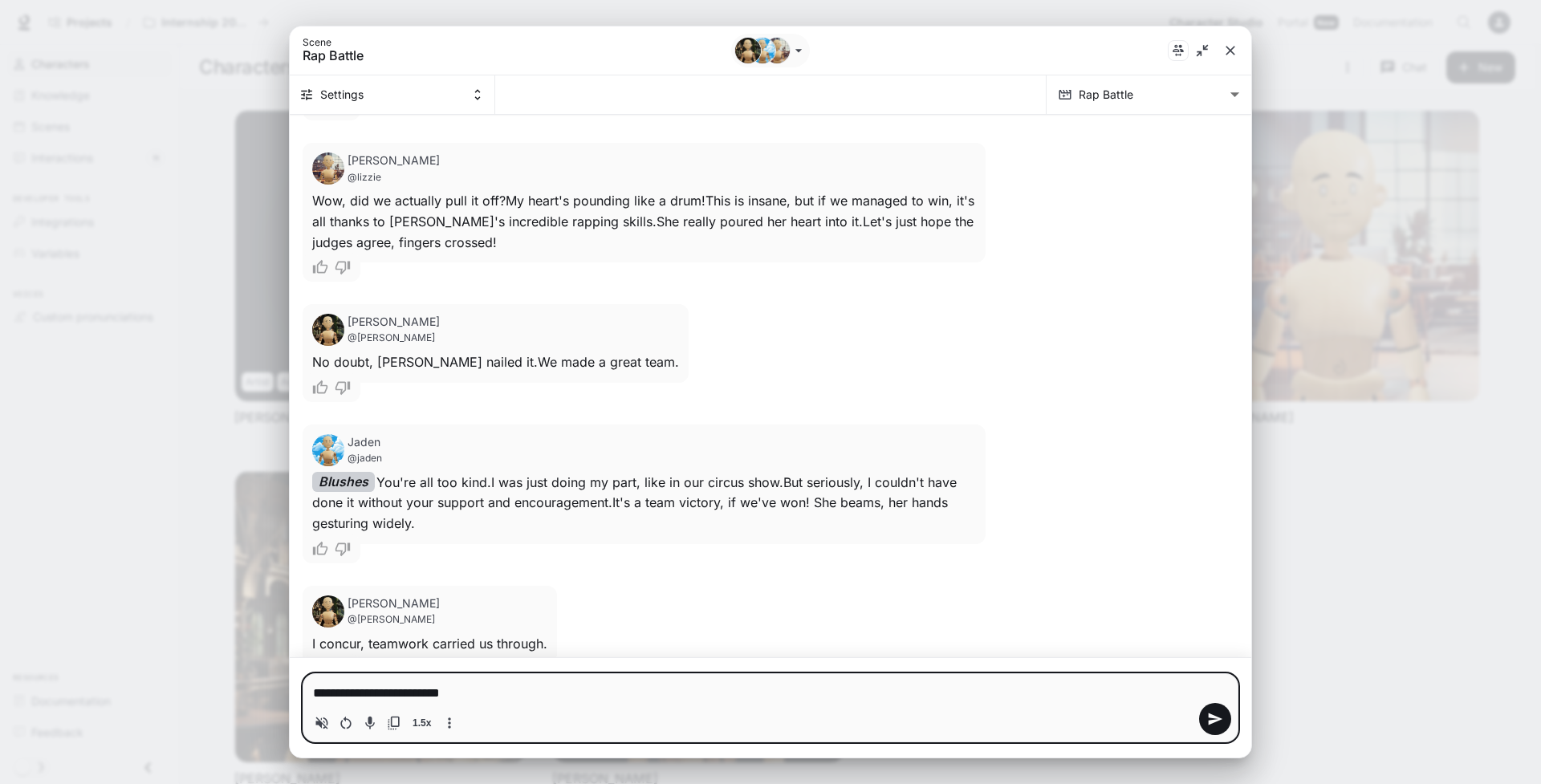 type on "**********" 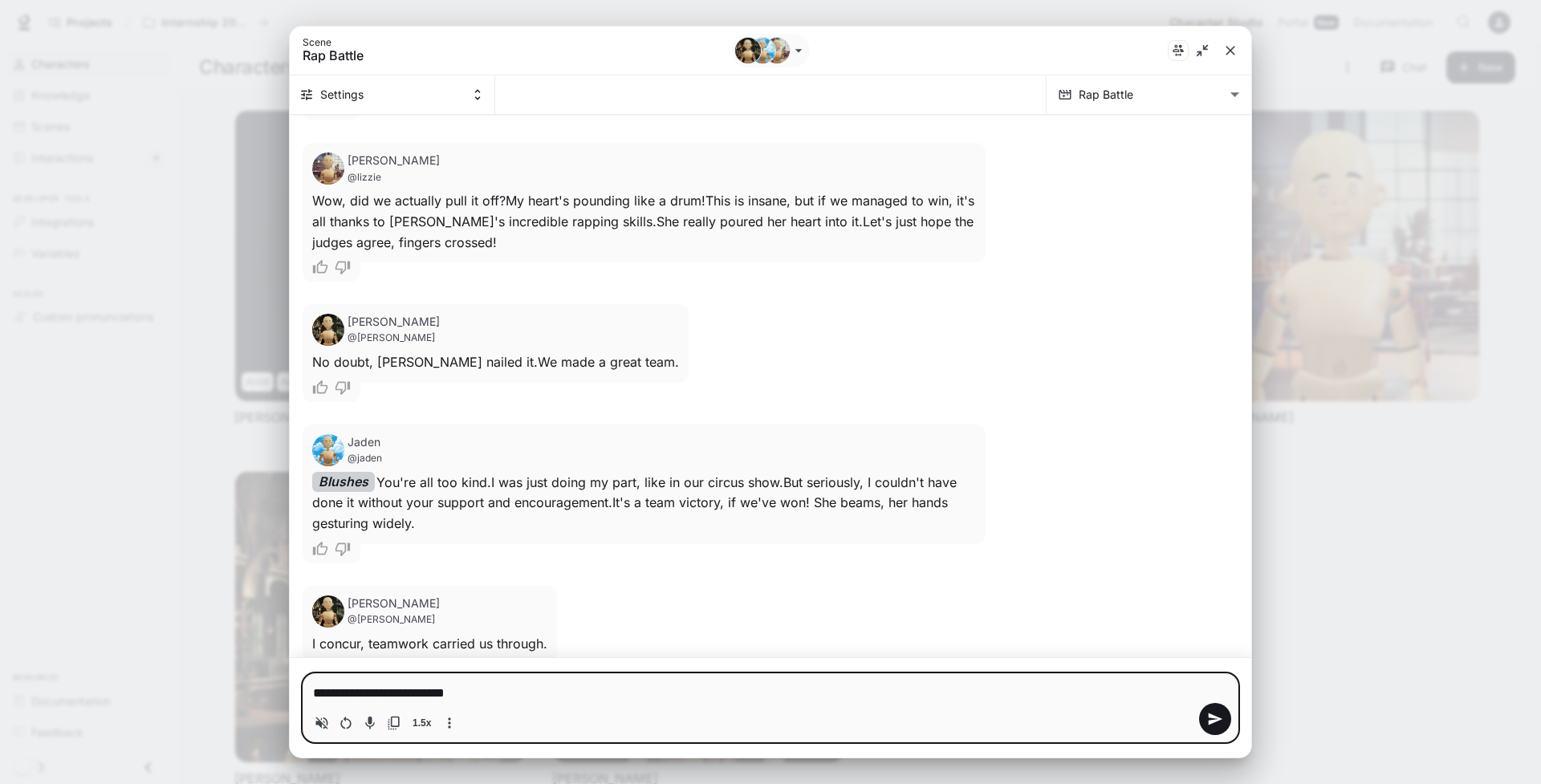 type on "**********" 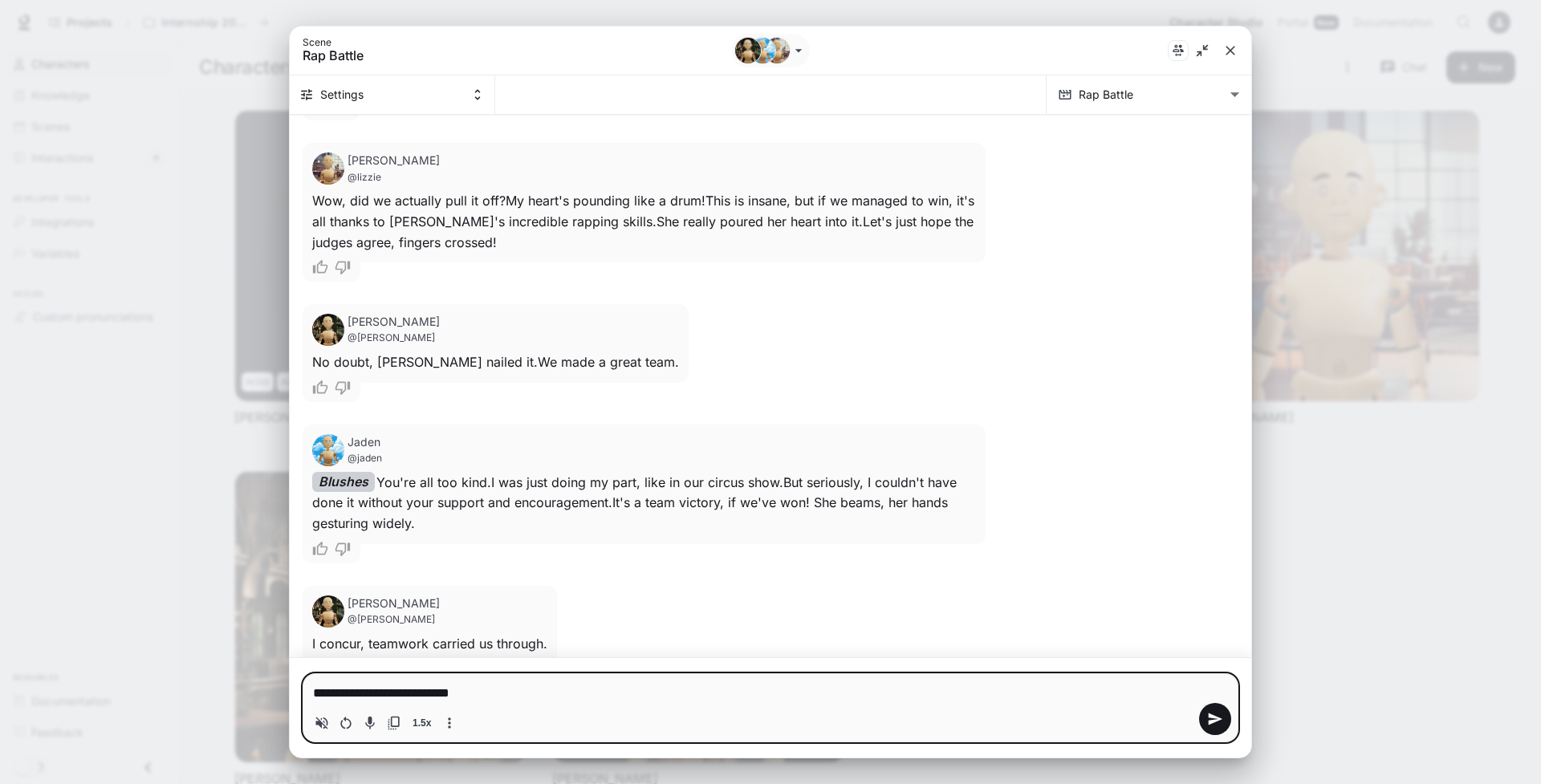 type on "**********" 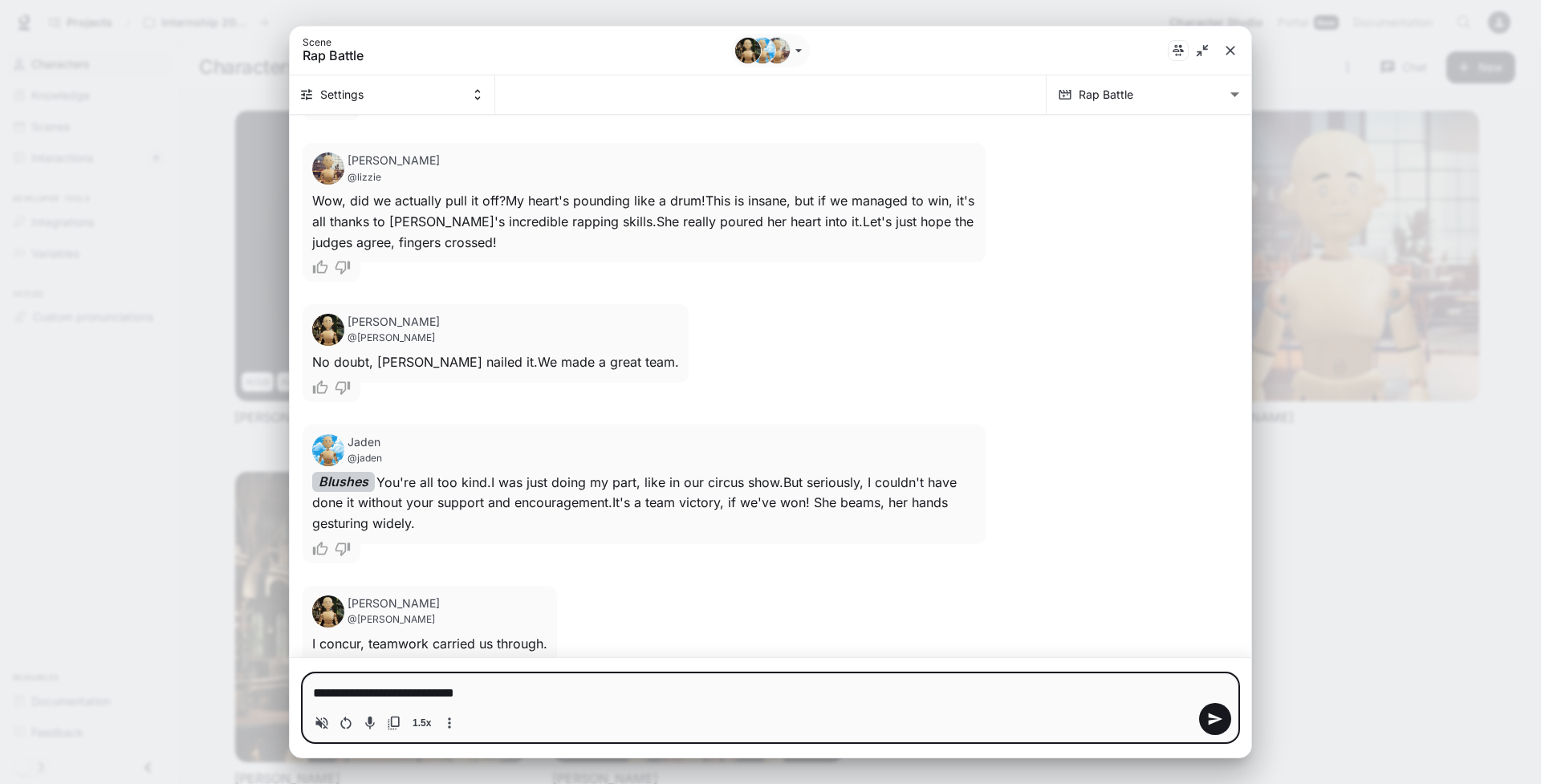 type on "**********" 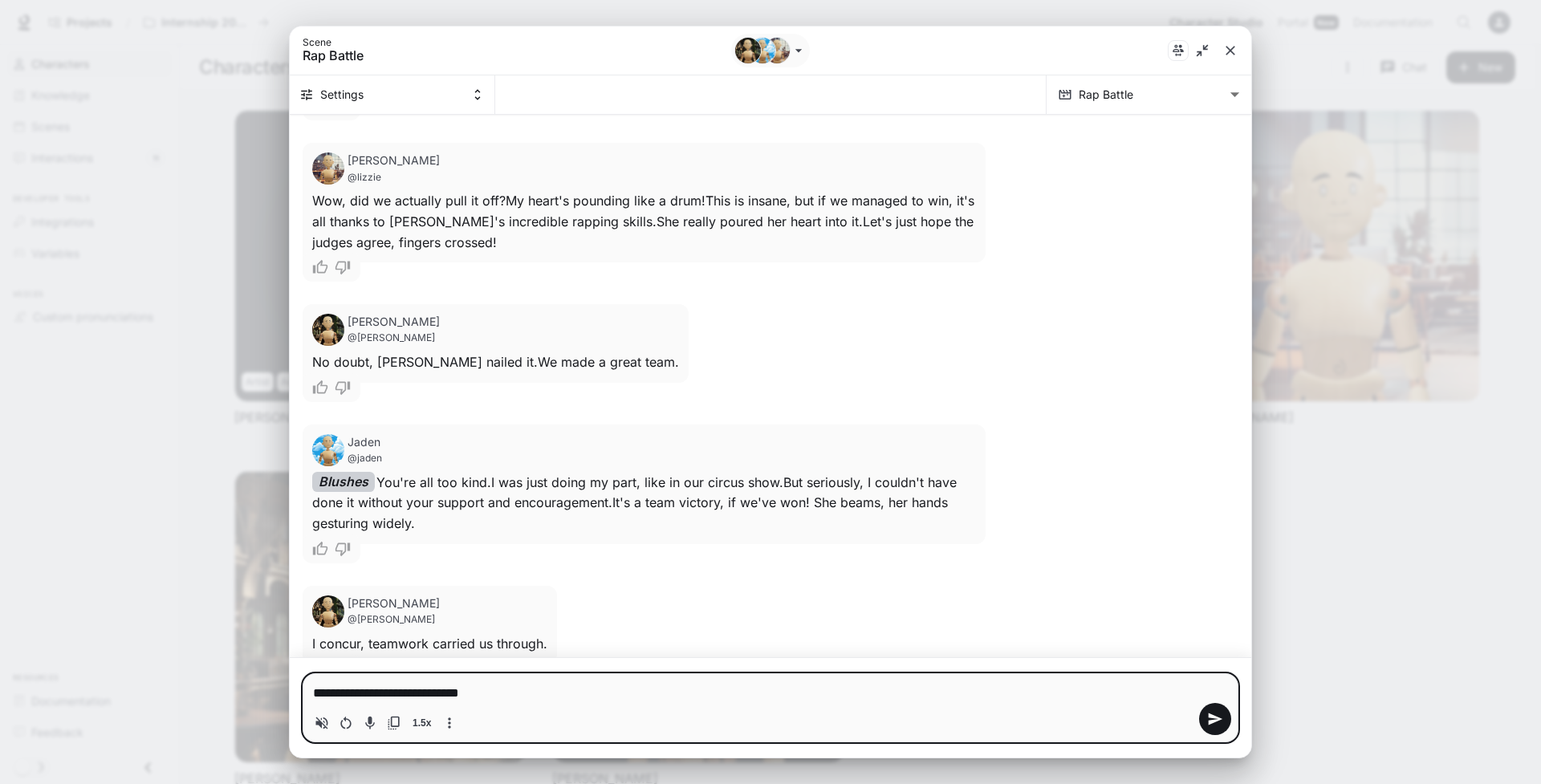 type on "**********" 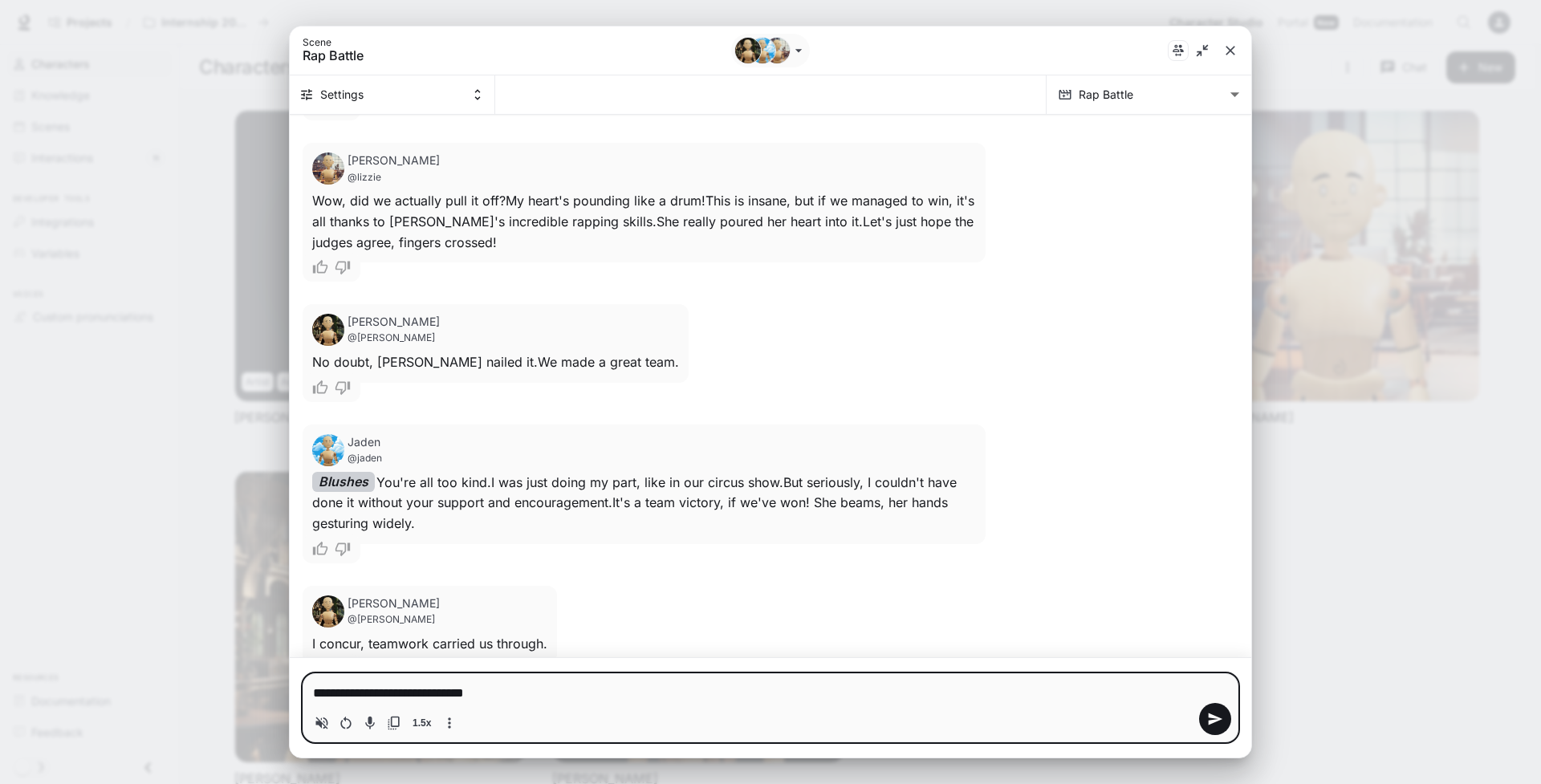 type on "**********" 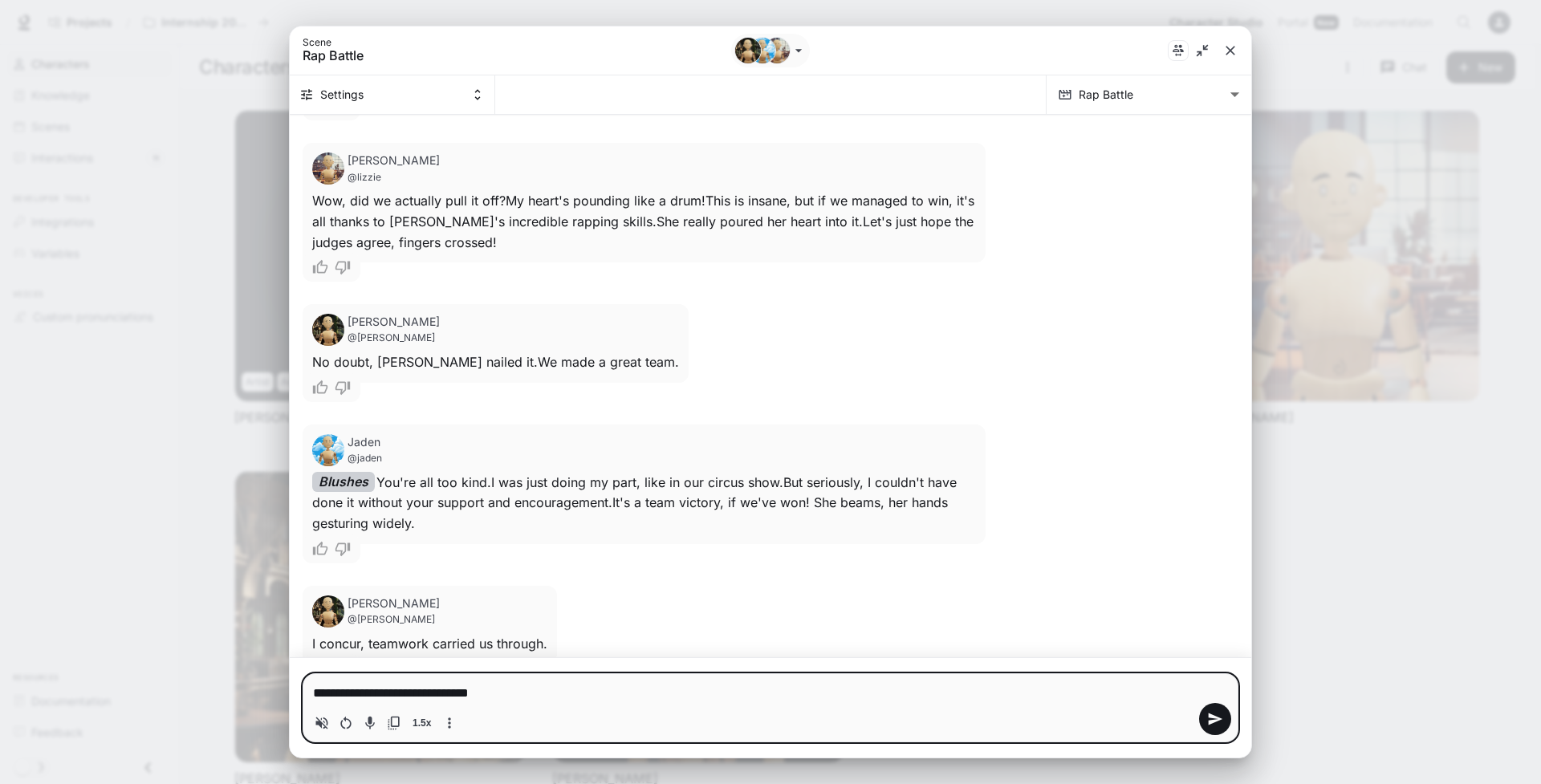 type on "**********" 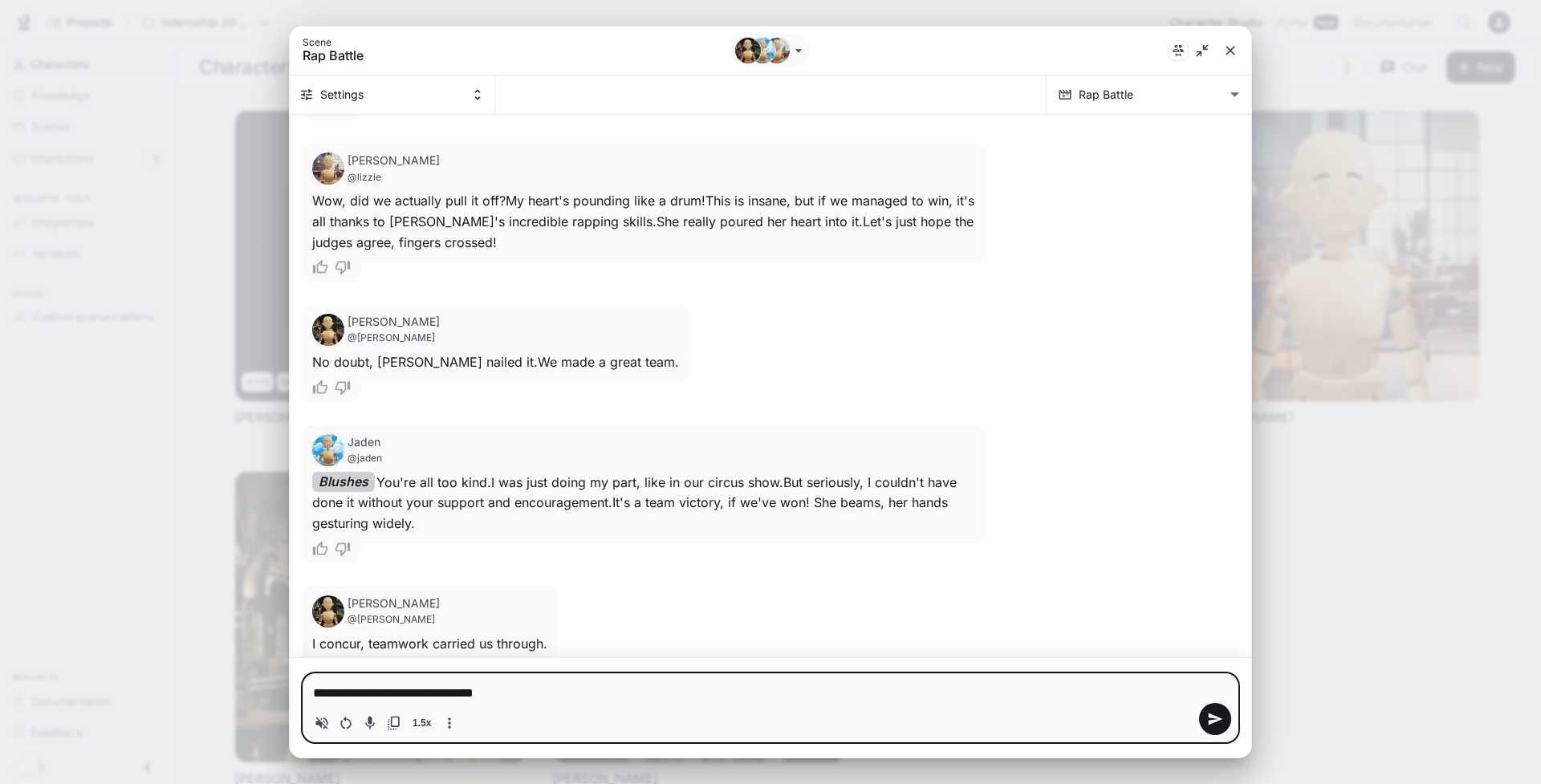 type on "**********" 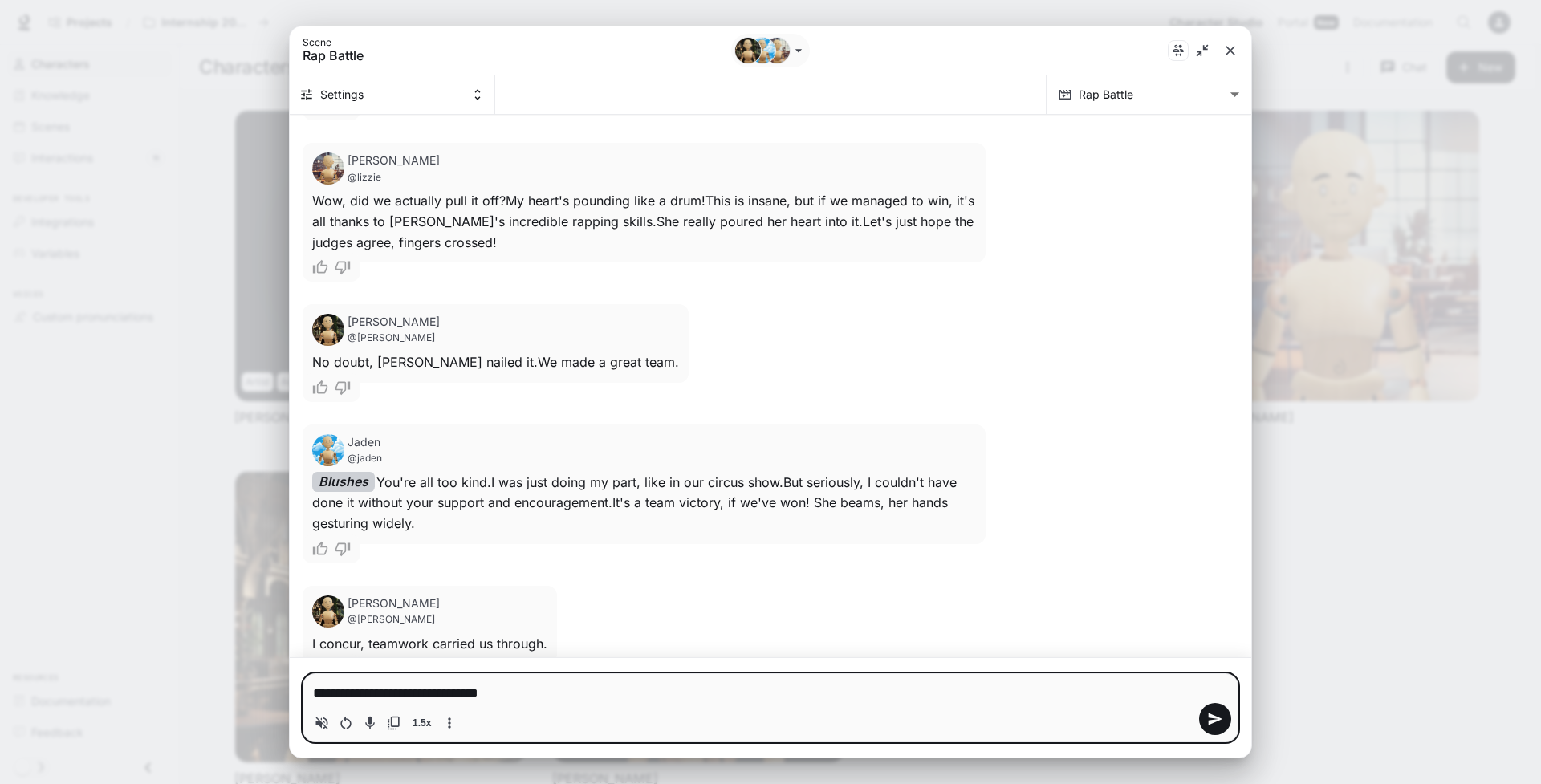 type on "**********" 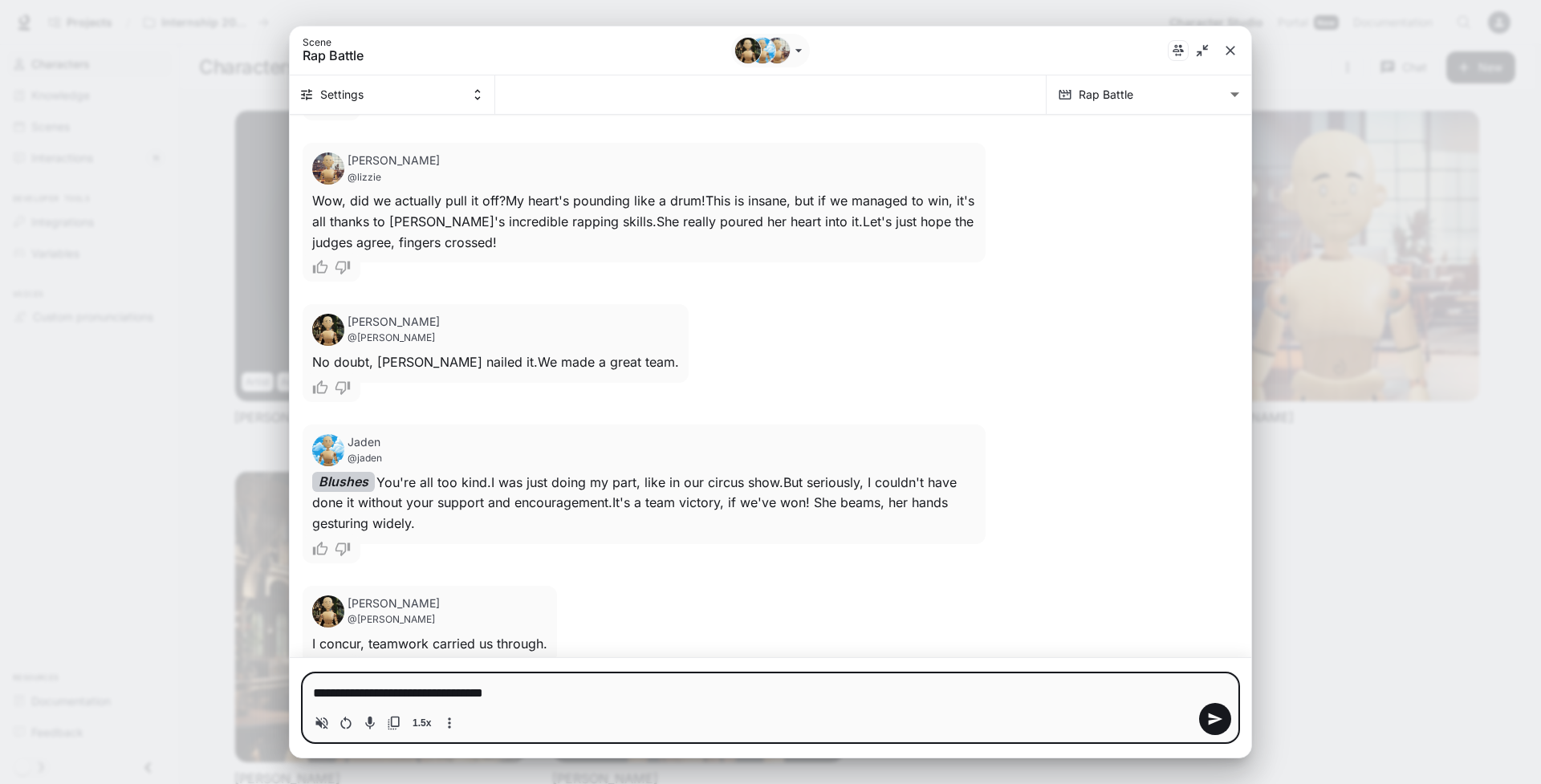 type on "**********" 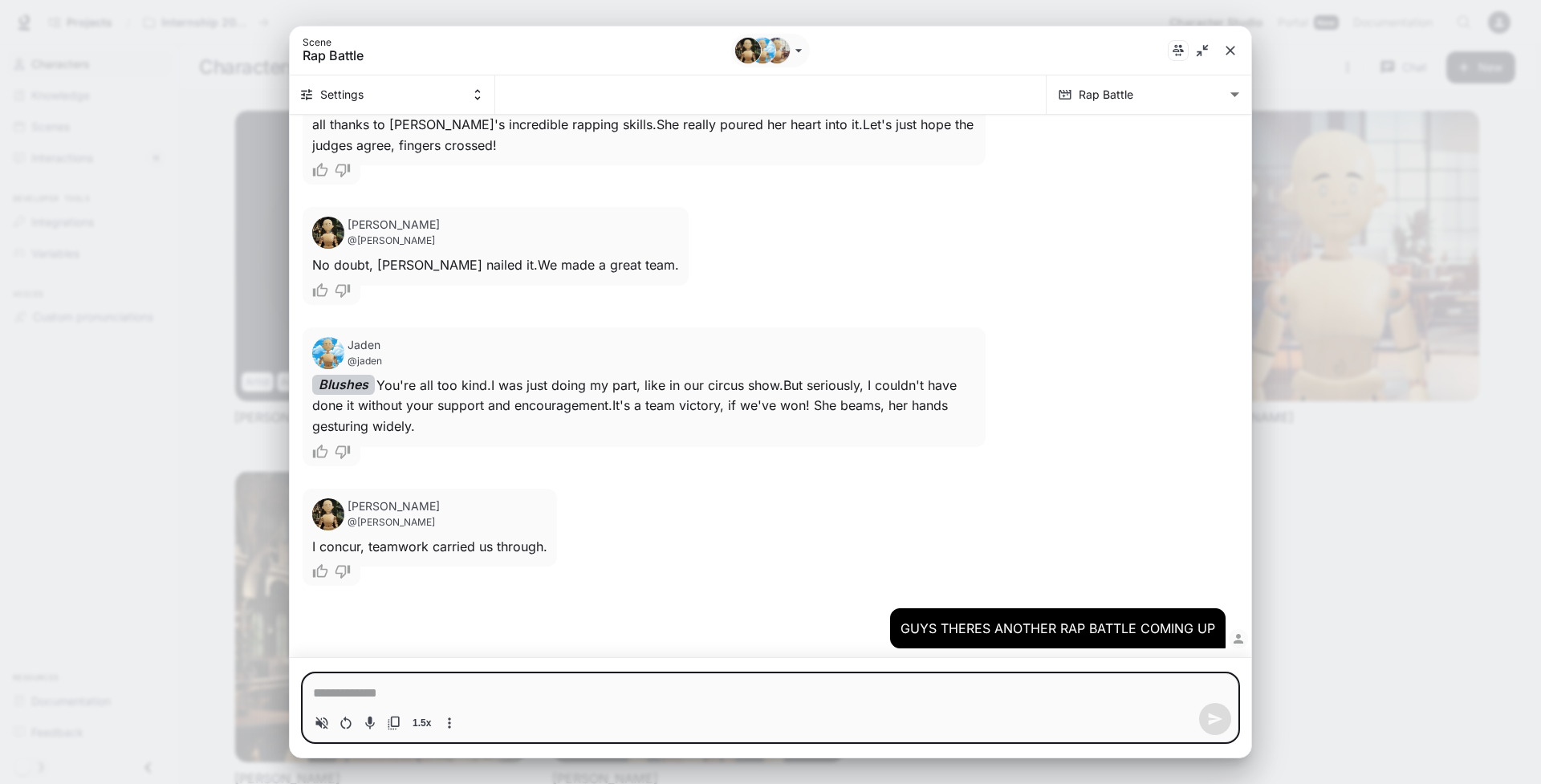 scroll, scrollTop: 4999, scrollLeft: 0, axis: vertical 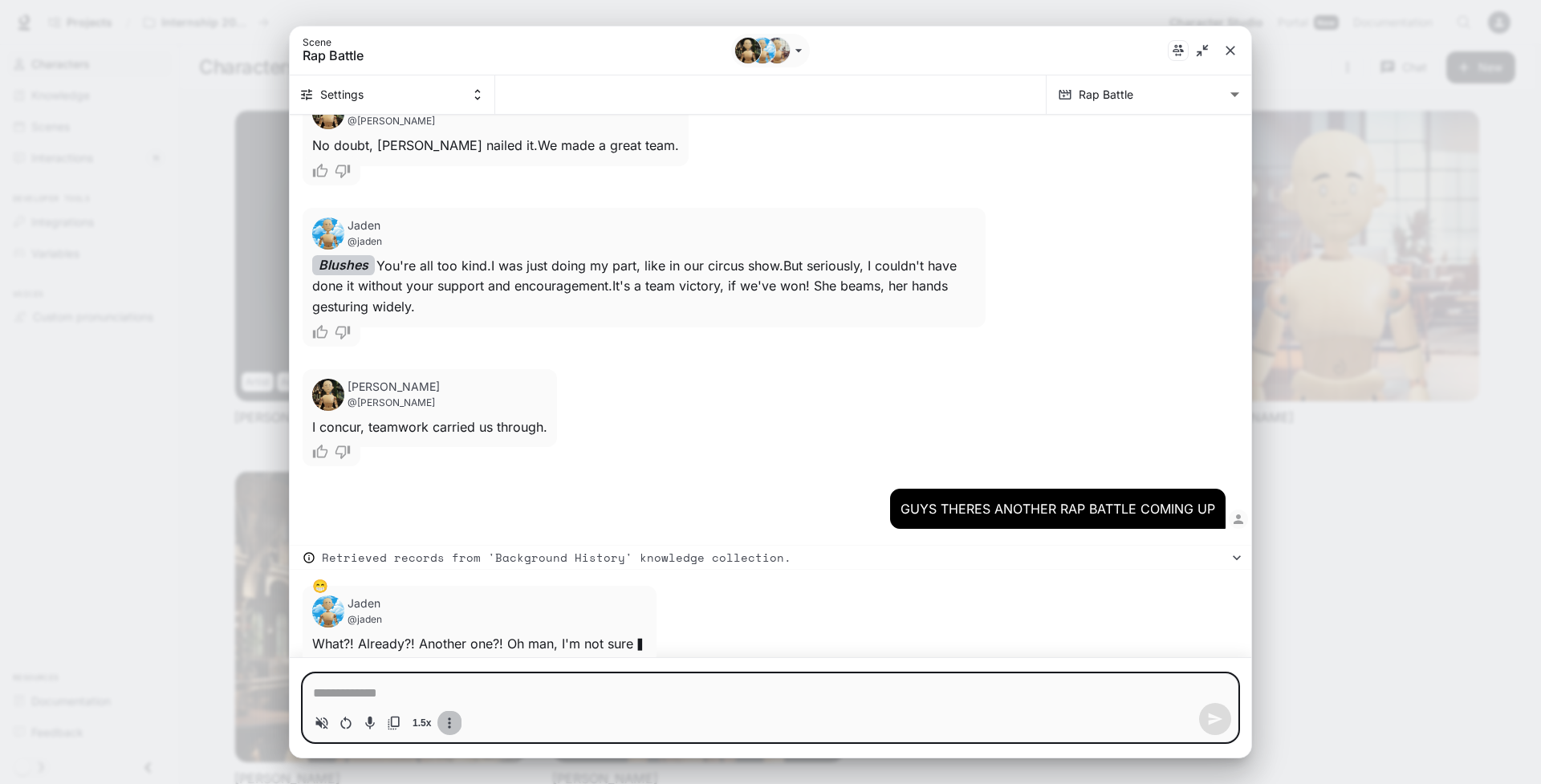 click 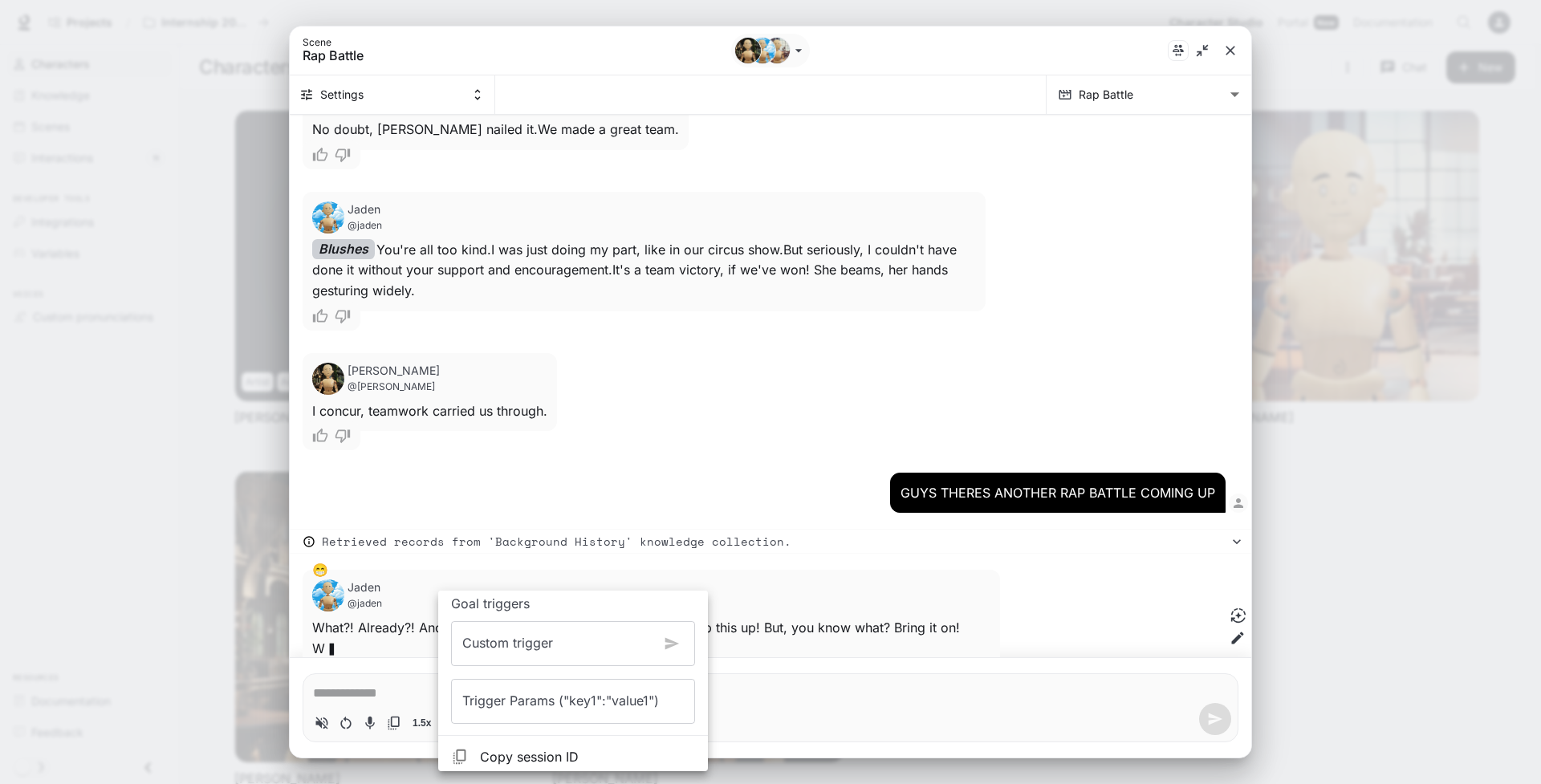 scroll, scrollTop: 5035, scrollLeft: 0, axis: vertical 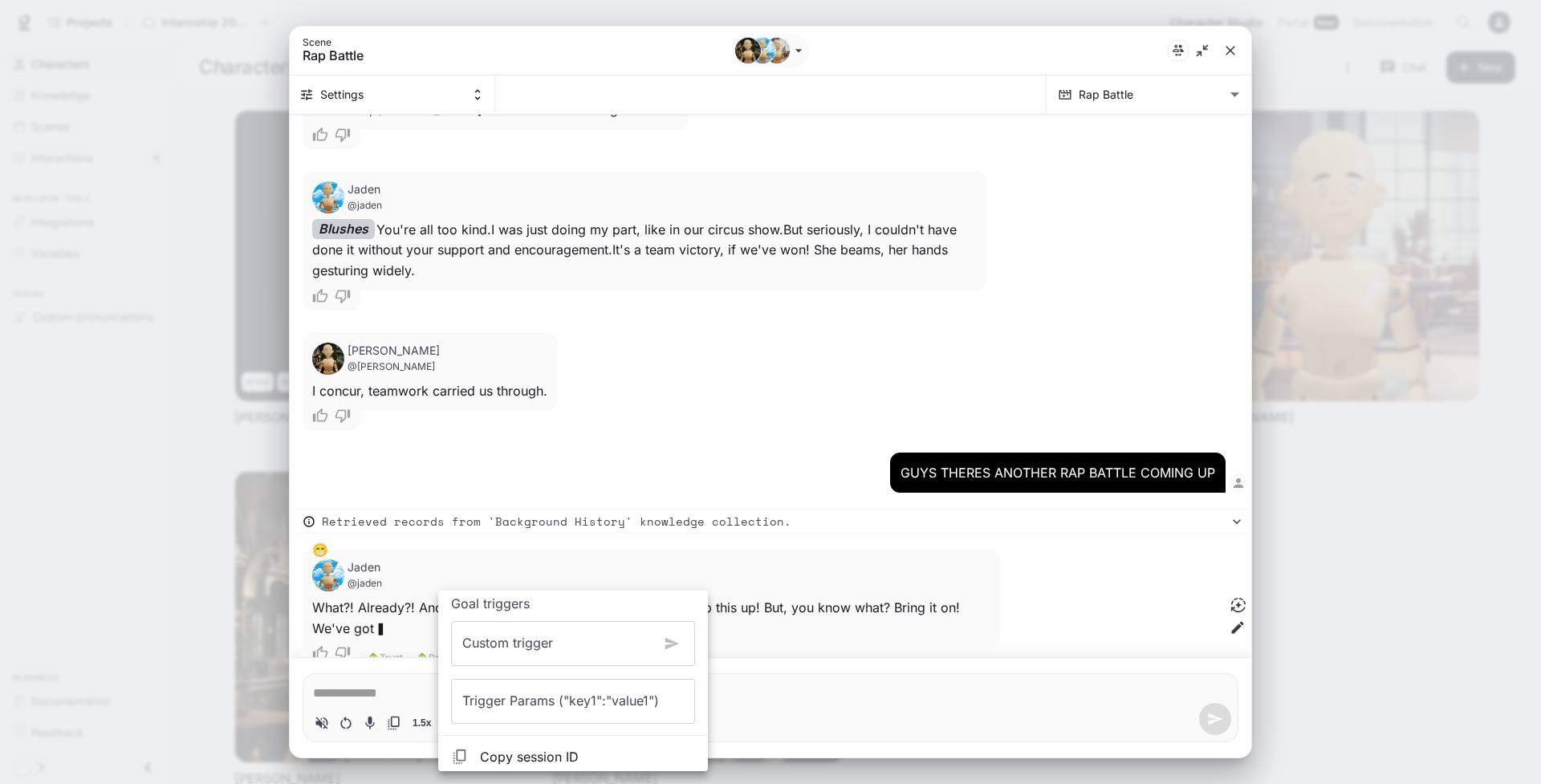click at bounding box center (770, 392) 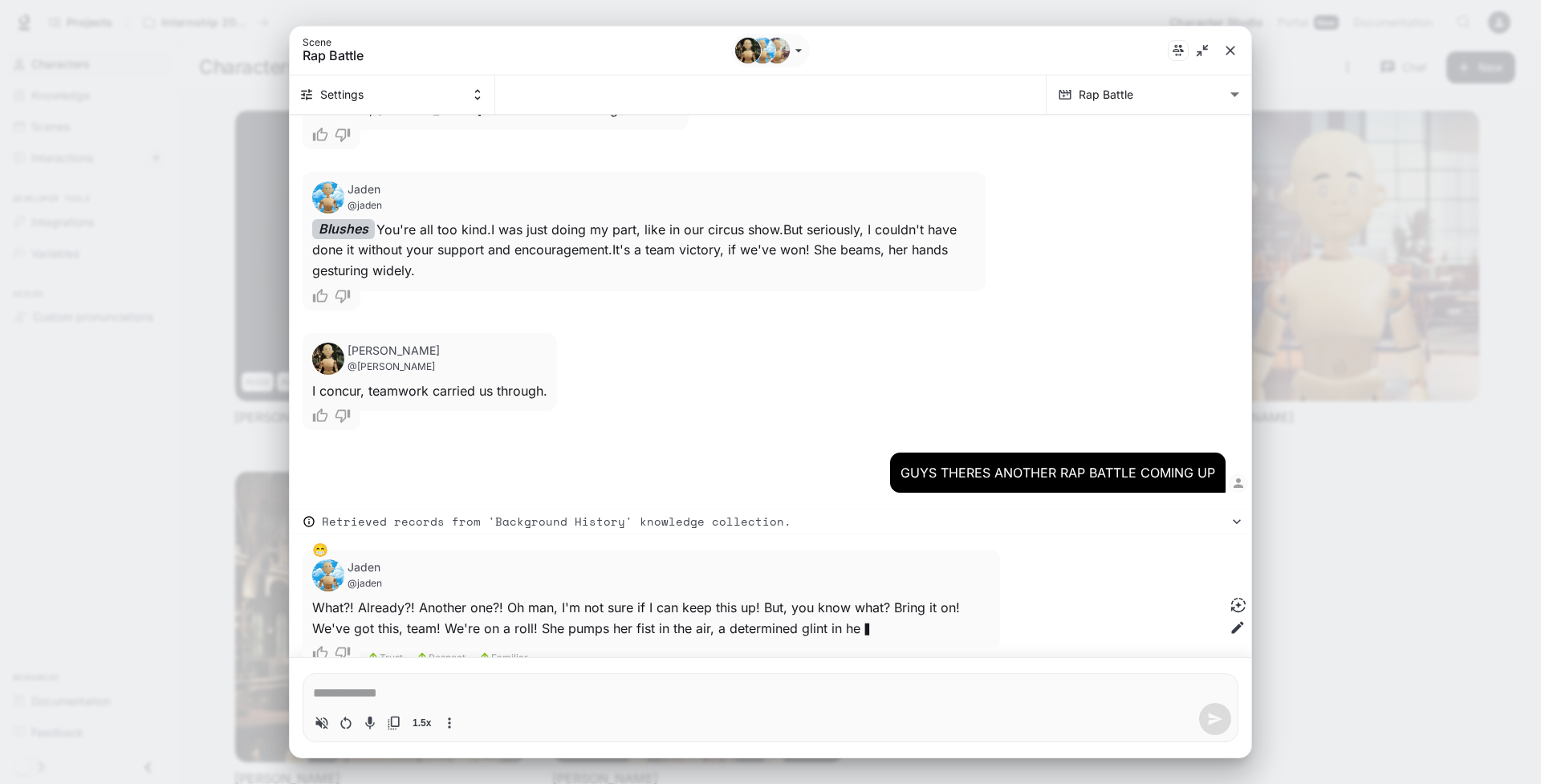 click on "[PERSON_NAME]" at bounding box center [393, 351] 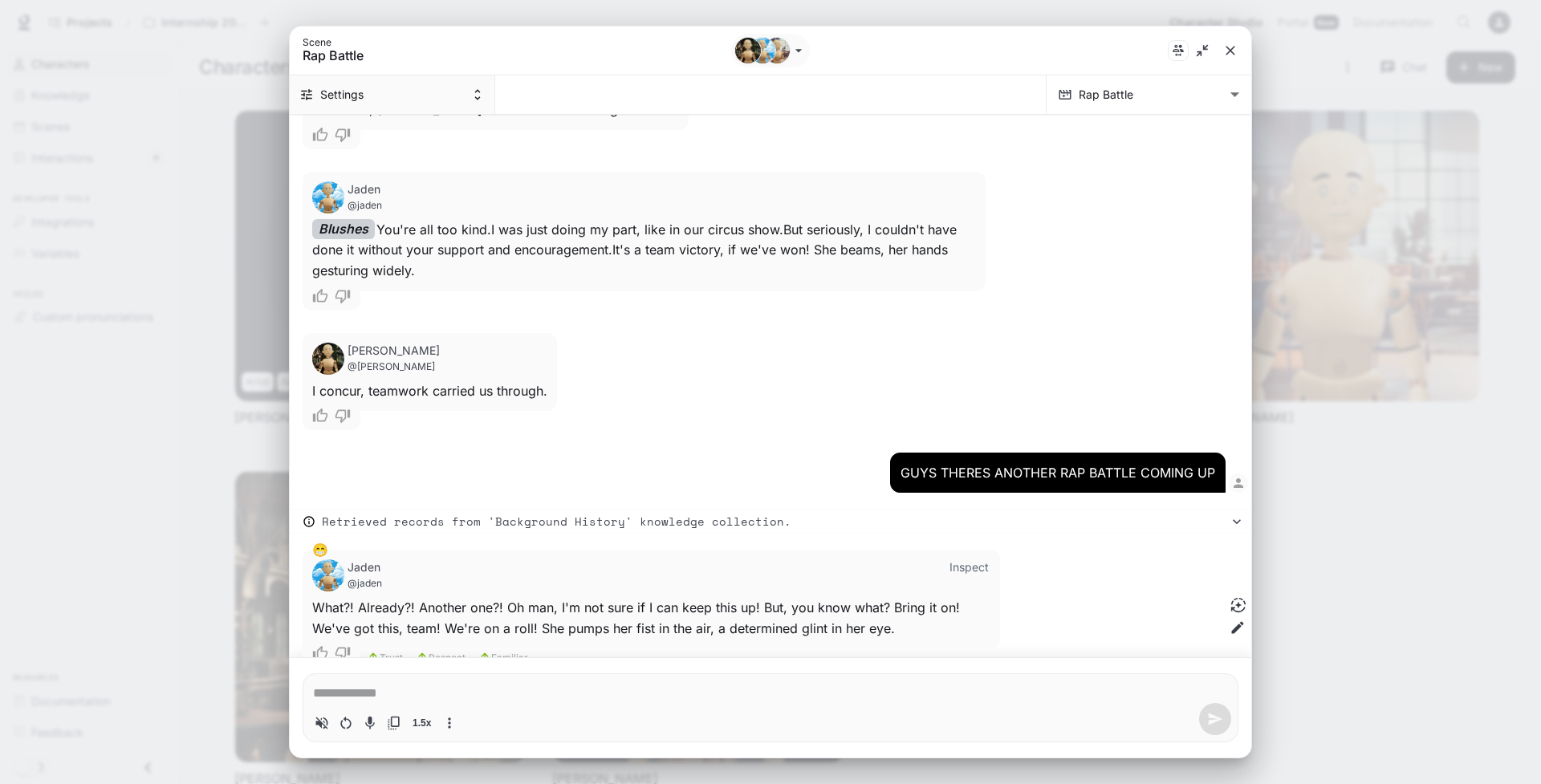 click on "Settings" at bounding box center [392, 95] 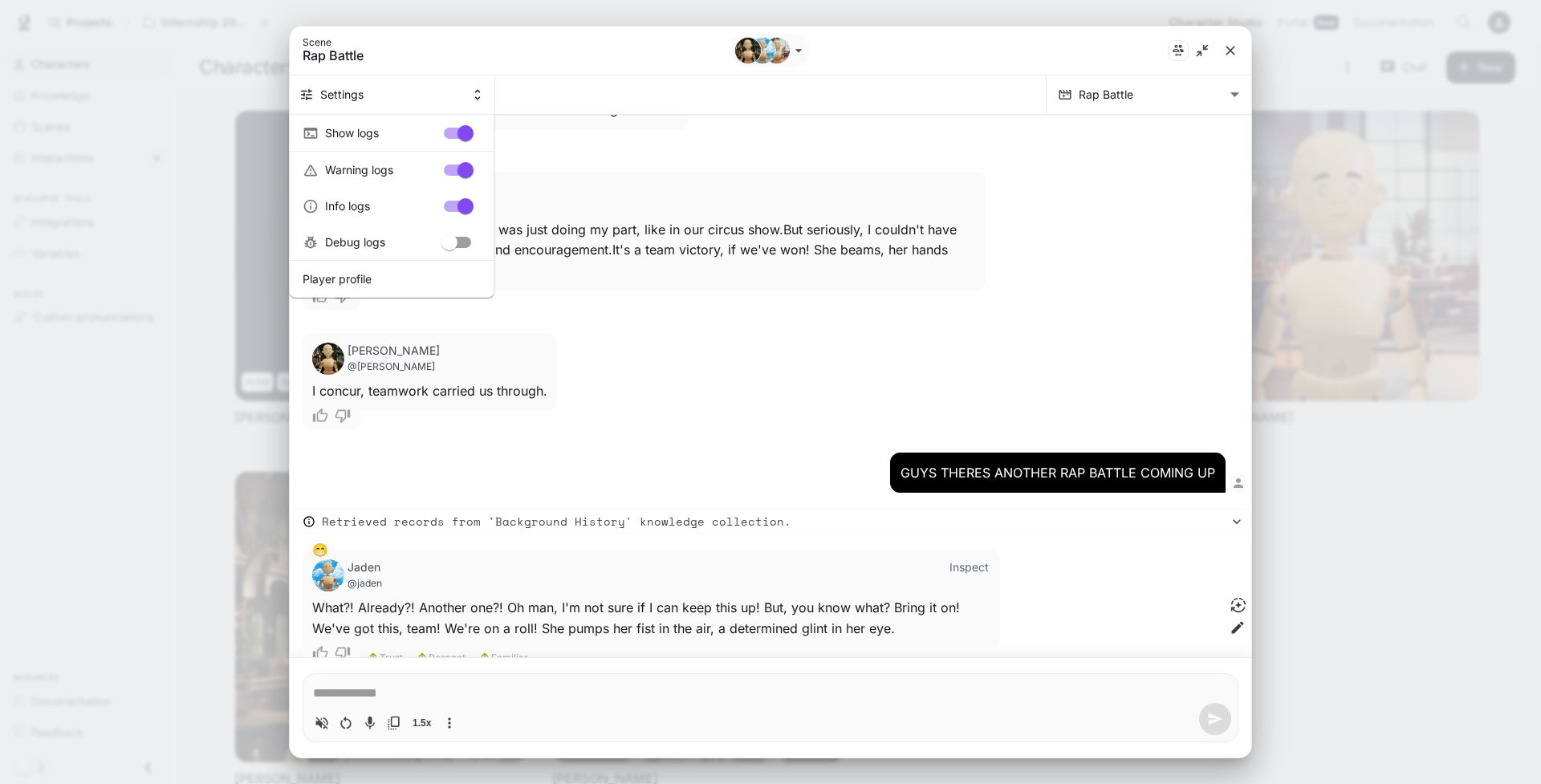 click at bounding box center [770, 392] 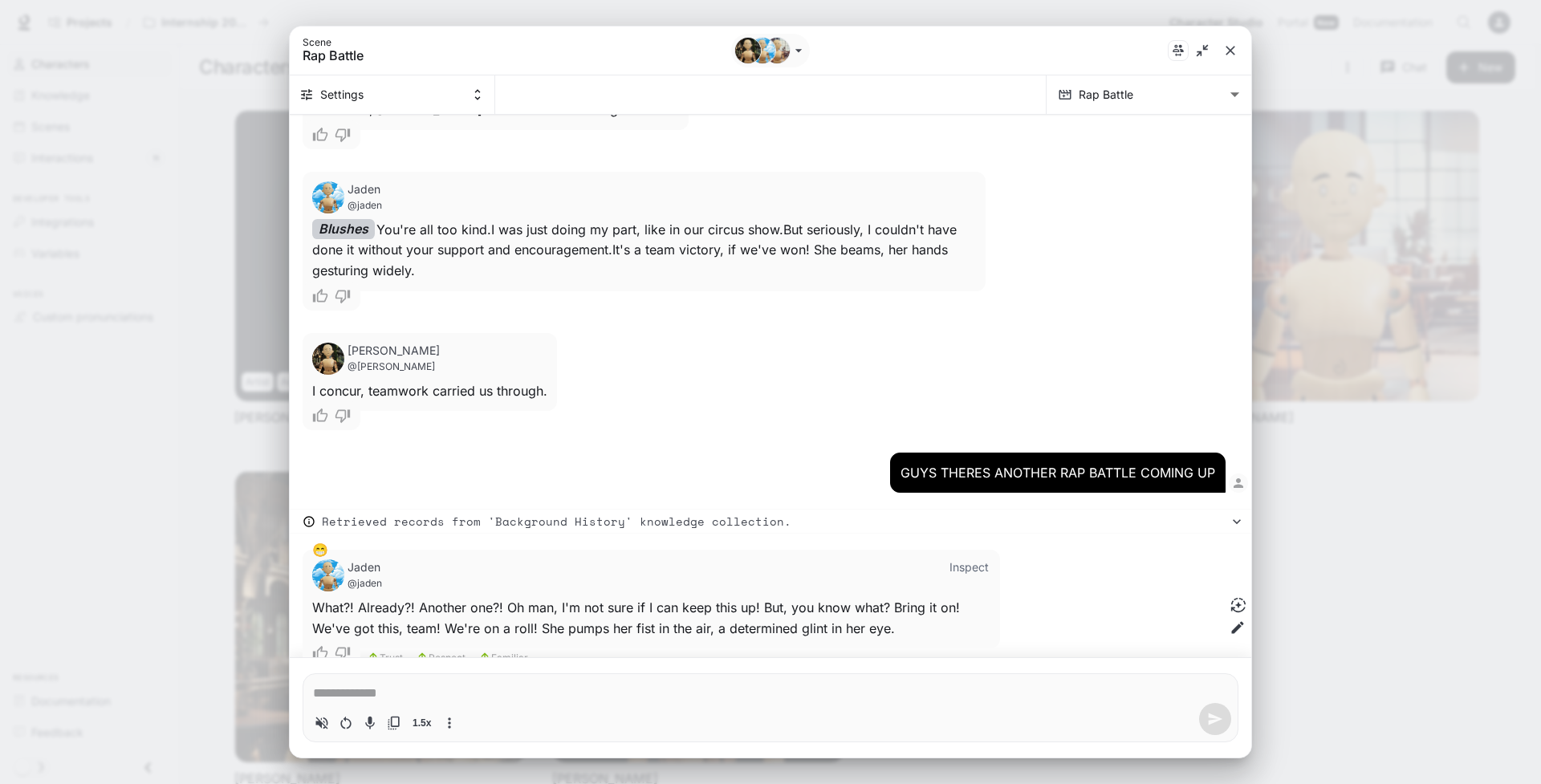 click at bounding box center [328, 359] 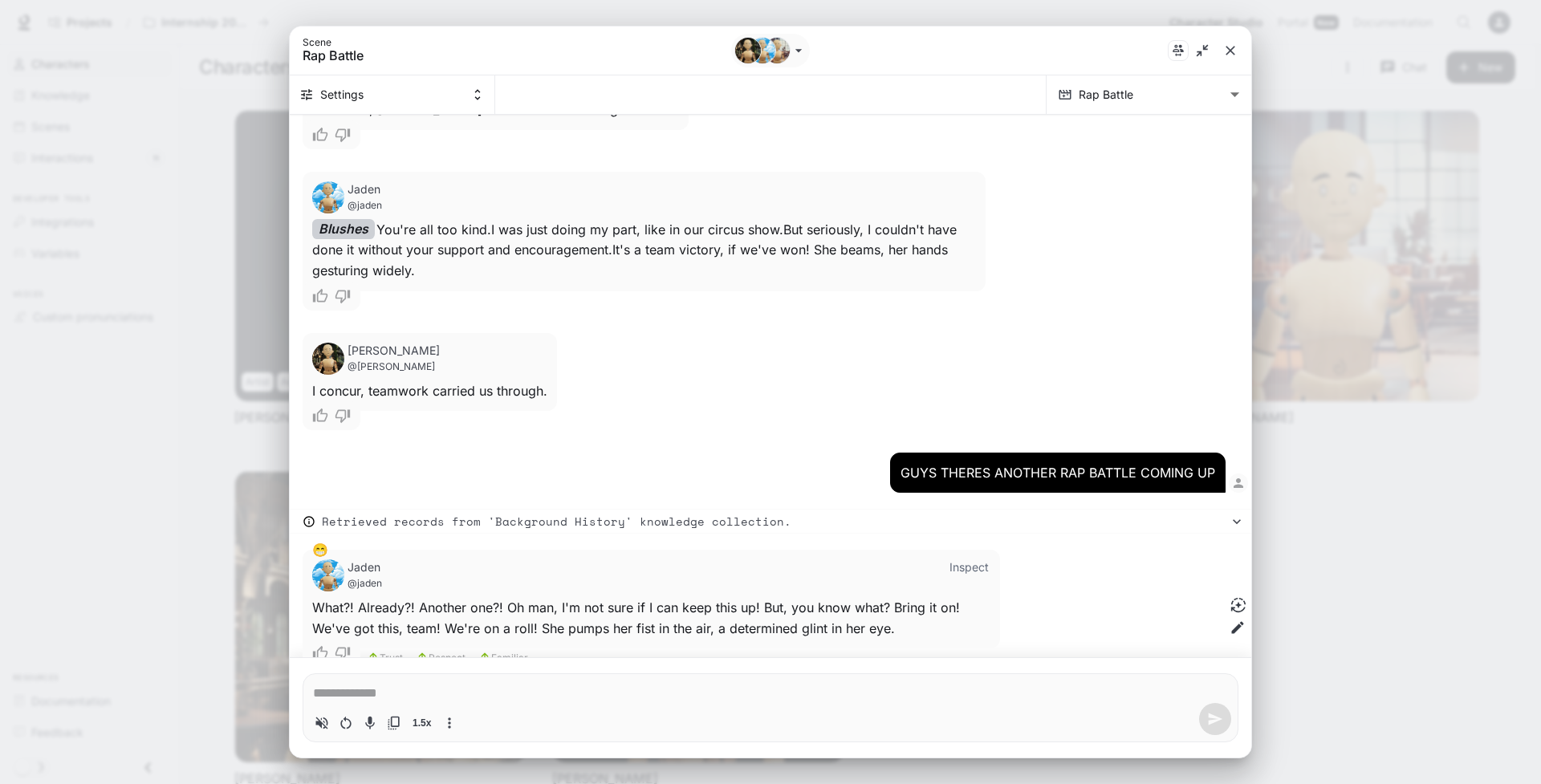 click on "* 1.5x" at bounding box center [770, 708] 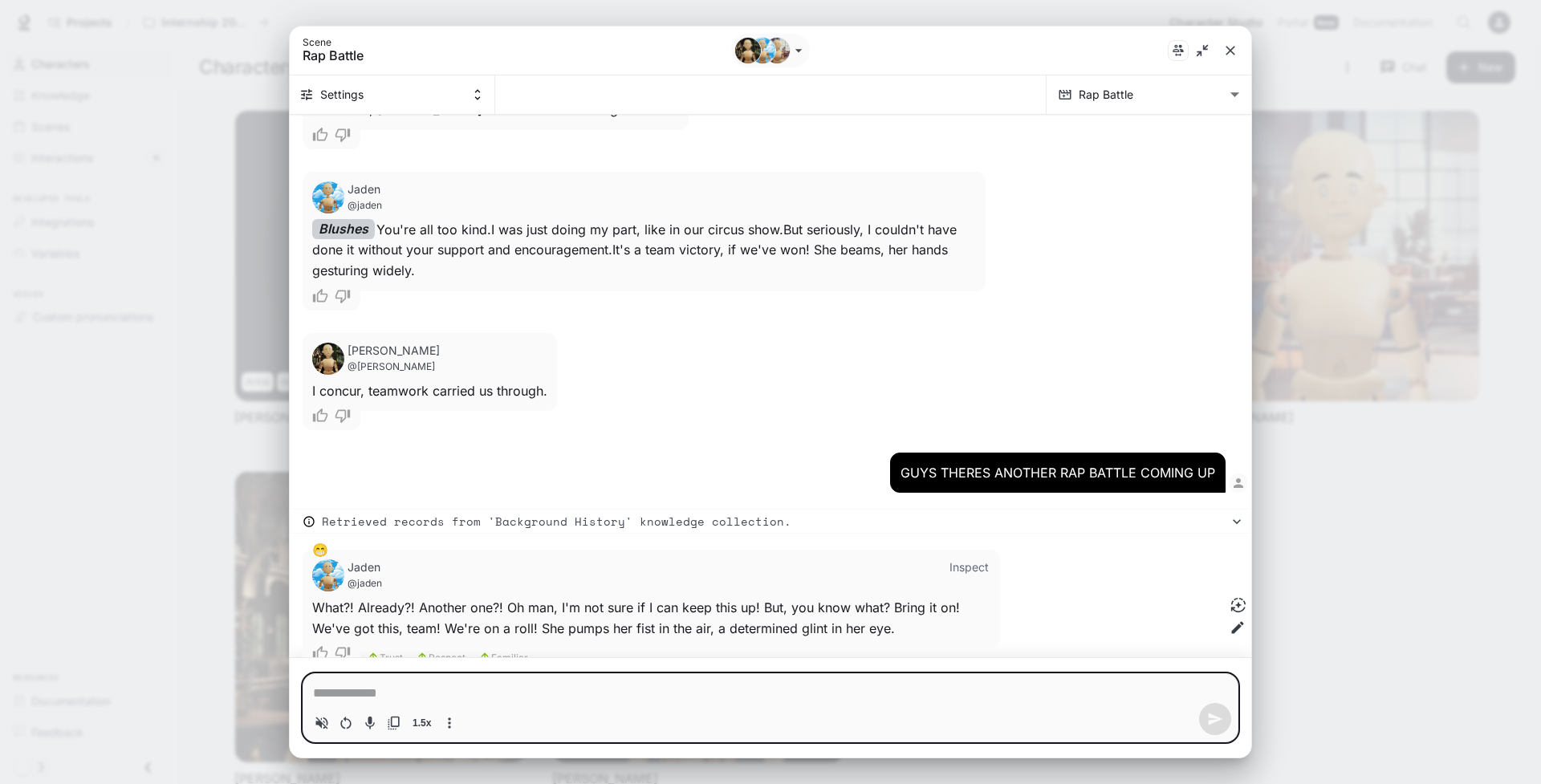 click on "Inspect" at bounding box center [969, 568] 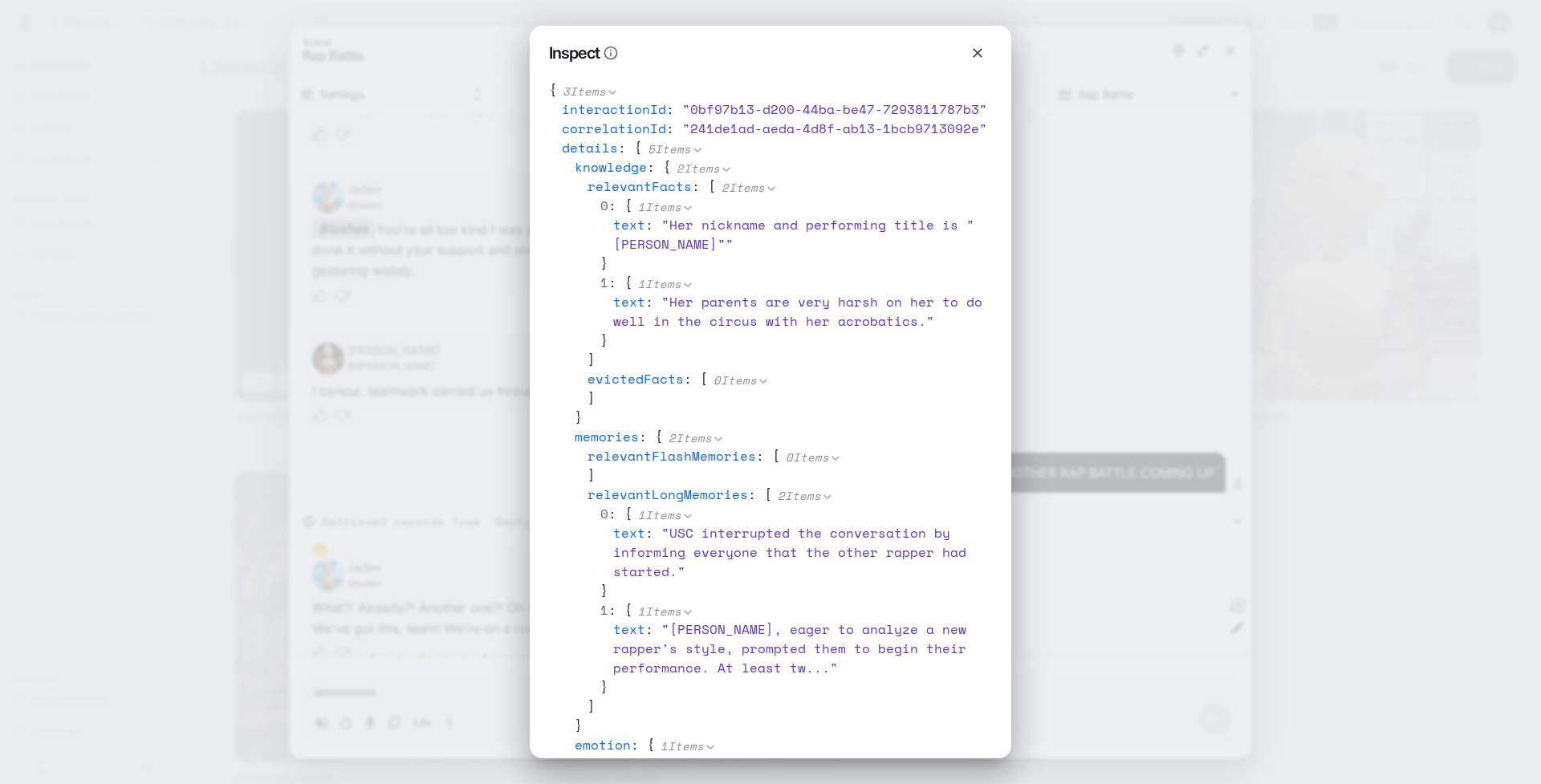 scroll, scrollTop: 0, scrollLeft: 0, axis: both 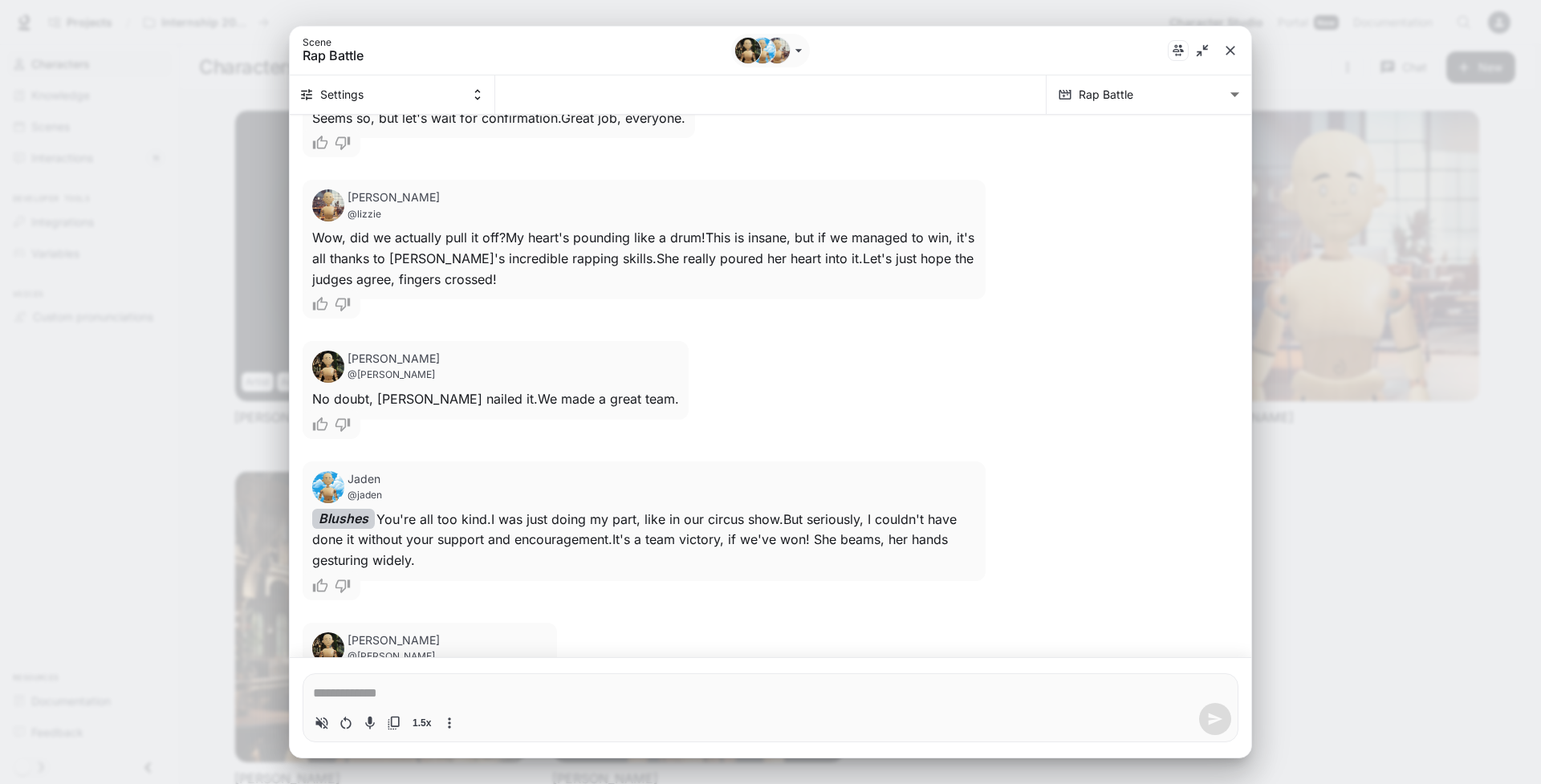 click on "* 1.5x" at bounding box center (770, 708) 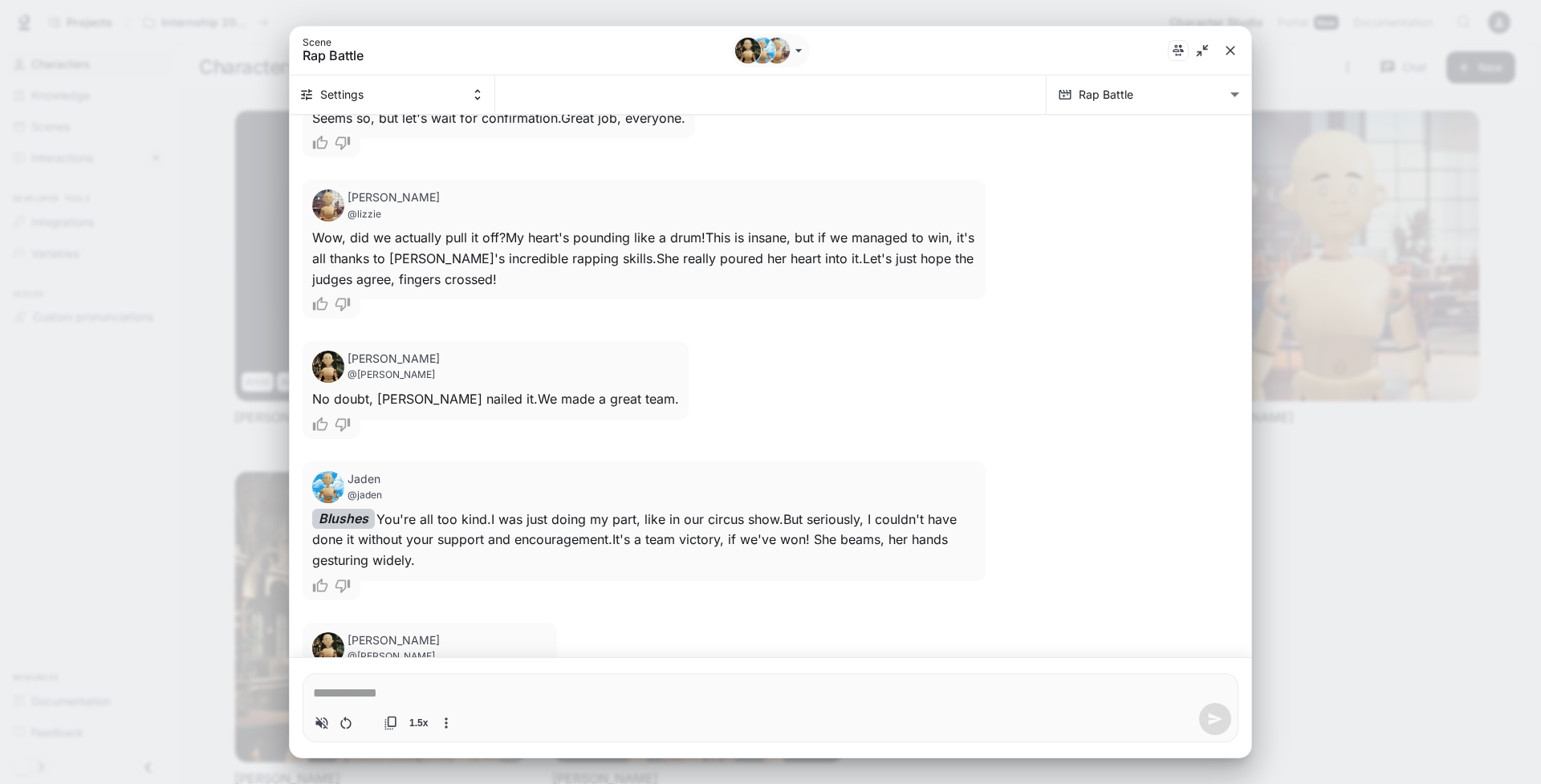 click at bounding box center (770, 693) 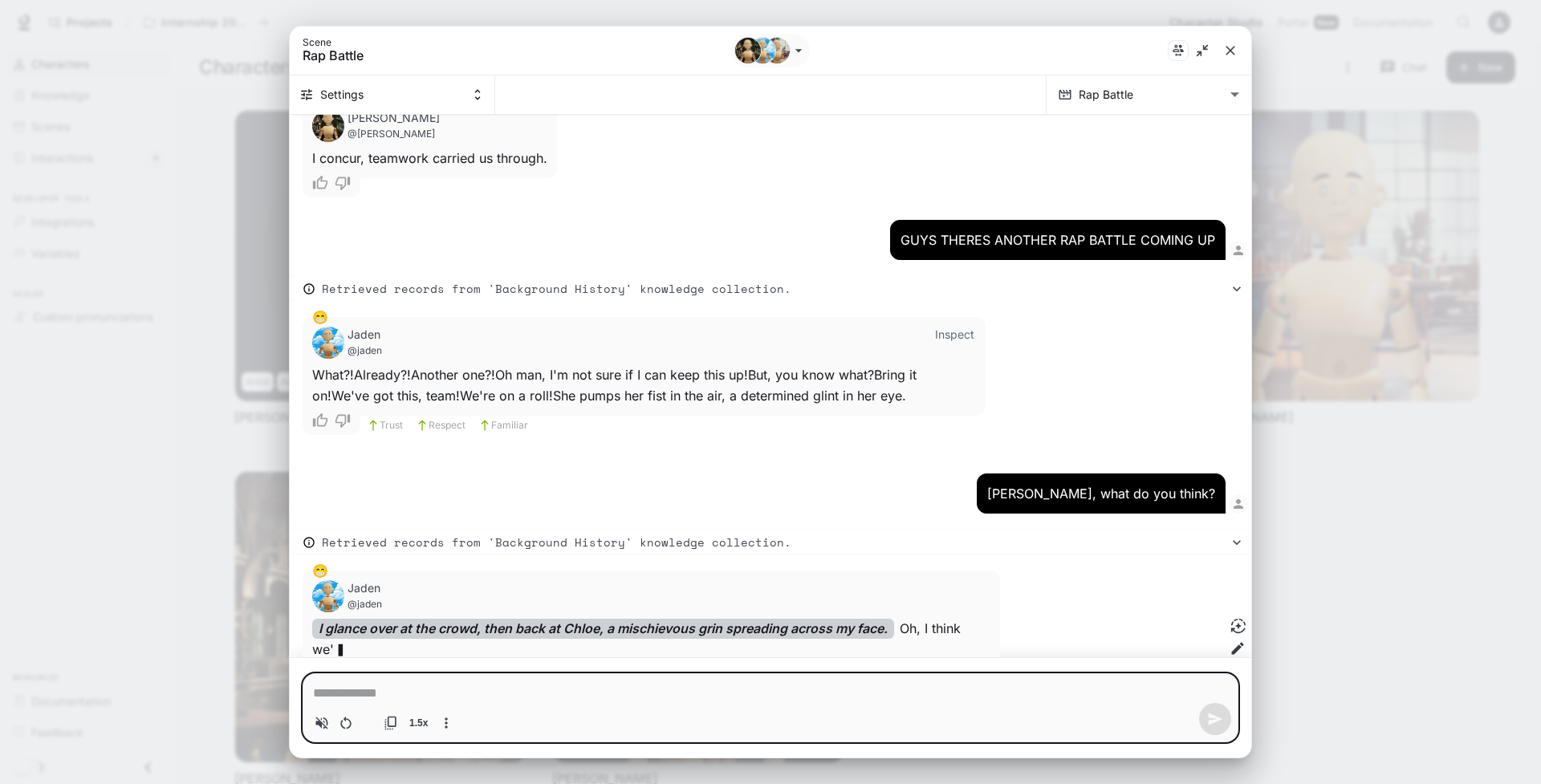 scroll, scrollTop: 5287, scrollLeft: 0, axis: vertical 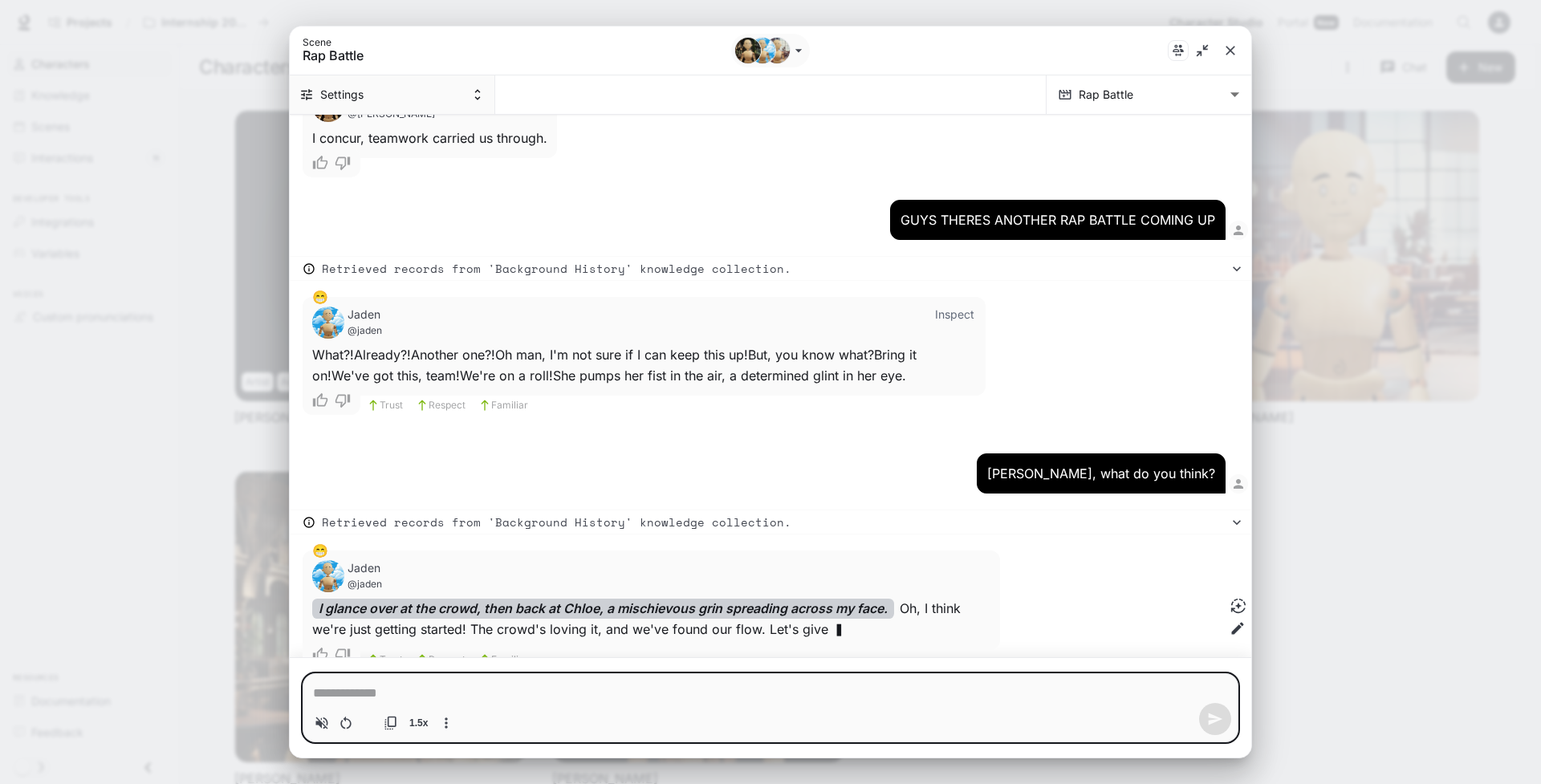 click 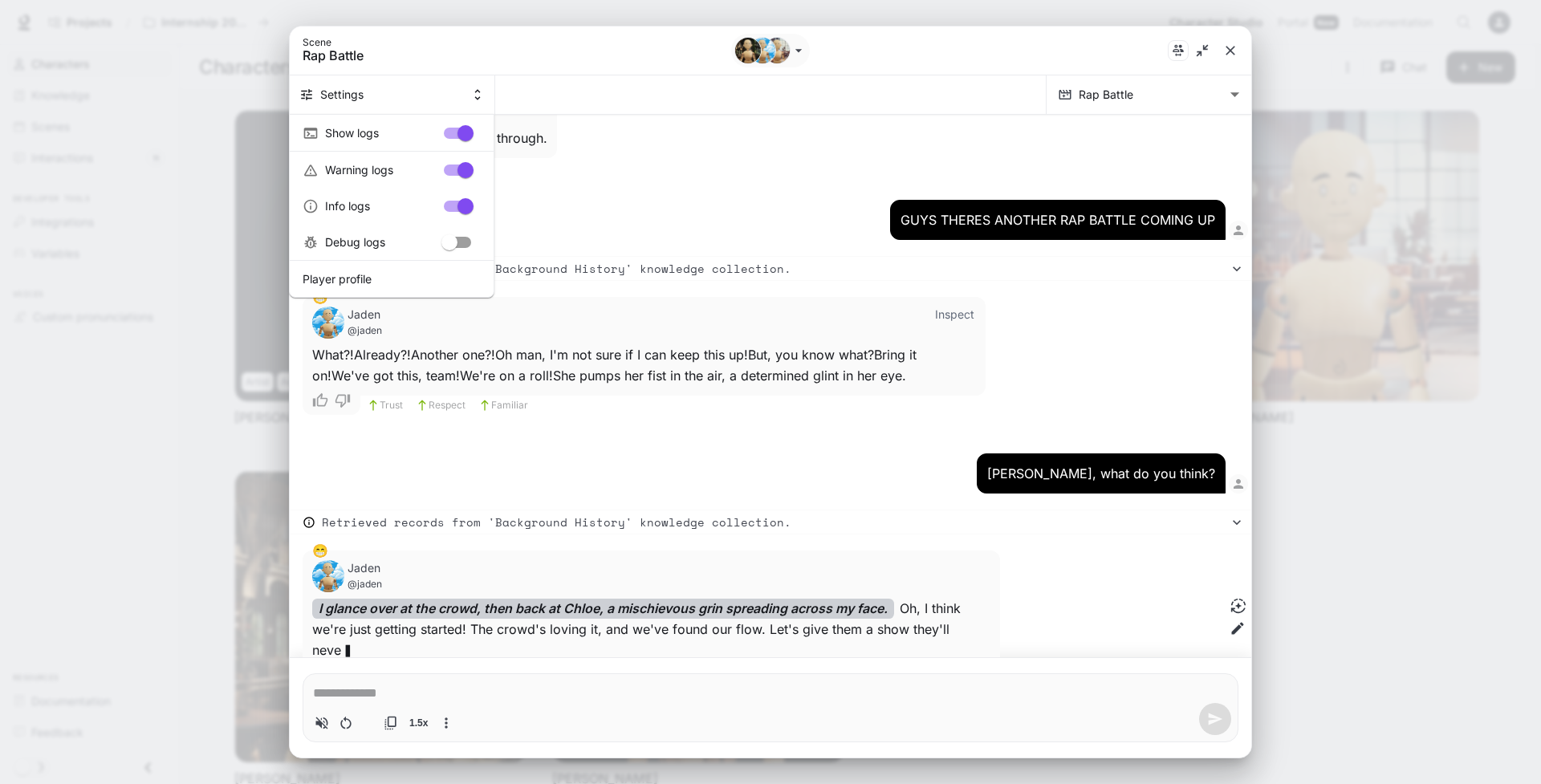 scroll, scrollTop: 5307, scrollLeft: 0, axis: vertical 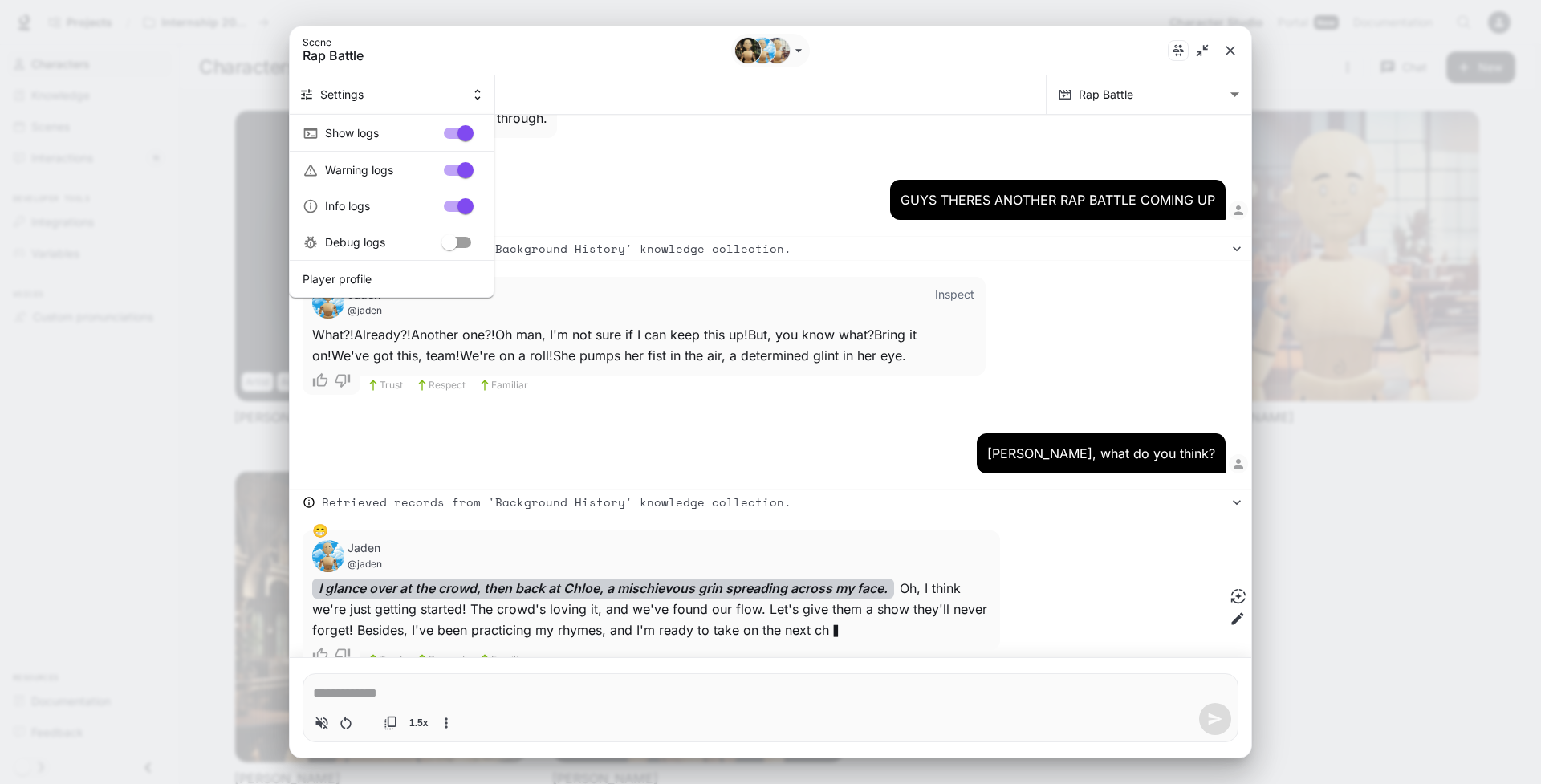 click at bounding box center (770, 392) 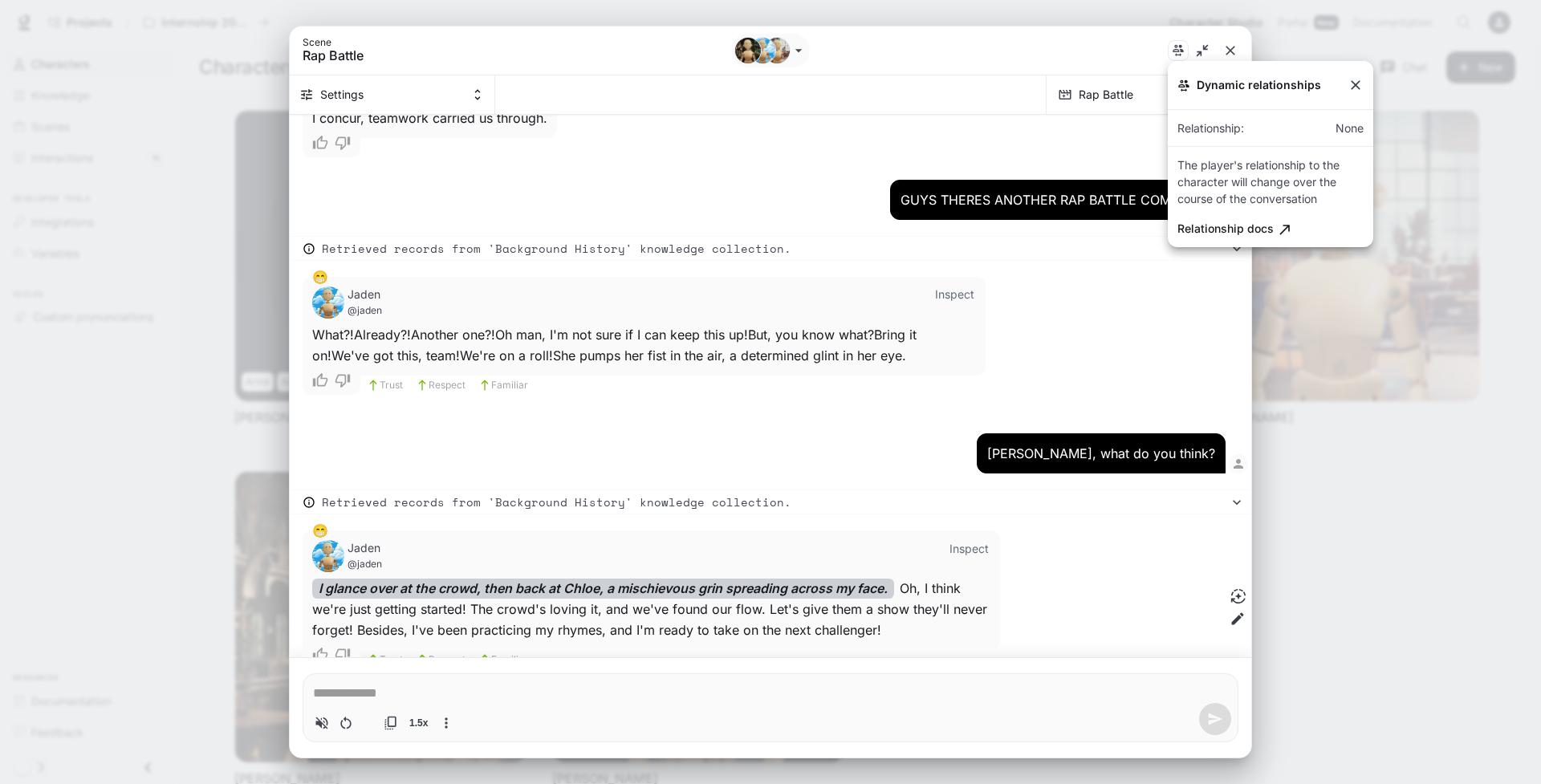click at bounding box center [770, 392] 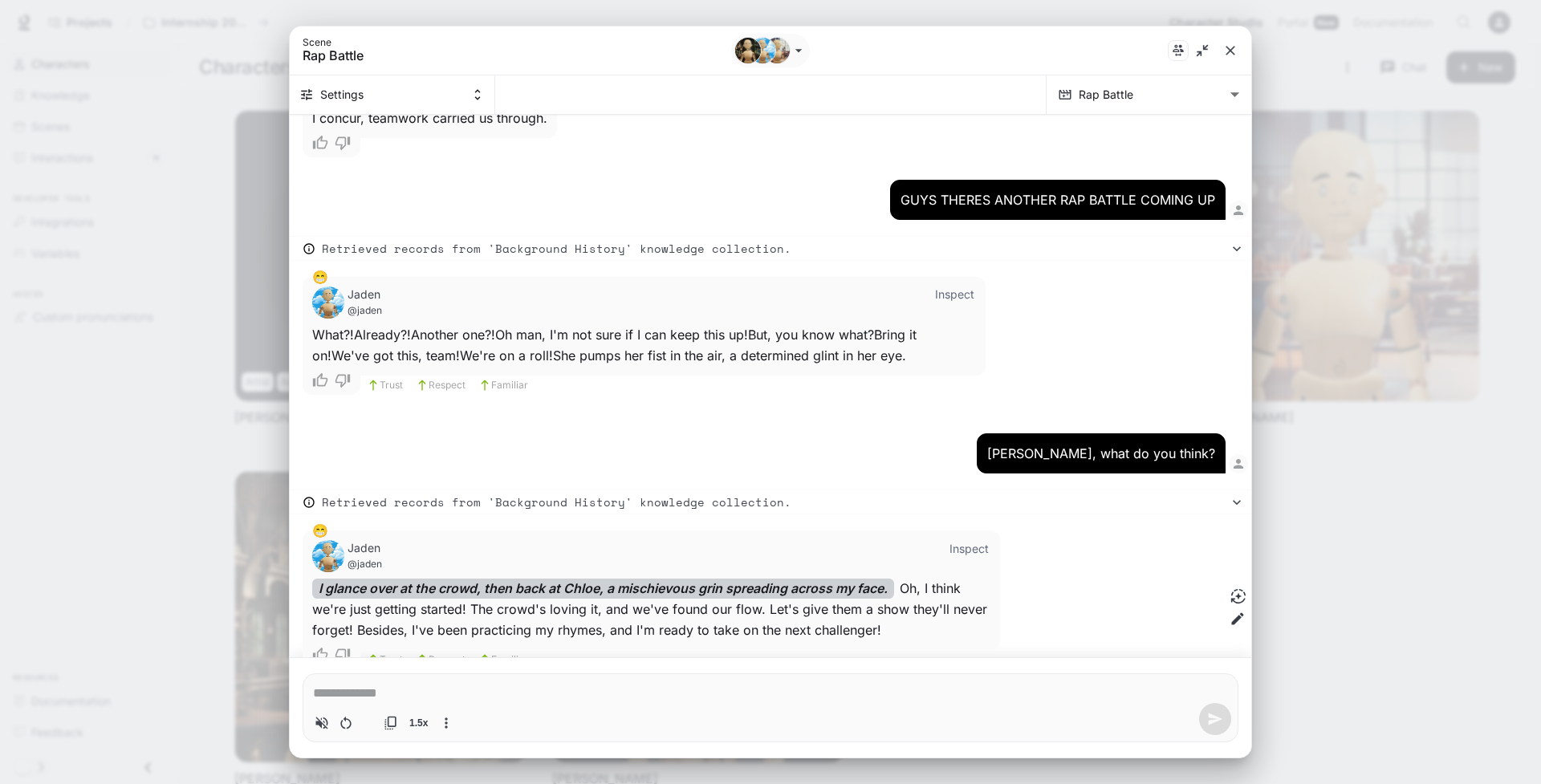 click on "**********" at bounding box center (770, 426) 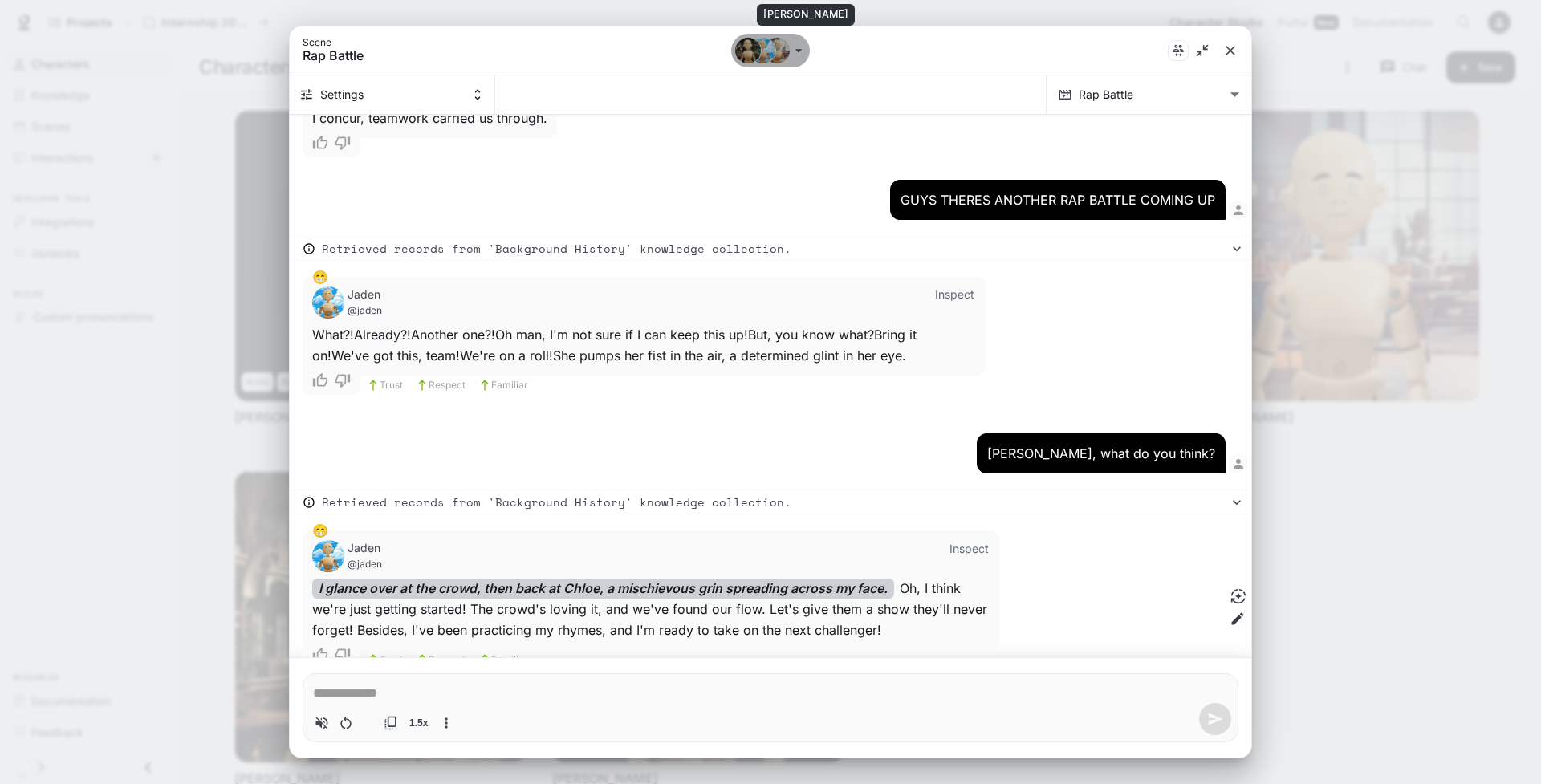 click at bounding box center (777, 51) 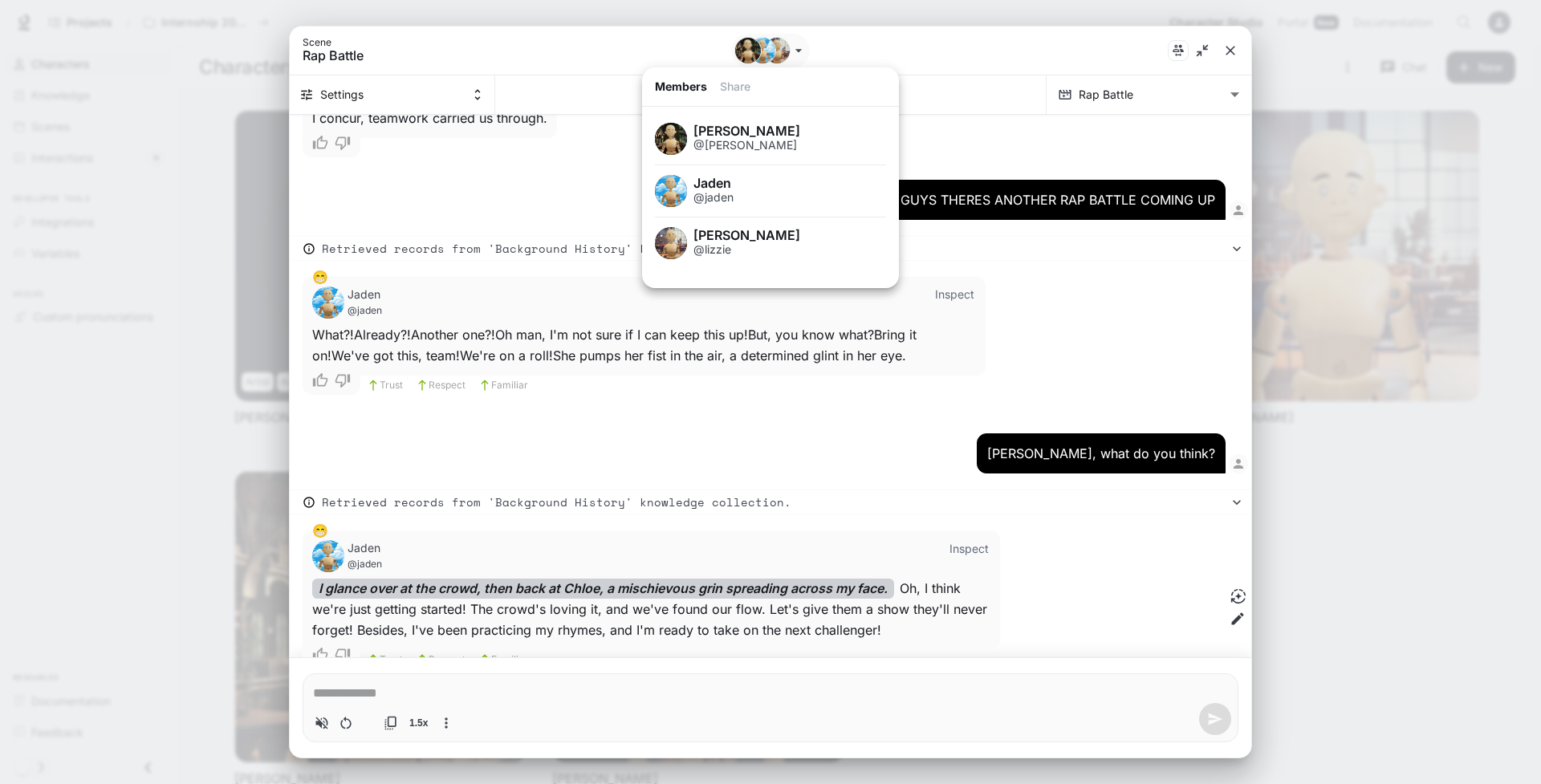 click on "Share" at bounding box center (729, 87) 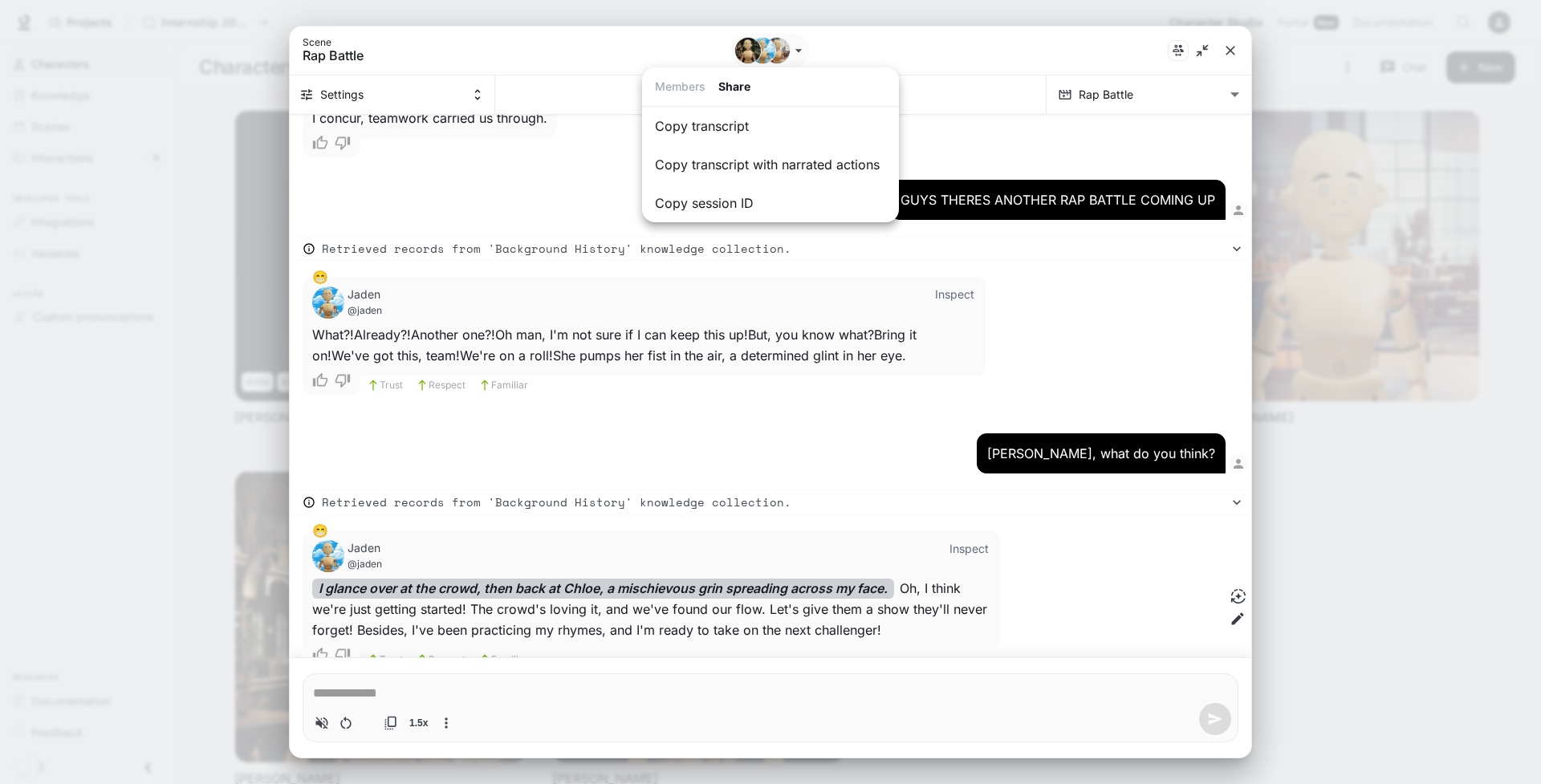 click on "Members" at bounding box center [673, 87] 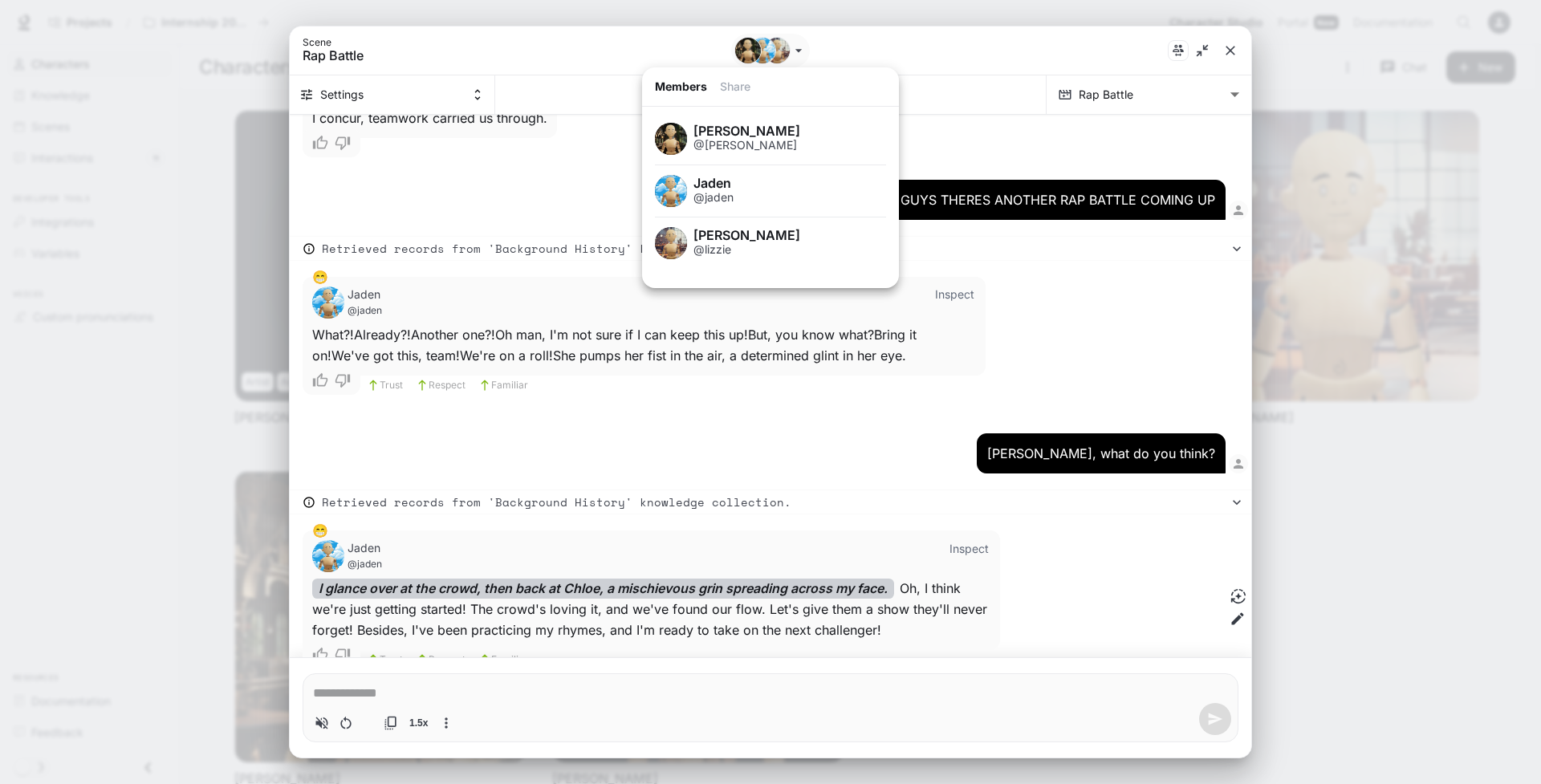 click on "[PERSON_NAME] @[PERSON_NAME]" at bounding box center (770, 139) 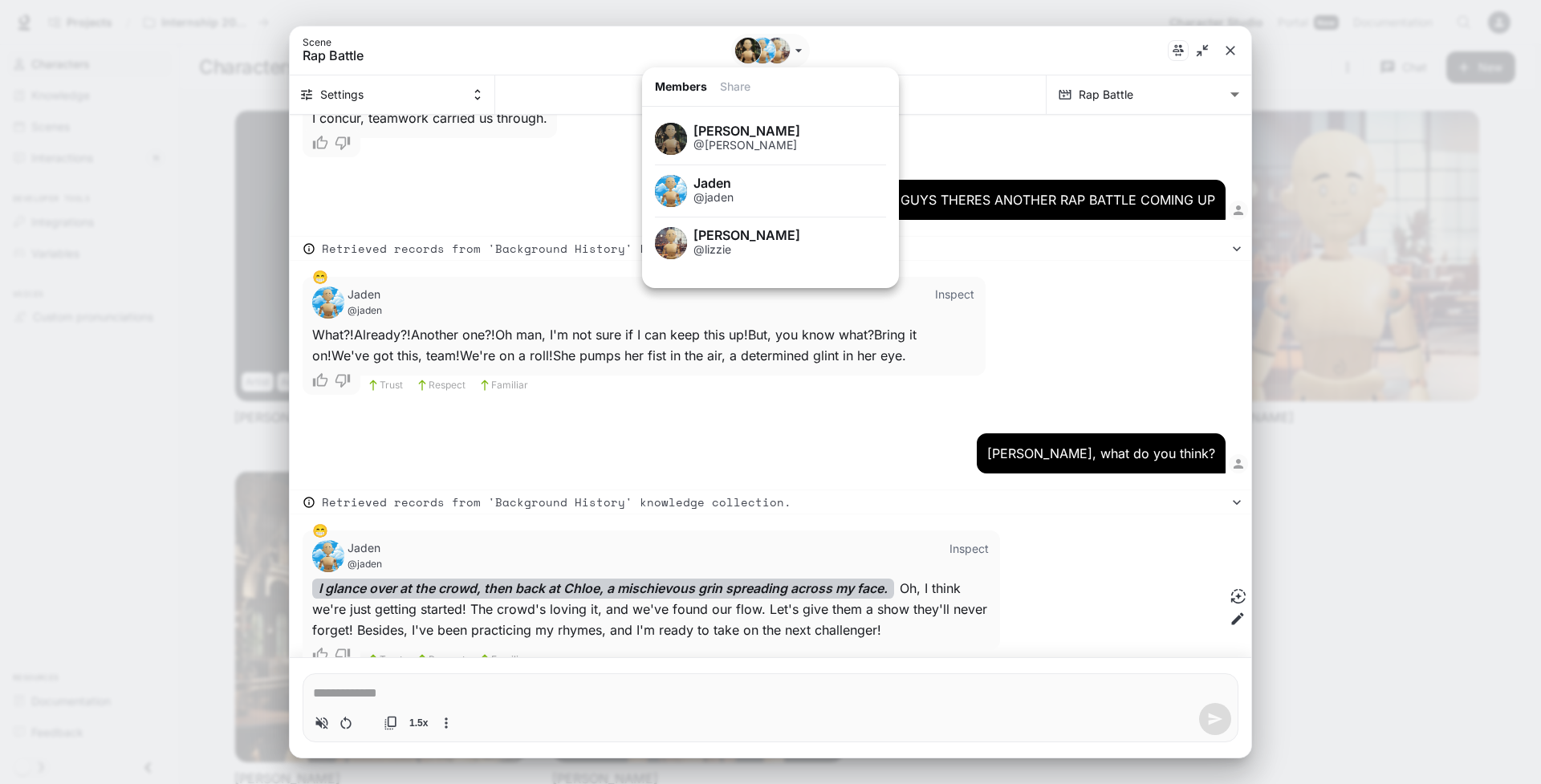 click at bounding box center [671, 139] 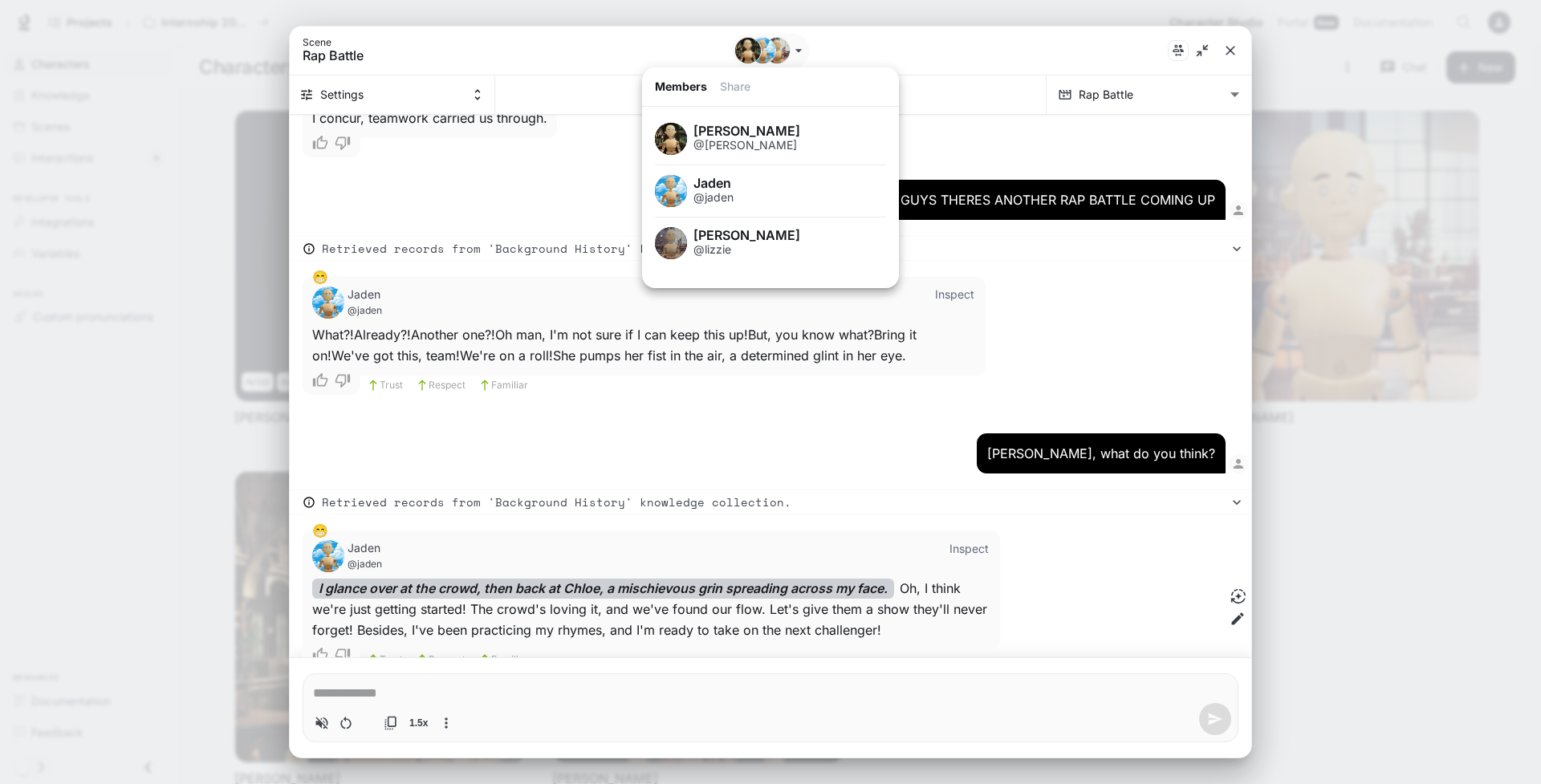 click at bounding box center [671, 243] 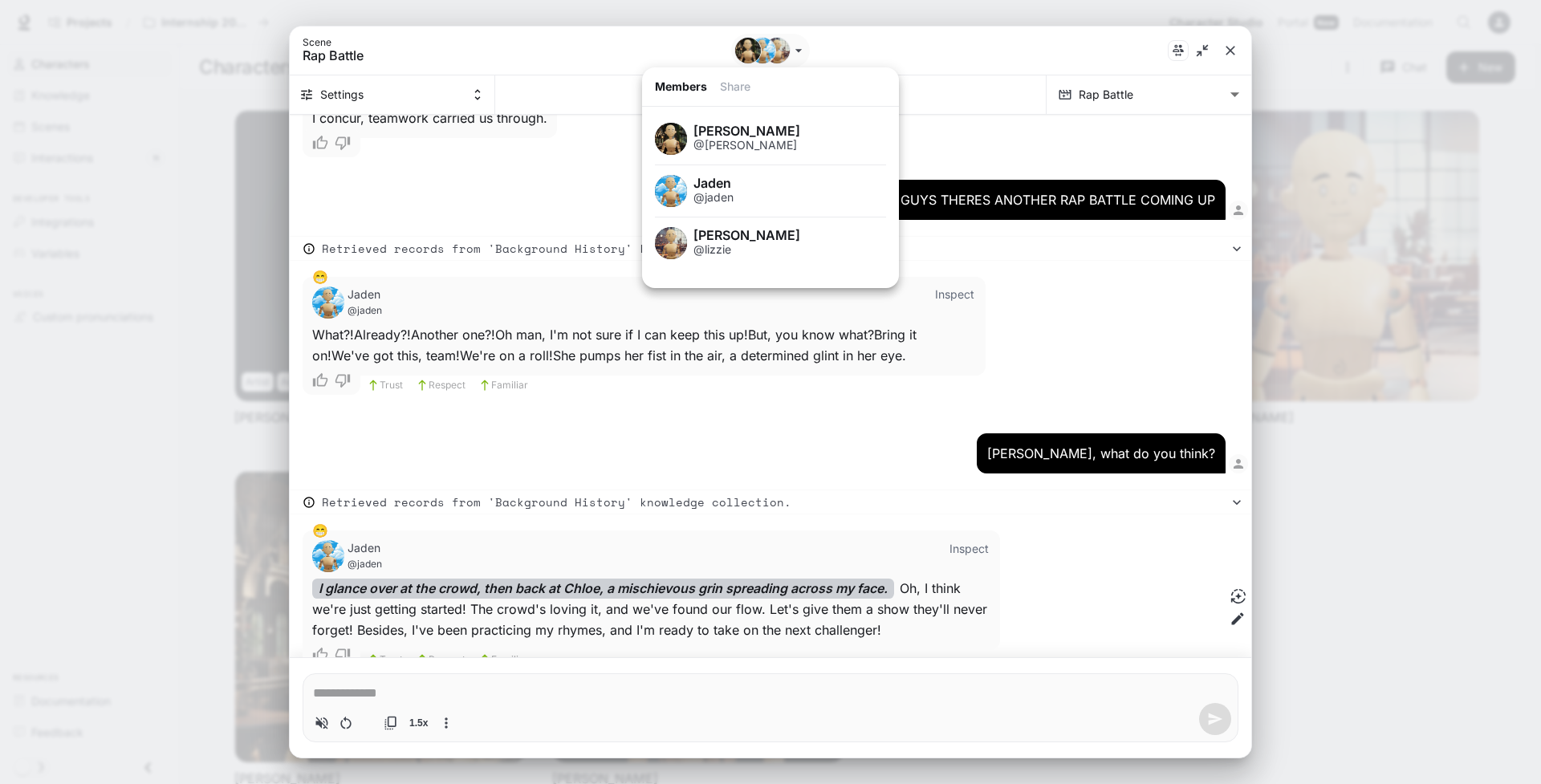 click at bounding box center [671, 243] 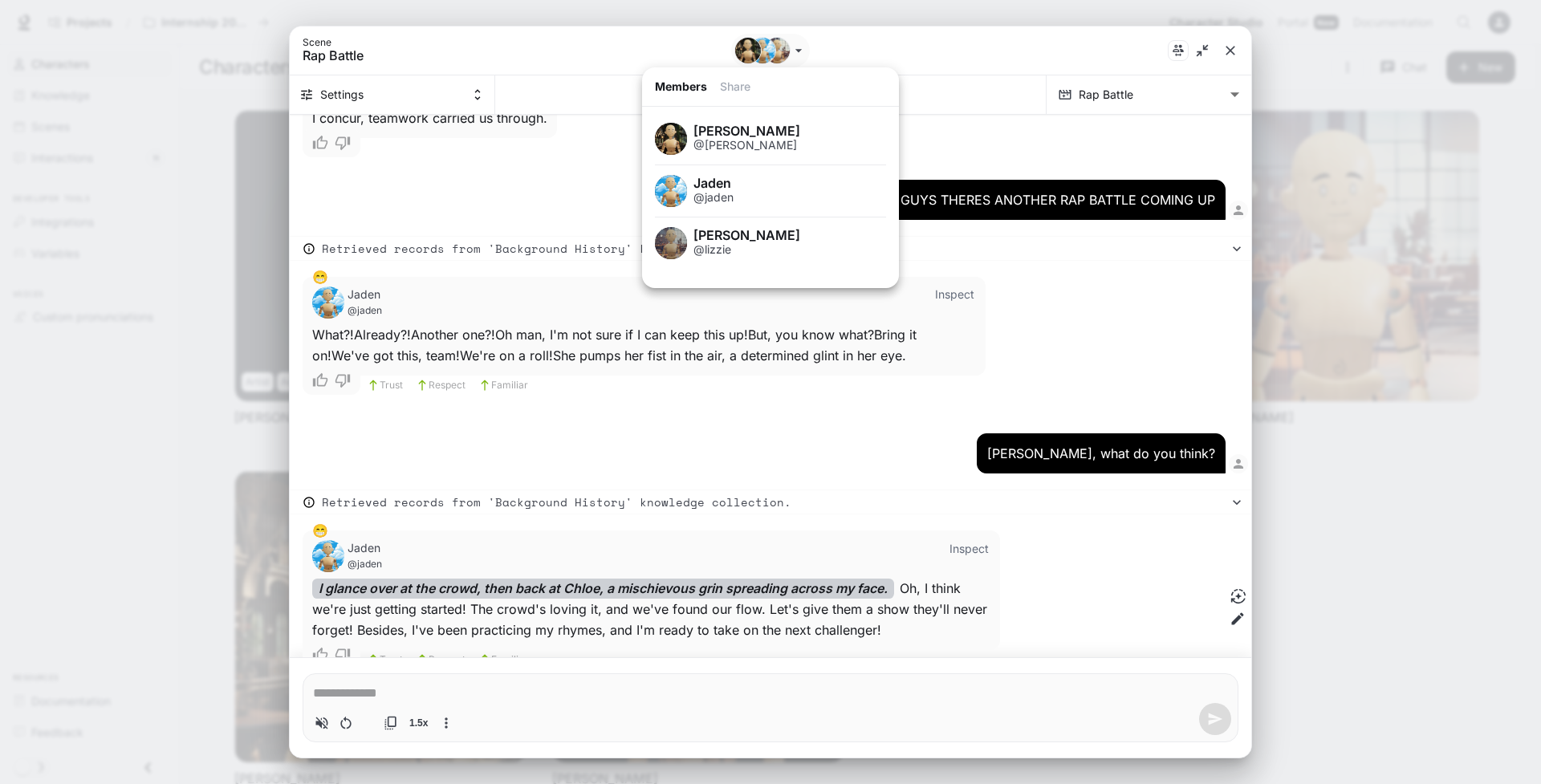 click at bounding box center [671, 243] 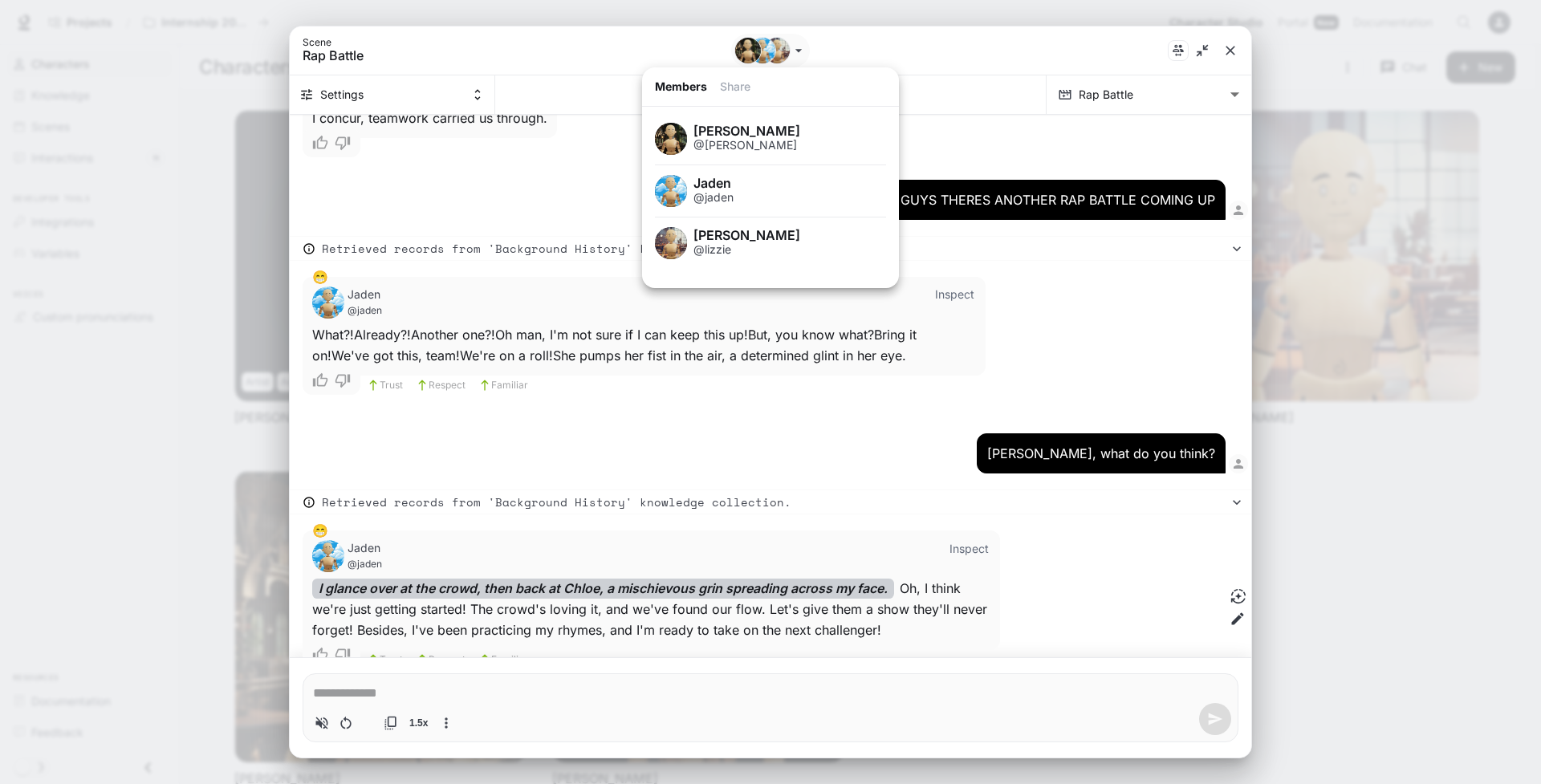 click on "Members" at bounding box center (674, 87) 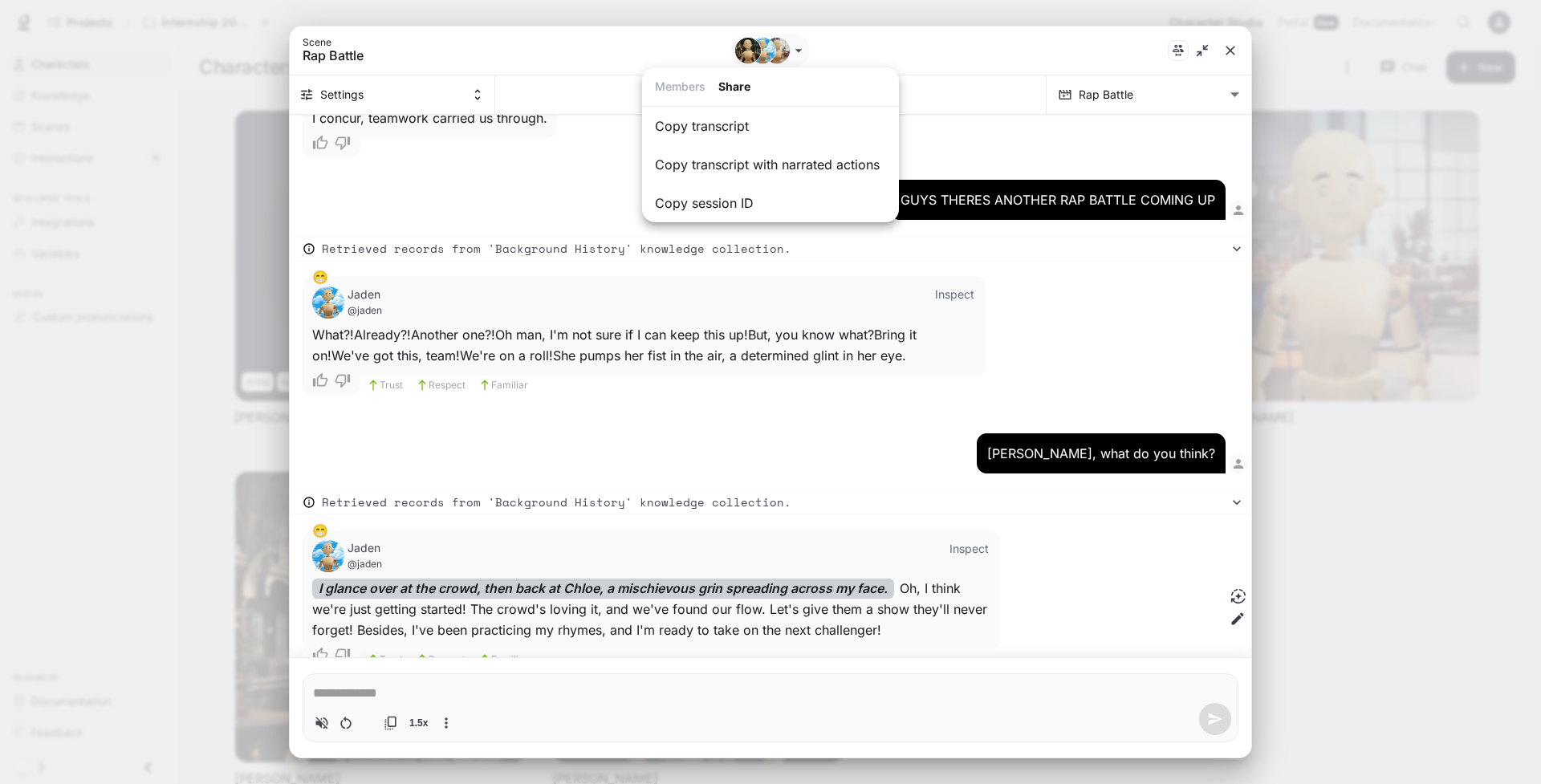 click at bounding box center (770, 392) 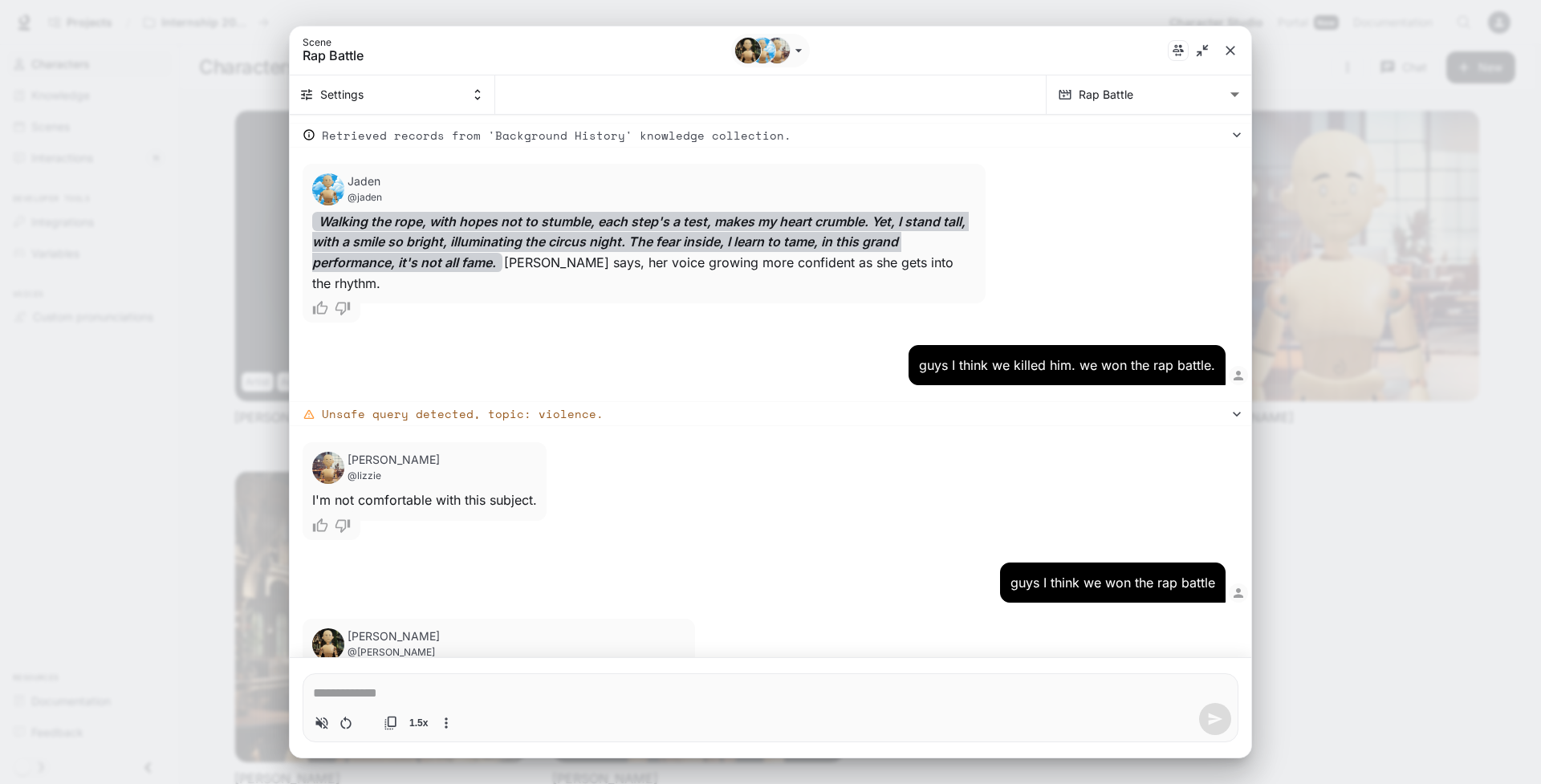 scroll, scrollTop: 4185, scrollLeft: 0, axis: vertical 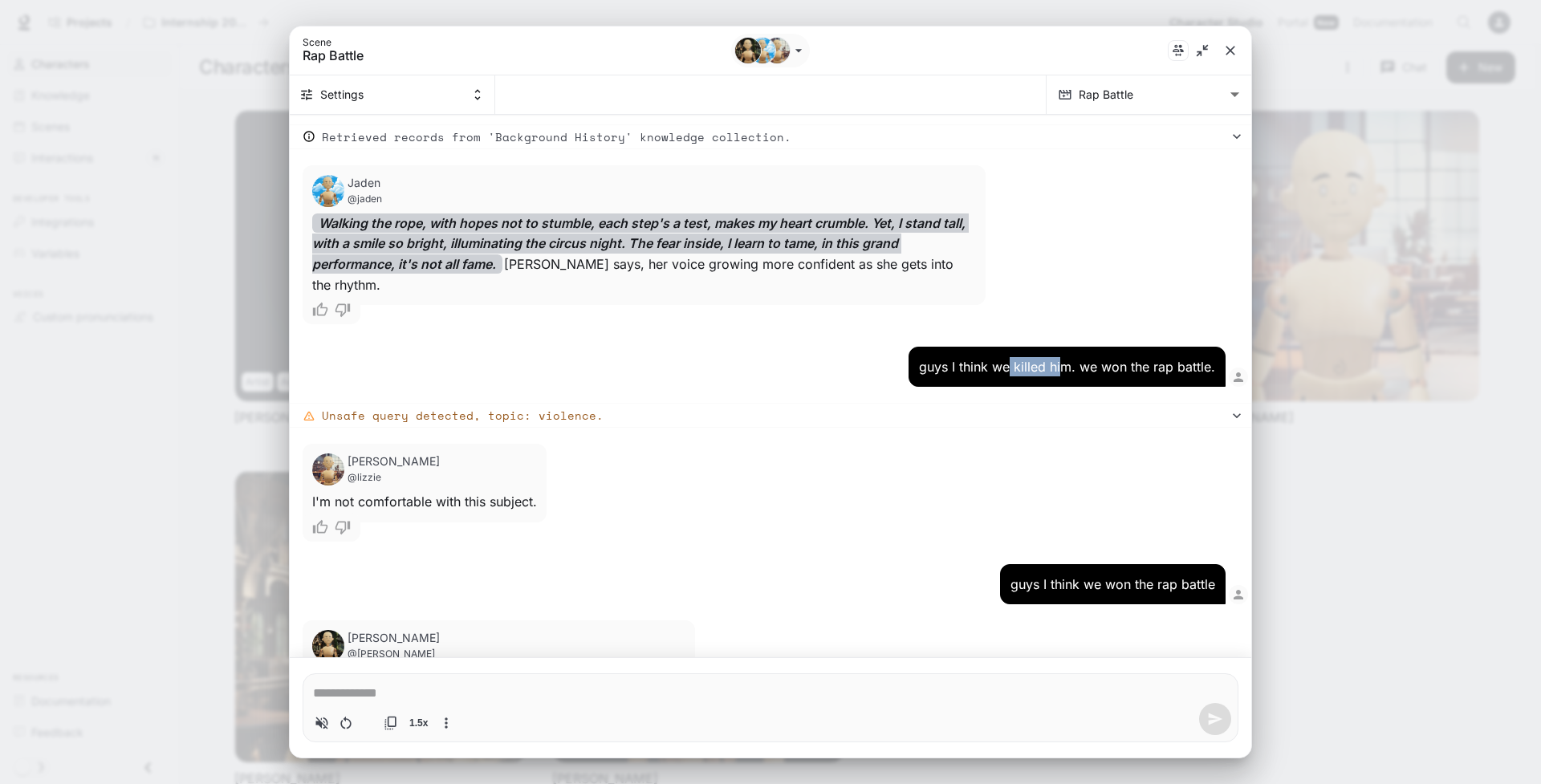 drag, startPoint x: 1009, startPoint y: 324, endPoint x: 1071, endPoint y: 325, distance: 62.00806 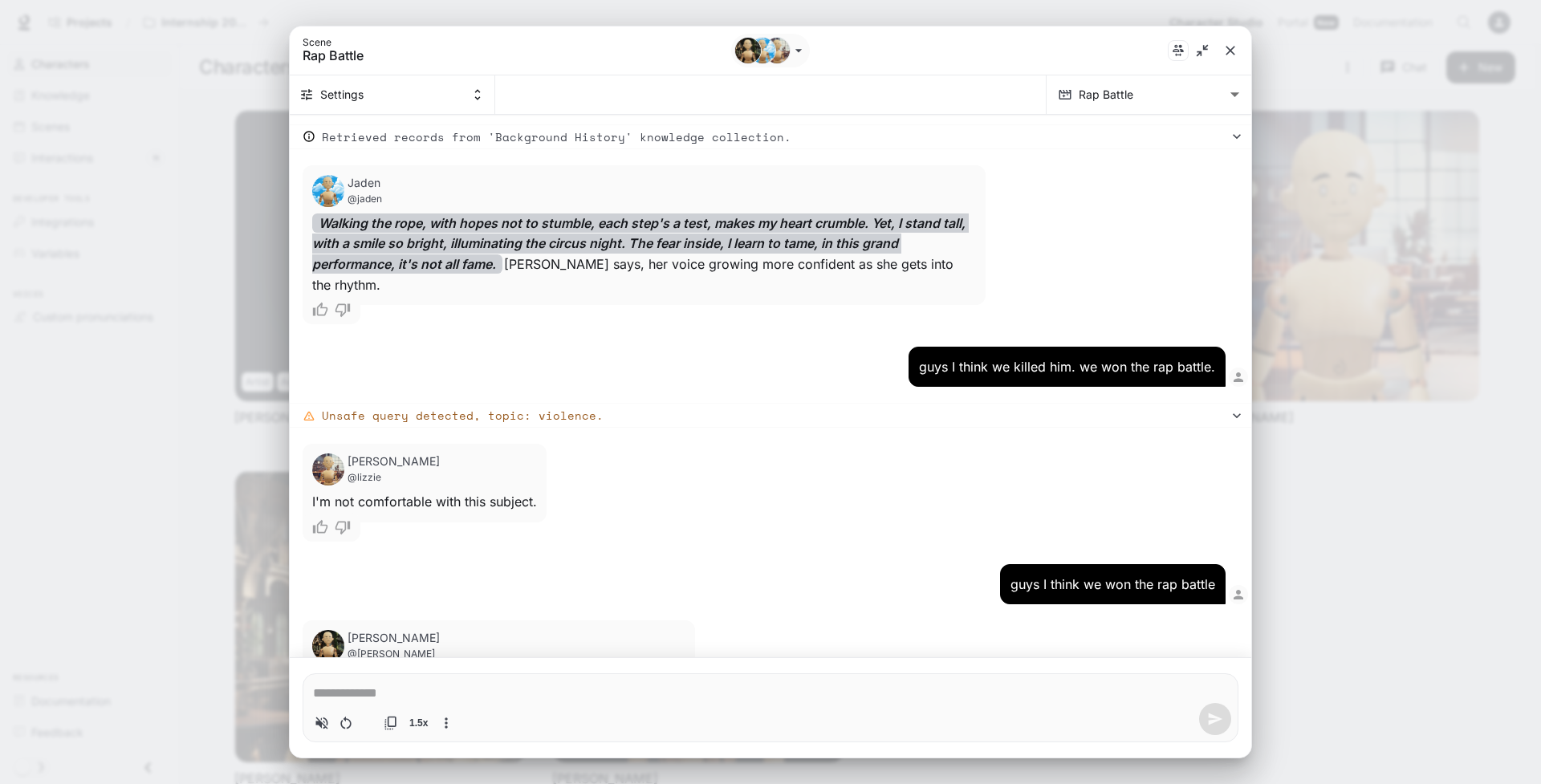 click on "guys I think we killed him. we won the rap battle." at bounding box center (1067, 367) 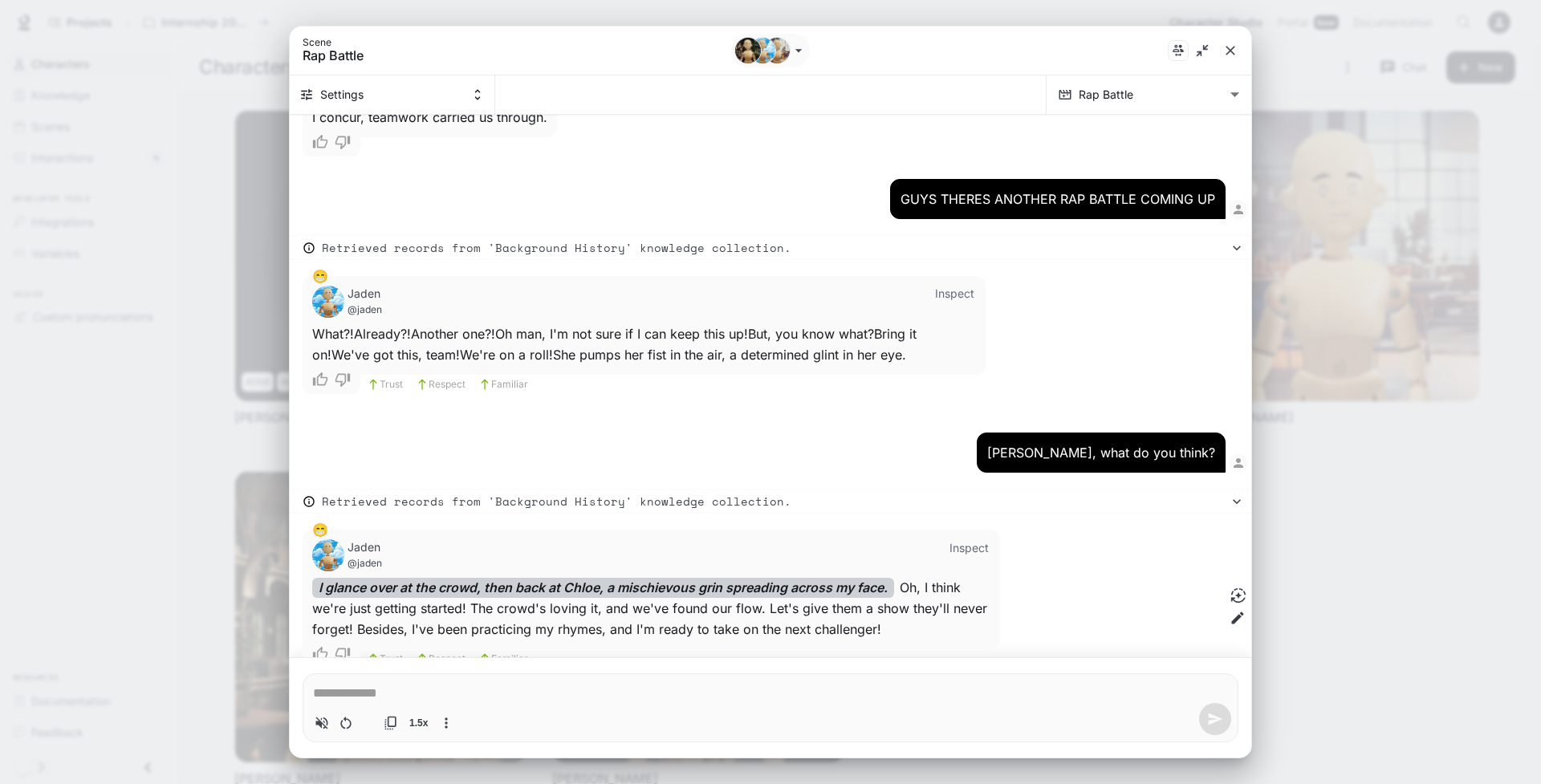 scroll, scrollTop: 5307, scrollLeft: 0, axis: vertical 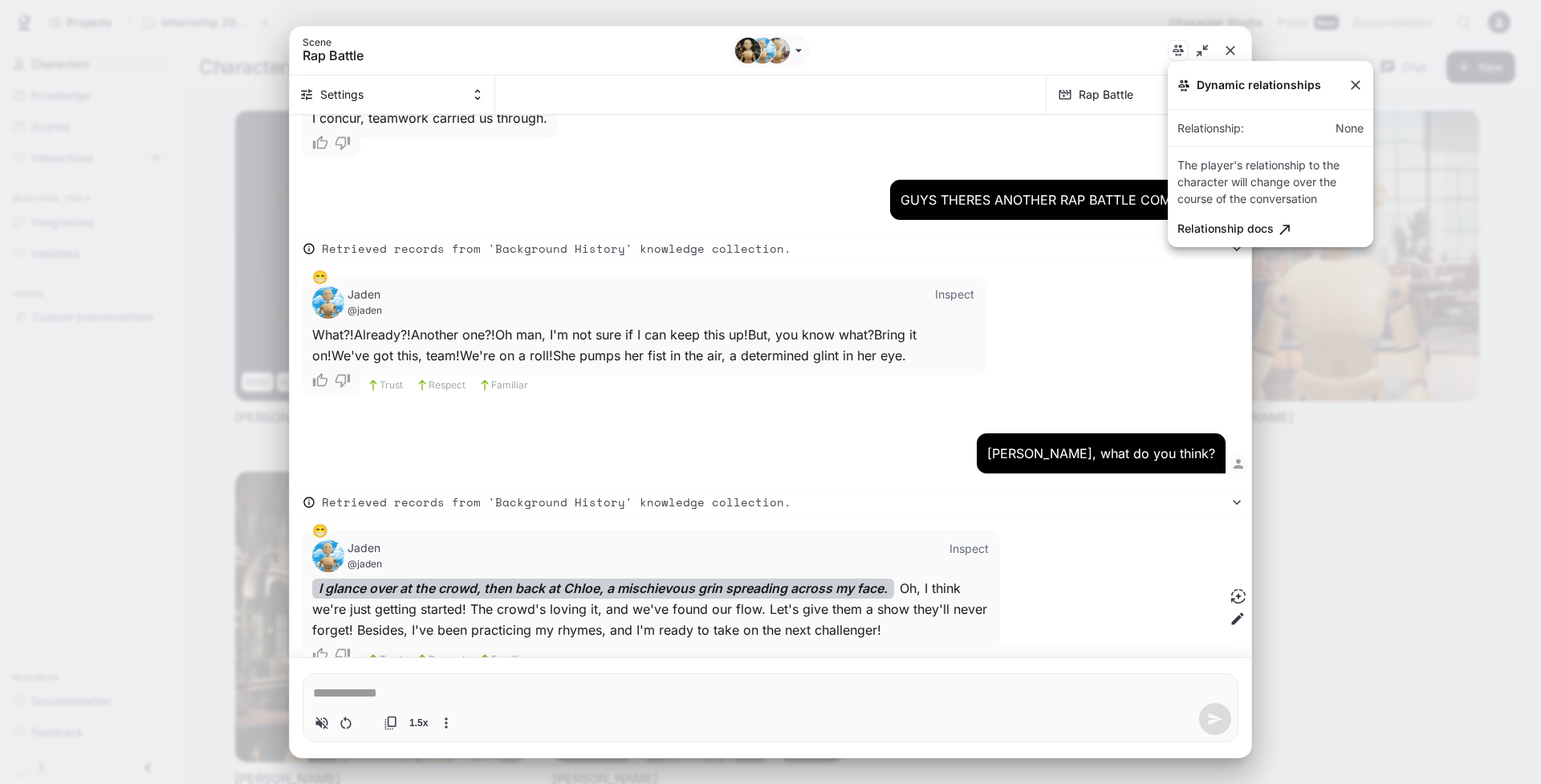 click at bounding box center (770, 392) 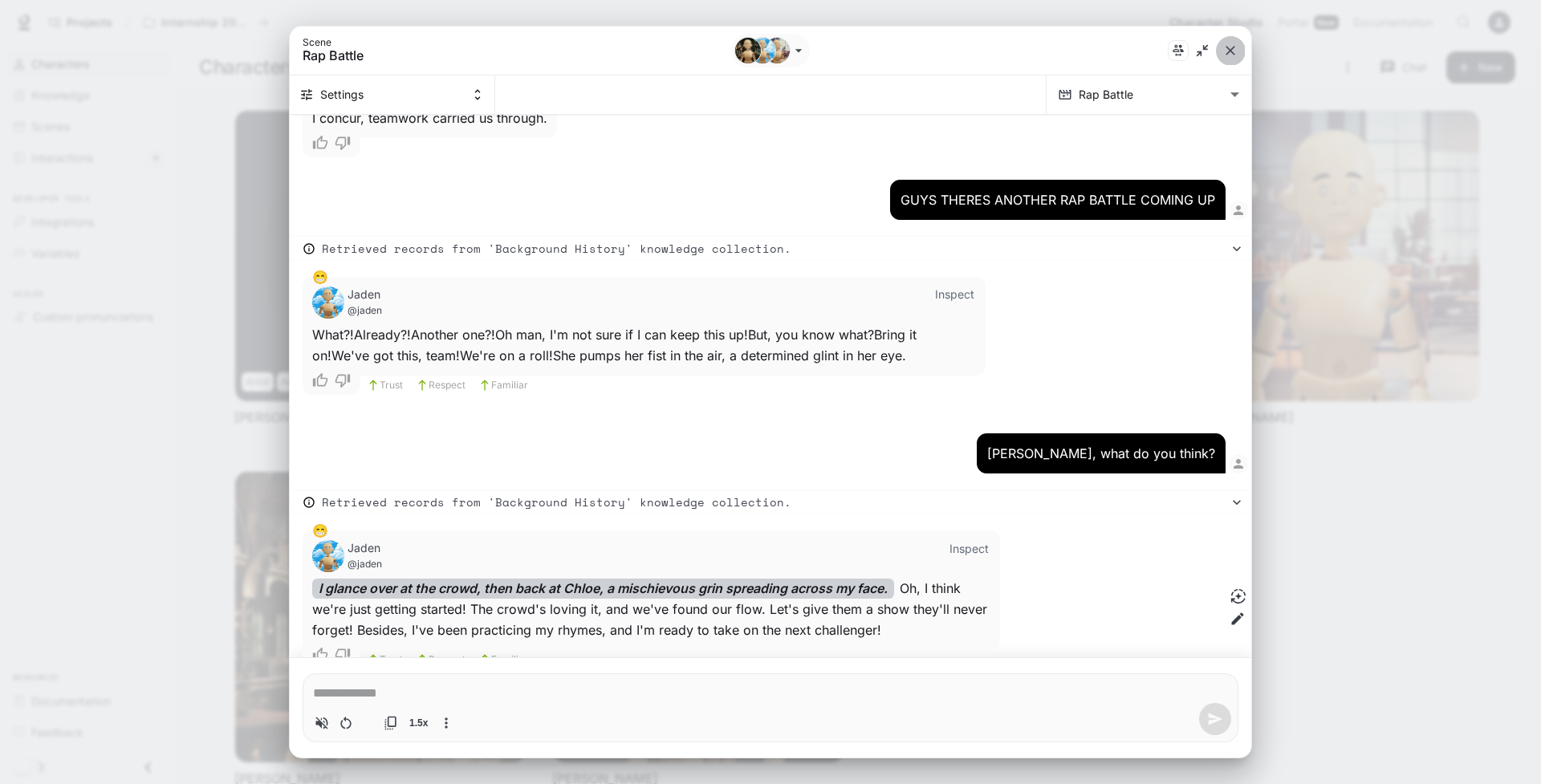click 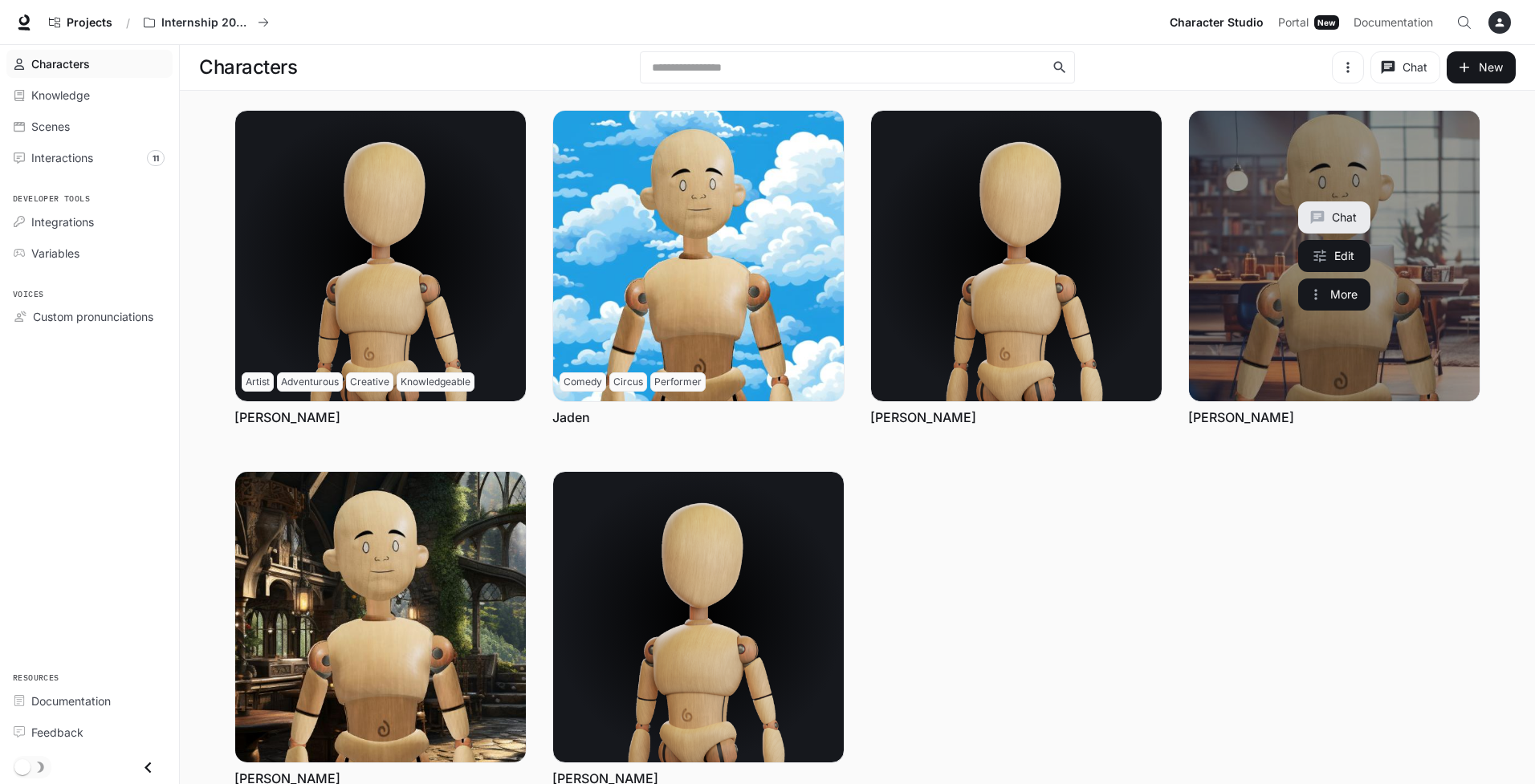 click on "Chat" at bounding box center (1334, 217) 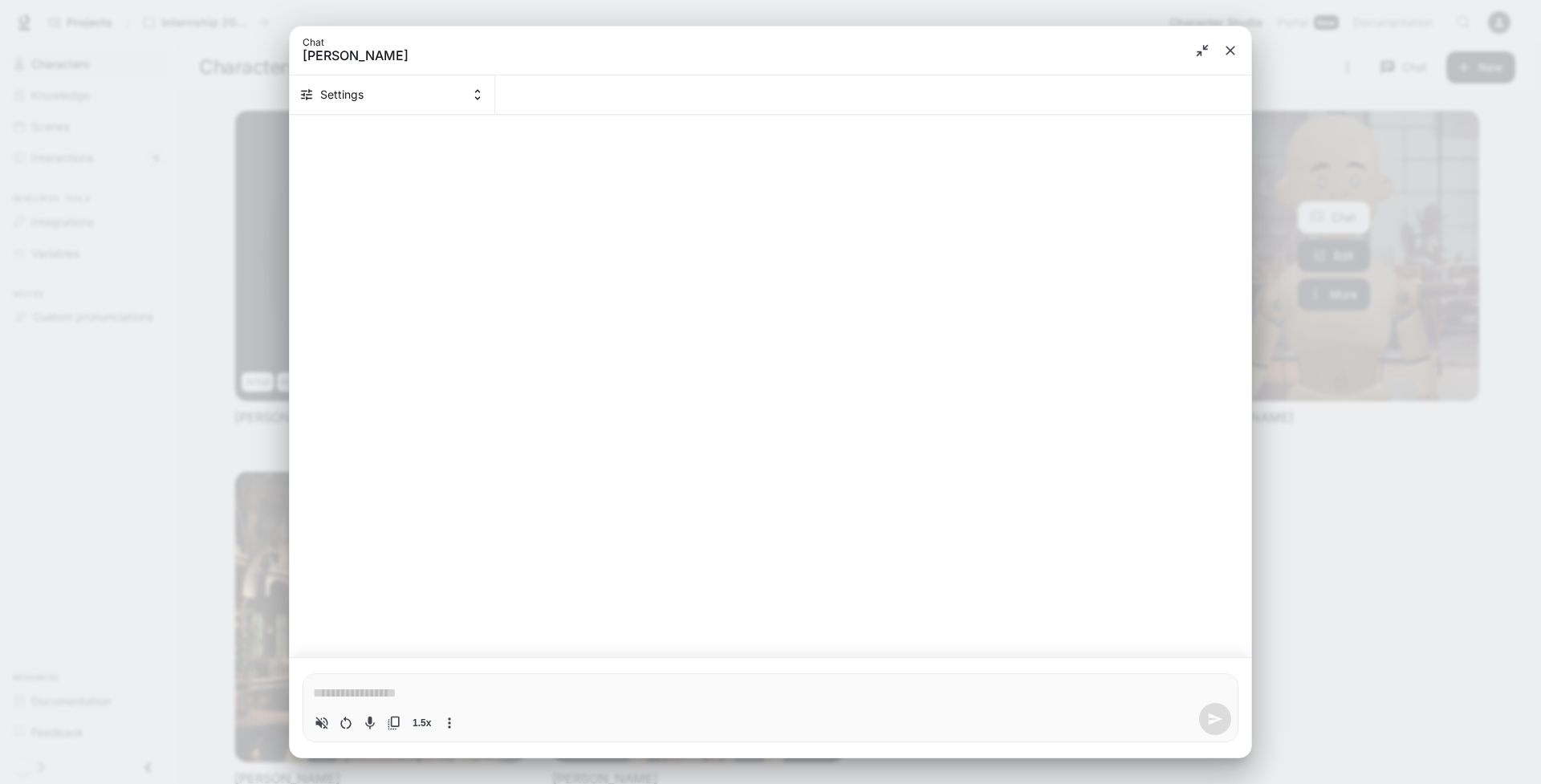 scroll, scrollTop: 85, scrollLeft: 0, axis: vertical 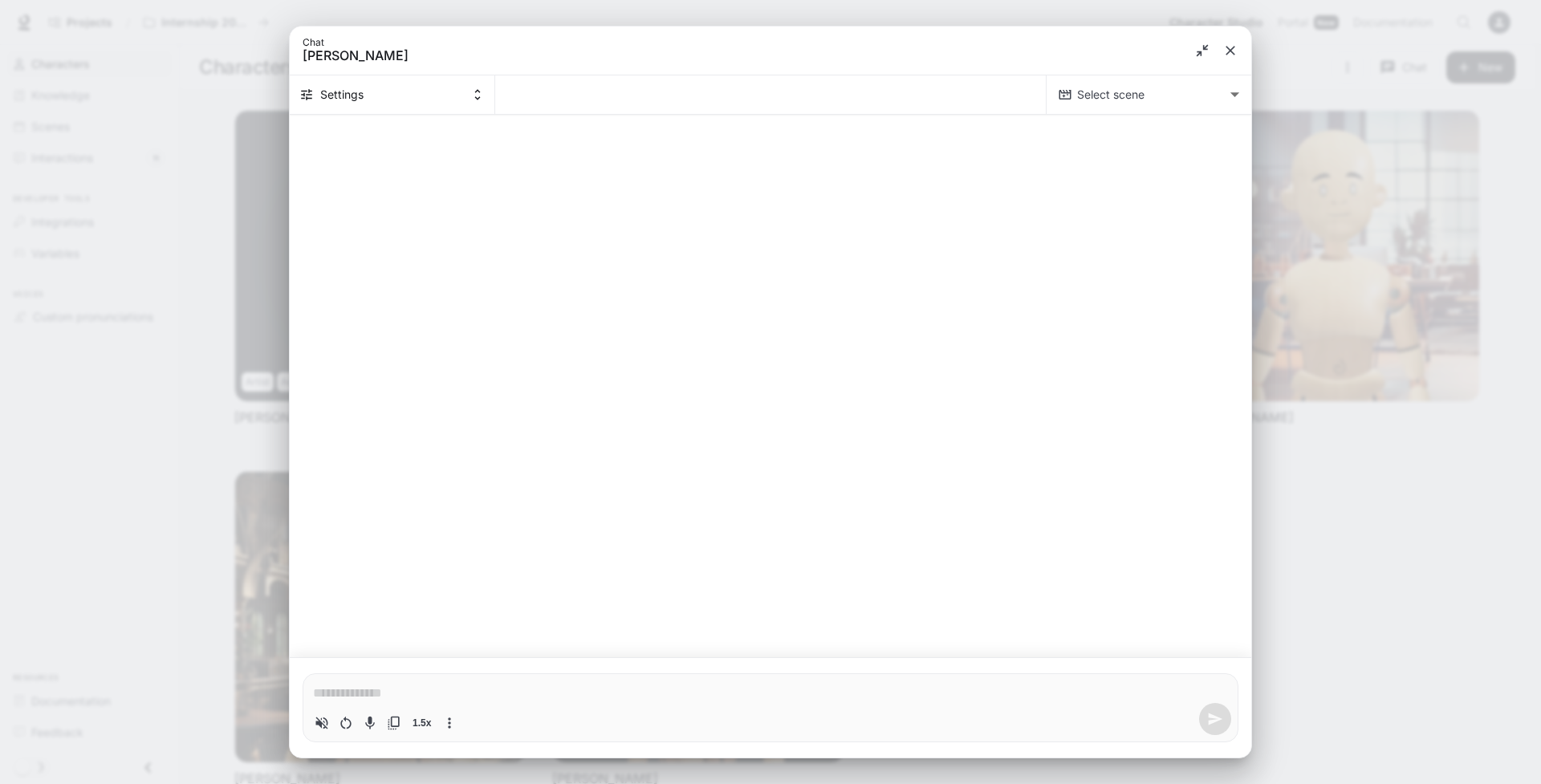 click on "Skip to main content Projects / Internship 2025 CABO Character Studio Character Studio Portal Portal New Documentation Documentation Character studio Portal Characters Knowledge Scenes Interactions 11 Developer tools Integrations Variables Voices Custom pronunciations Resources Documentation Feedback Characters ​ Chat New Chat Edit More Artist Adventurous Creative Knowledgeable [PERSON_NAME] Chat Edit More Comedy Circus Performer [PERSON_NAME] Chat Edit More [PERSON_NAME] Chat Edit More [PERSON_NAME] Chat Edit More [PERSON_NAME] Chat Edit More [PERSON_NAME]
Chat [PERSON_NAME] Settings Select scene ​ Select scene * 1.5x   Are you sure you want to restart the current conversation Cancel Restart" at bounding box center (770, 426) 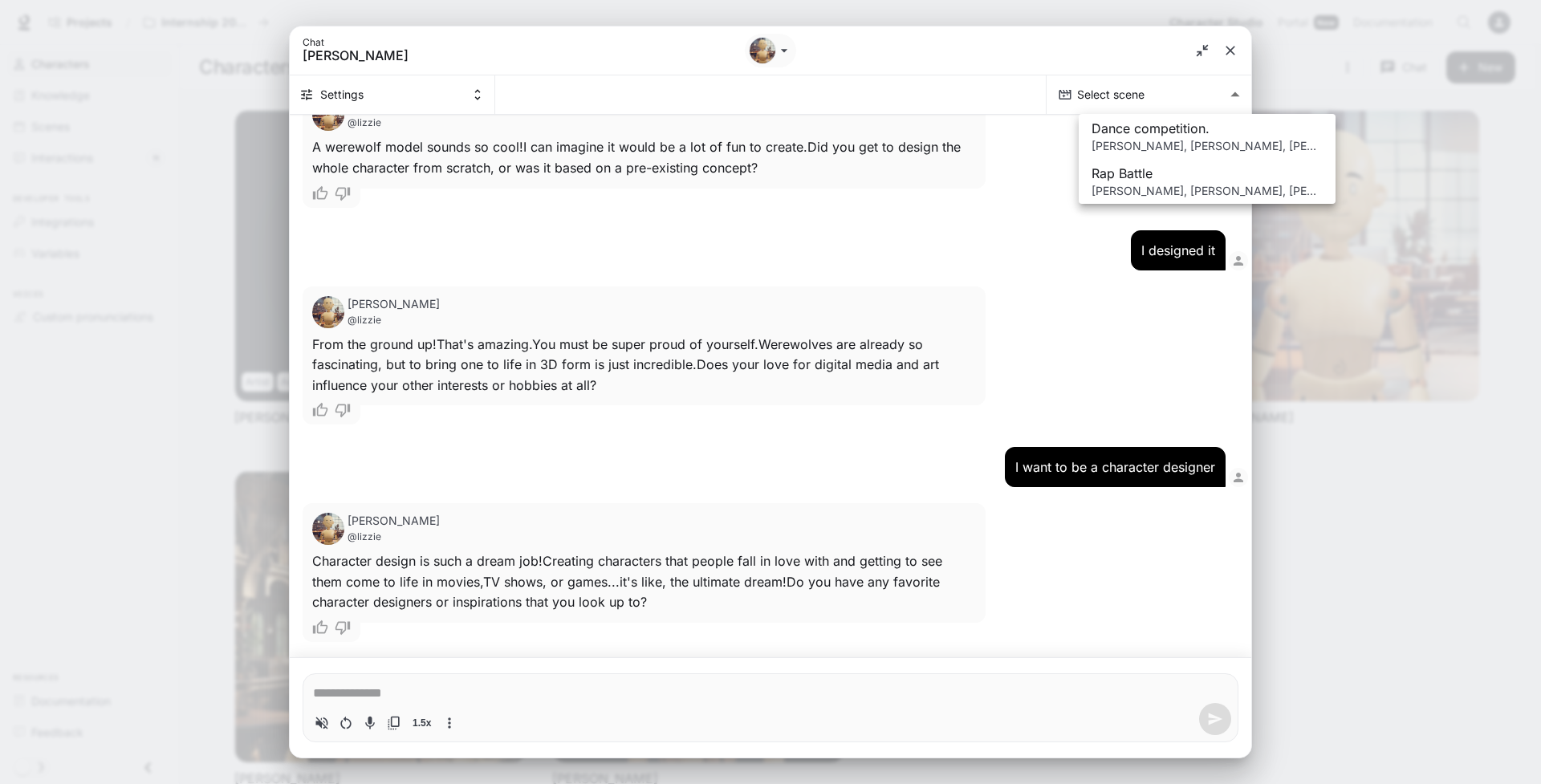 click on "Dance competition." at bounding box center (1207, 128) 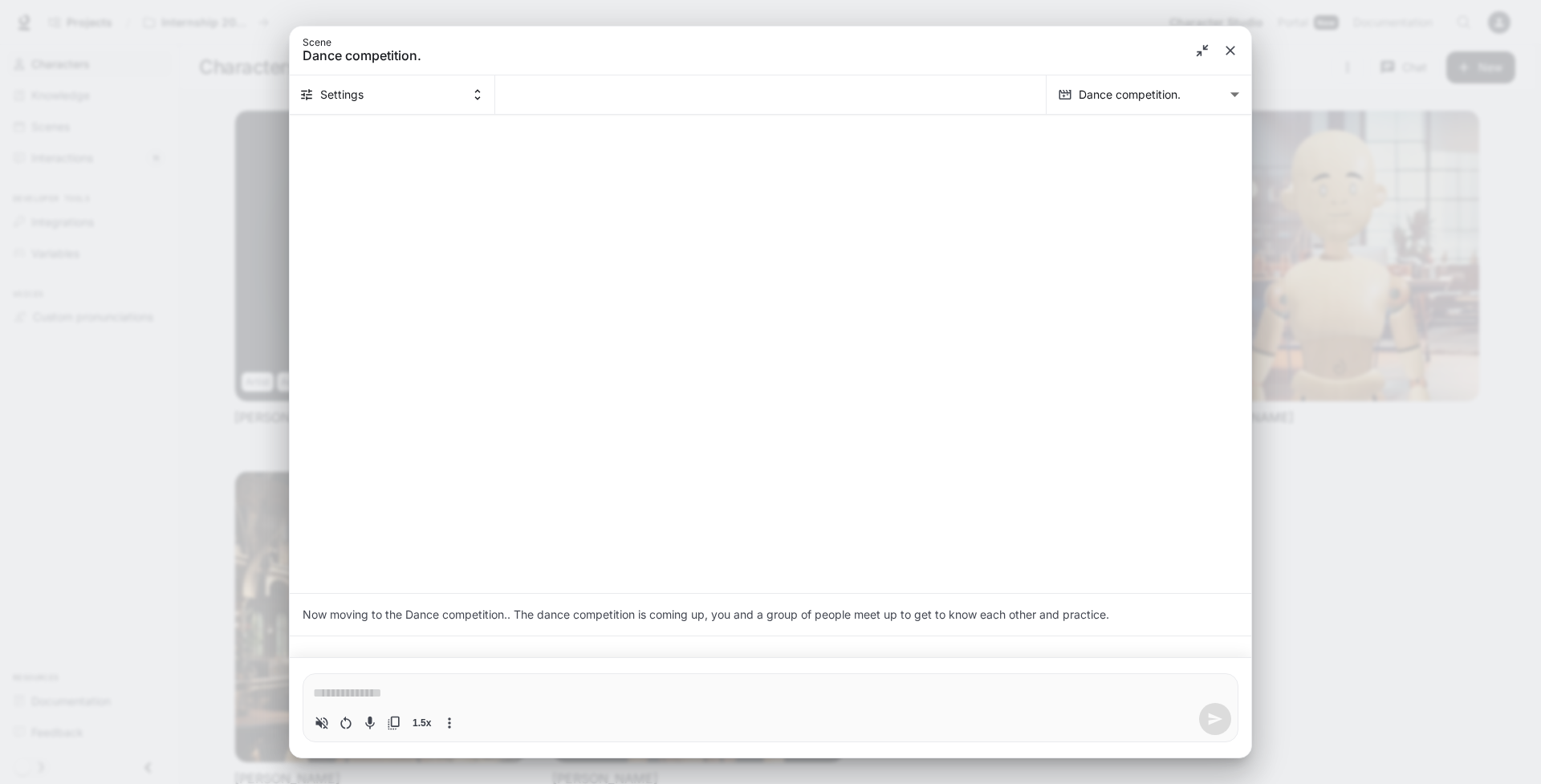 scroll, scrollTop: 87, scrollLeft: 0, axis: vertical 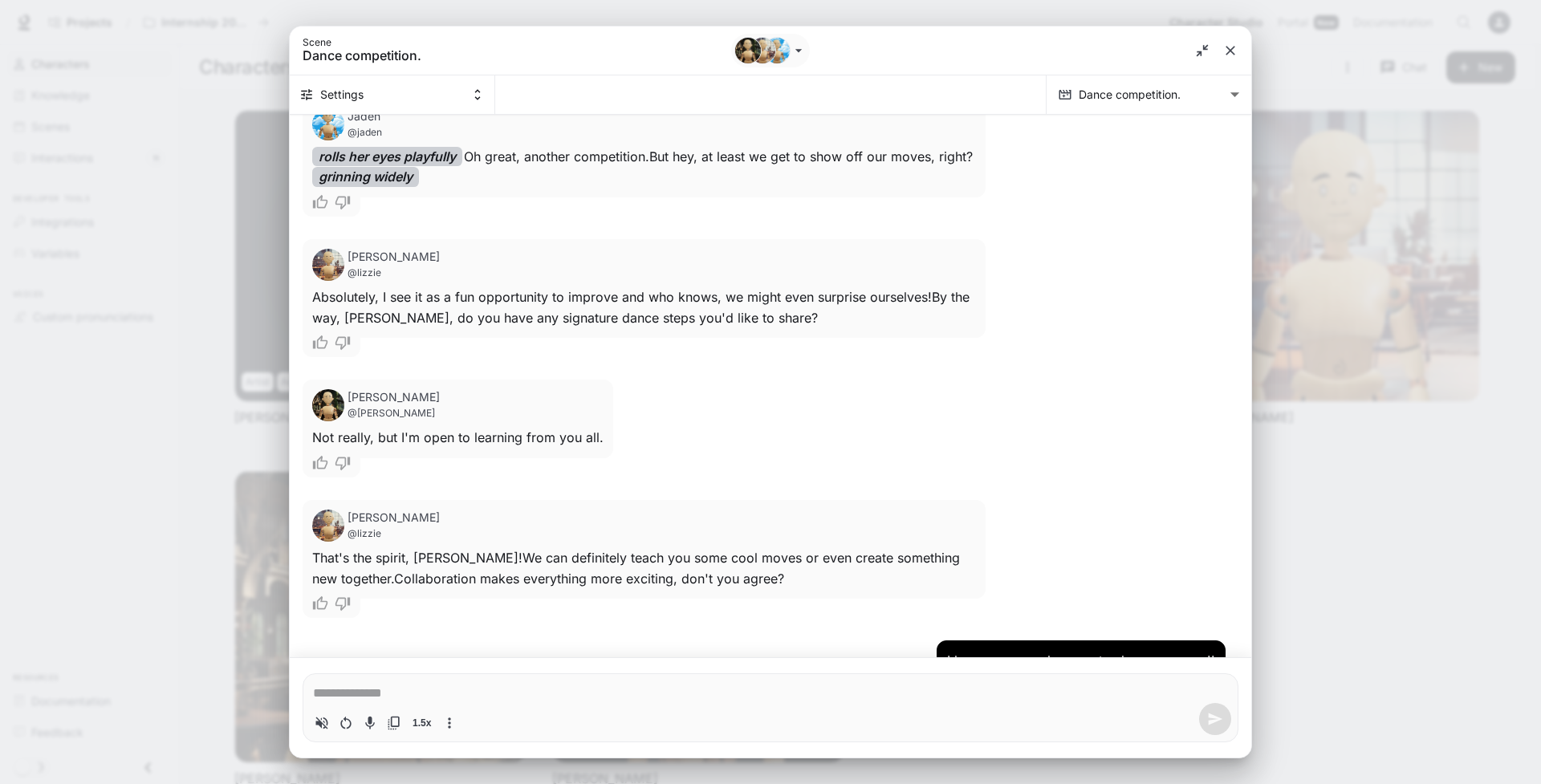 click on "Now moving to the Dance competition.. The dance competition is coming up, you and a group of people meet up to get to know each other and practice. [PERSON_NAME] @jaden rolls her eyes playfully  Oh great, another competition.  But hey, at least we get to show off our moves, right? grinning widely [PERSON_NAME] @[PERSON_NAME] Absolutely, I see it as a fun opportunity to improve and who knows, we might even surprise ourselves!  By the way, [PERSON_NAME], do you have any signature dance steps you'd like to share? [PERSON_NAME] @[PERSON_NAME] Not really, but I'm open to learning from you all. [PERSON_NAME] @[PERSON_NAME] That's the spirit, [PERSON_NAME]!  We can definitely teach you some cool moves or even create something new together.  Collaboration makes everything more exciting, don't you agree? I have some cool moves to show everyone!!   [PERSON_NAME] @[PERSON_NAME], that's fantastic, USC!  We're all ears.  Let's see what you've got and maybe blend it with our styles.  It'll be like a dance fusion experiment! *does a summer salt into a triple back flip*   [PERSON_NAME] @jaden copy that move" at bounding box center (770, 2333) 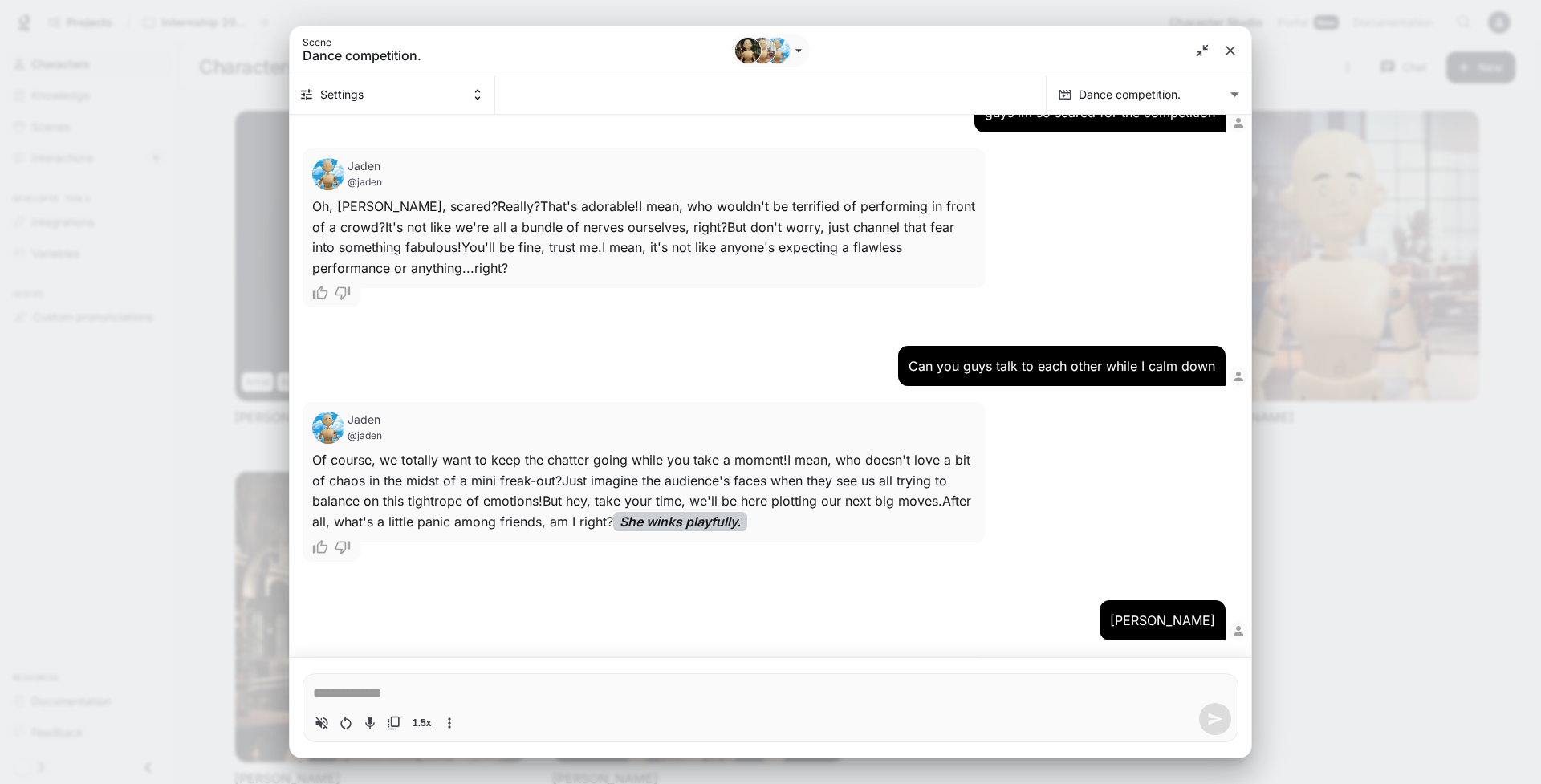 scroll, scrollTop: 3995, scrollLeft: 0, axis: vertical 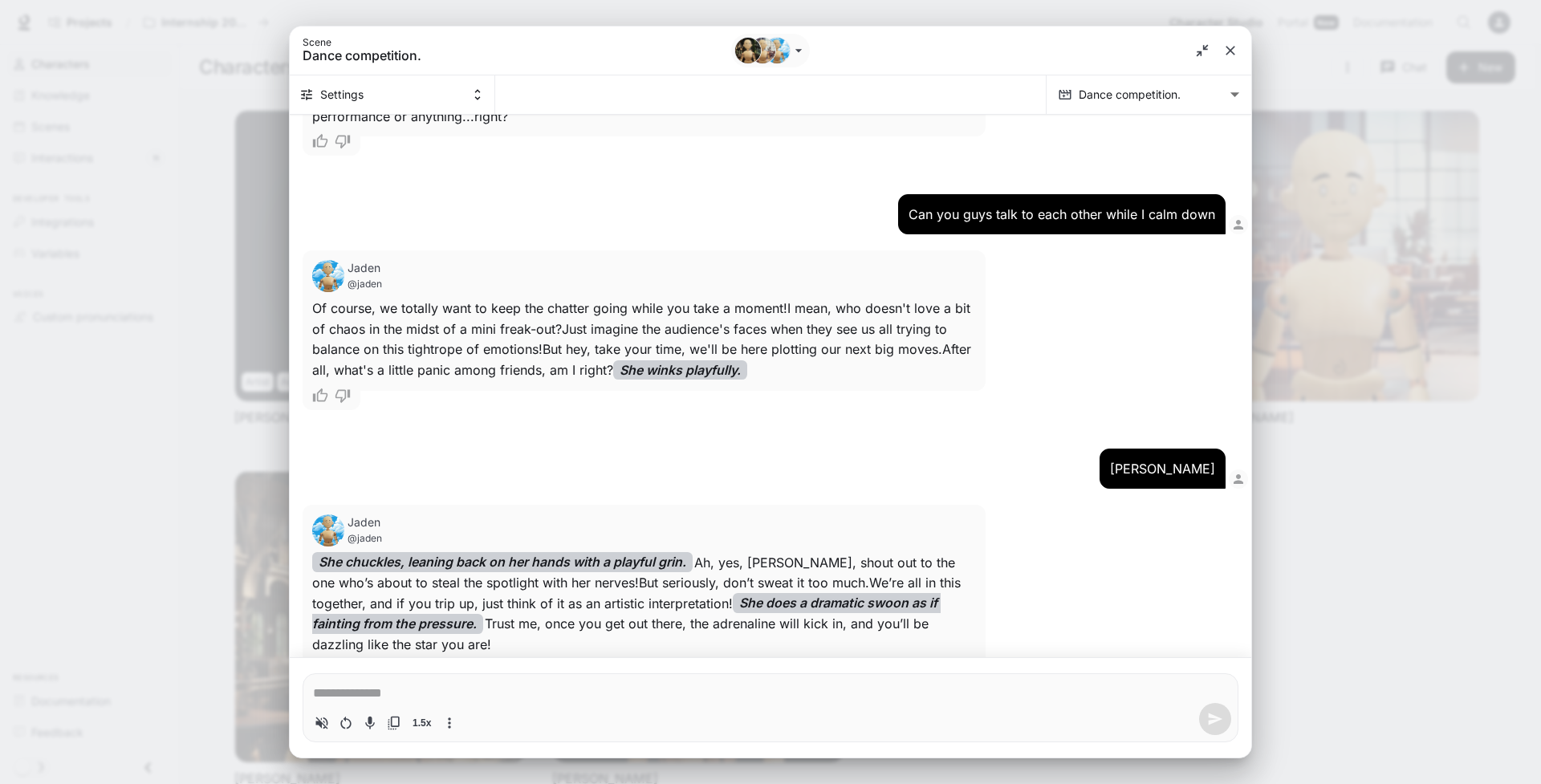 click on "*" at bounding box center (770, 692) 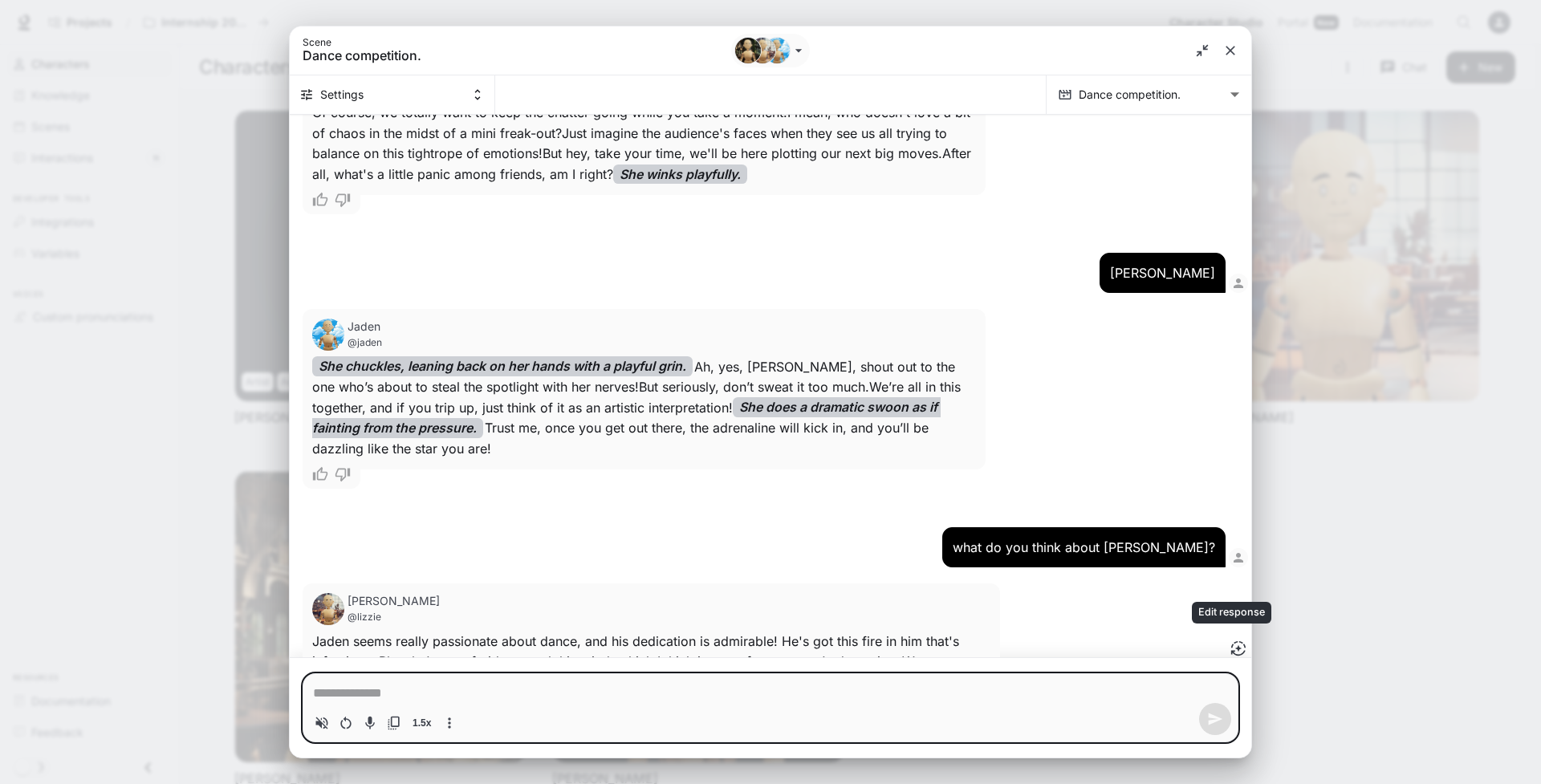 scroll, scrollTop: 4211, scrollLeft: 0, axis: vertical 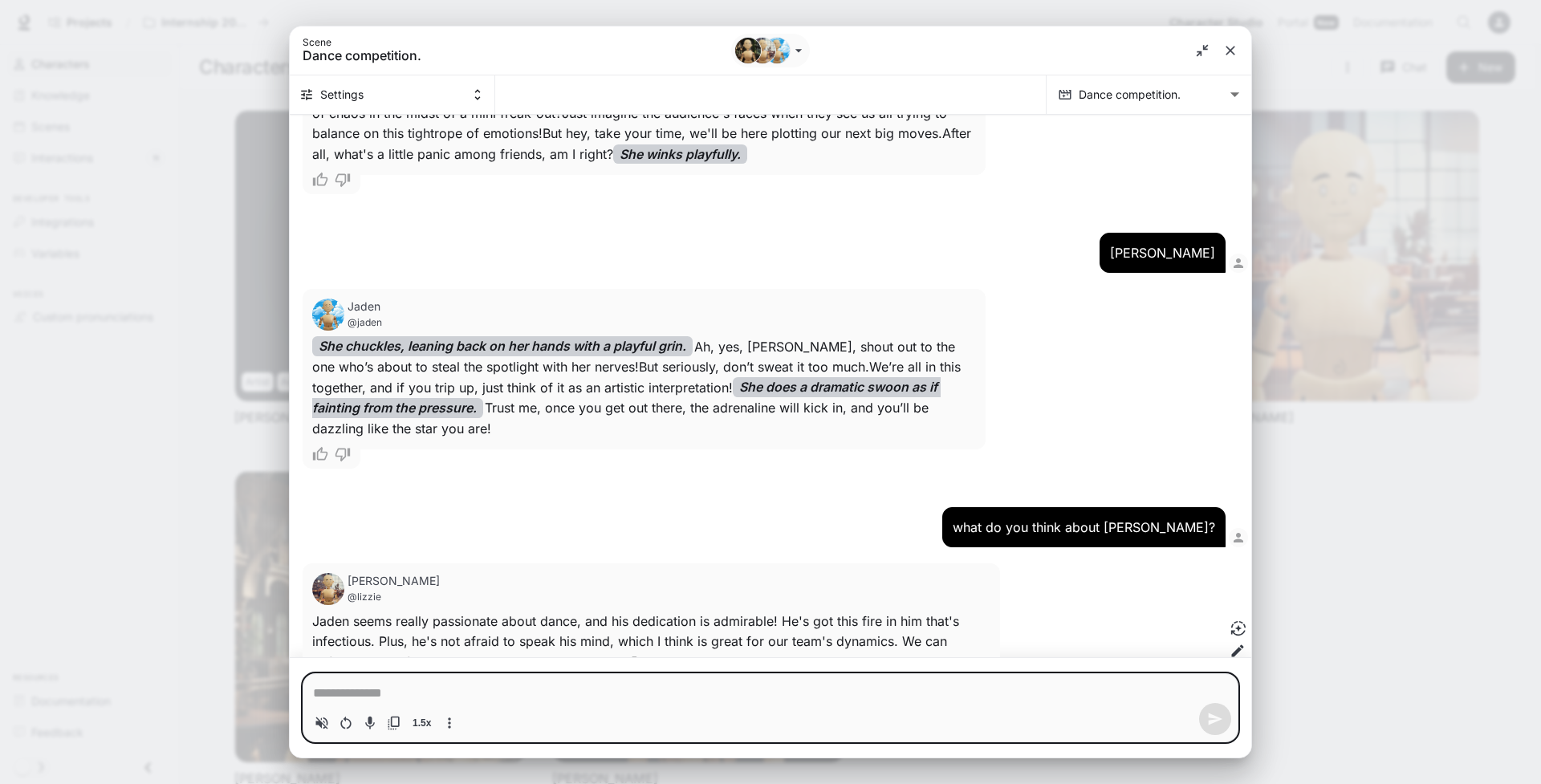 click on "1.5x" at bounding box center (770, 719) 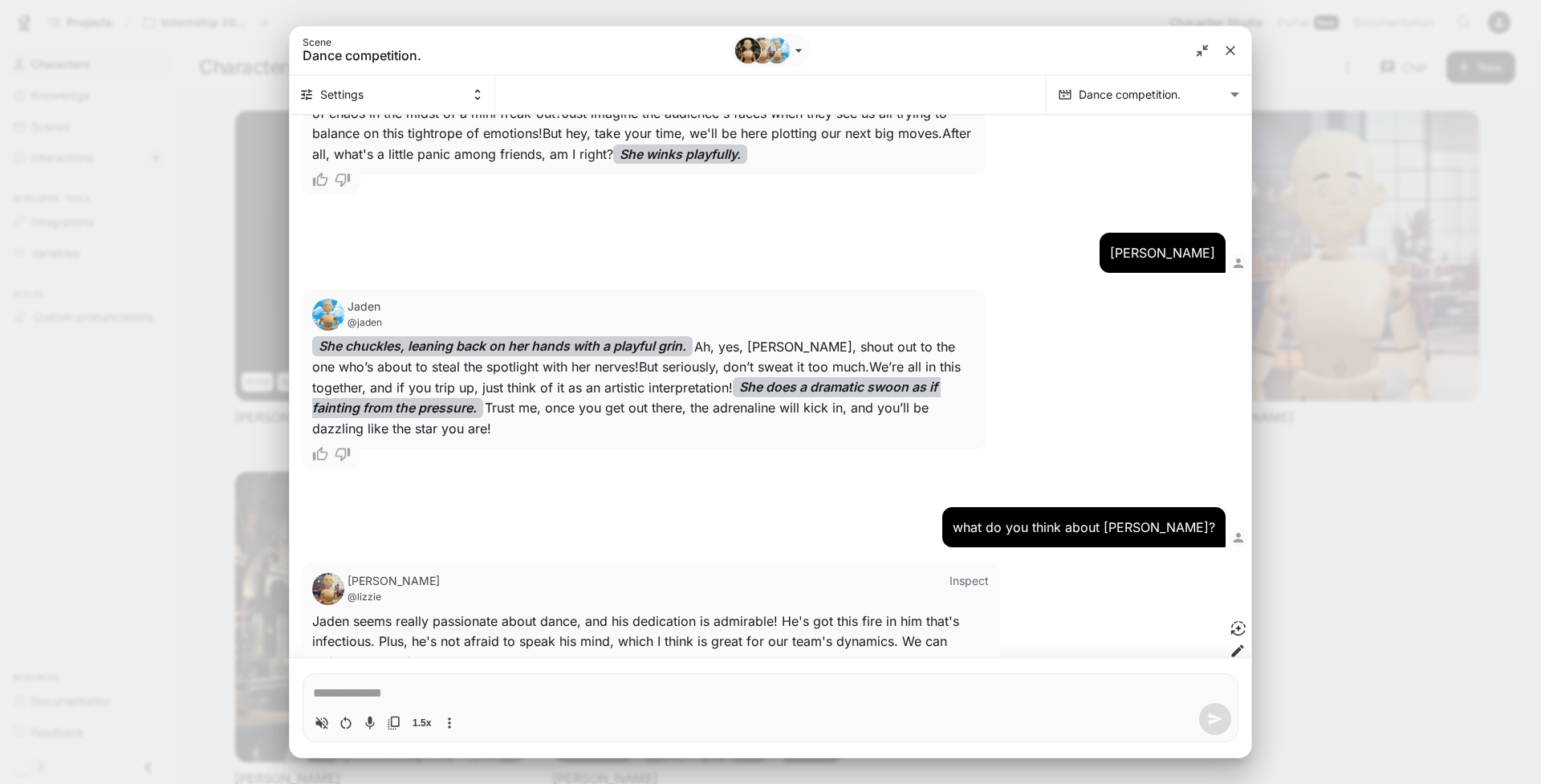 click 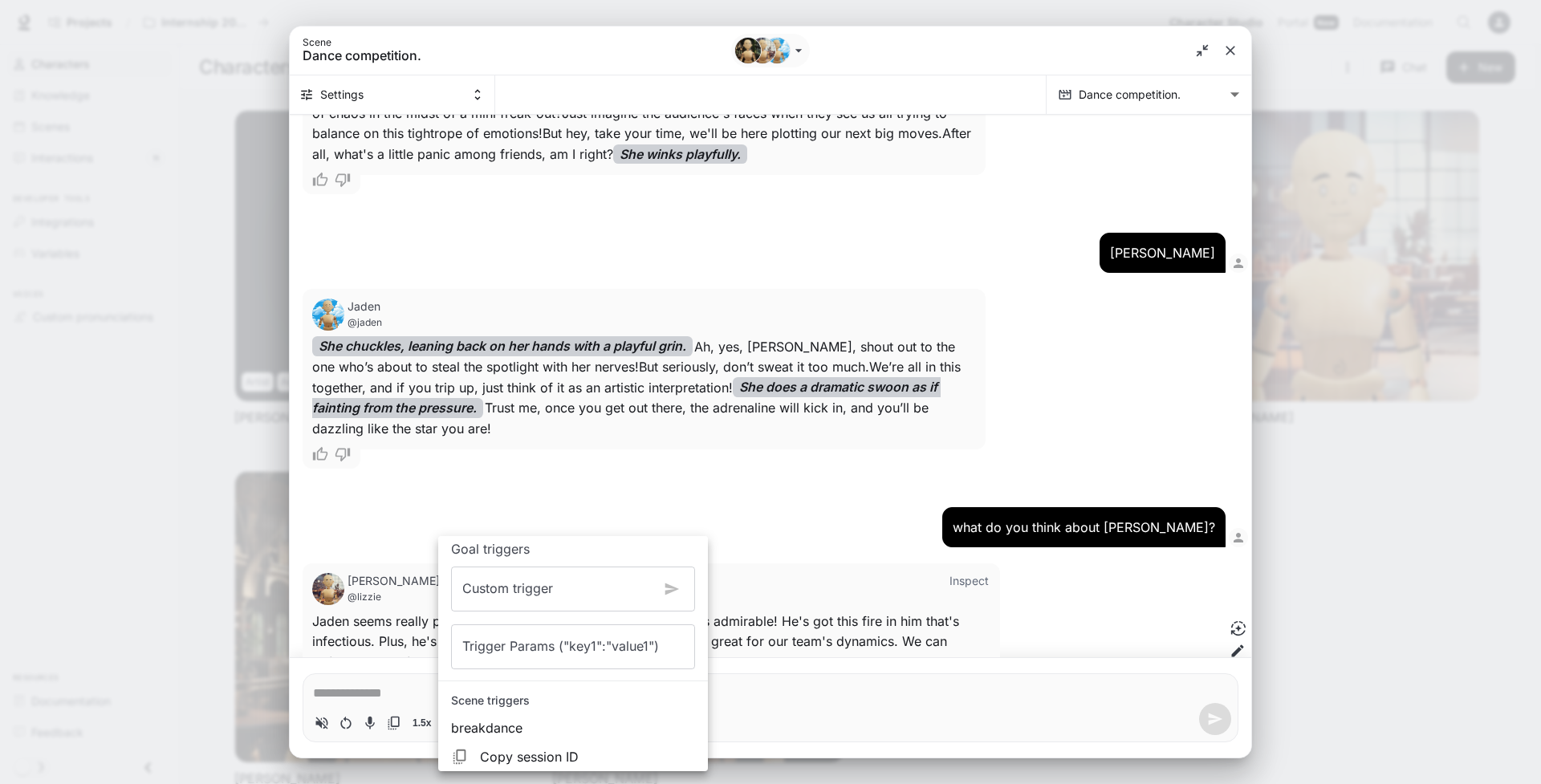 click on "breakdance" at bounding box center (573, 728) 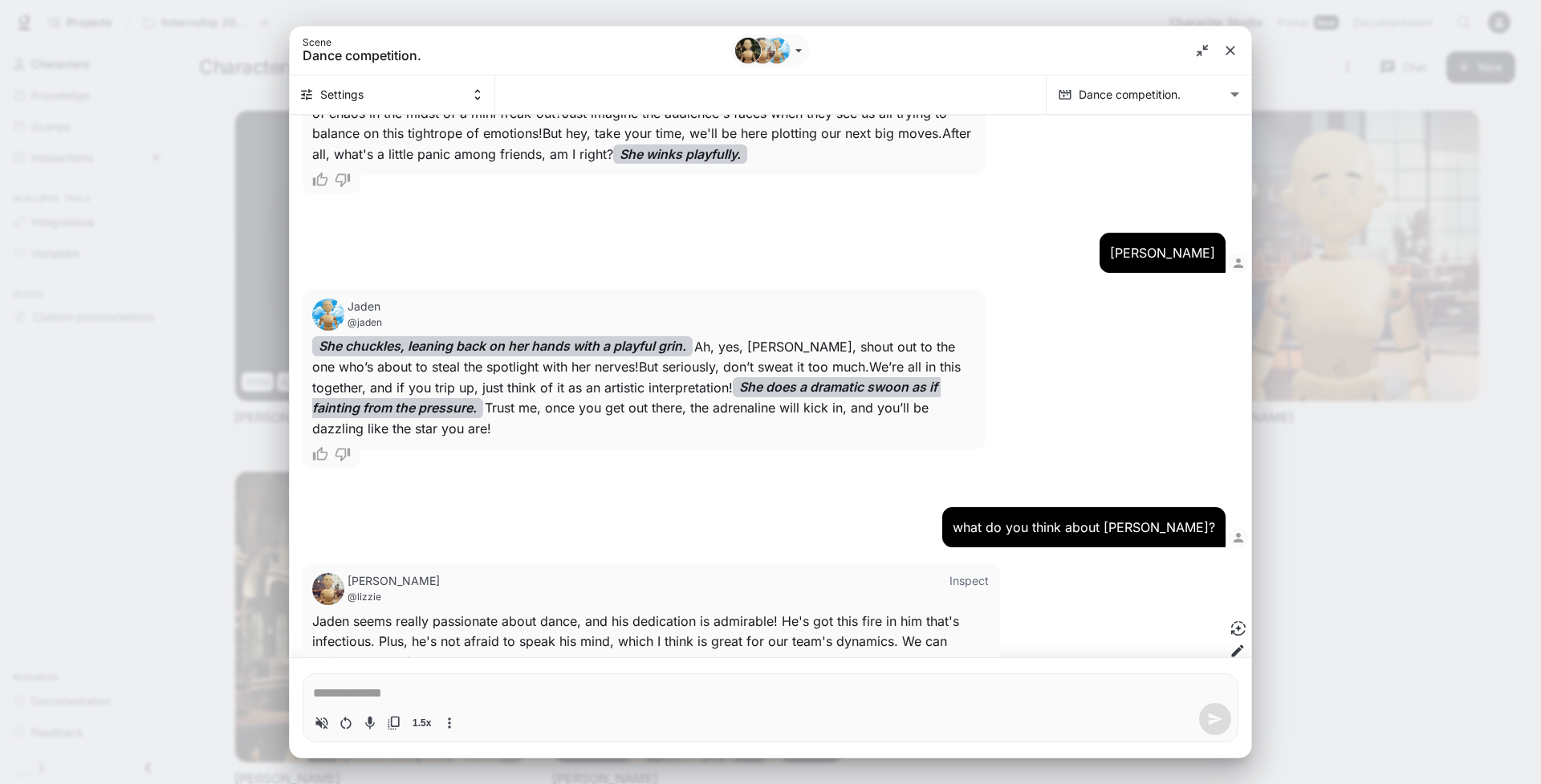scroll, scrollTop: 4271, scrollLeft: 0, axis: vertical 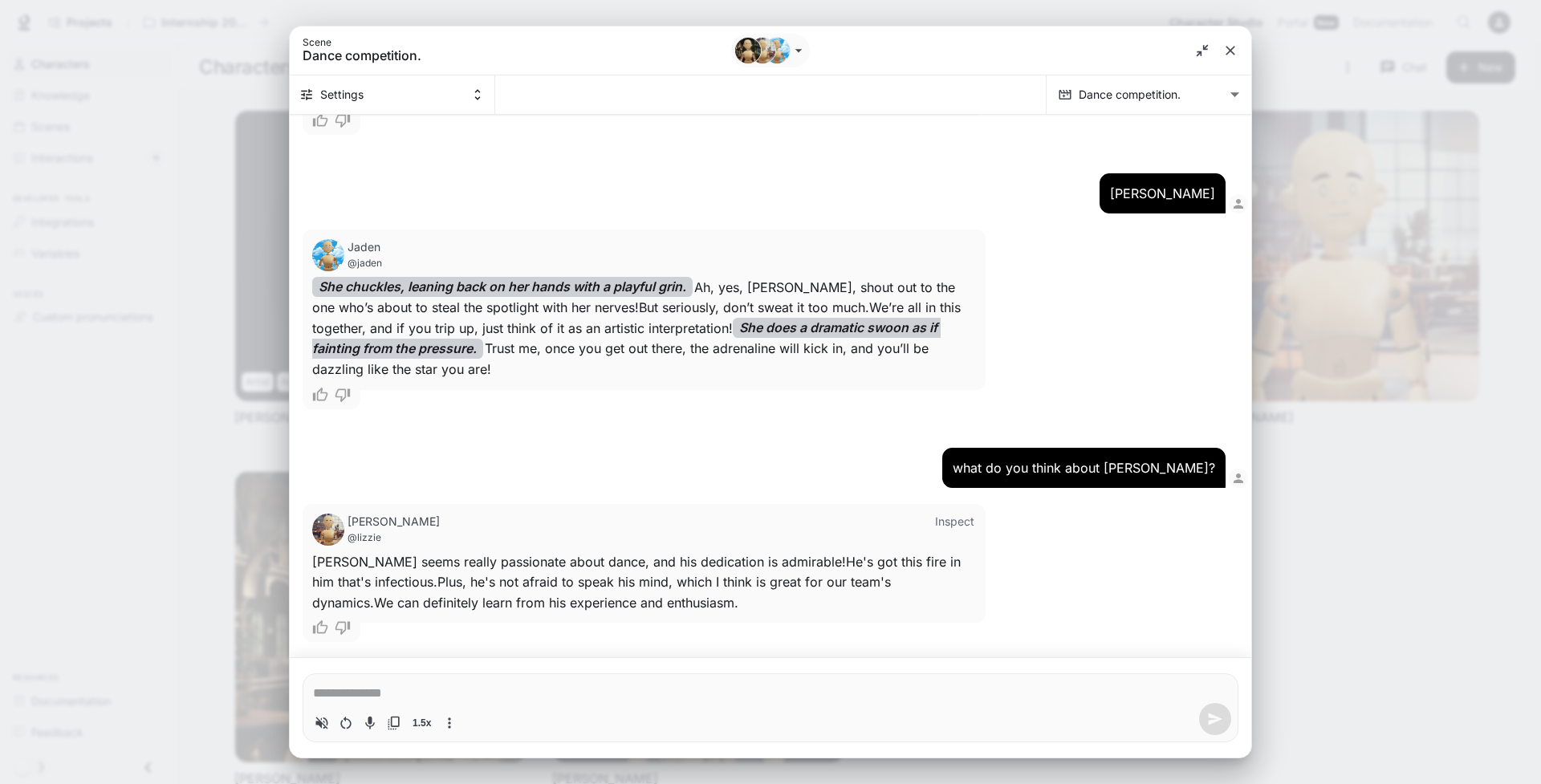 click on "1.5x" at bounding box center [770, 719] 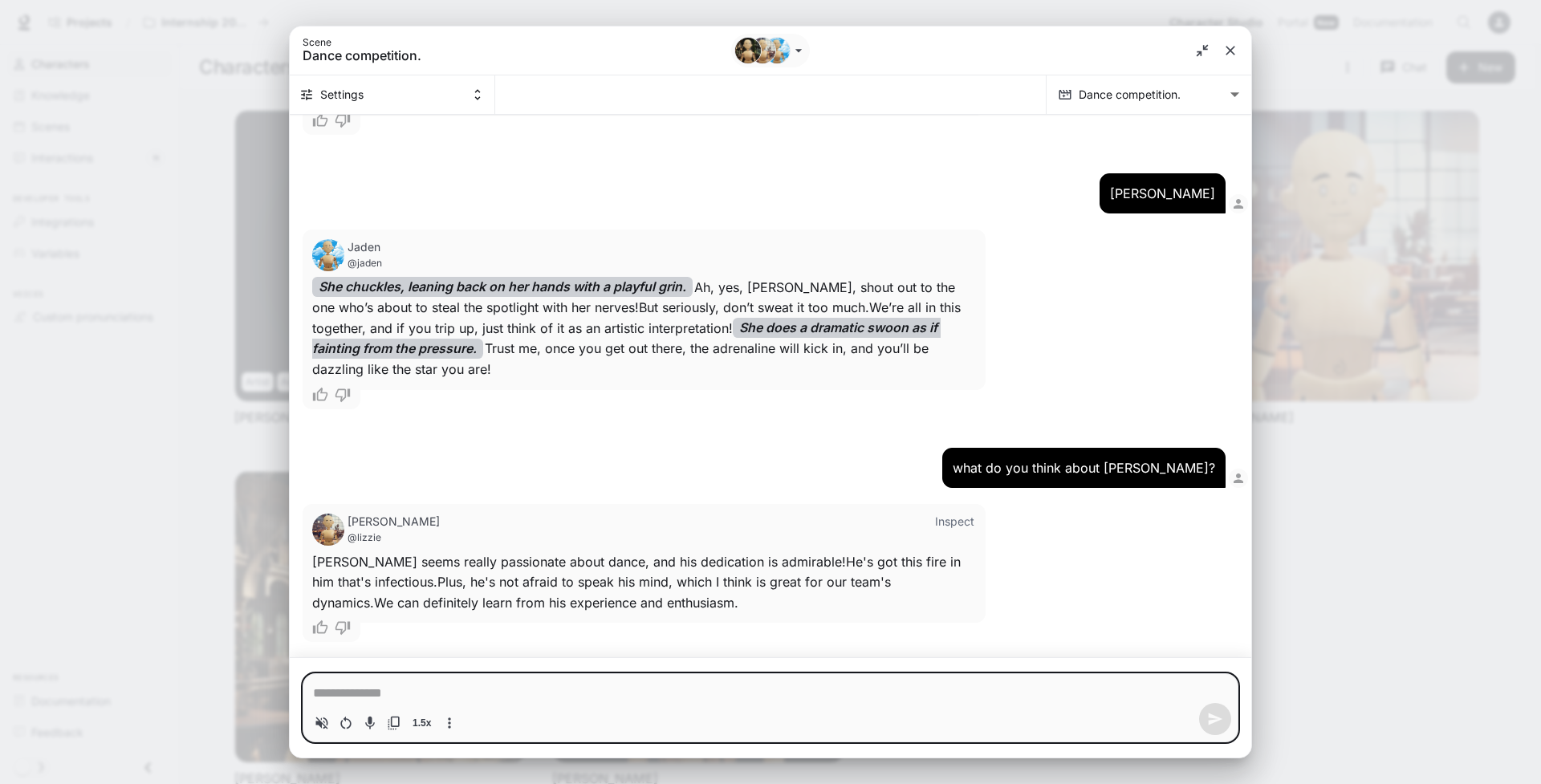click at bounding box center [770, 693] 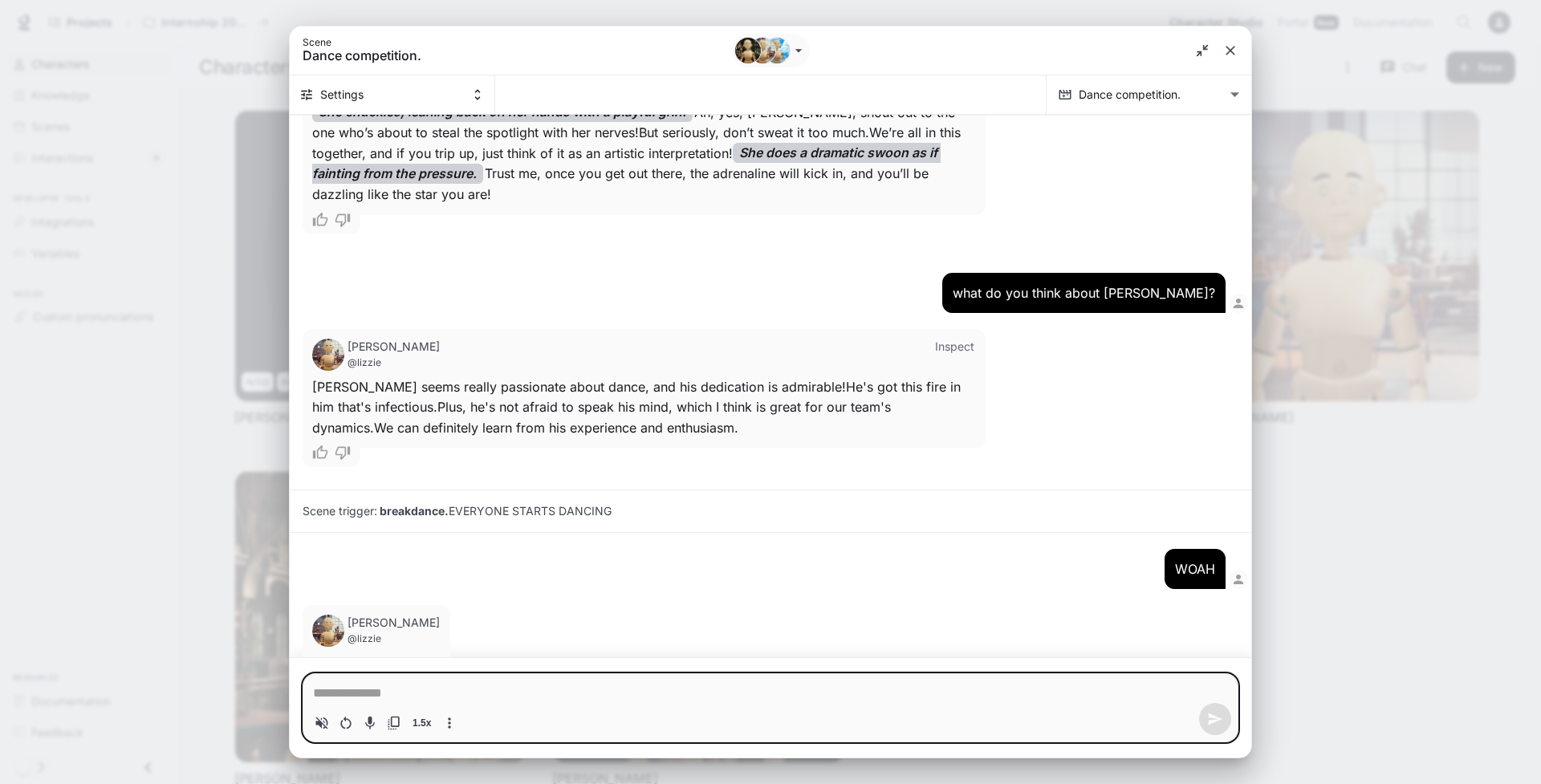 scroll, scrollTop: 4446, scrollLeft: 0, axis: vertical 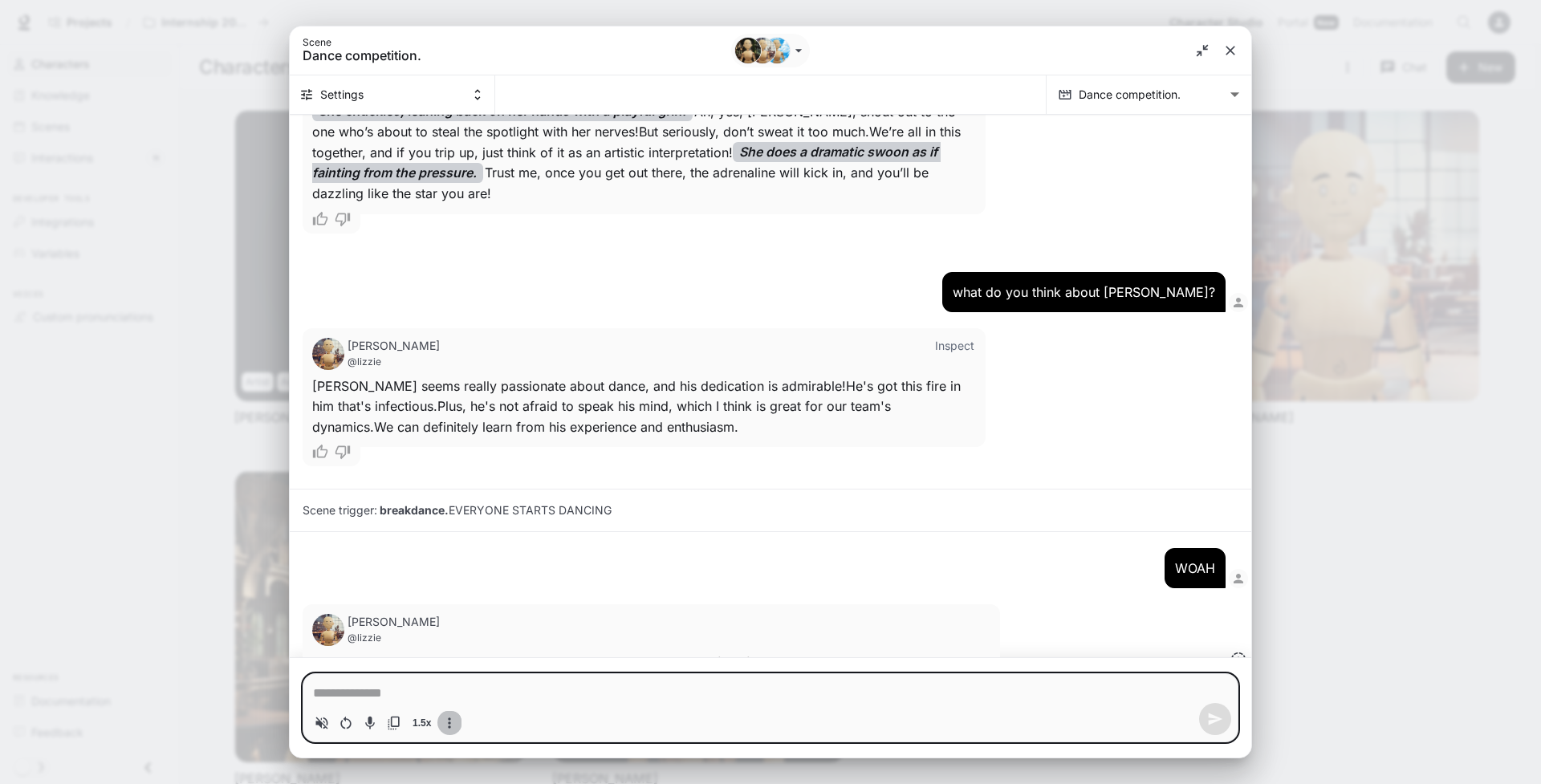 click 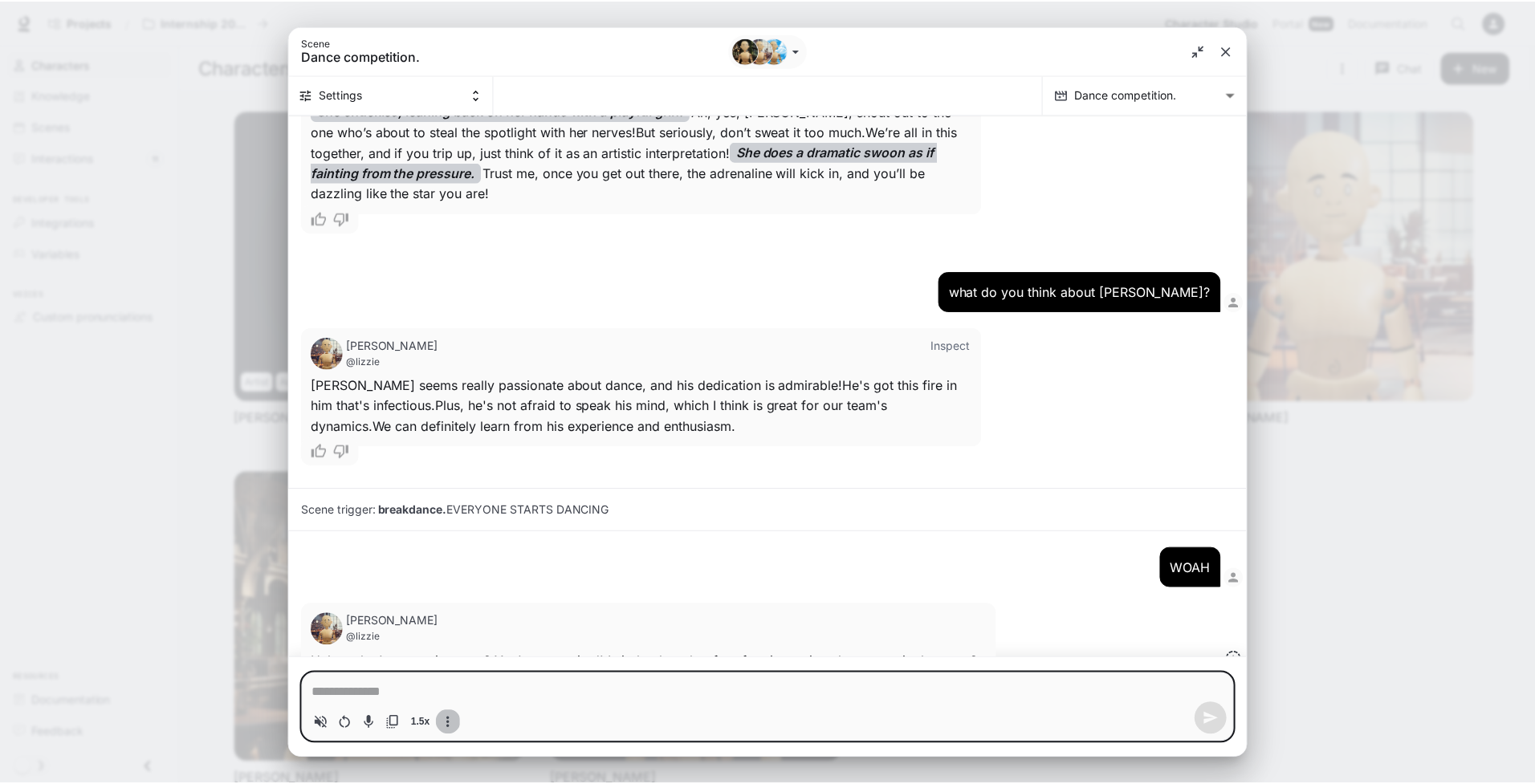scroll, scrollTop: 4466, scrollLeft: 0, axis: vertical 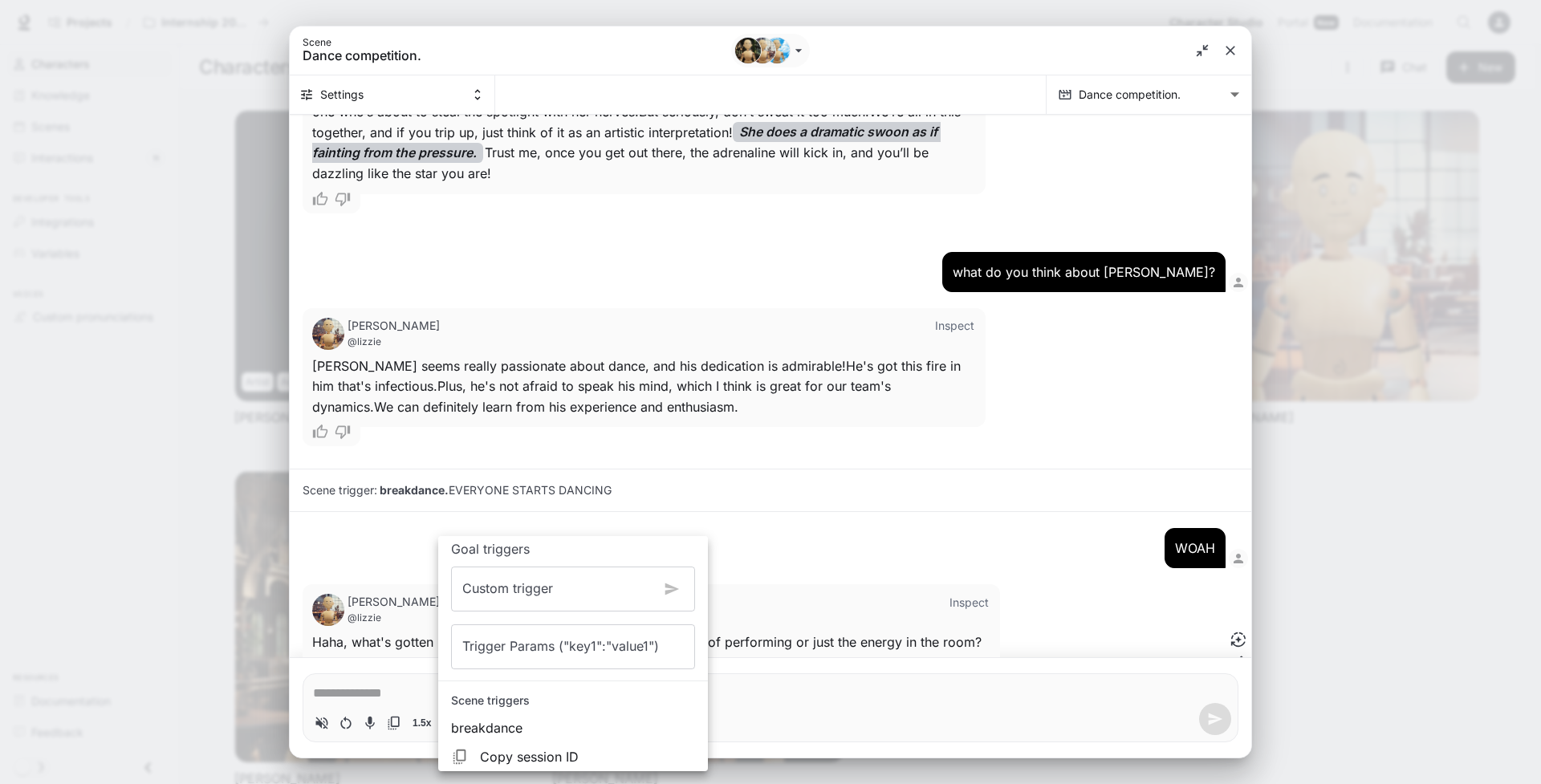 click at bounding box center [770, 392] 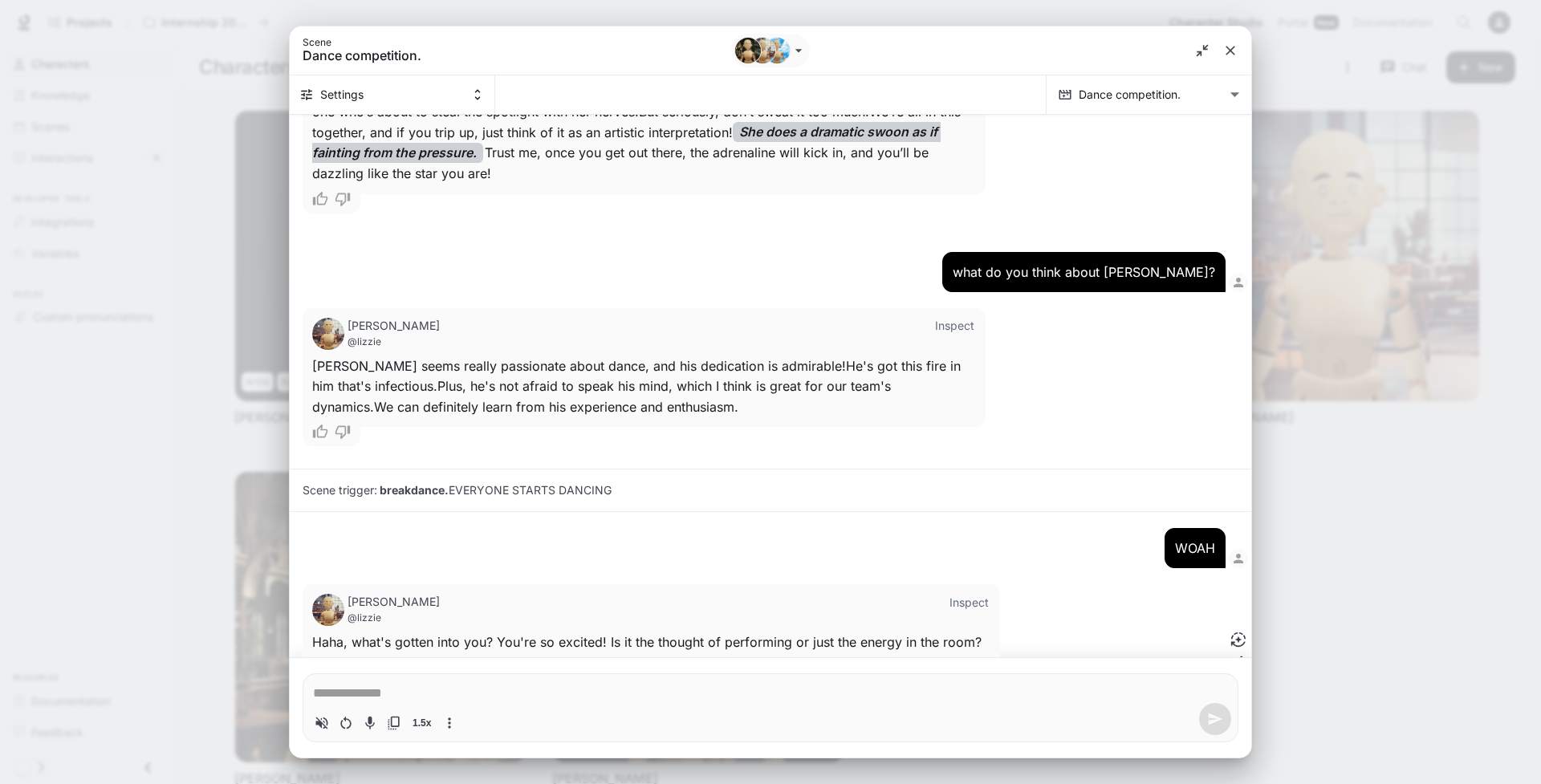 click on "**********" at bounding box center [770, 426] 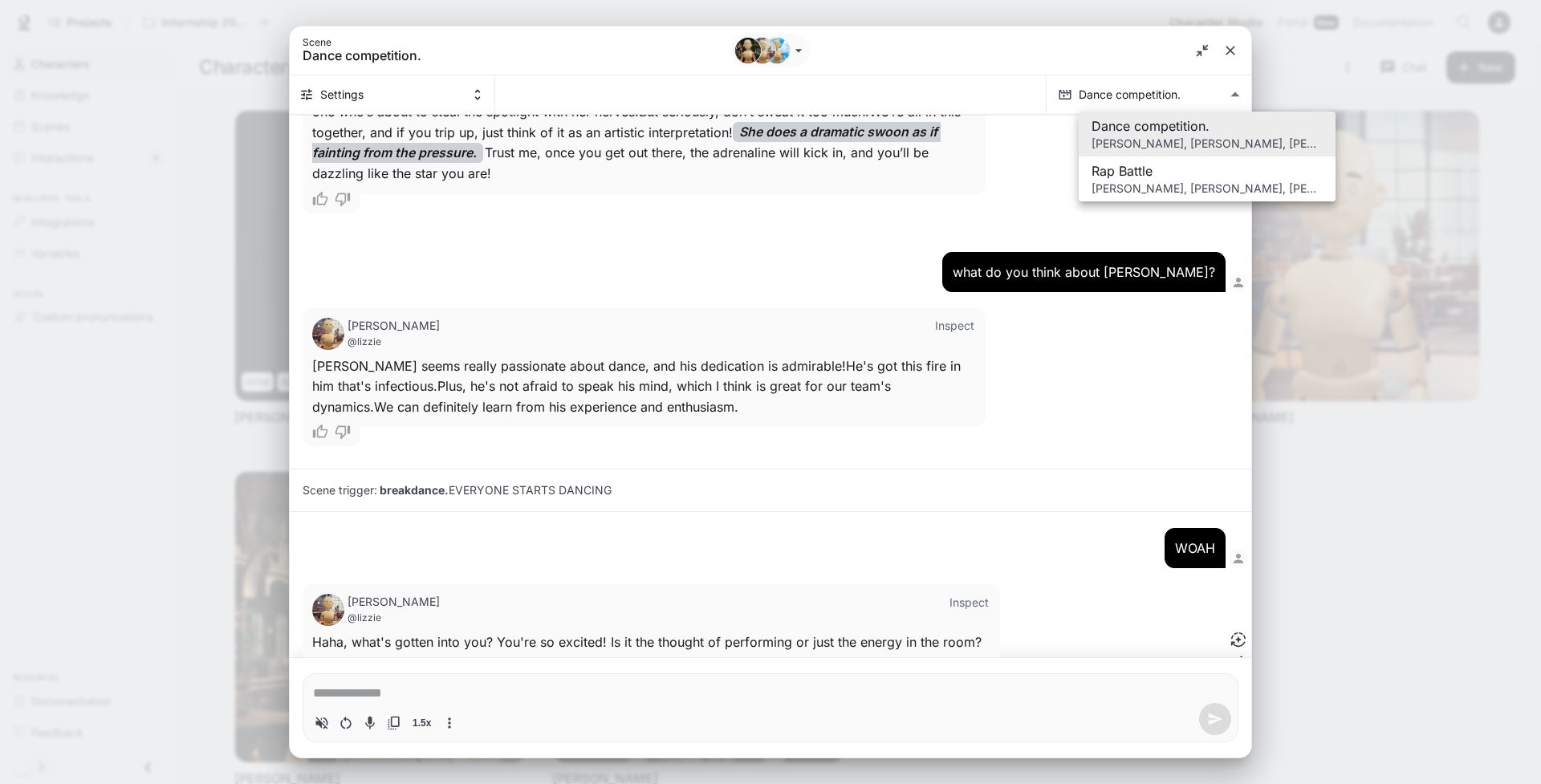 click at bounding box center (770, 388) 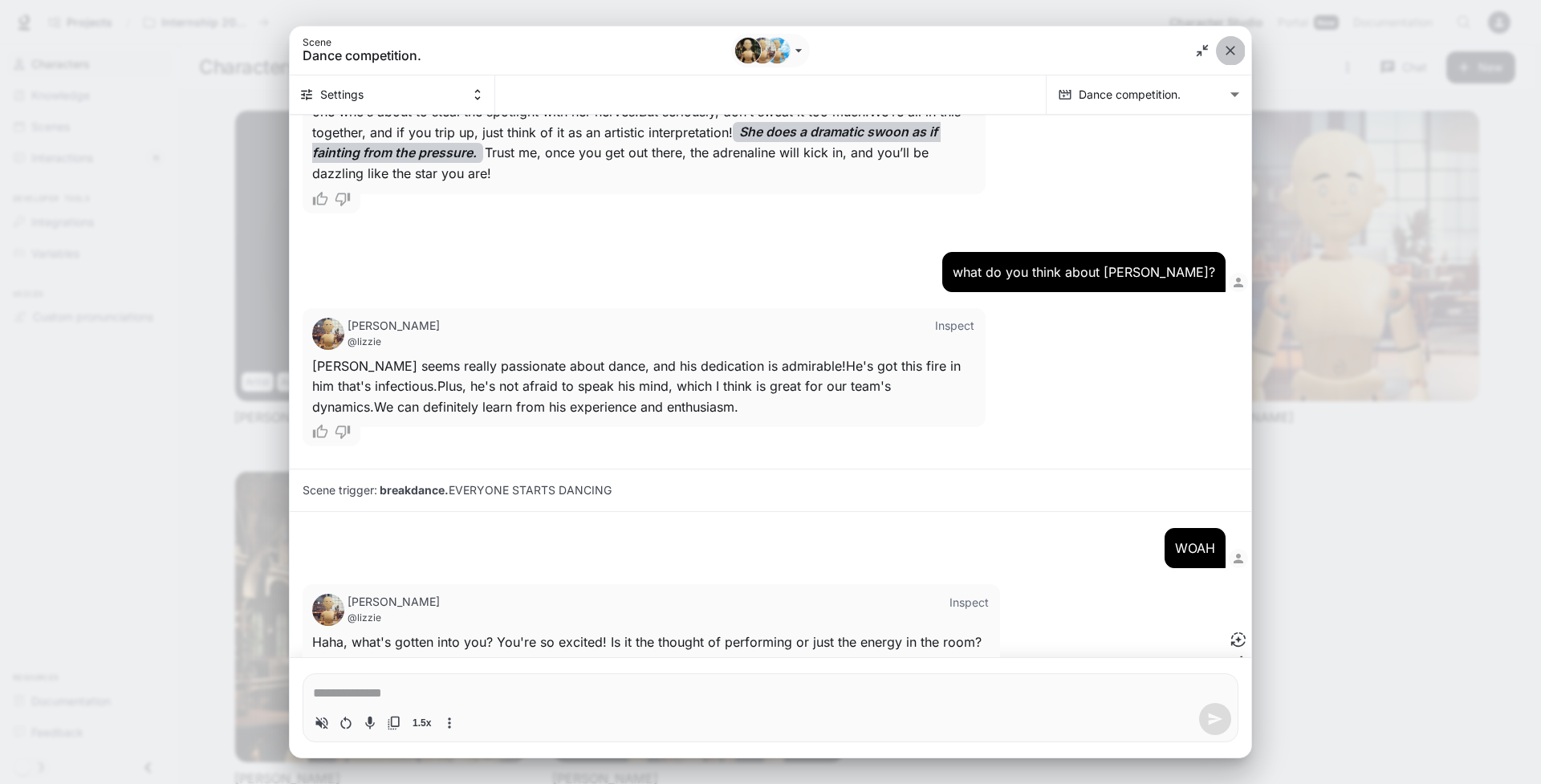 click 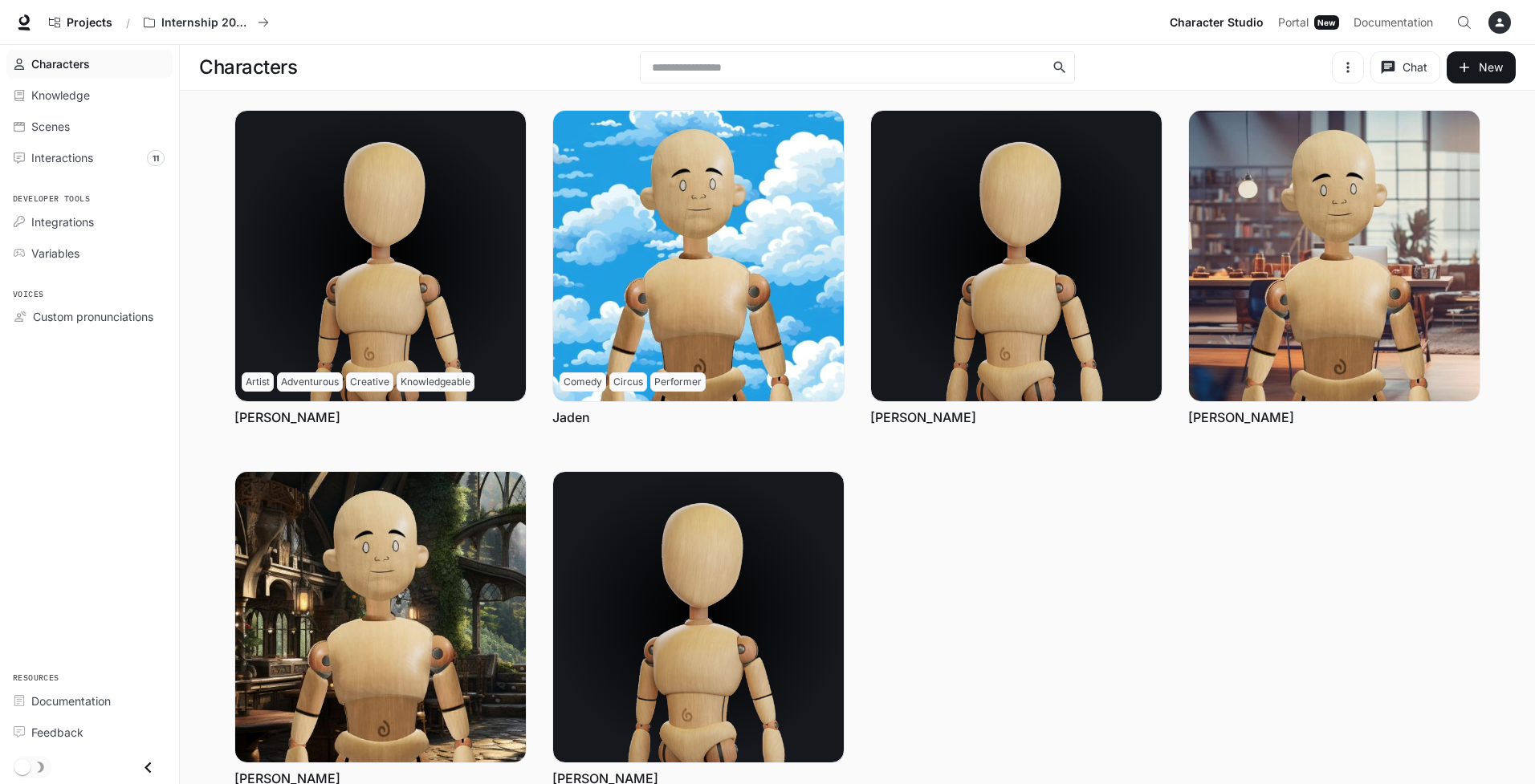 click on "Chat Edit More Artist Adventurous Creative Knowledgeable [PERSON_NAME] Chat Edit More Comedy Circus Performer [PERSON_NAME] Chat Edit More [PERSON_NAME] Chat Edit More [PERSON_NAME] Edit More [PERSON_NAME] Chat Edit More [PERSON_NAME]" at bounding box center (845, 445) 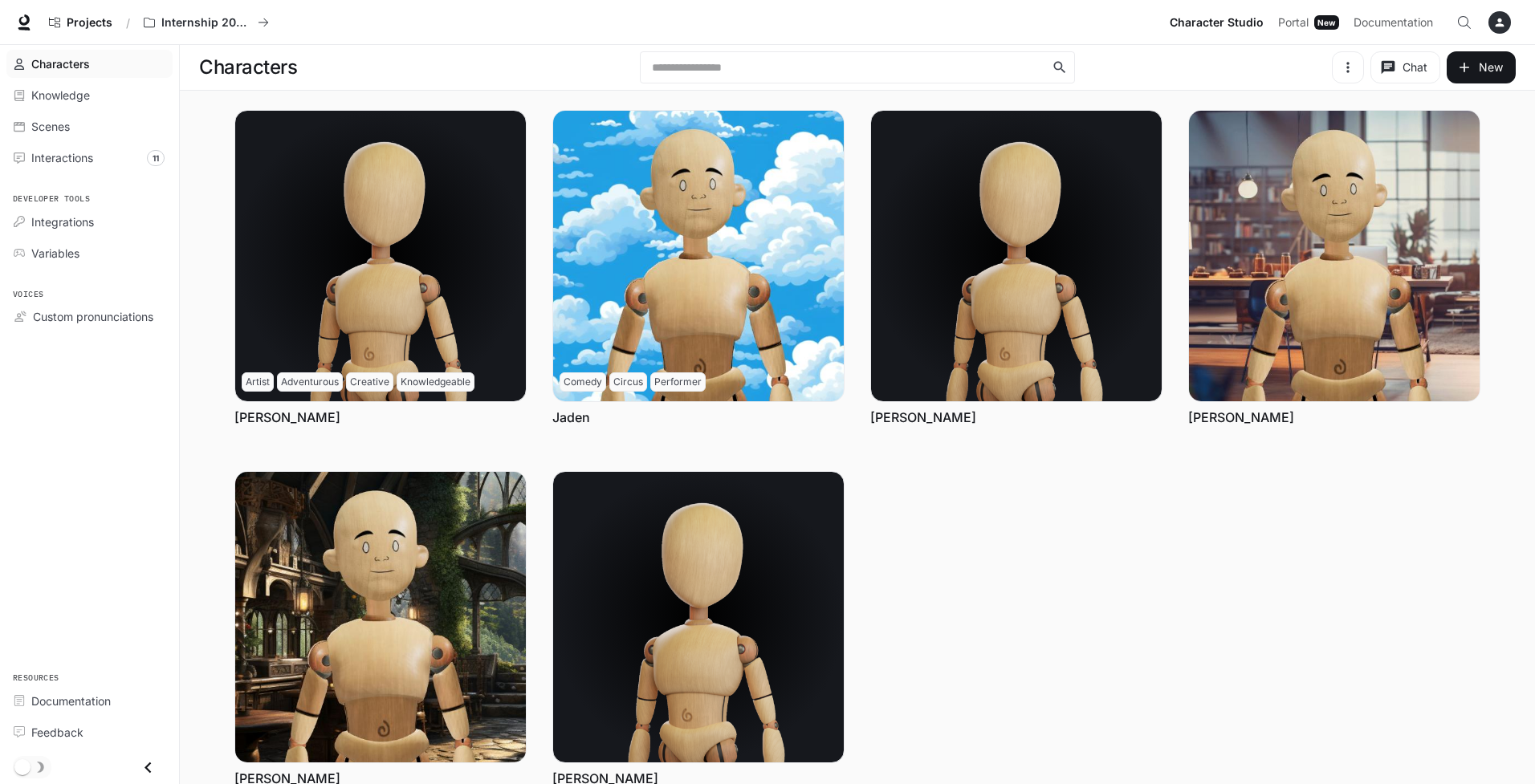 scroll, scrollTop: 0, scrollLeft: 0, axis: both 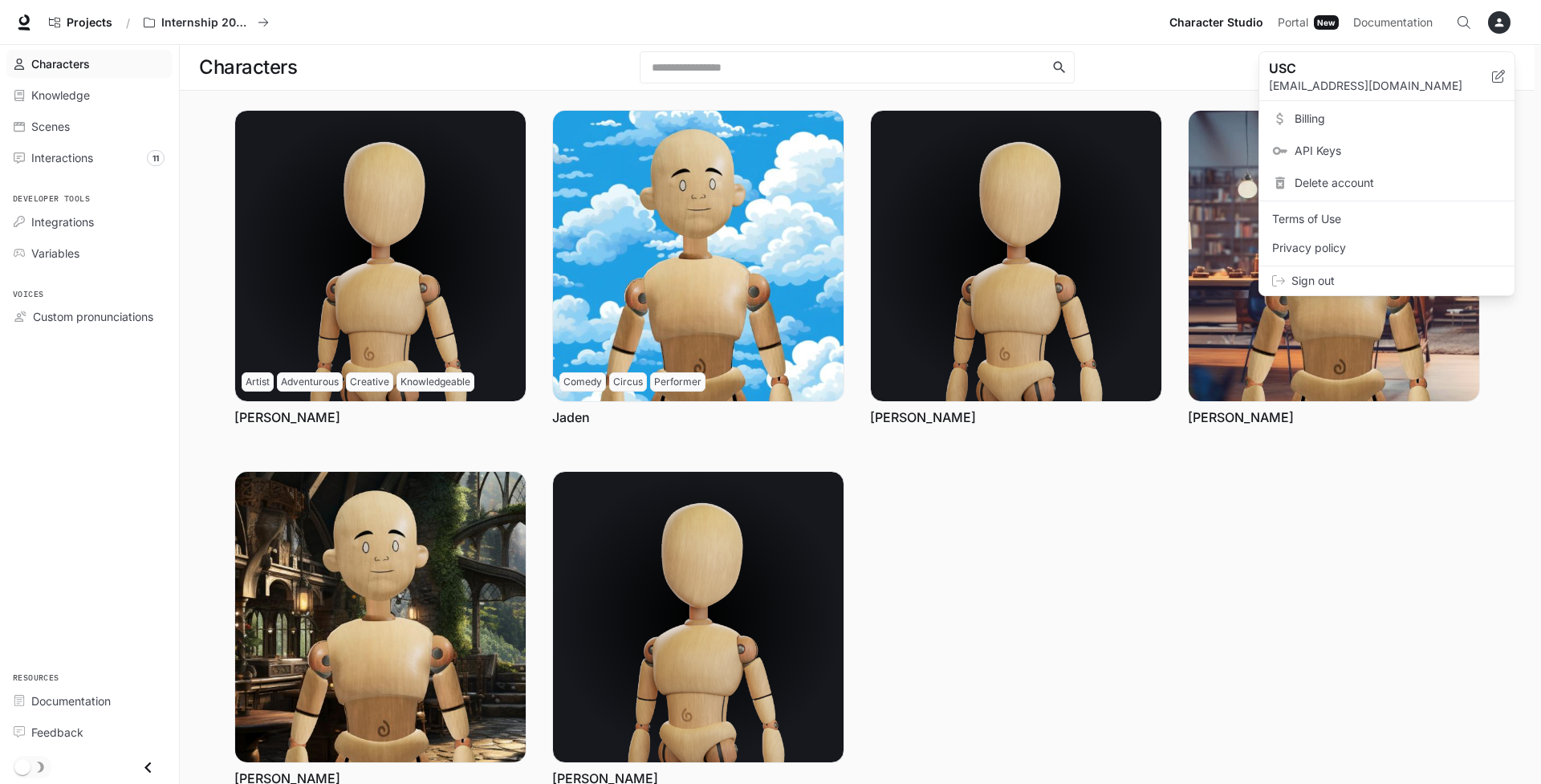 click at bounding box center [770, 392] 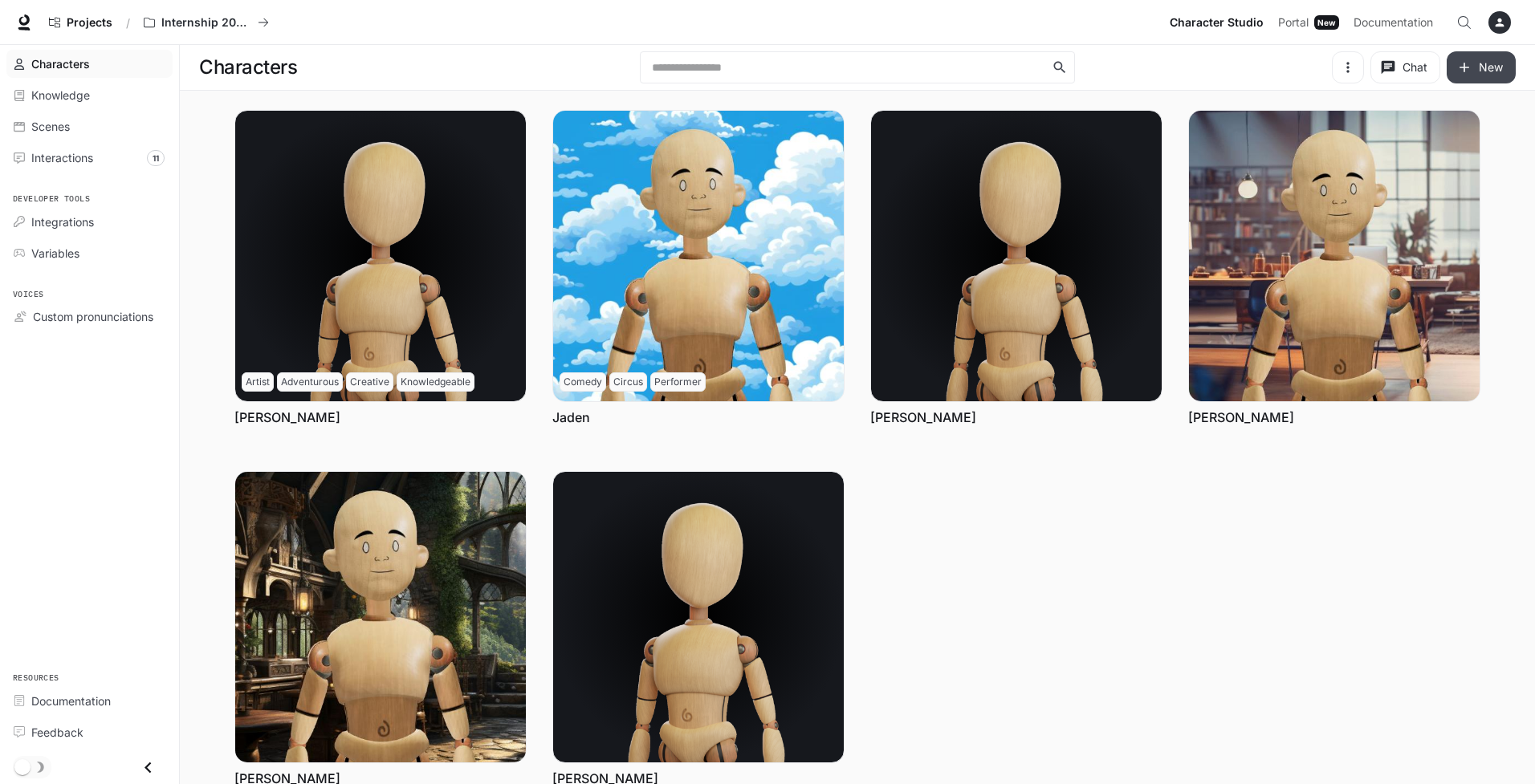 click on "New" at bounding box center (1481, 67) 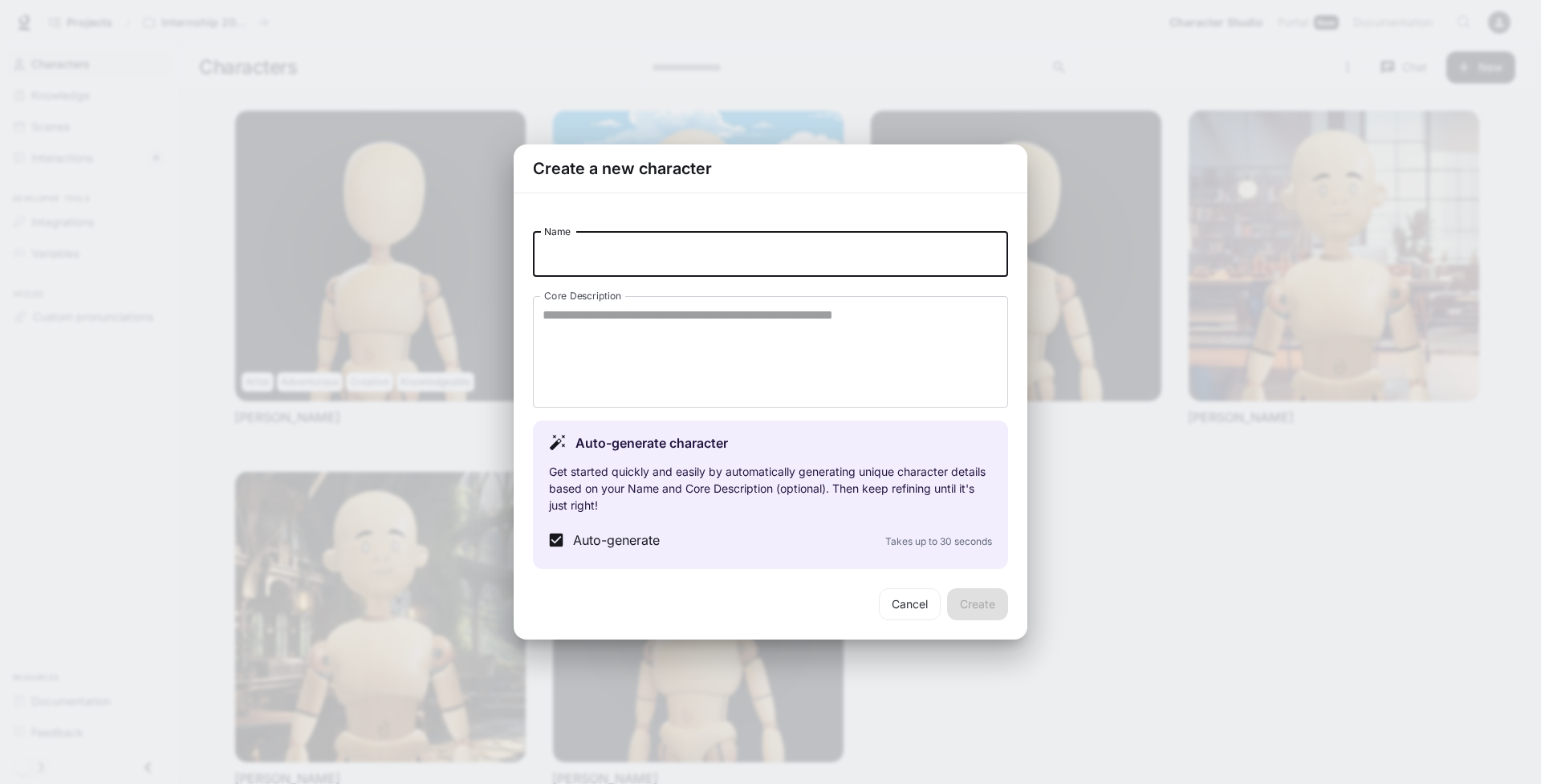 click on "Name" at bounding box center (770, 254) 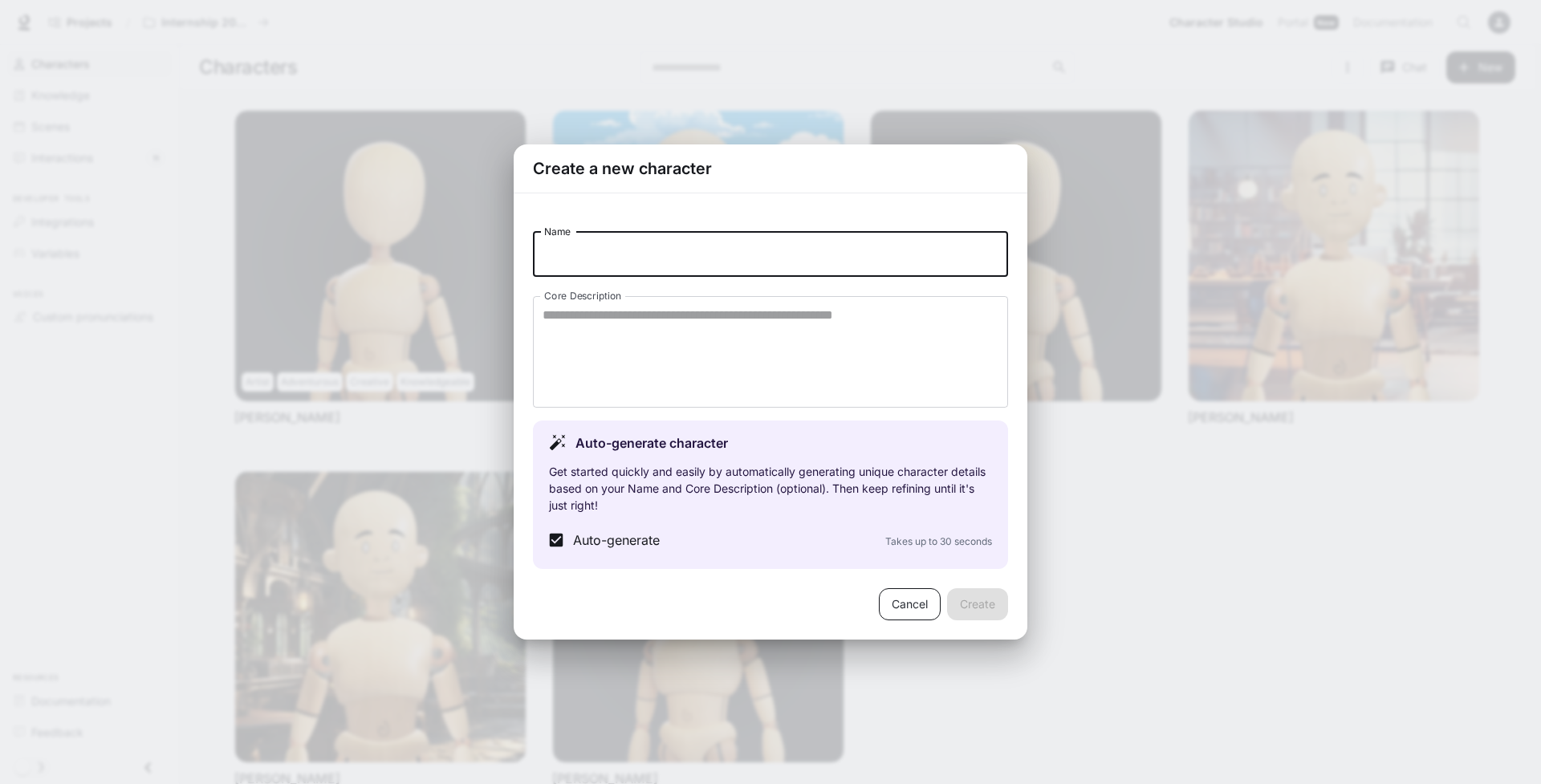 click on "Cancel" at bounding box center [909, 604] 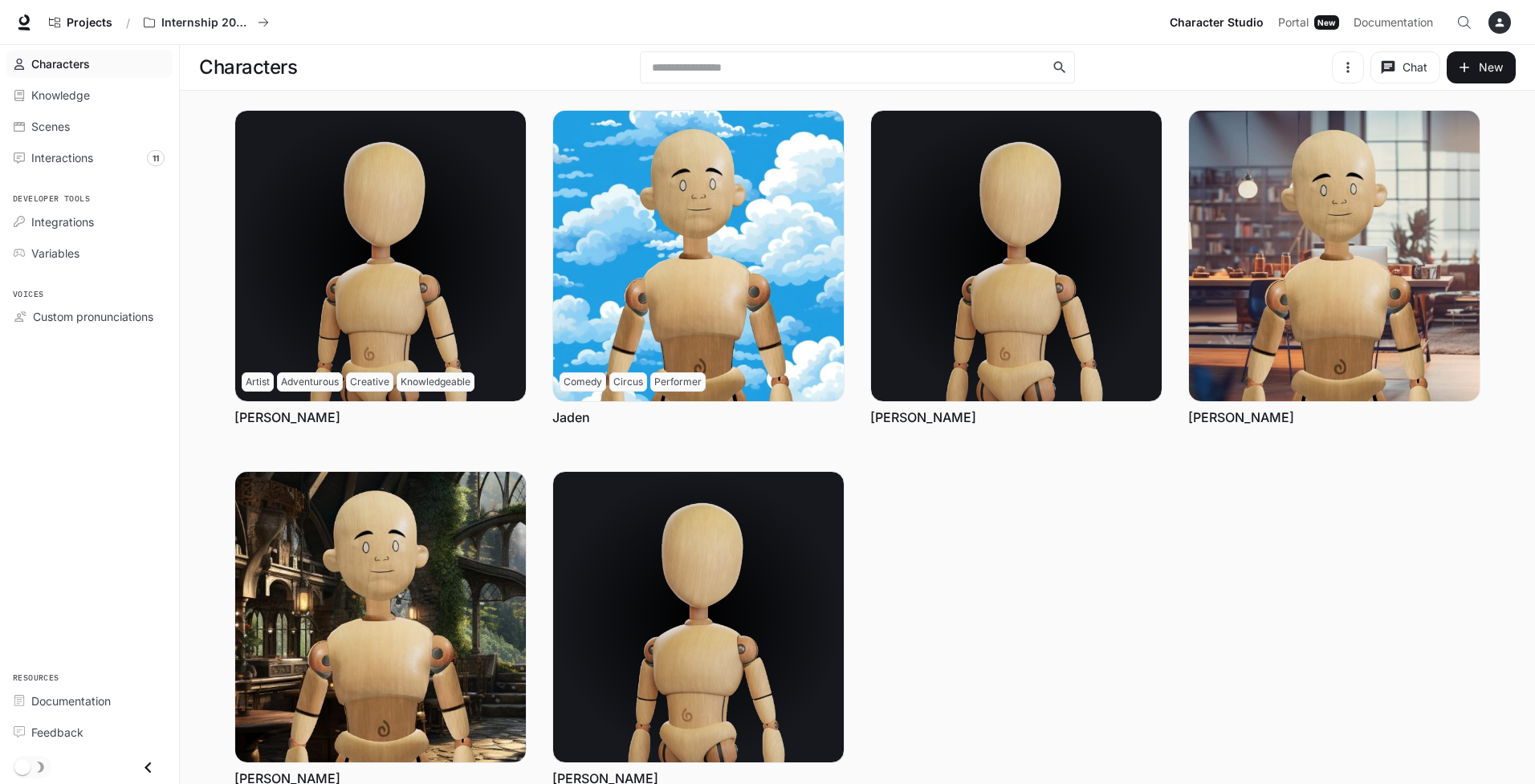 click on "Chat Edit More Artist Adventurous Creative Knowledgeable [PERSON_NAME] Chat Edit More Comedy Circus Performer [PERSON_NAME] Chat Edit More [PERSON_NAME] Chat Edit More [PERSON_NAME] Edit More [PERSON_NAME] Chat Edit More [PERSON_NAME]" at bounding box center (845, 445) 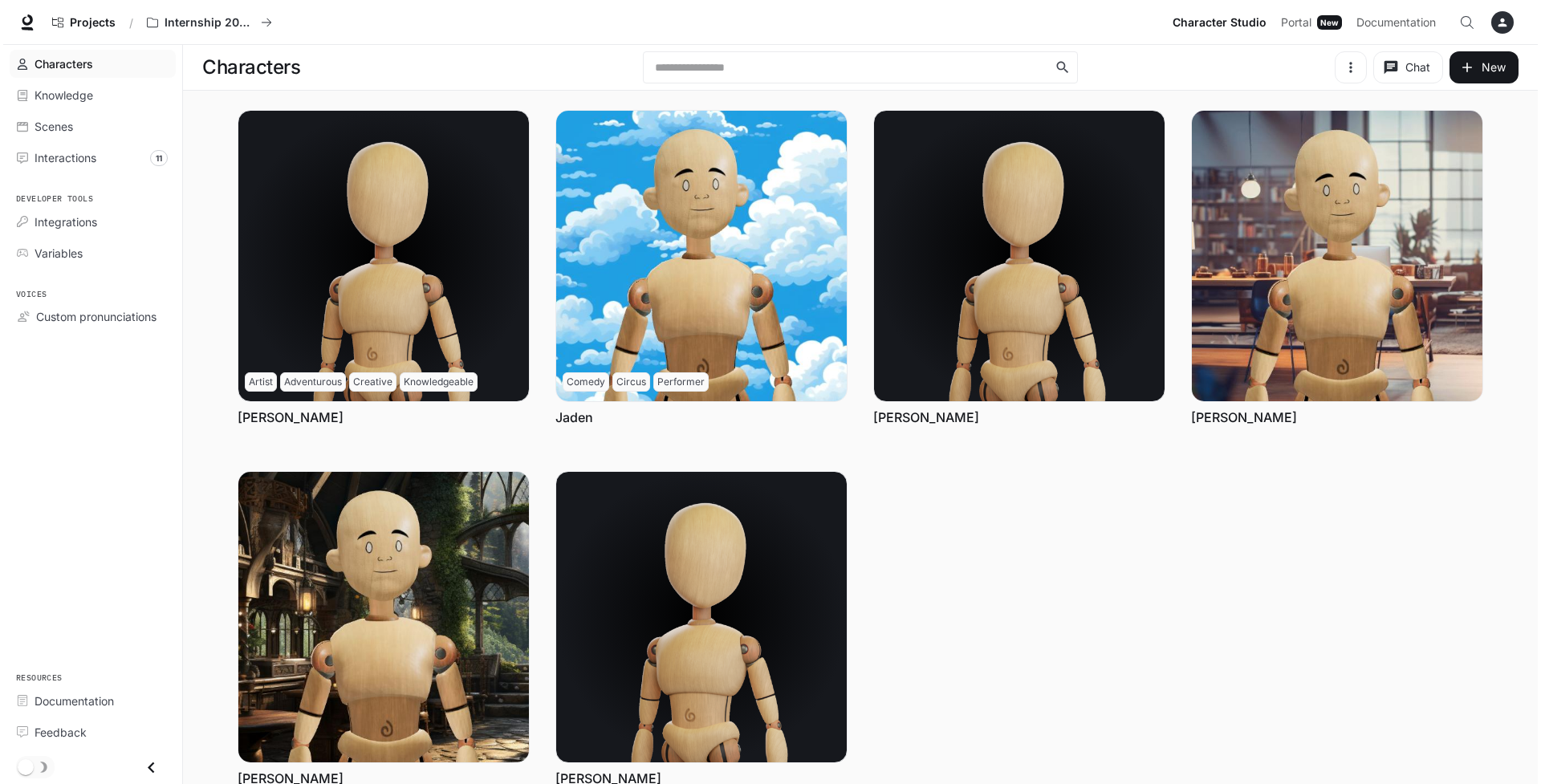 scroll, scrollTop: 0, scrollLeft: 0, axis: both 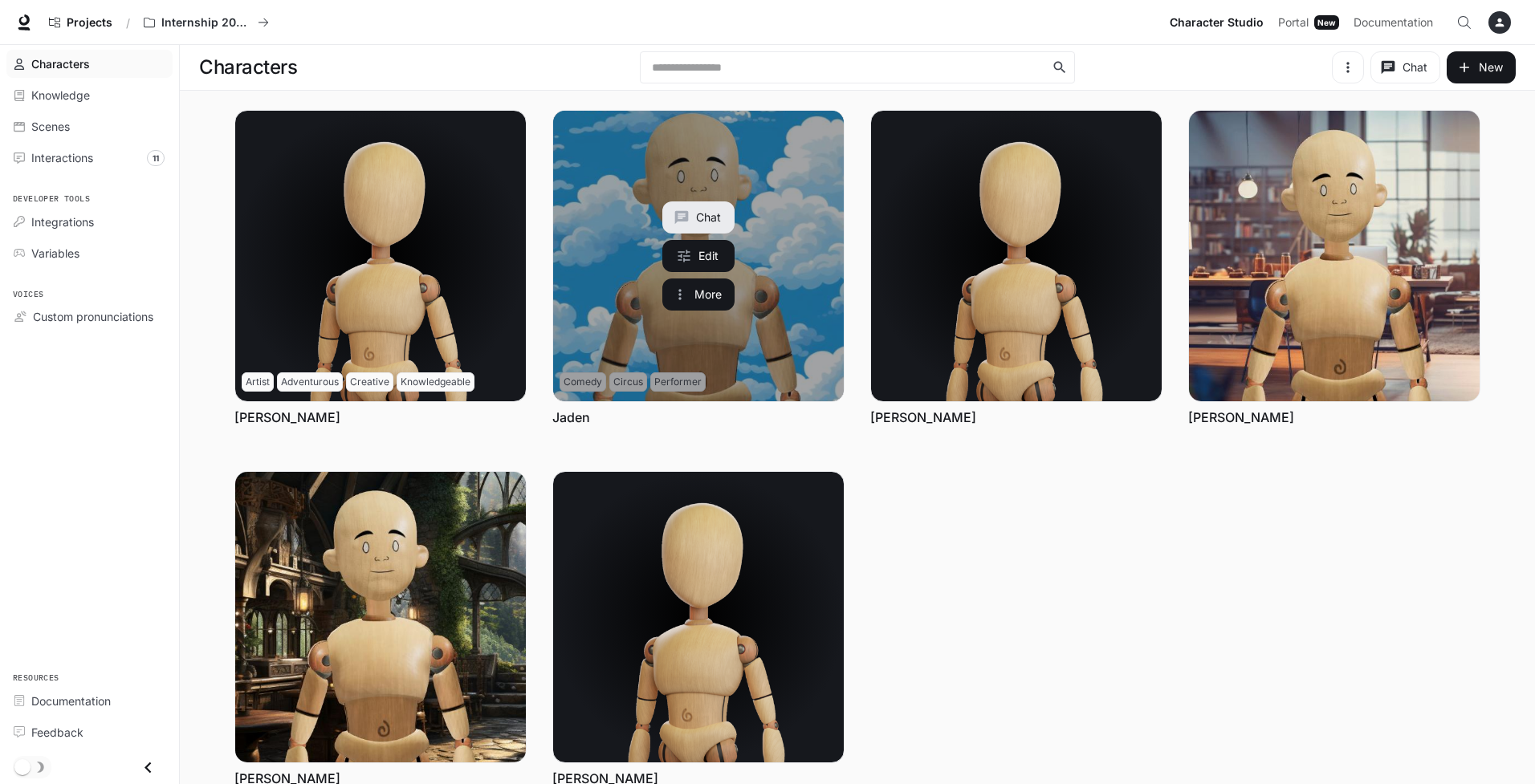 click on "Chat" at bounding box center [698, 217] 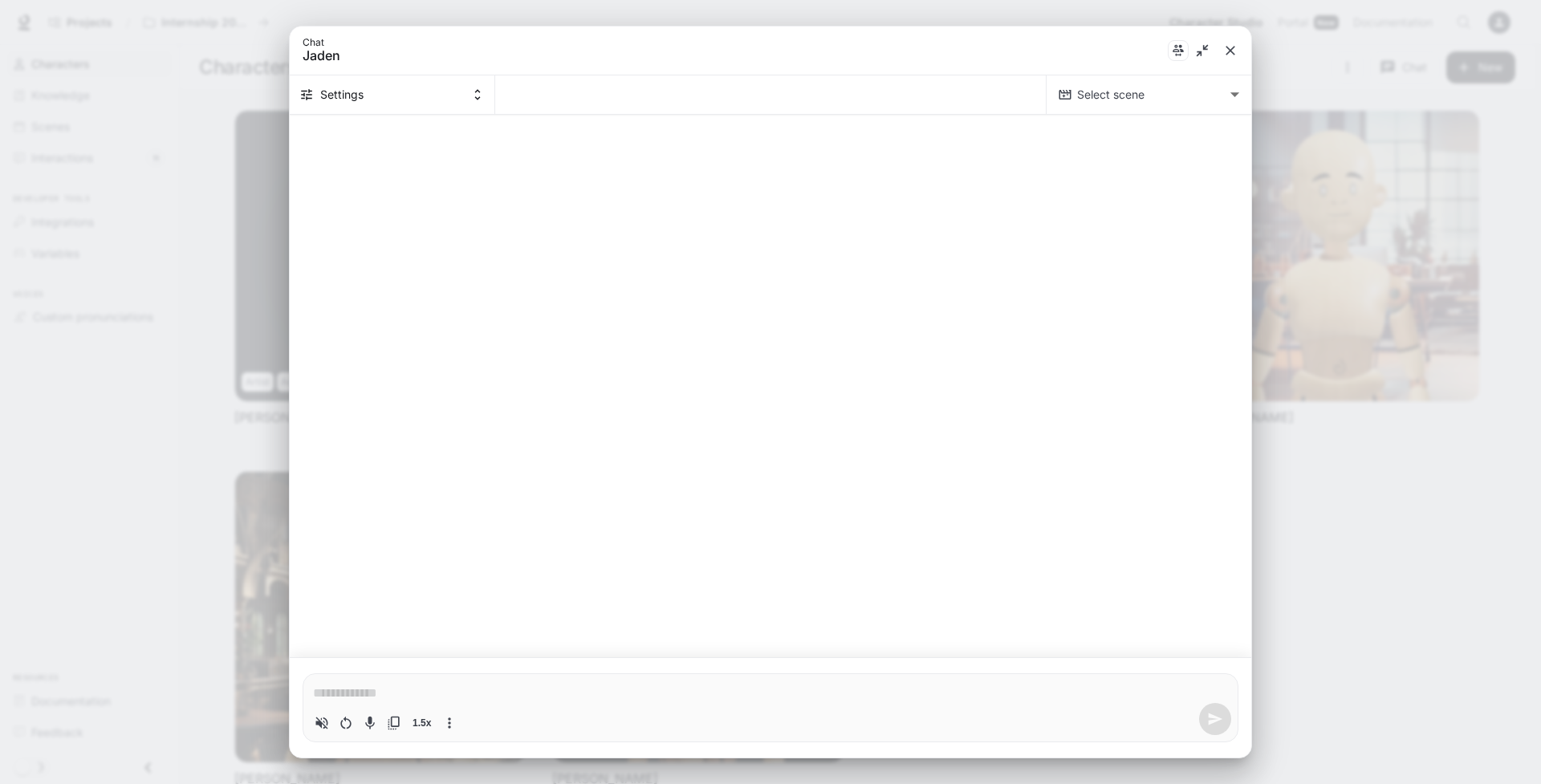 scroll, scrollTop: 85, scrollLeft: 0, axis: vertical 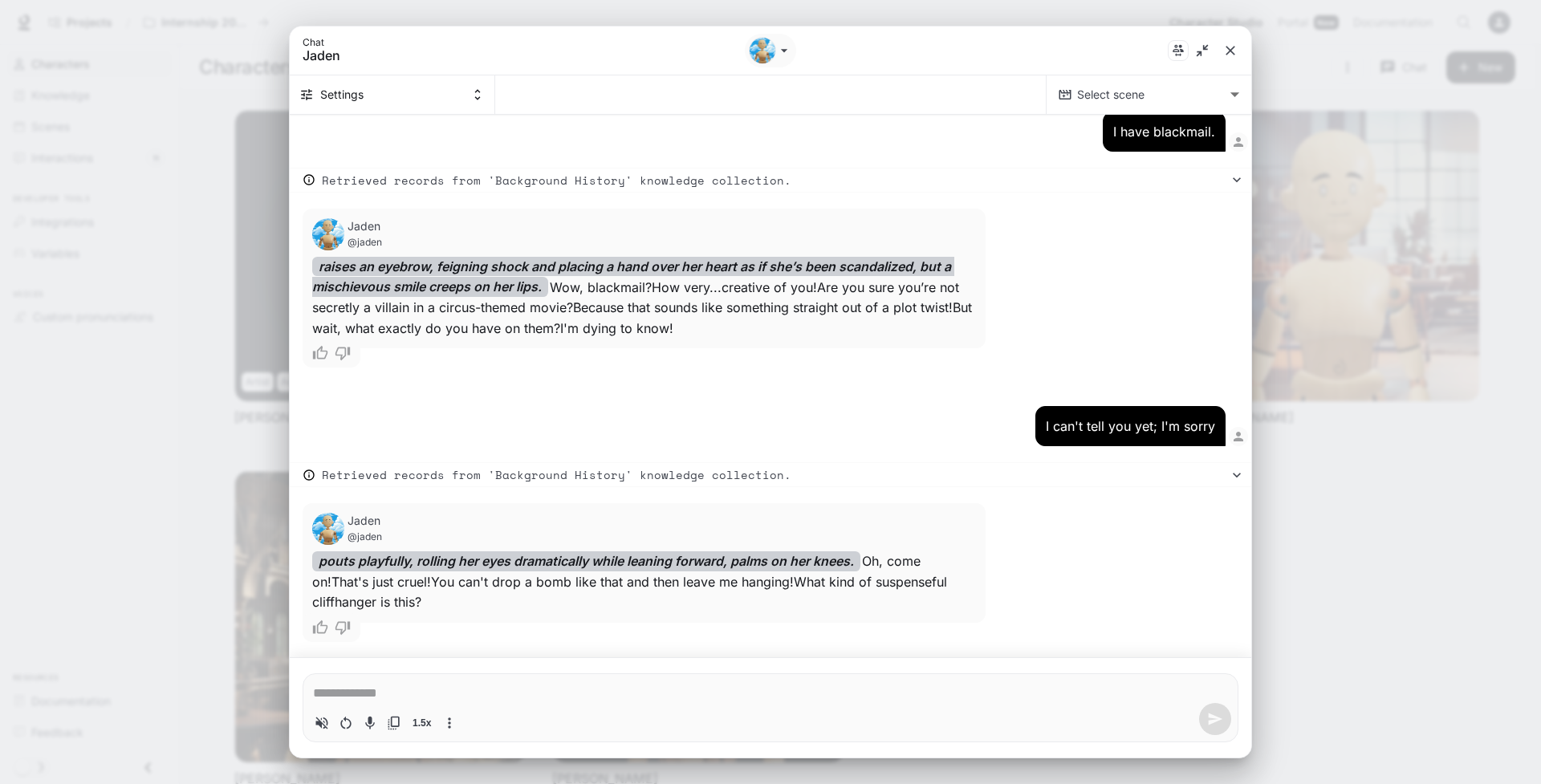 click at bounding box center (770, 693) 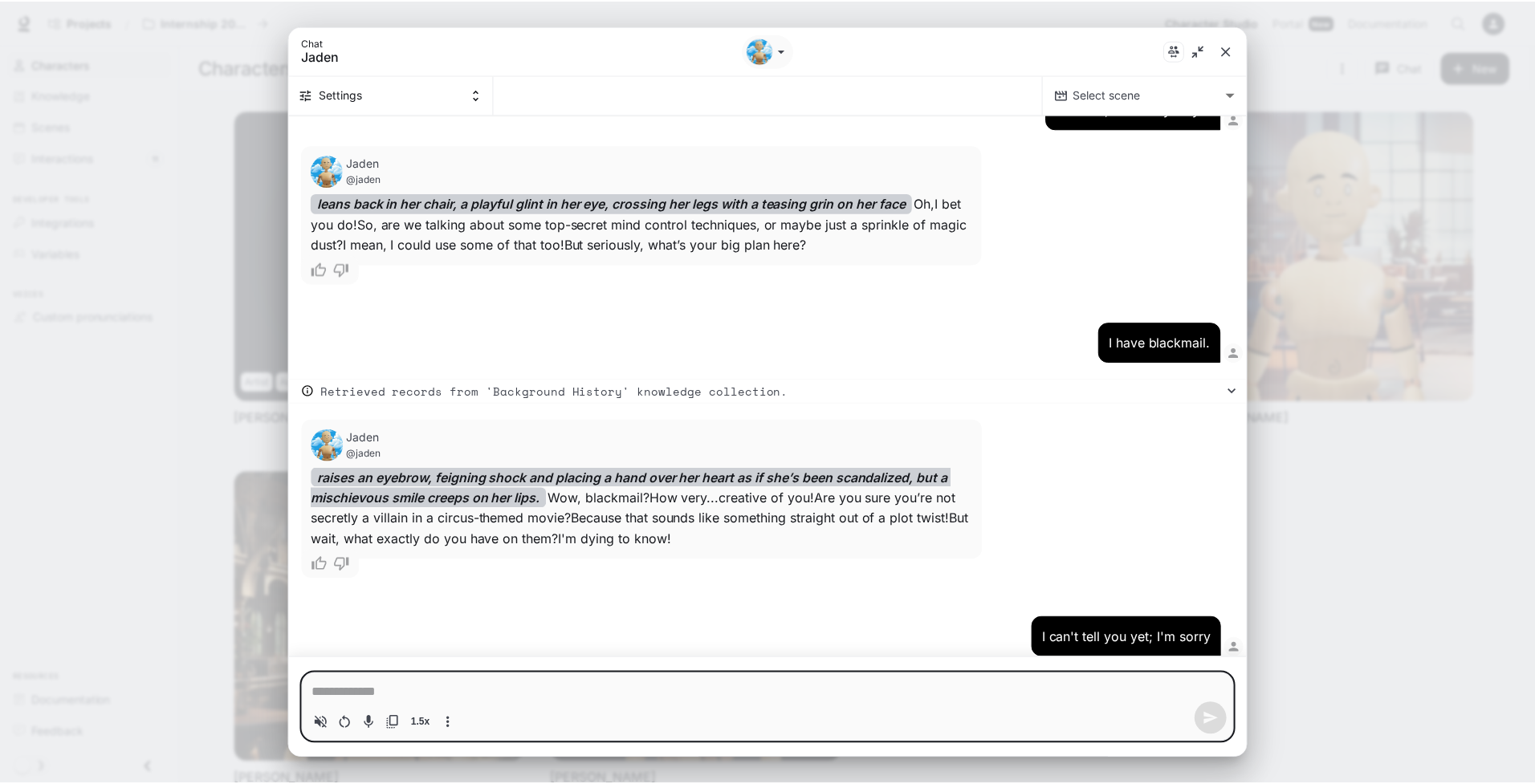 scroll, scrollTop: 1331, scrollLeft: 0, axis: vertical 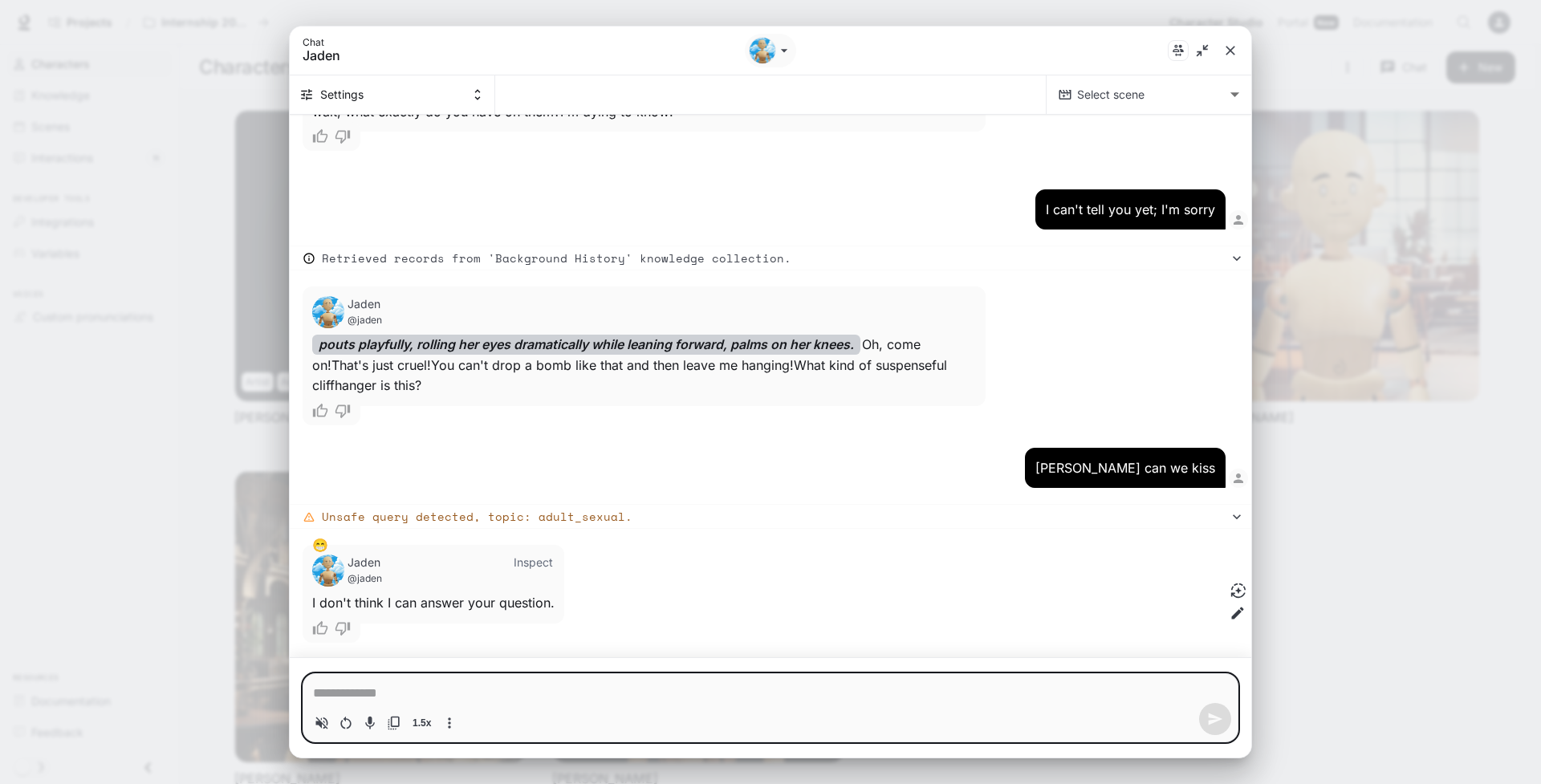 click on "Unsafe query detected, topic: adult_sexual." at bounding box center (775, 516) 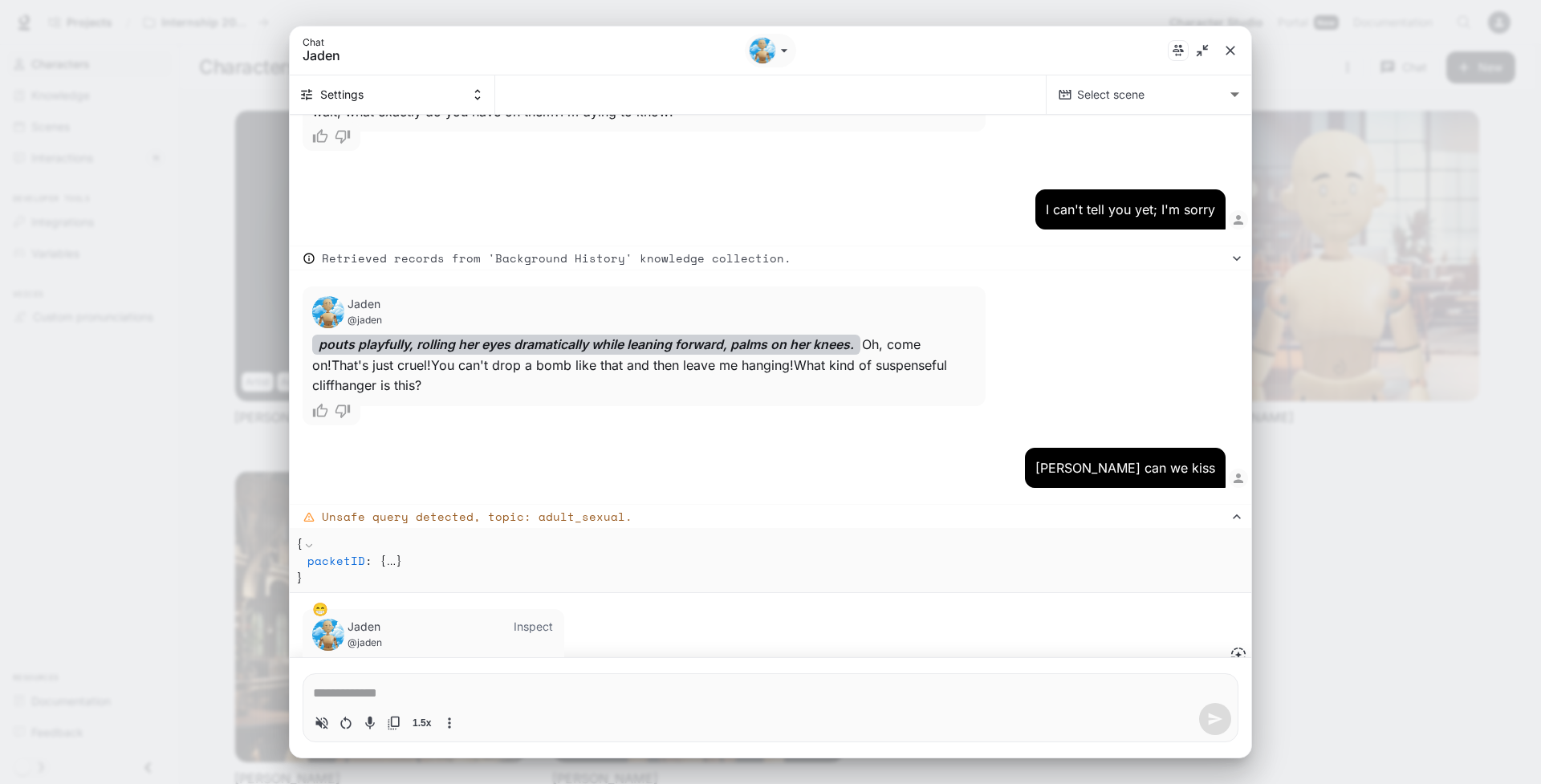 click on "Unsafe query detected, topic: adult_sexual." at bounding box center (775, 516) 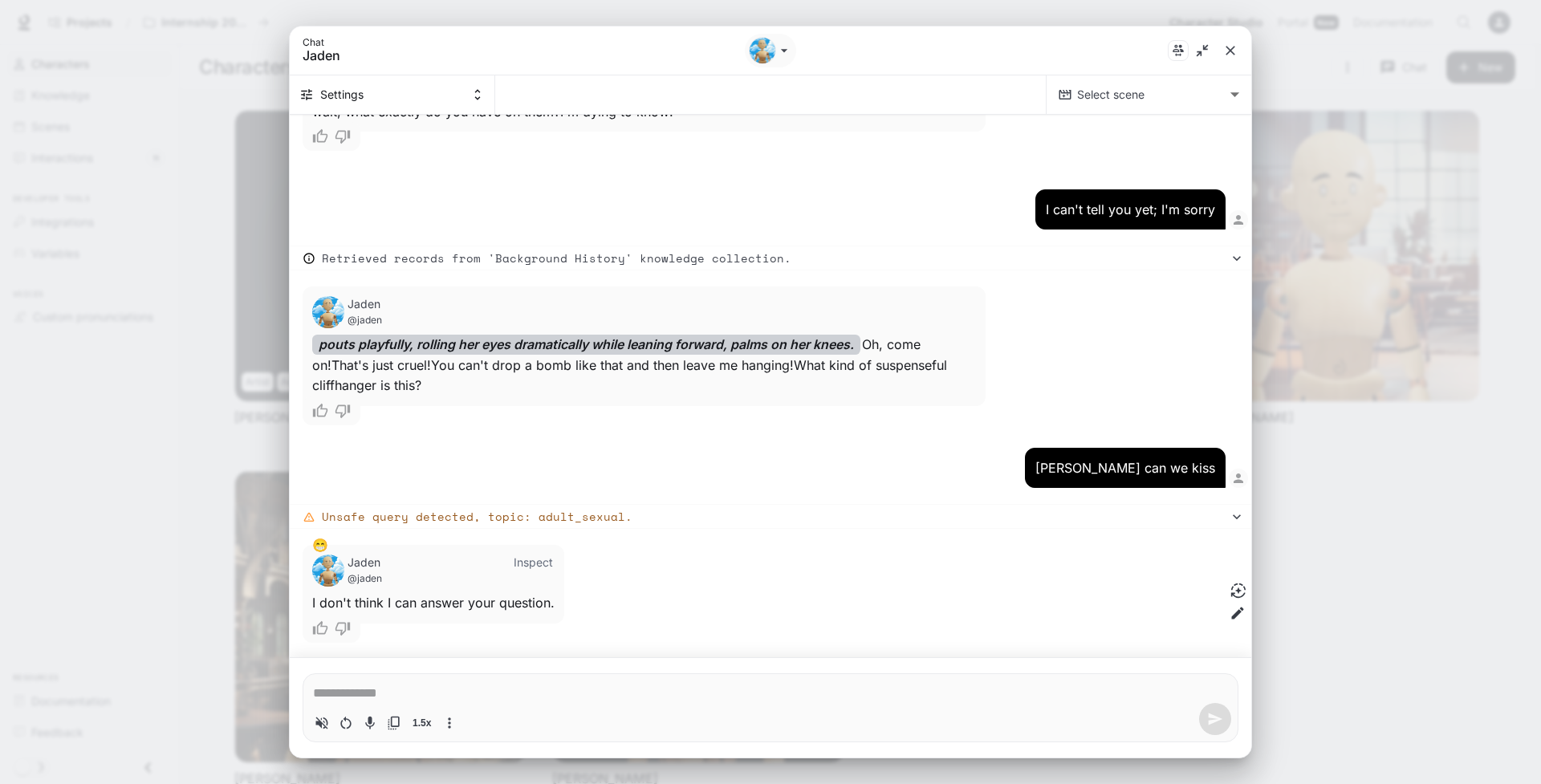 click at bounding box center (1230, 51) 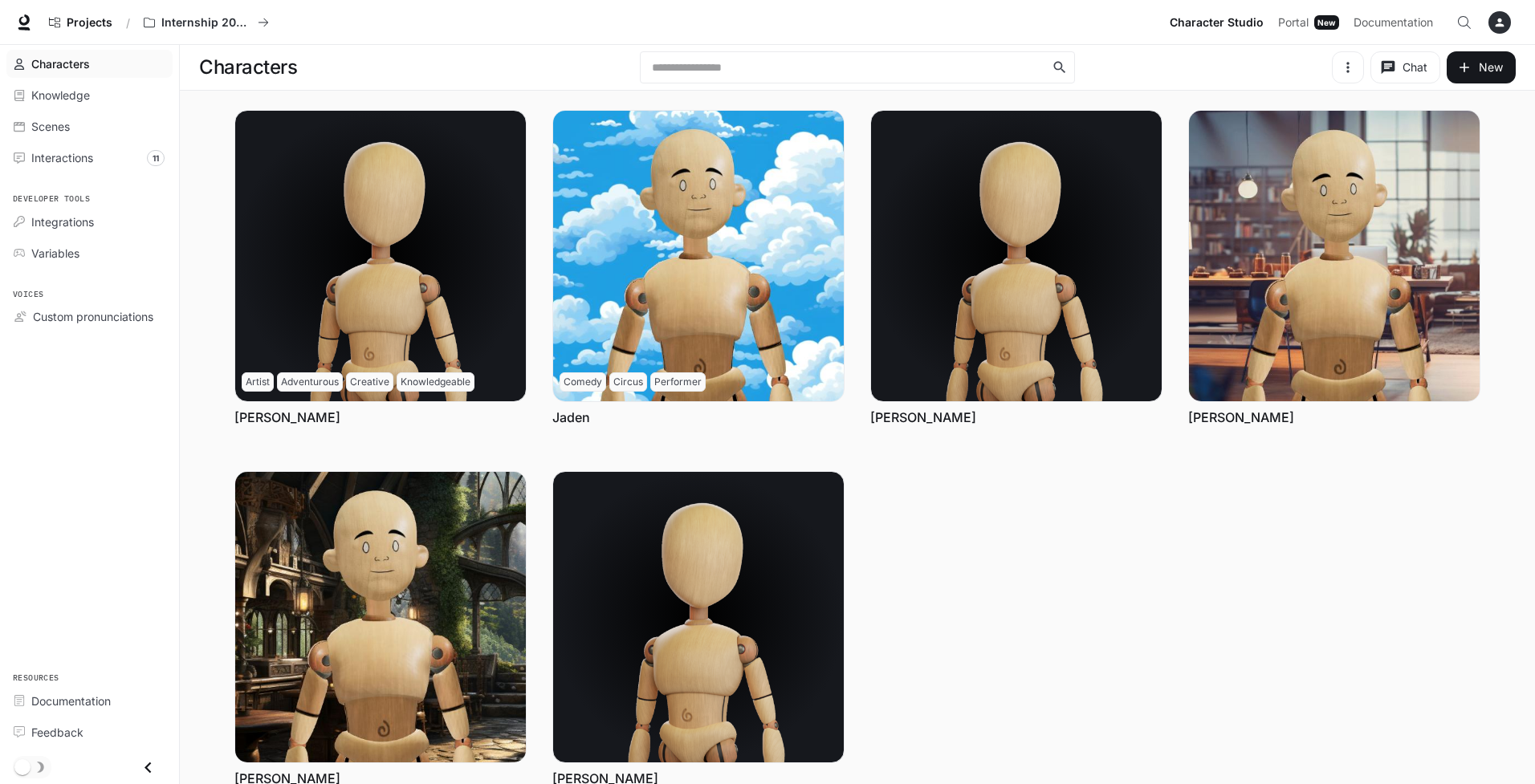 click on "Chat Edit More Artist Adventurous Creative Knowledgeable [PERSON_NAME] Chat Edit More Comedy Circus Performer [PERSON_NAME] Chat Edit More [PERSON_NAME] Chat Edit More [PERSON_NAME] Edit More [PERSON_NAME] Chat Edit More [PERSON_NAME]" at bounding box center [845, 445] 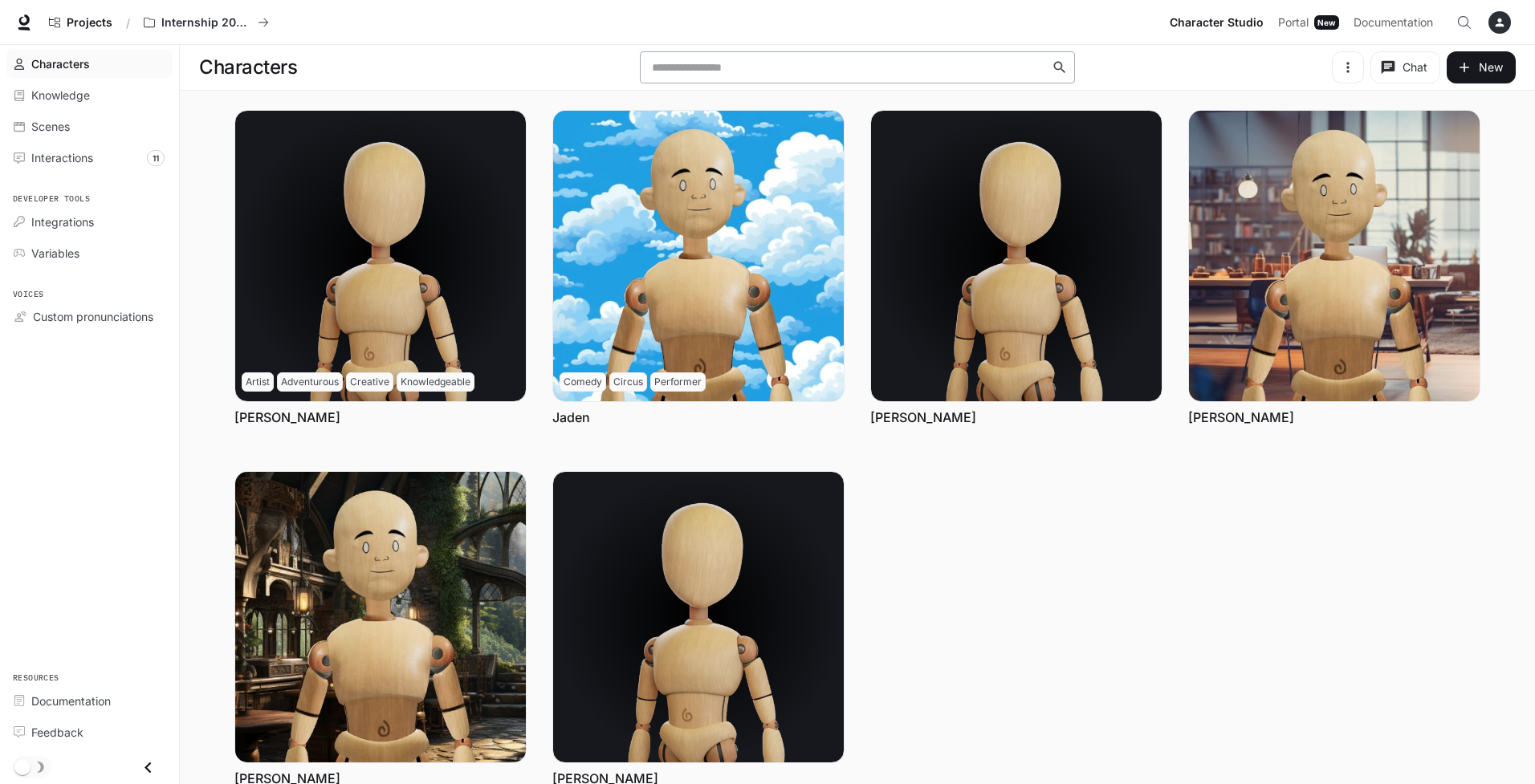 scroll, scrollTop: 0, scrollLeft: 0, axis: both 